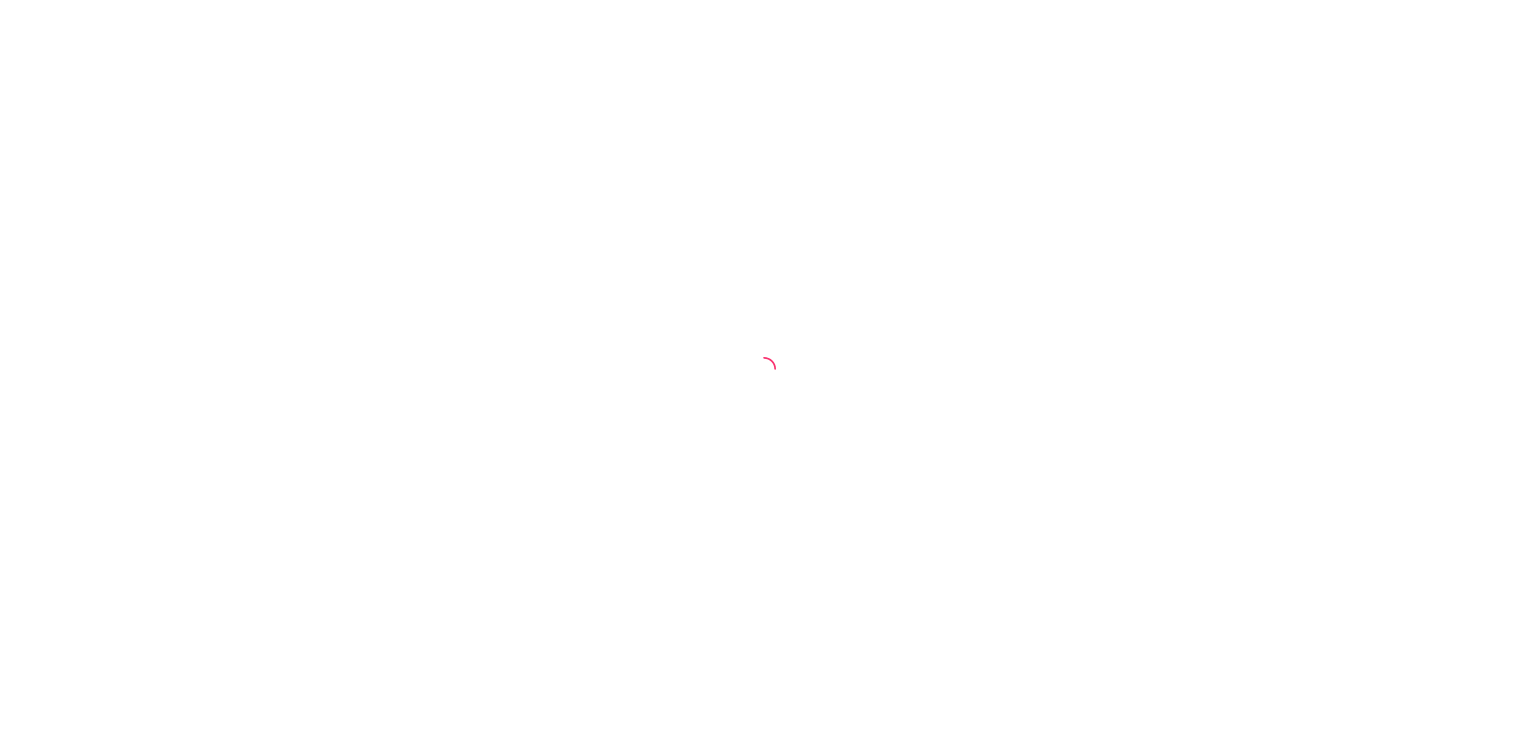 scroll, scrollTop: 0, scrollLeft: 0, axis: both 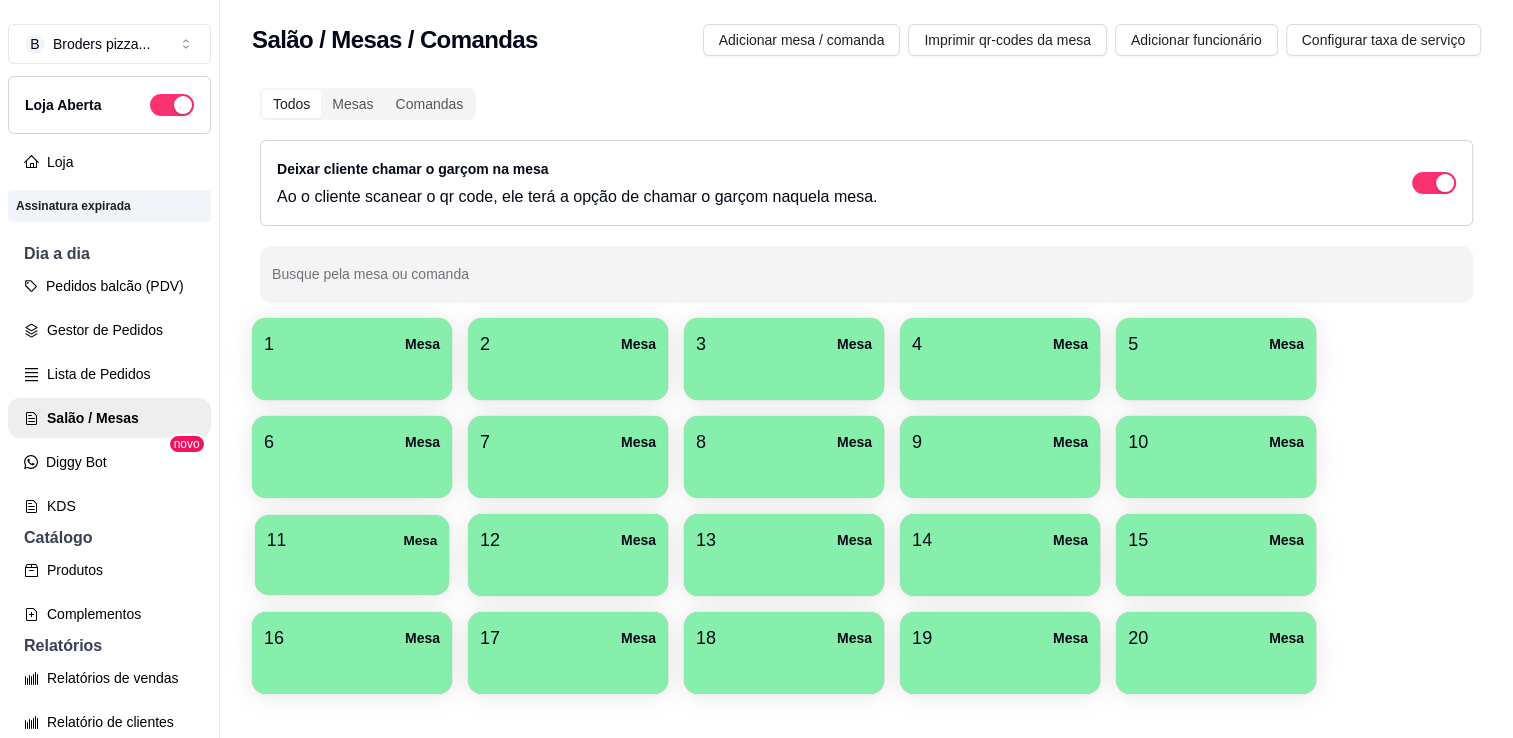 click at bounding box center (352, 568) 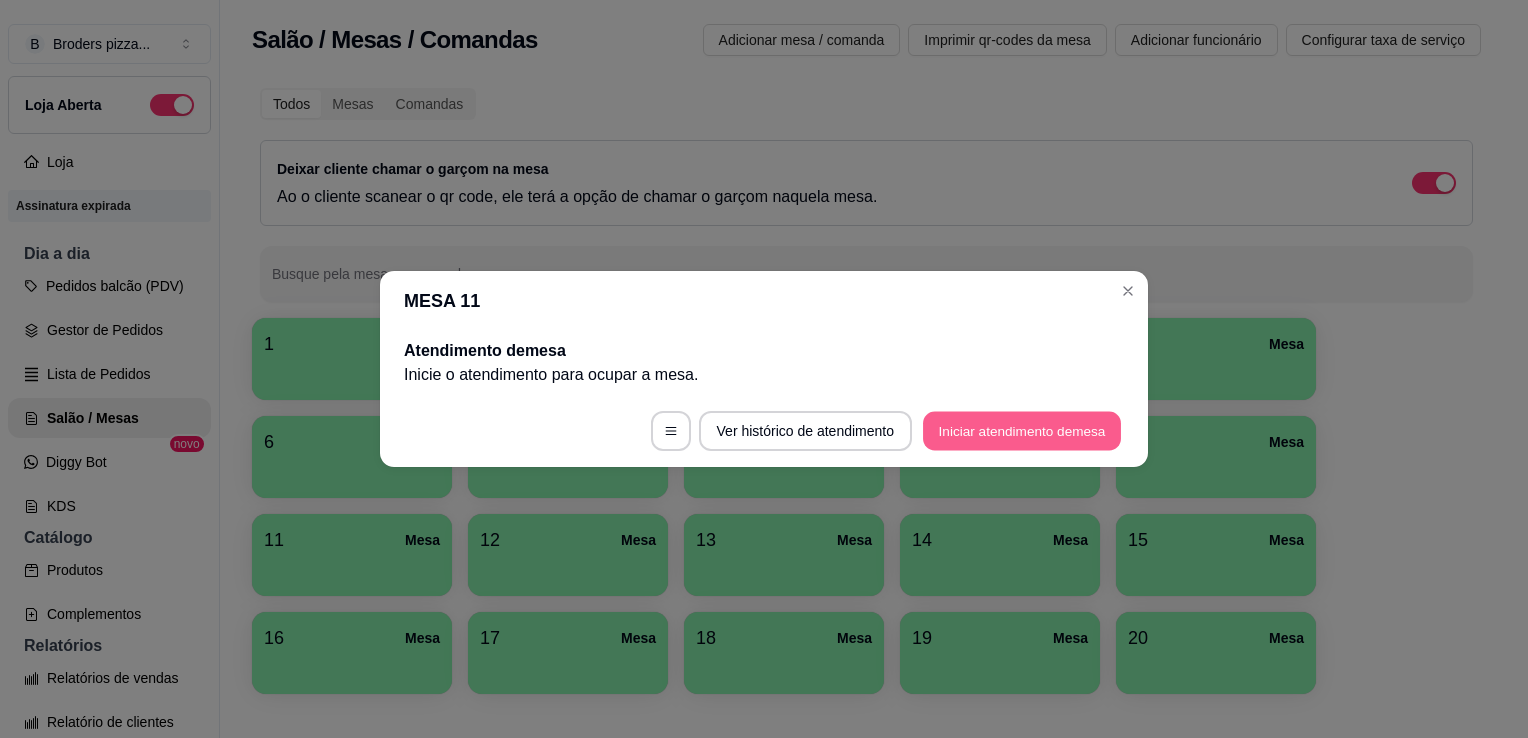 click on "Iniciar atendimento de  mesa" at bounding box center [1022, 431] 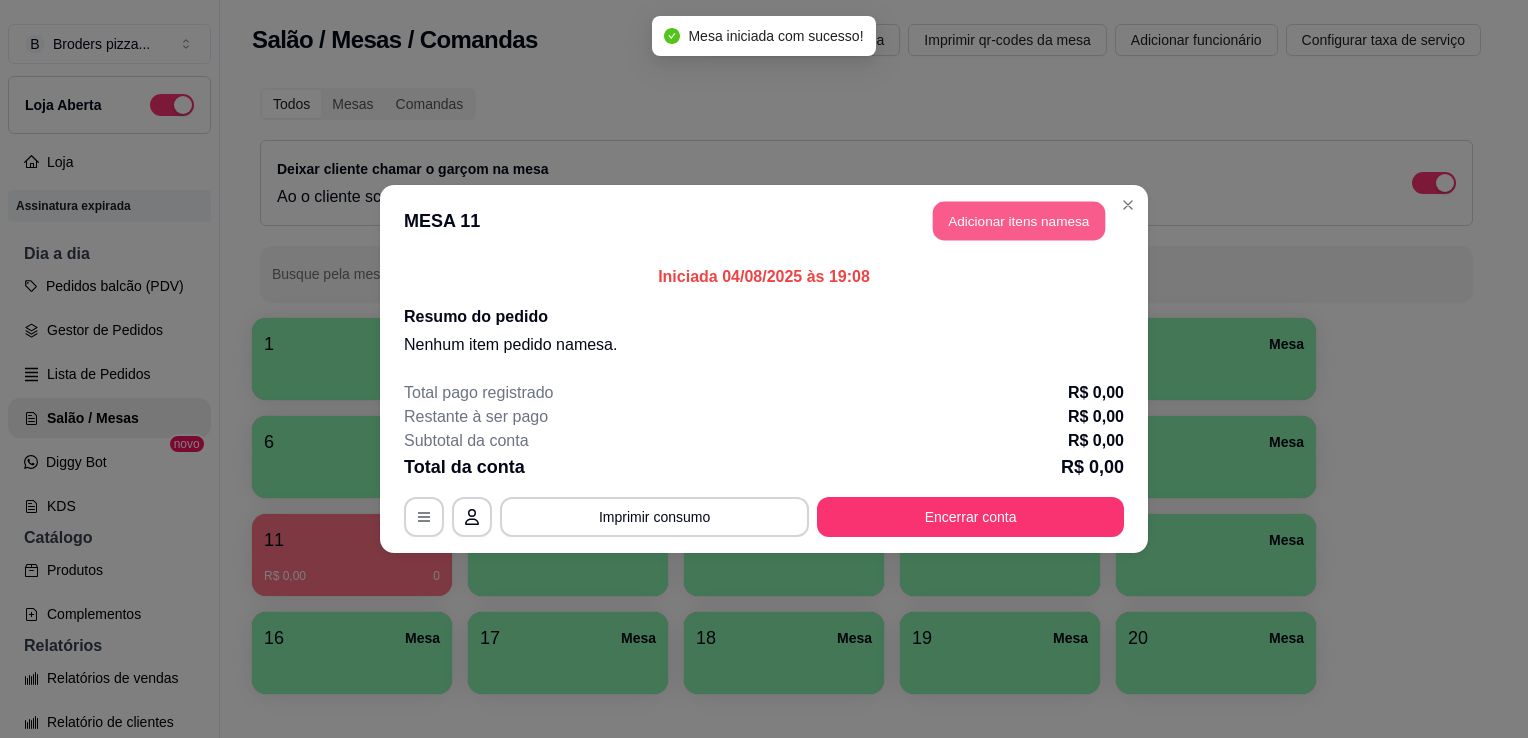 click on "Adicionar itens na  mesa" at bounding box center (1019, 221) 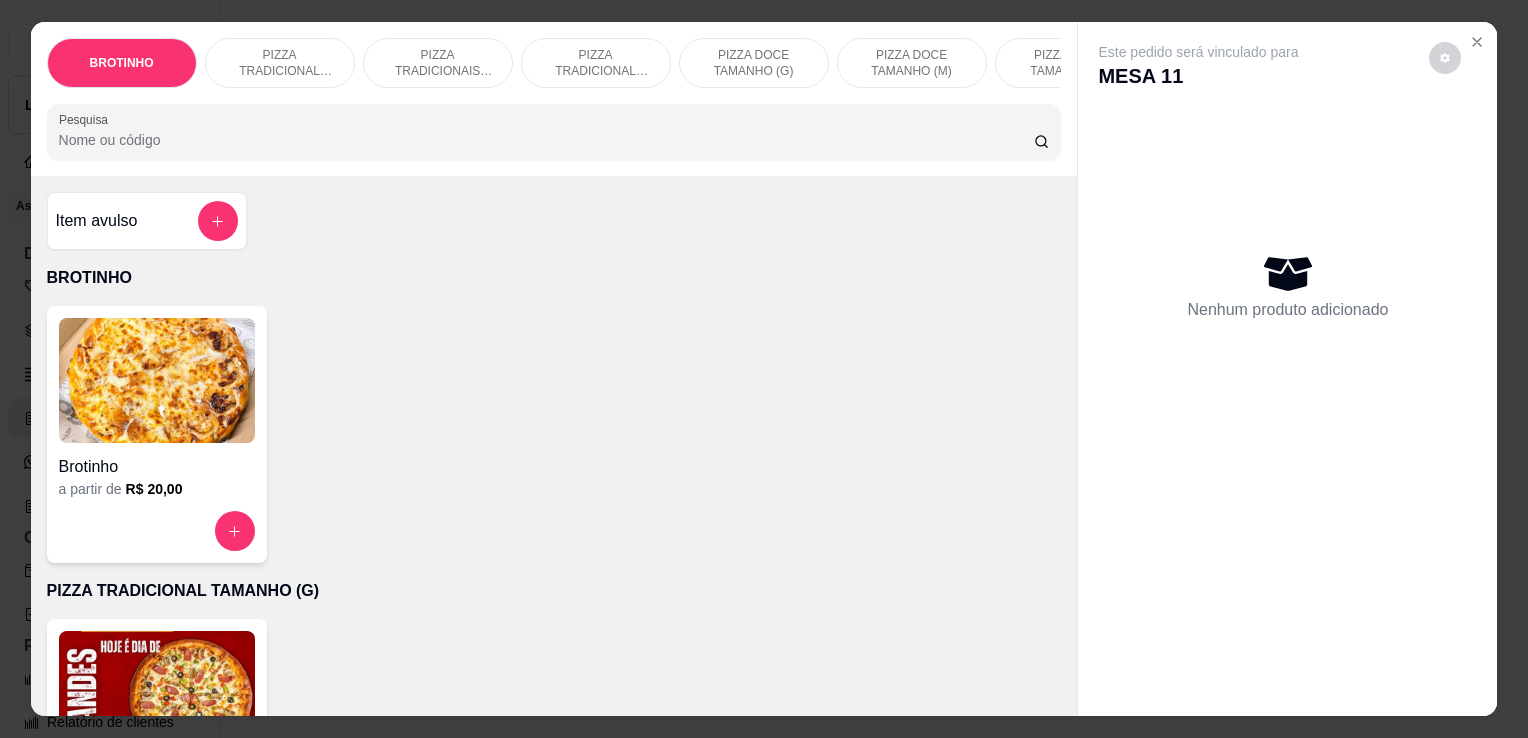 click on "PIZZA TRADICIONAL TAMANHO (P)" at bounding box center [596, 63] 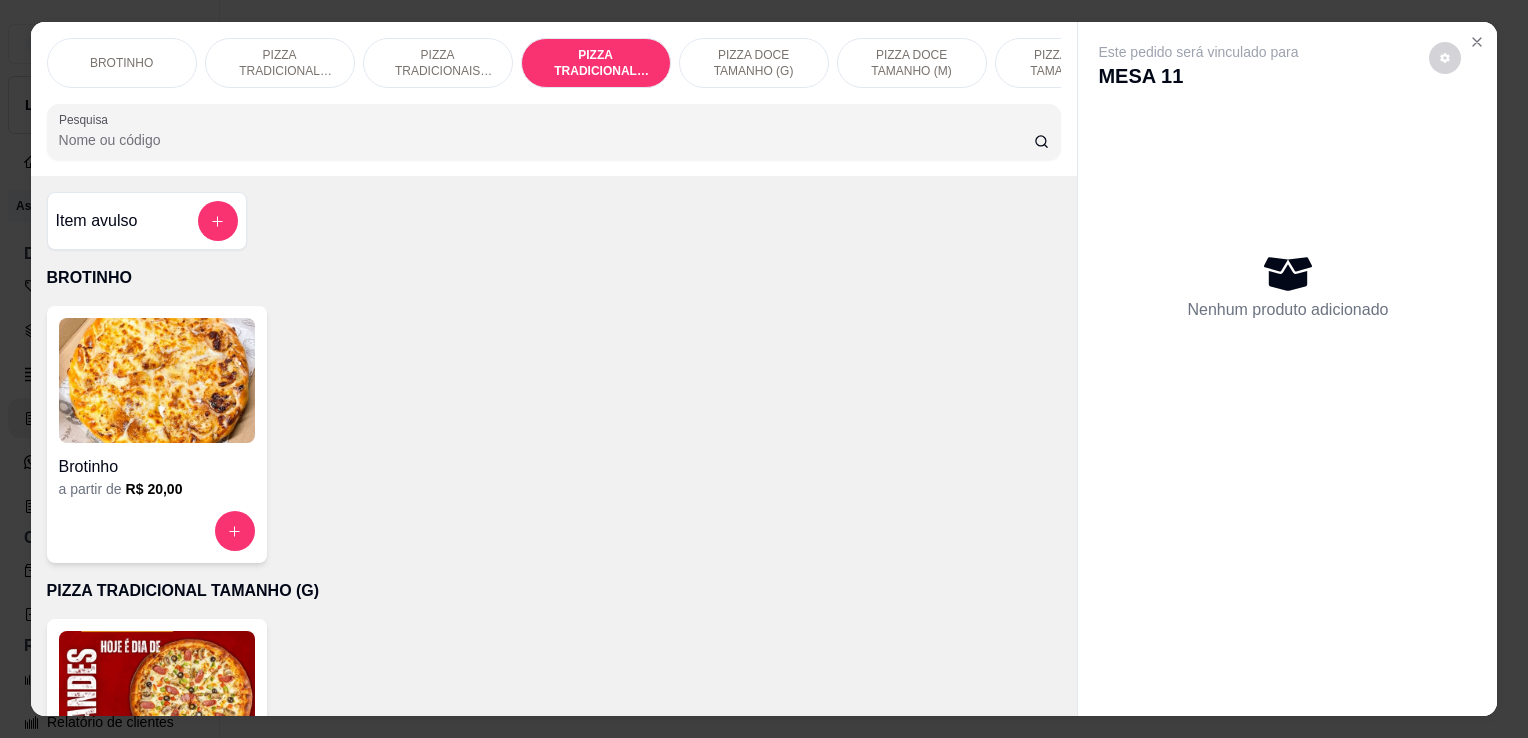 scroll, scrollTop: 1028, scrollLeft: 0, axis: vertical 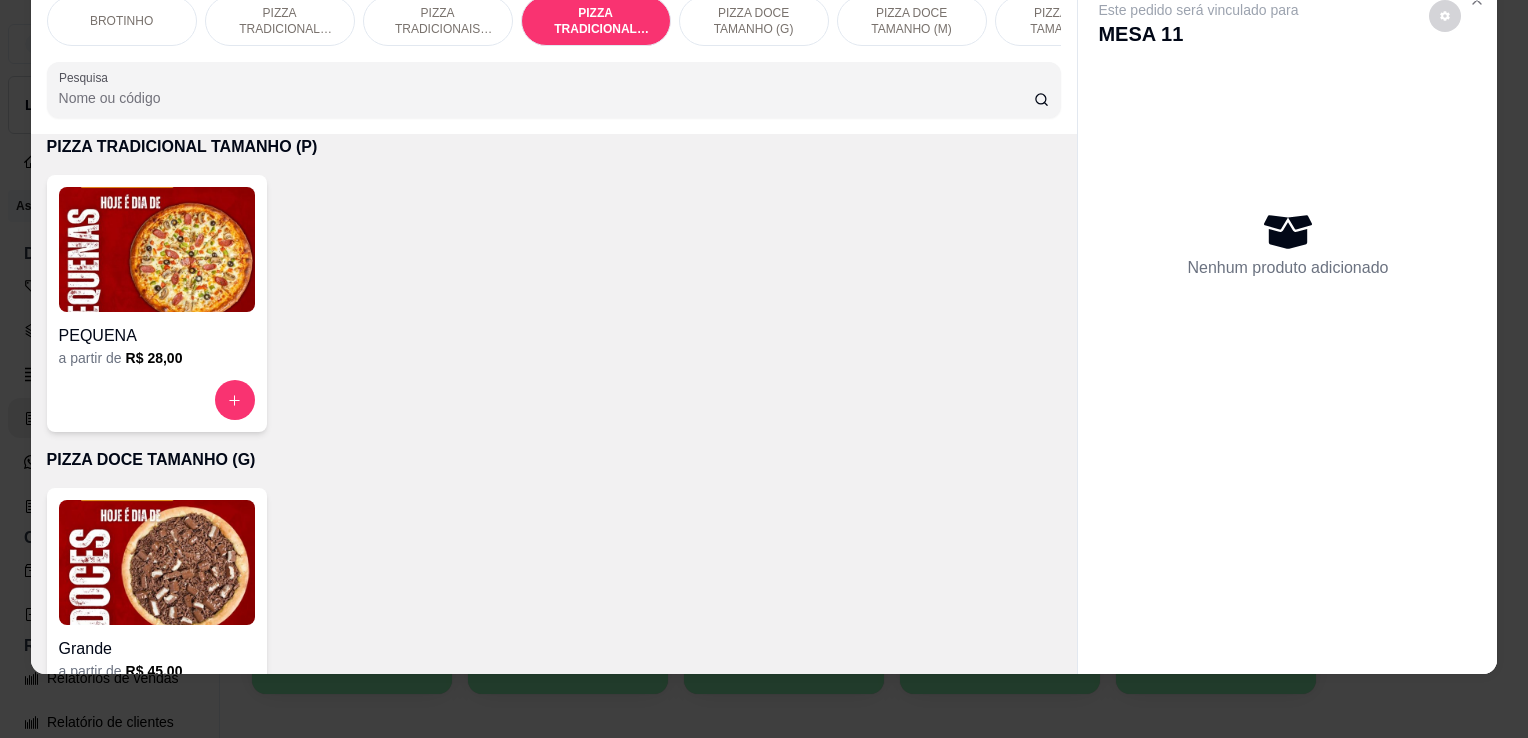 click on "PEQUENA a partir de     R$ 28,00" at bounding box center (157, 303) 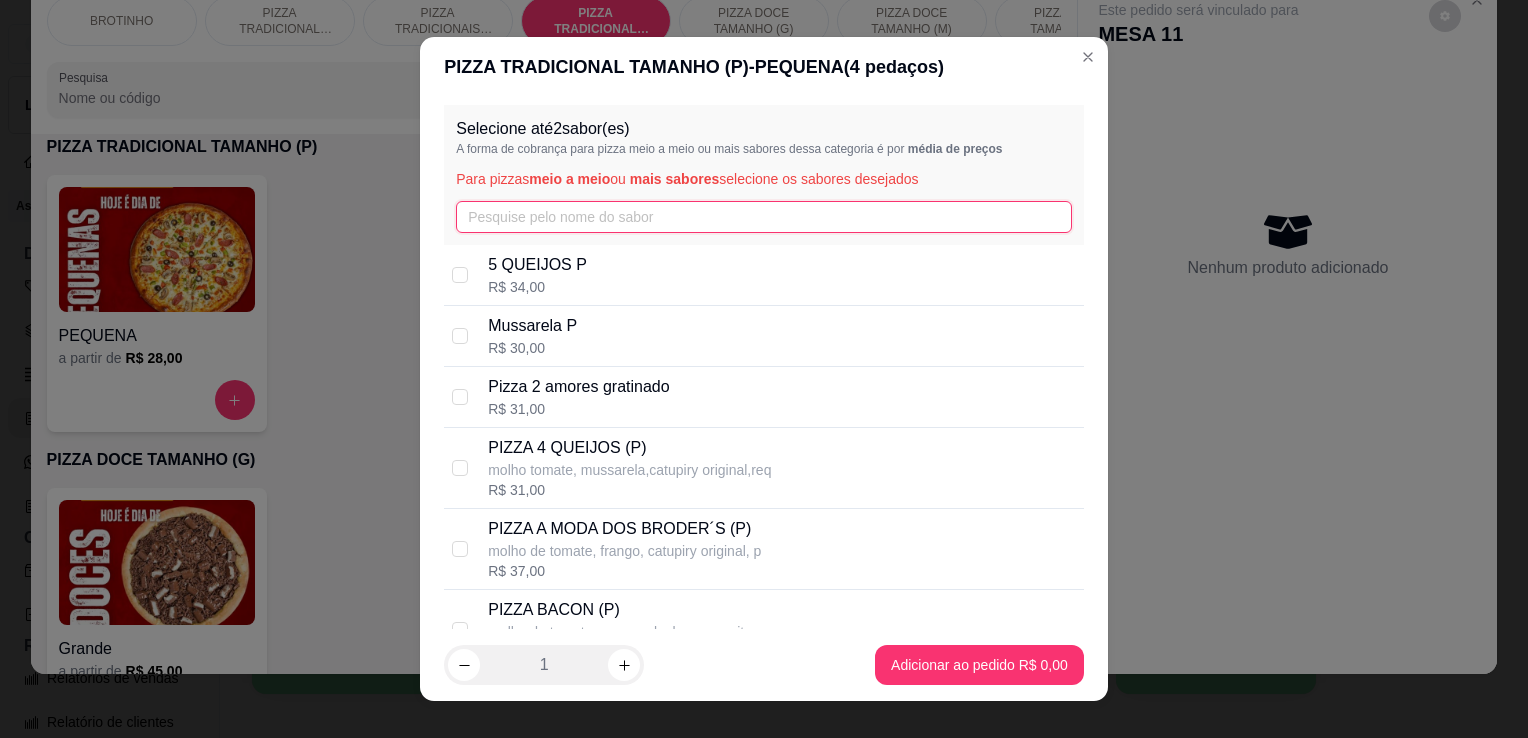 click at bounding box center (764, 217) 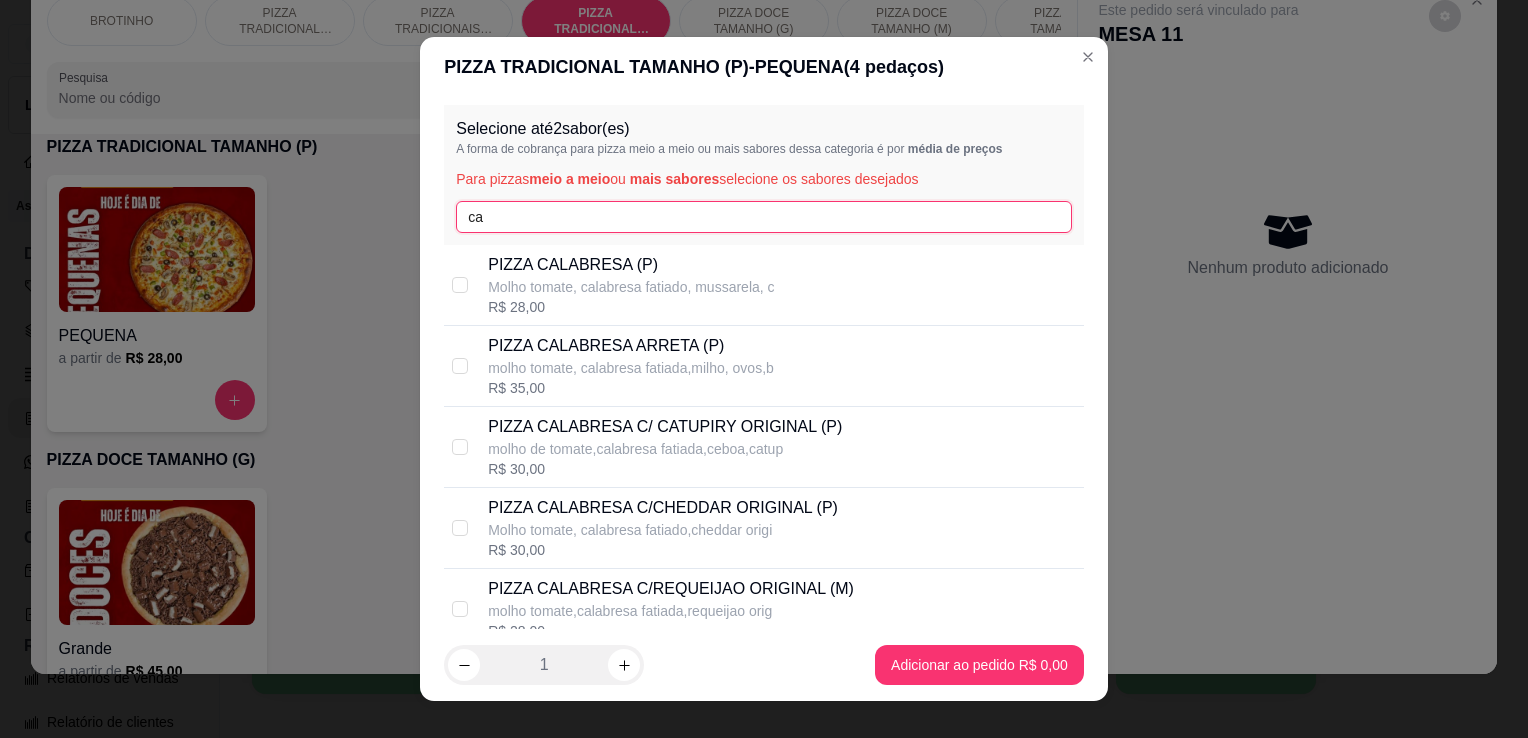 type on "ca" 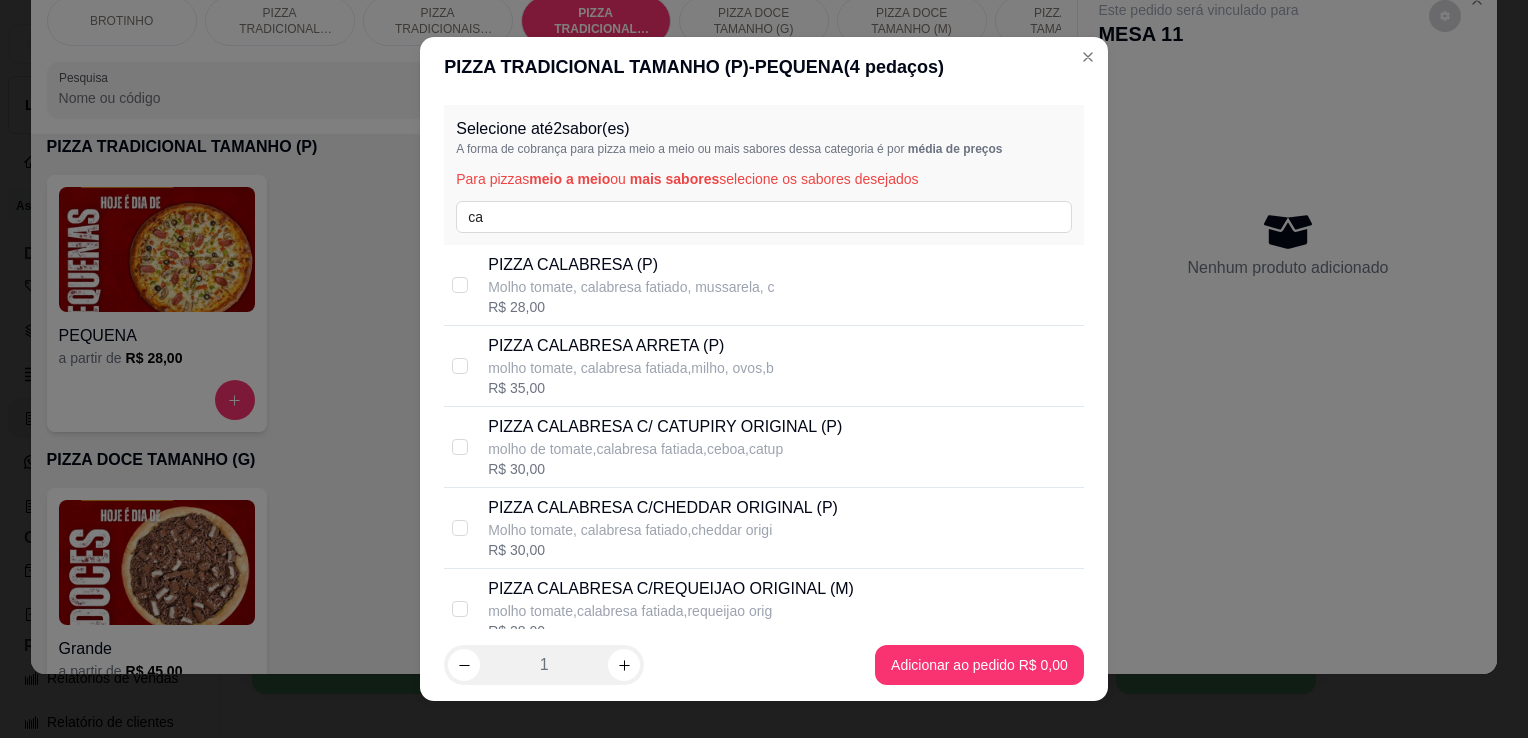 click on "PIZZA CALABRESA (P)" at bounding box center (631, 265) 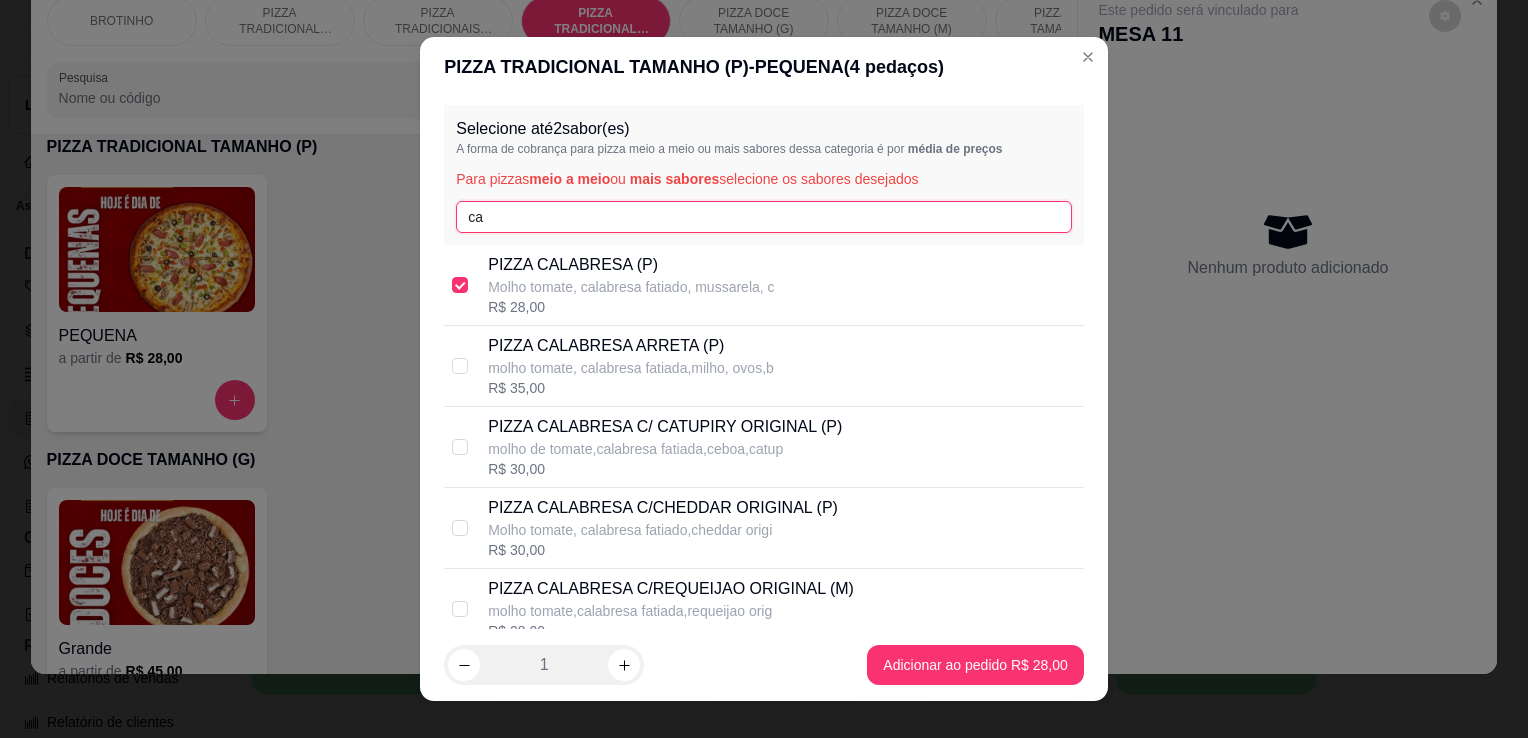 click on "ca" at bounding box center (764, 217) 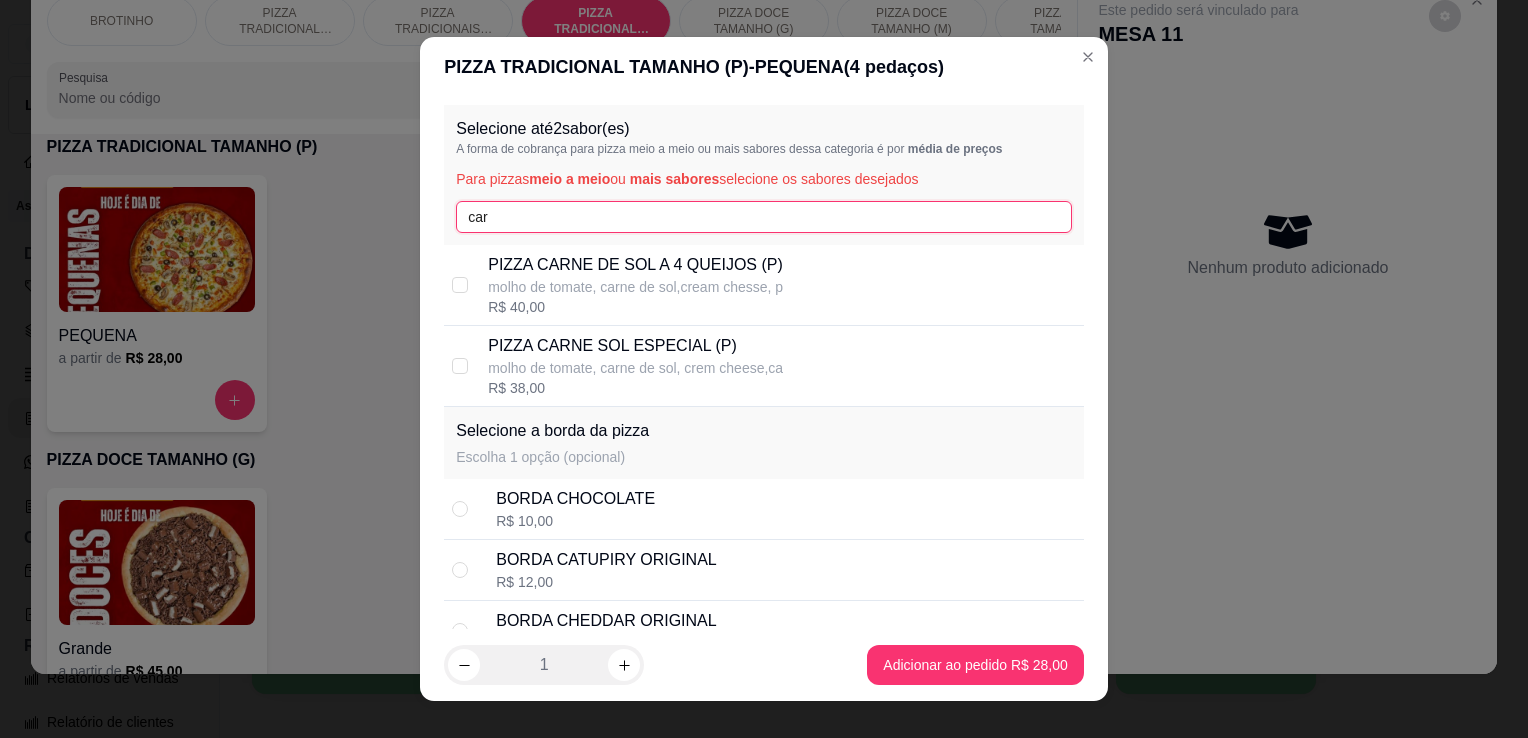 type on "car" 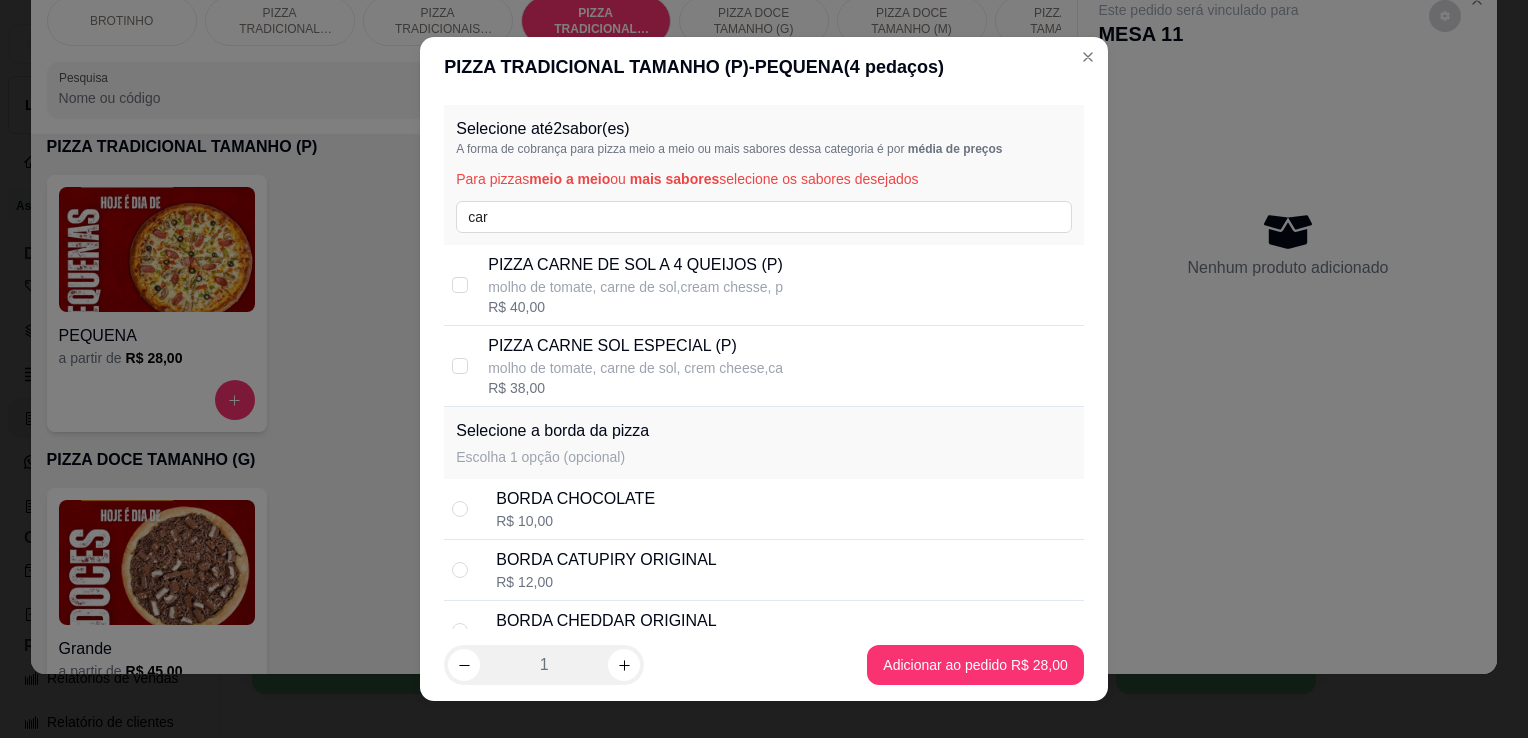 click on "molho de tomate, carne de sol,cream chesse, p" at bounding box center (635, 287) 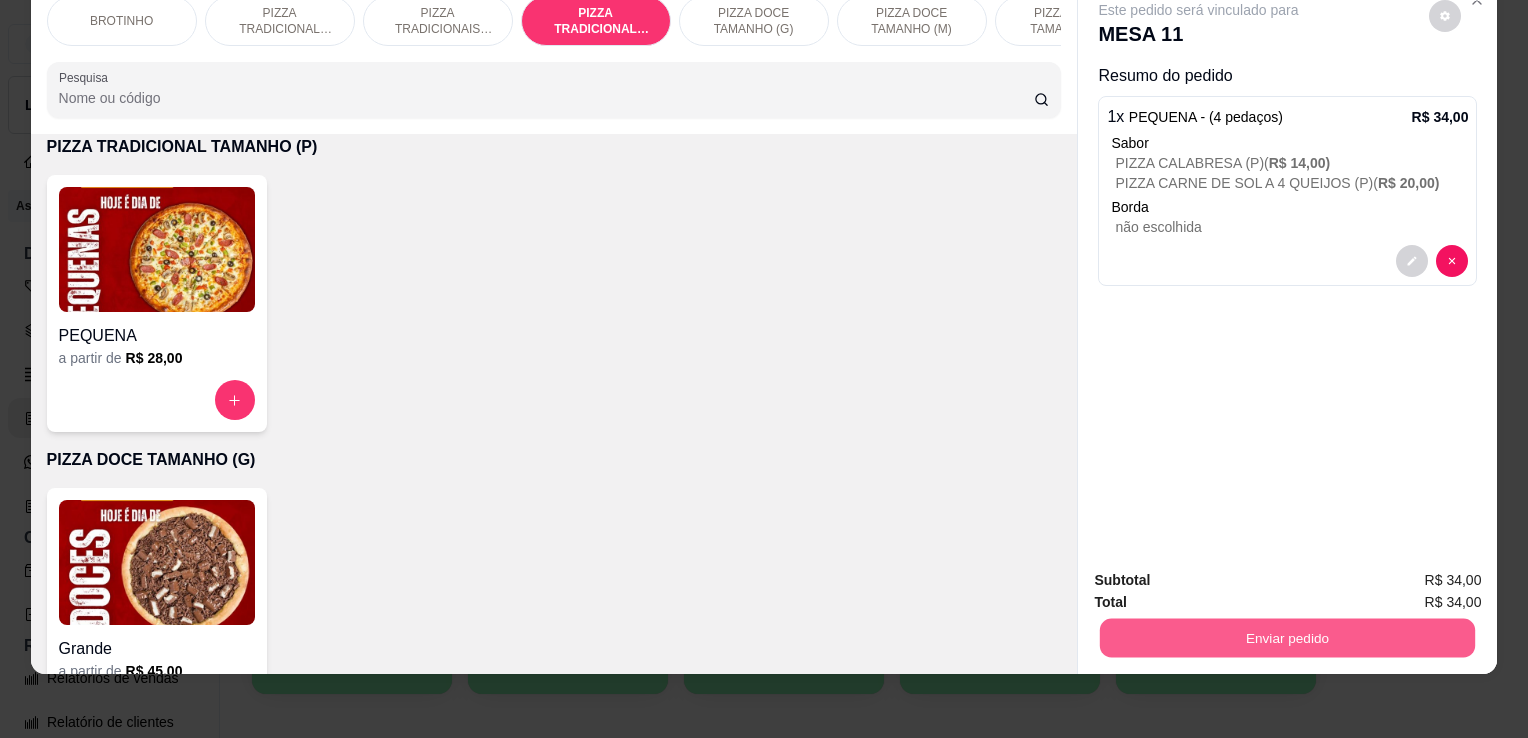 click on "Enviar pedido" at bounding box center [1287, 637] 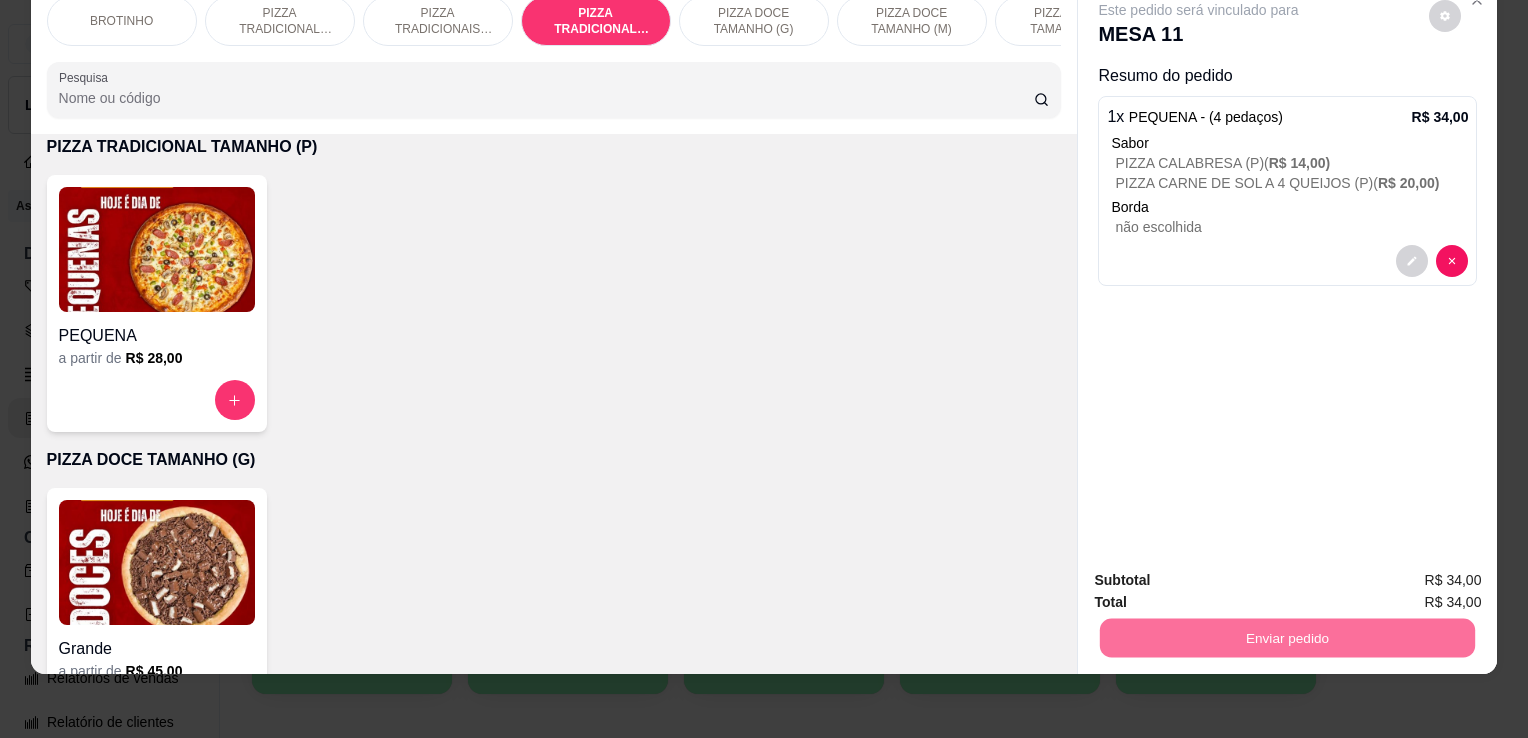 click on "Não registrar e enviar pedido" at bounding box center [1222, 573] 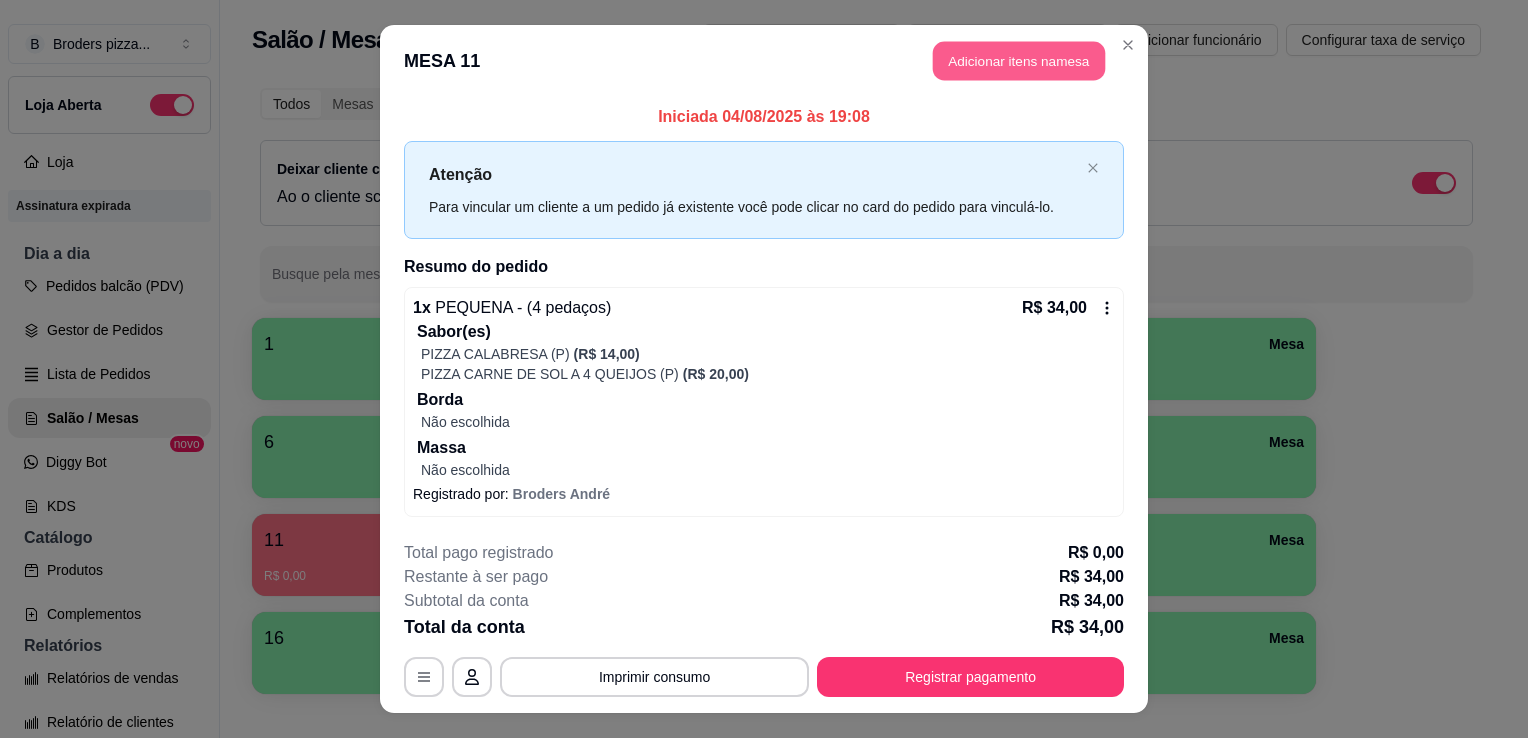 click on "Adicionar itens na  mesa" at bounding box center (1019, 61) 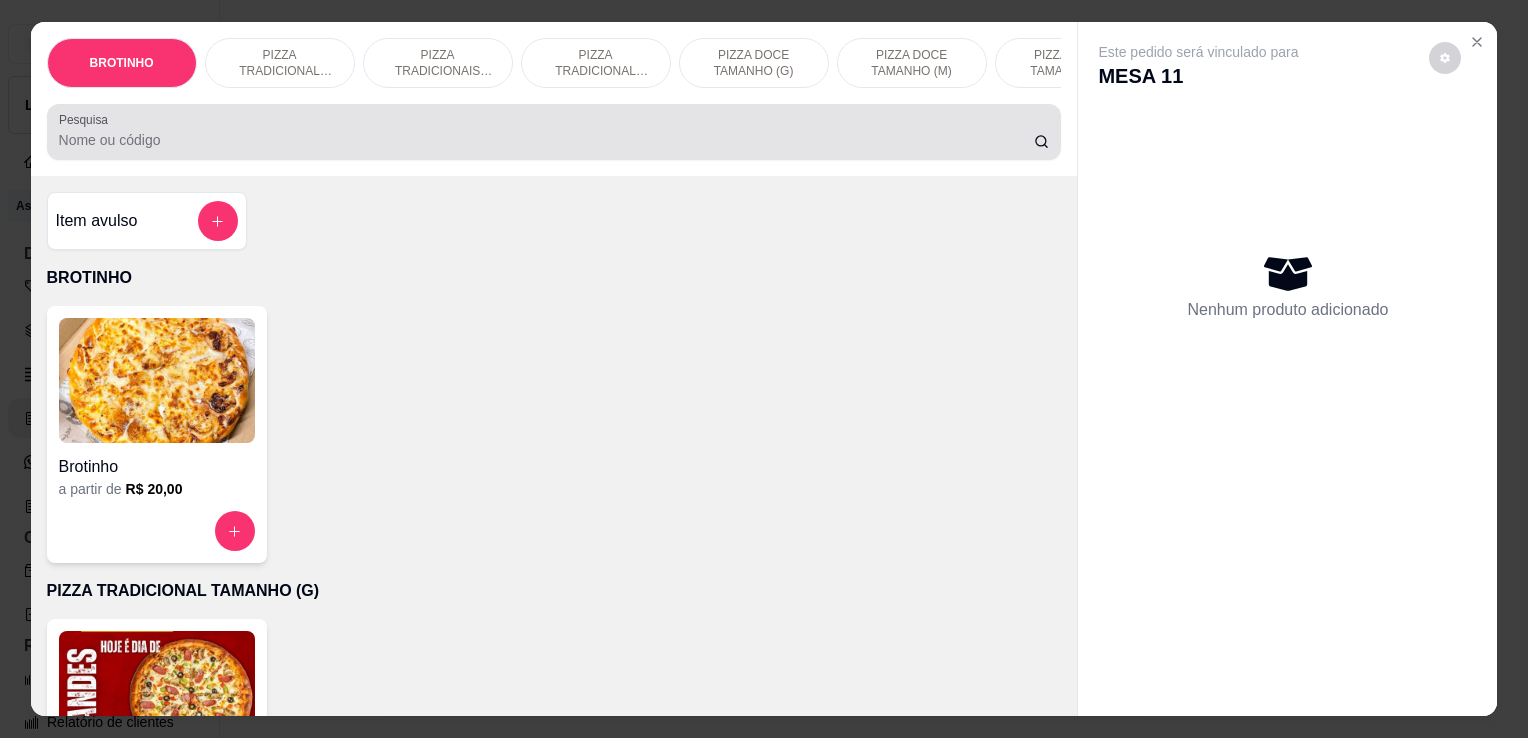 click at bounding box center [554, 132] 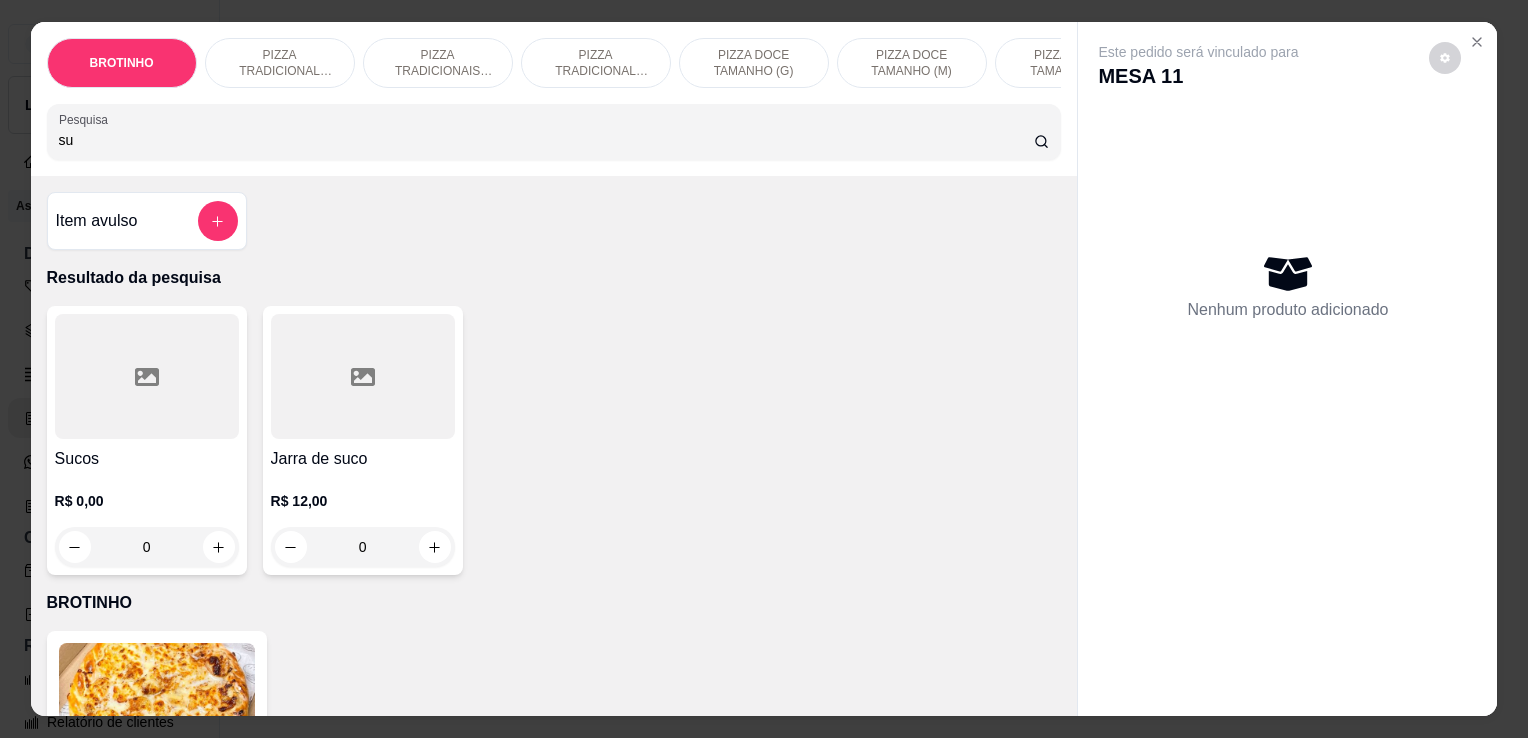 type on "su" 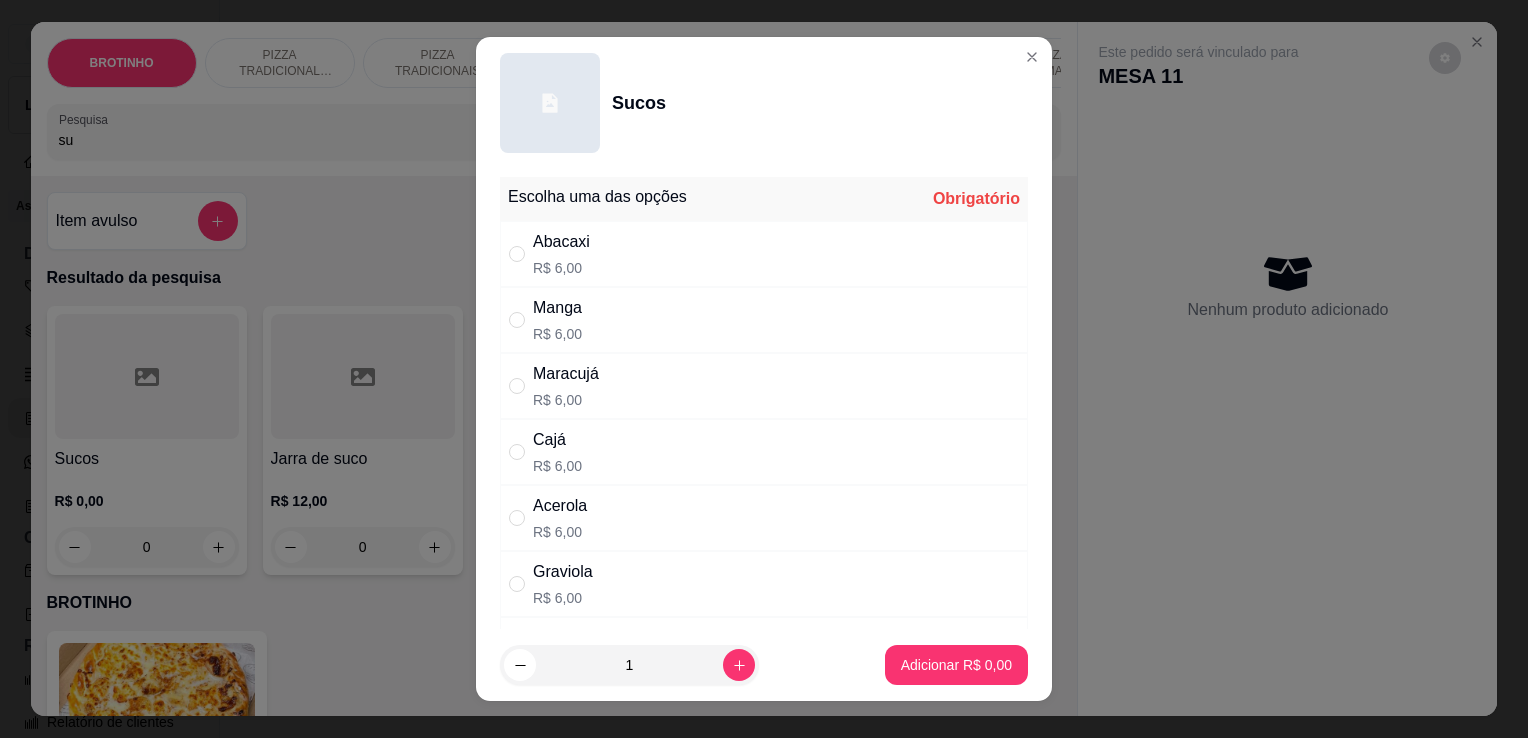 click on "Cajá" at bounding box center (557, 440) 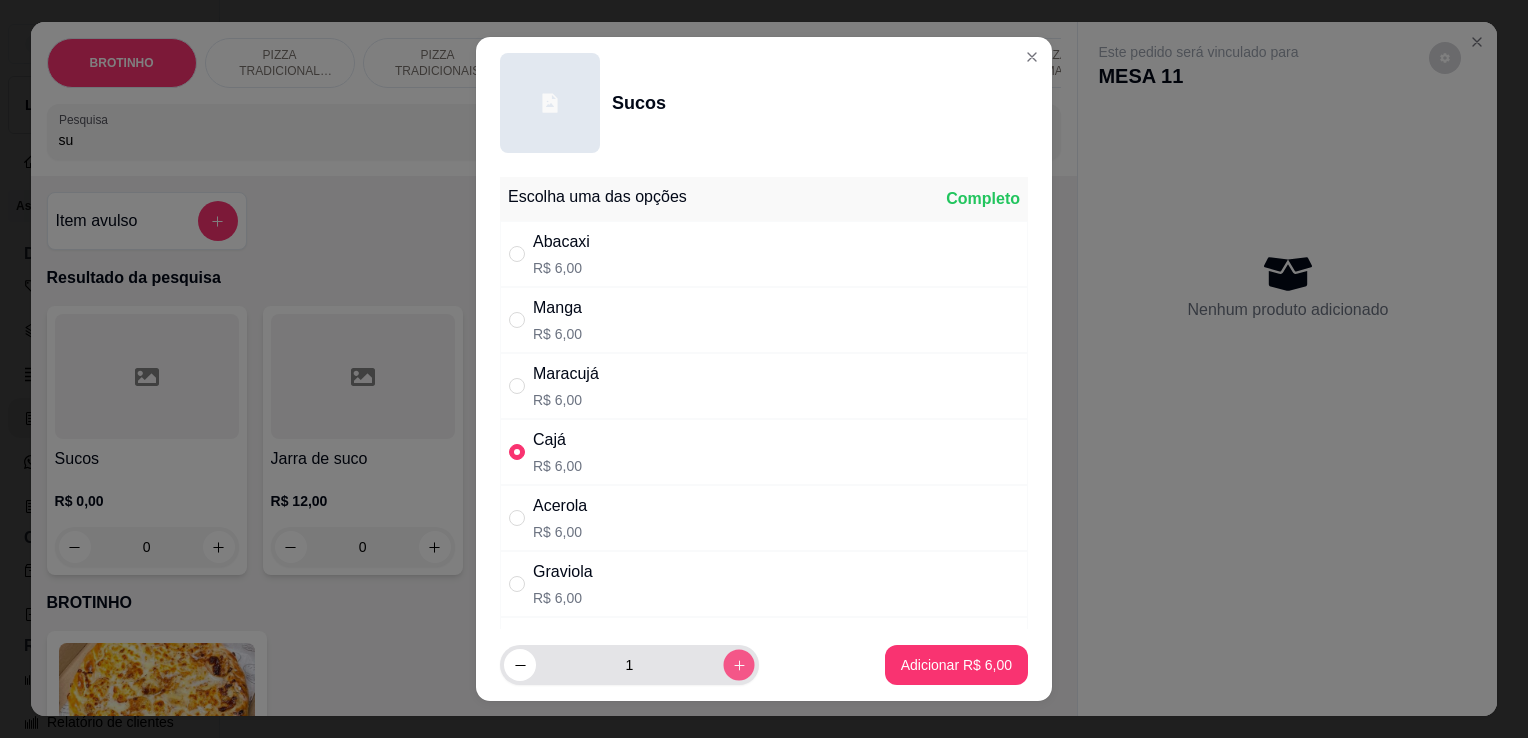 click at bounding box center [738, 665] 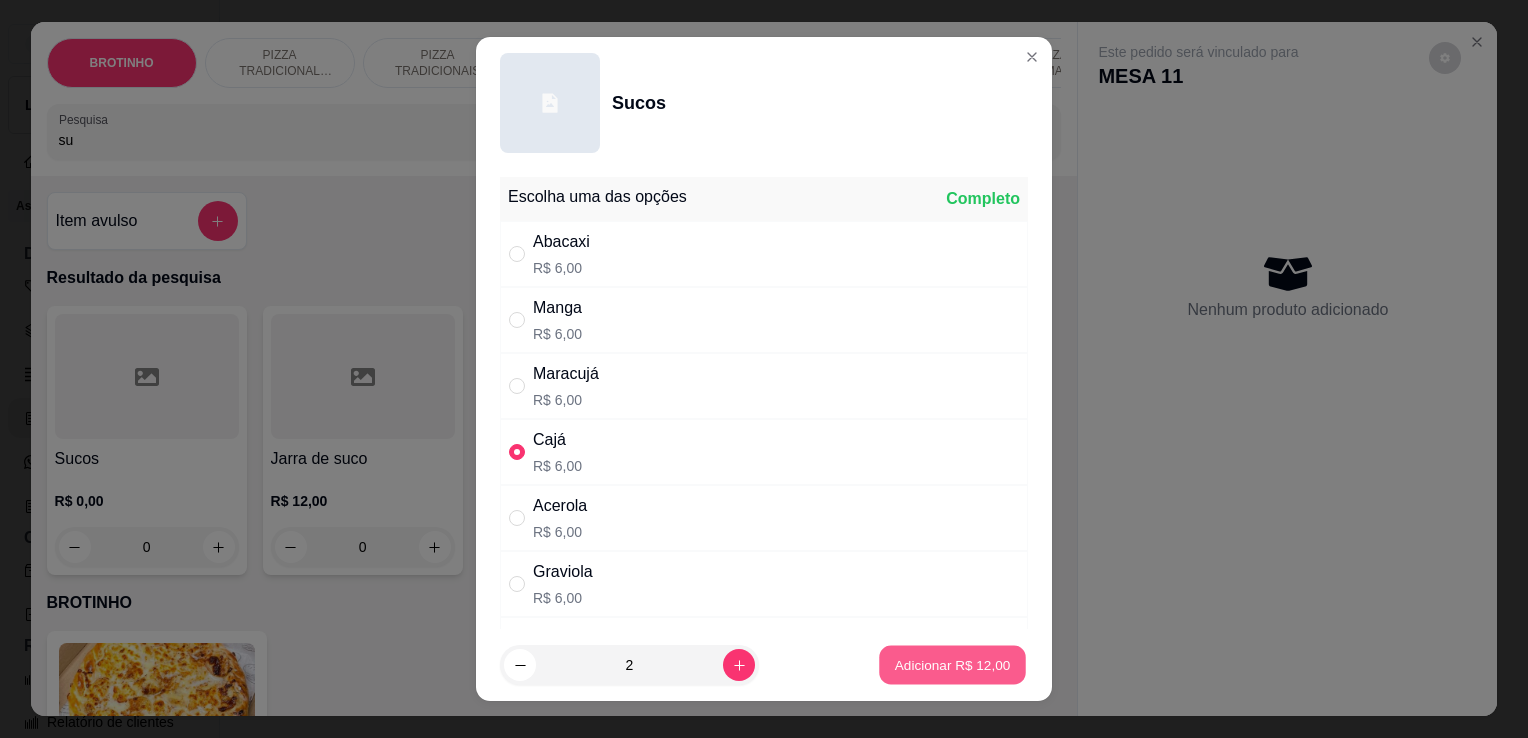 click on "Adicionar   R$ 12,00" at bounding box center (953, 664) 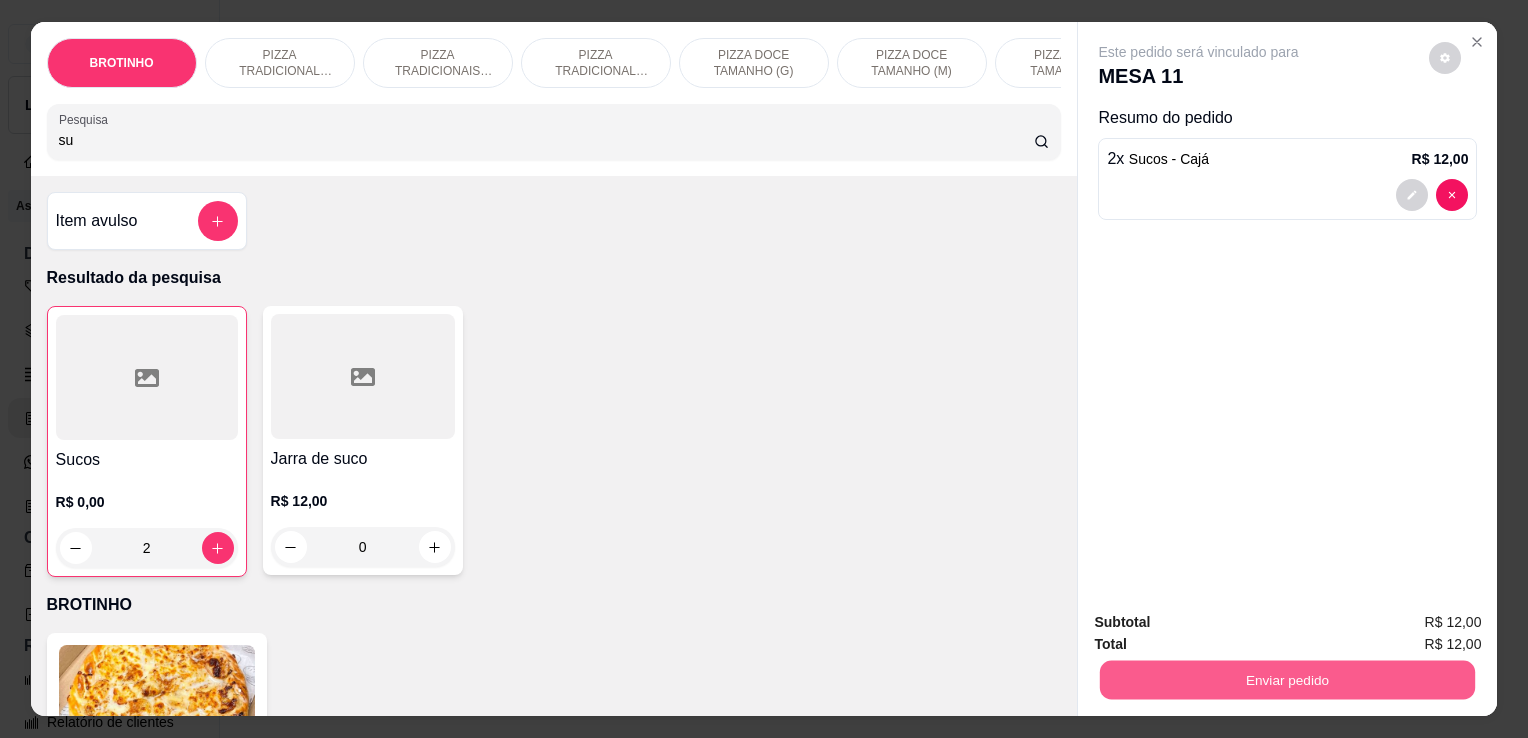 click on "Enviar pedido" at bounding box center [1287, 679] 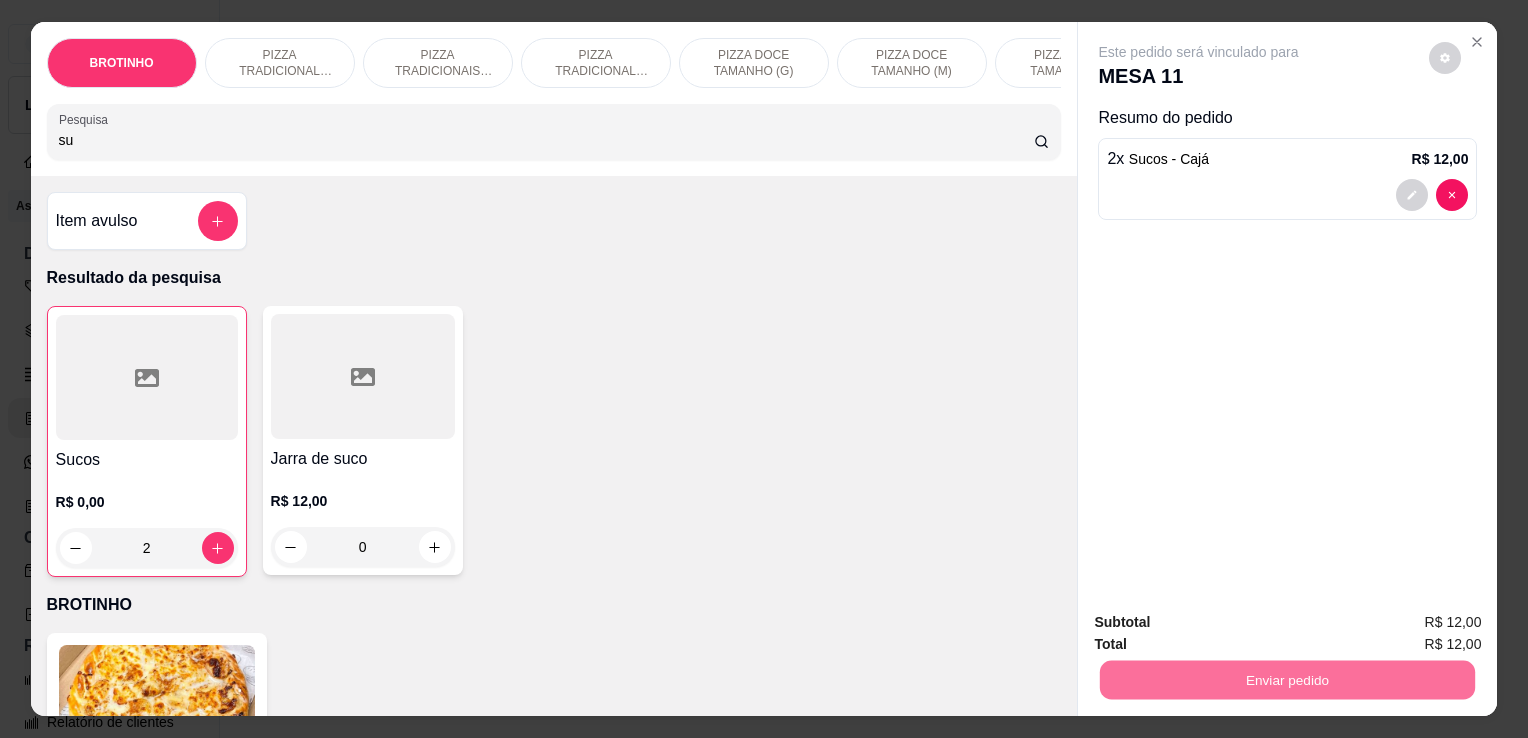 click on "Não registrar e enviar pedido" at bounding box center [1222, 623] 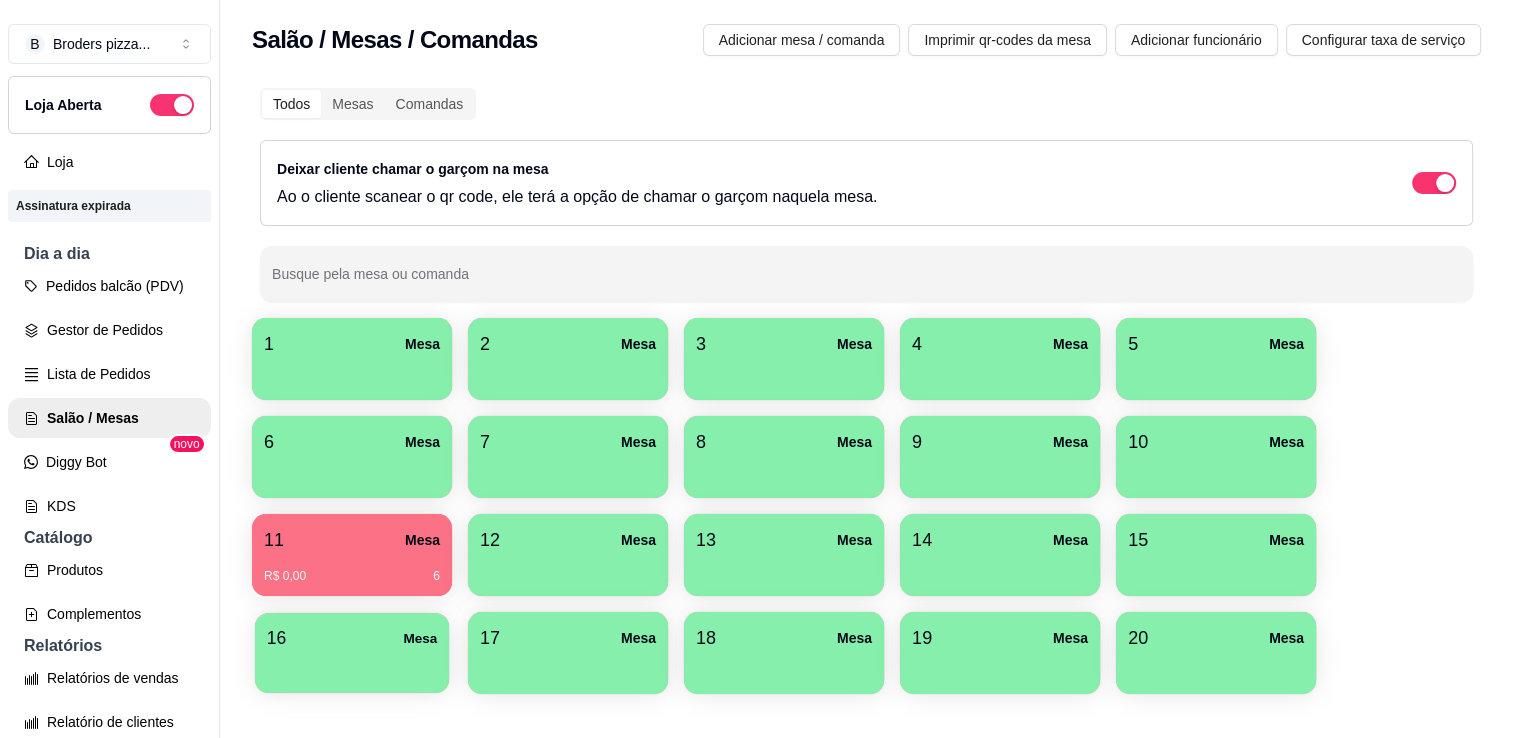 click on "16 Mesa" at bounding box center (352, 638) 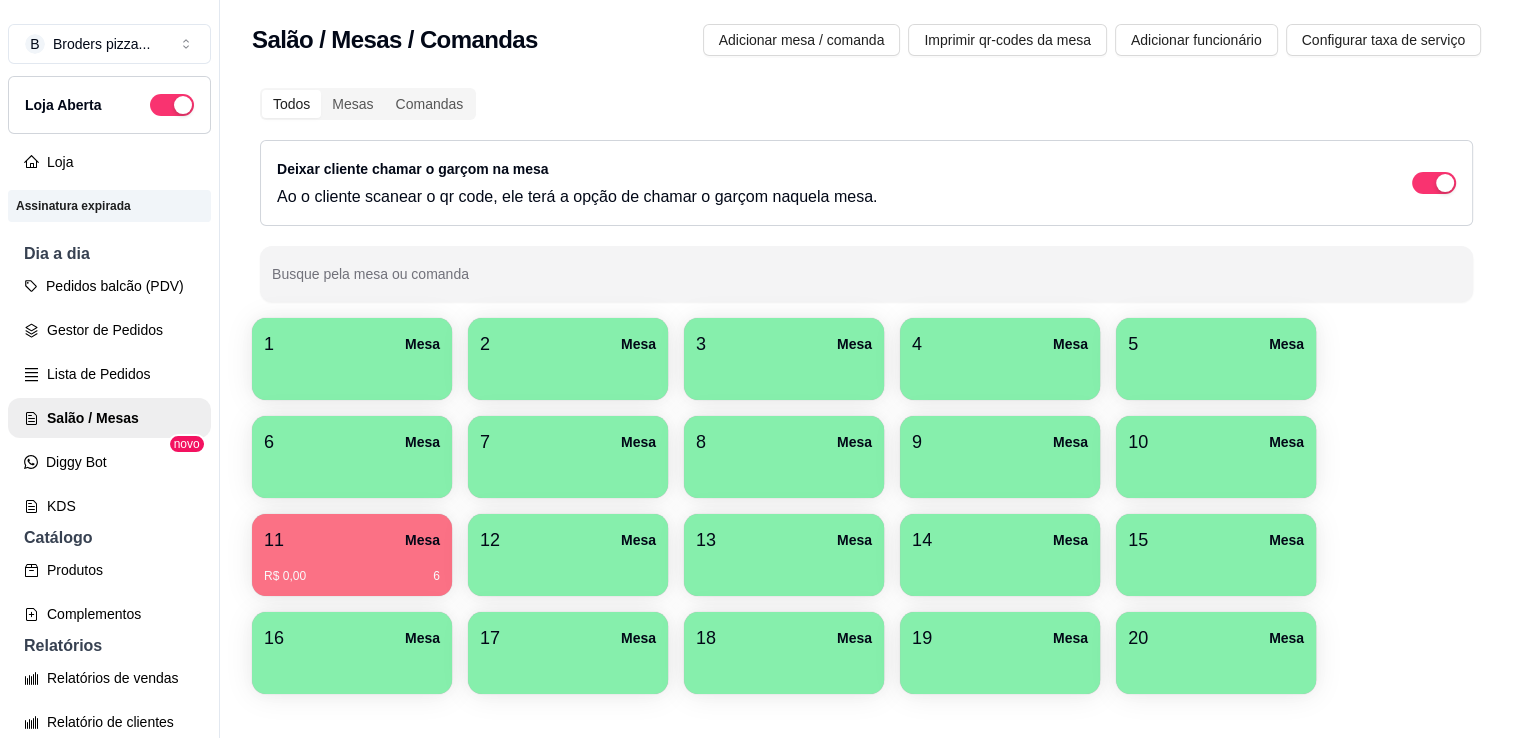 click on "12 Mesa" at bounding box center (568, 540) 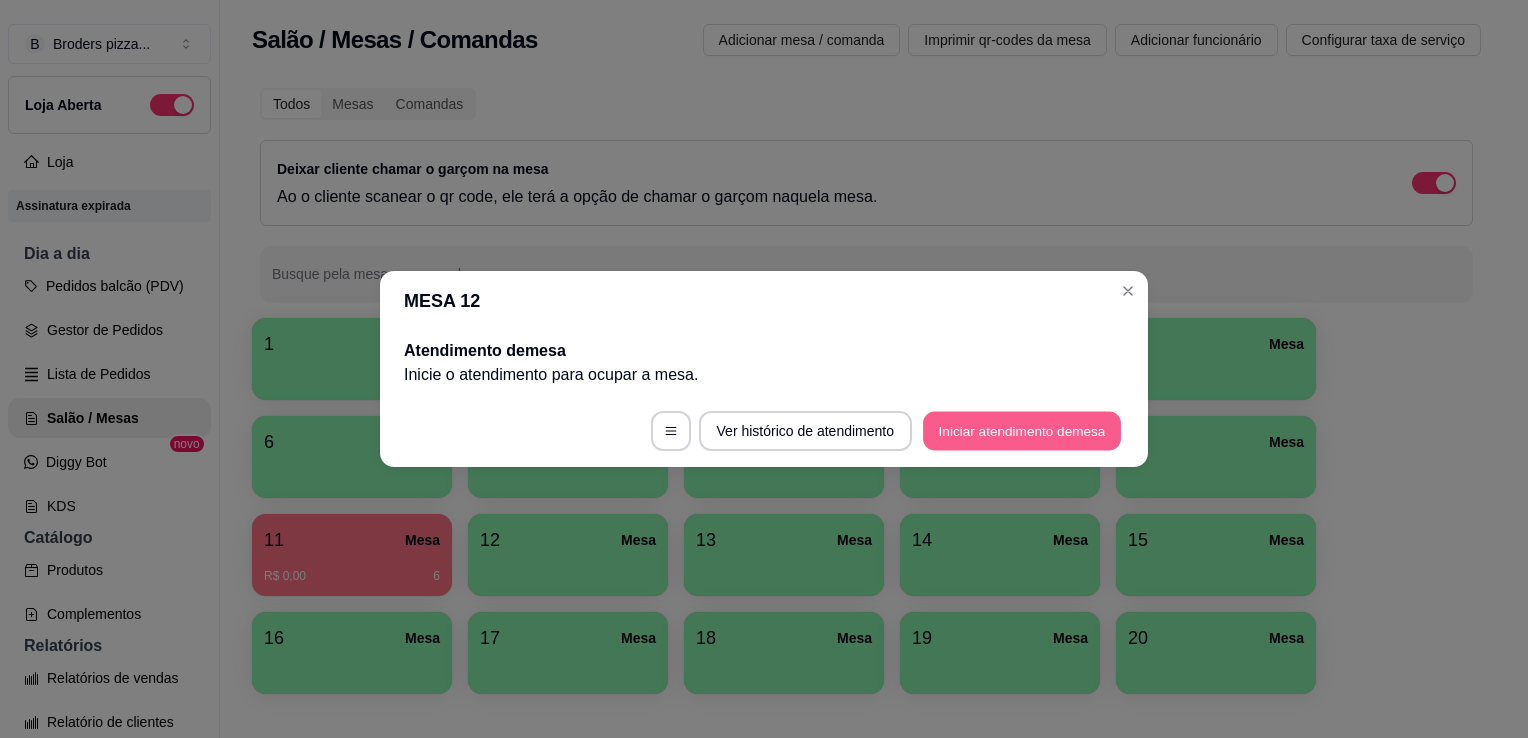 click on "Iniciar atendimento de  mesa" at bounding box center [1022, 431] 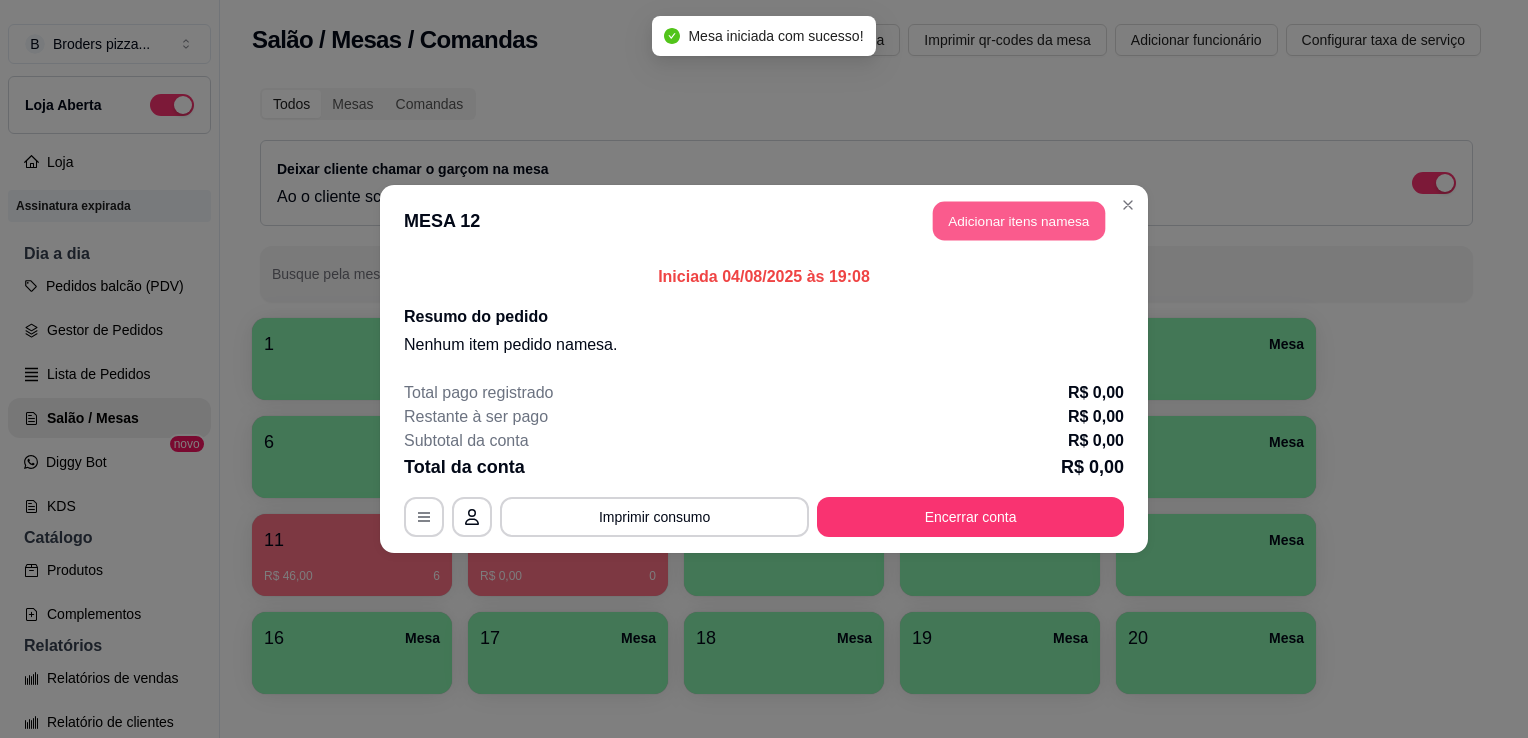 click on "Adicionar itens na  mesa" at bounding box center (1019, 221) 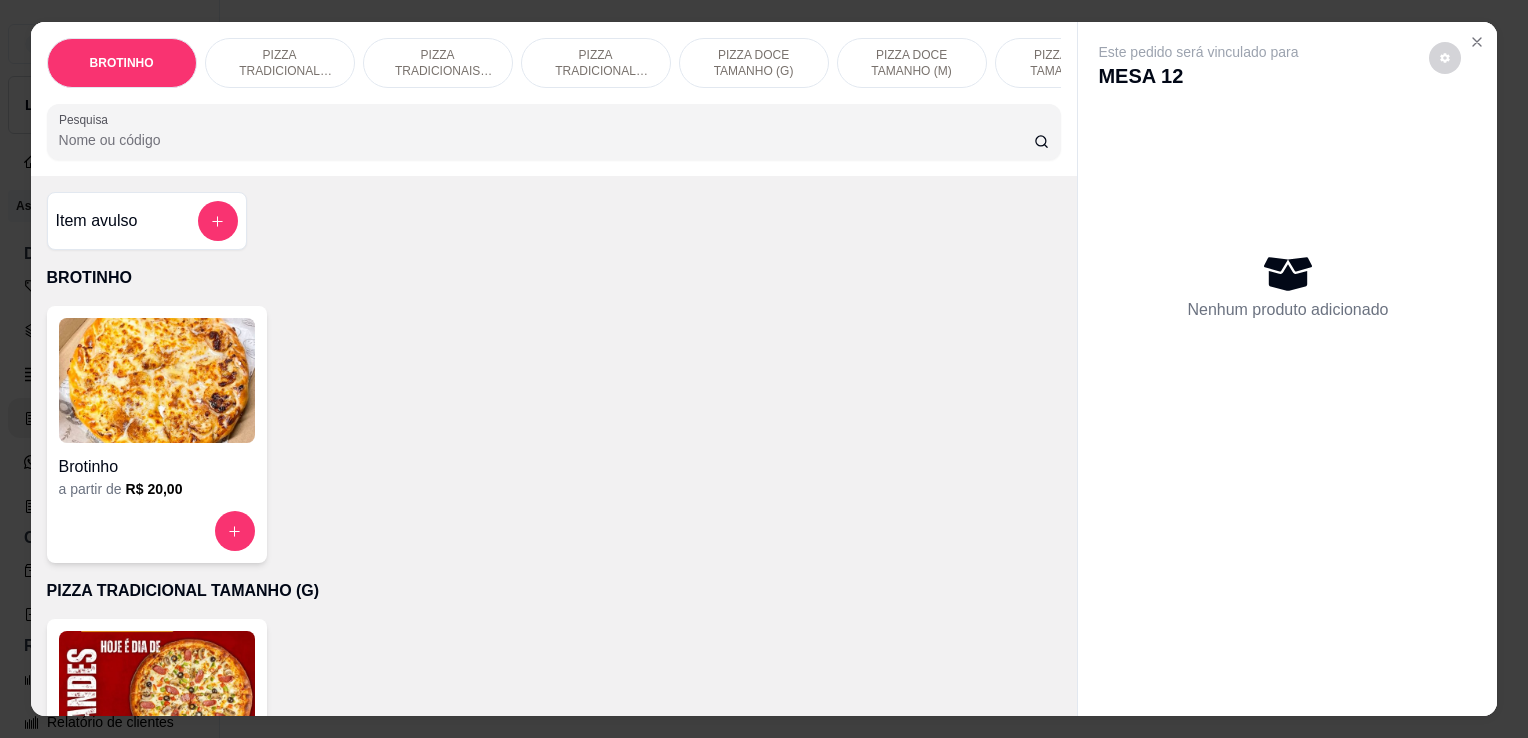 click on "PIZZA TRADICIONAIS TAMANHO (M)" at bounding box center (438, 63) 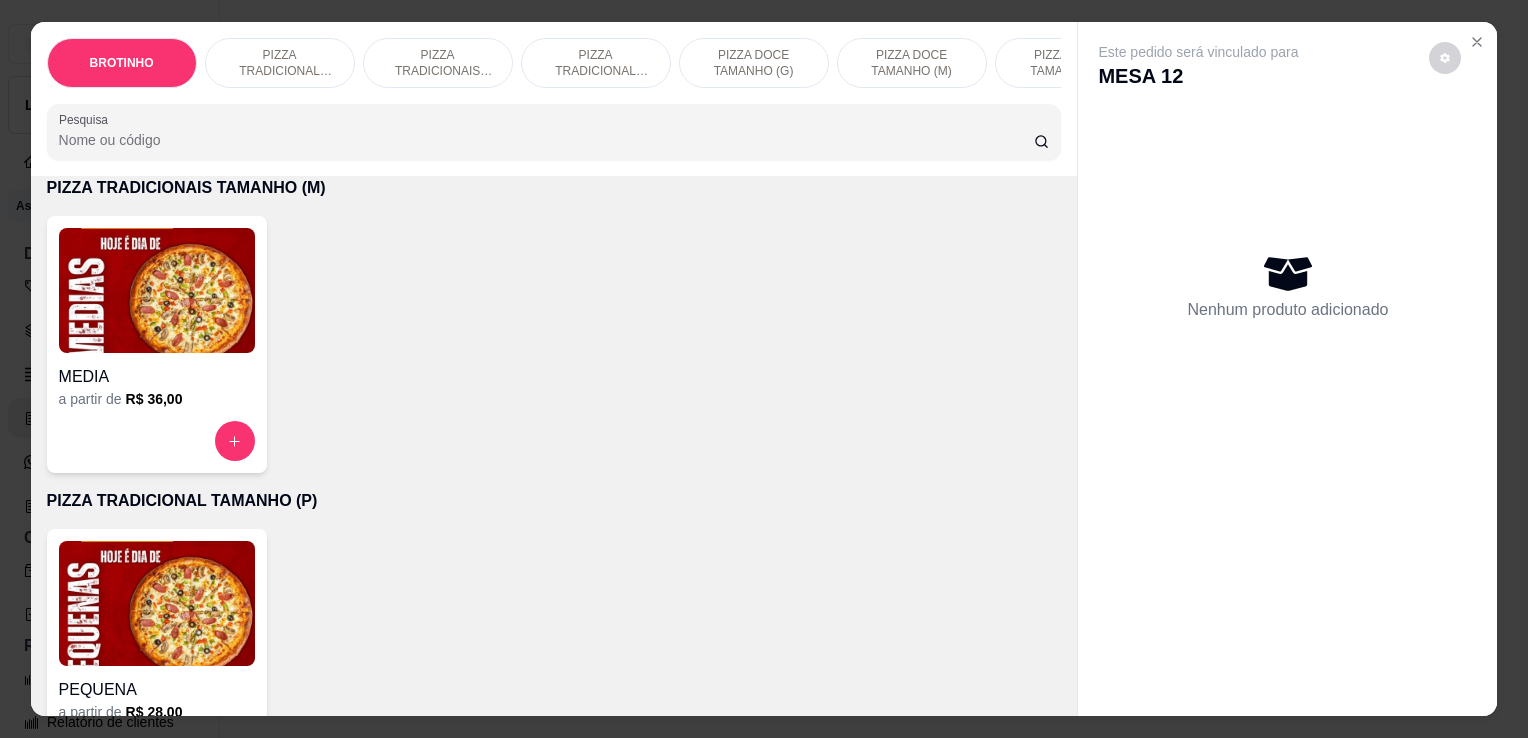 scroll, scrollTop: 49, scrollLeft: 0, axis: vertical 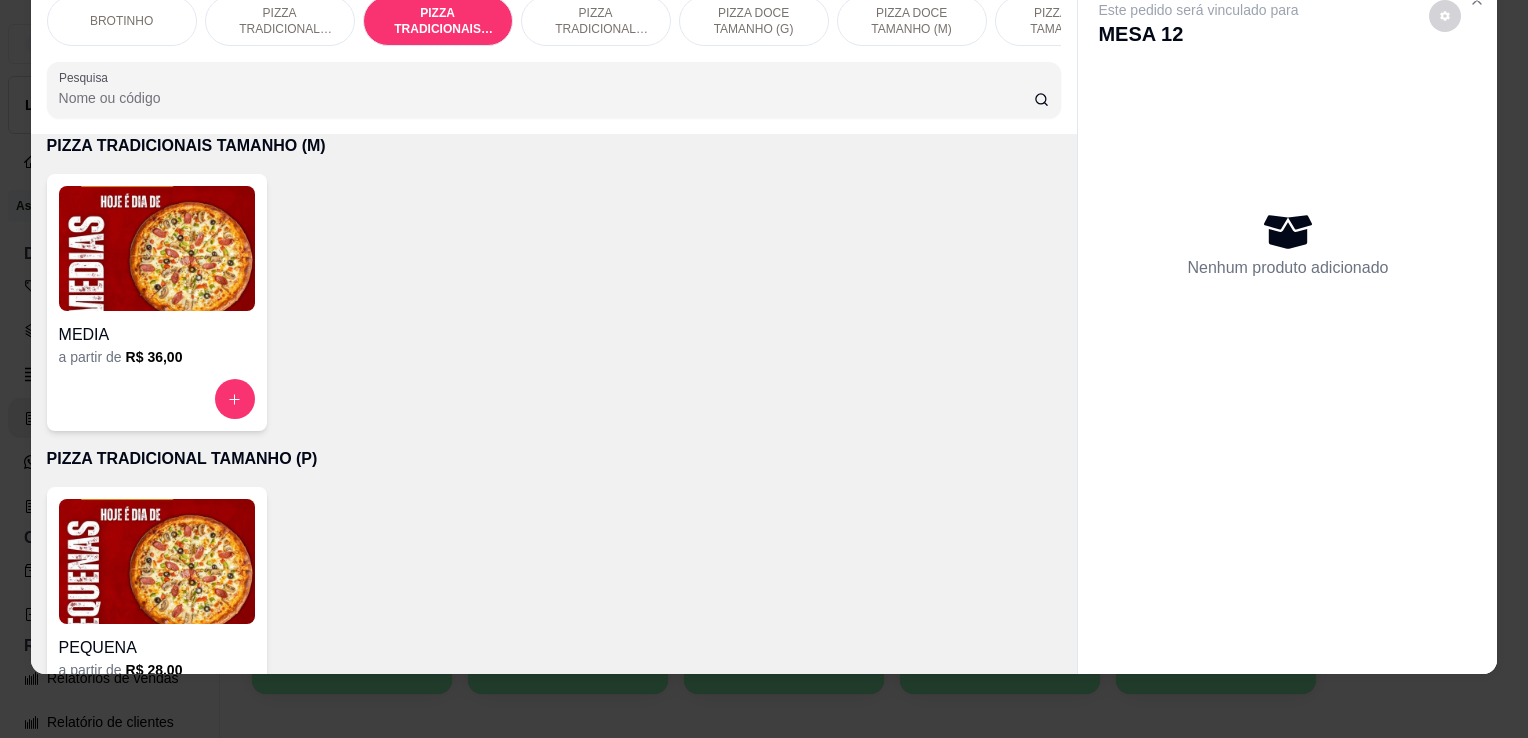 click on "Pesquisa" at bounding box center [546, 98] 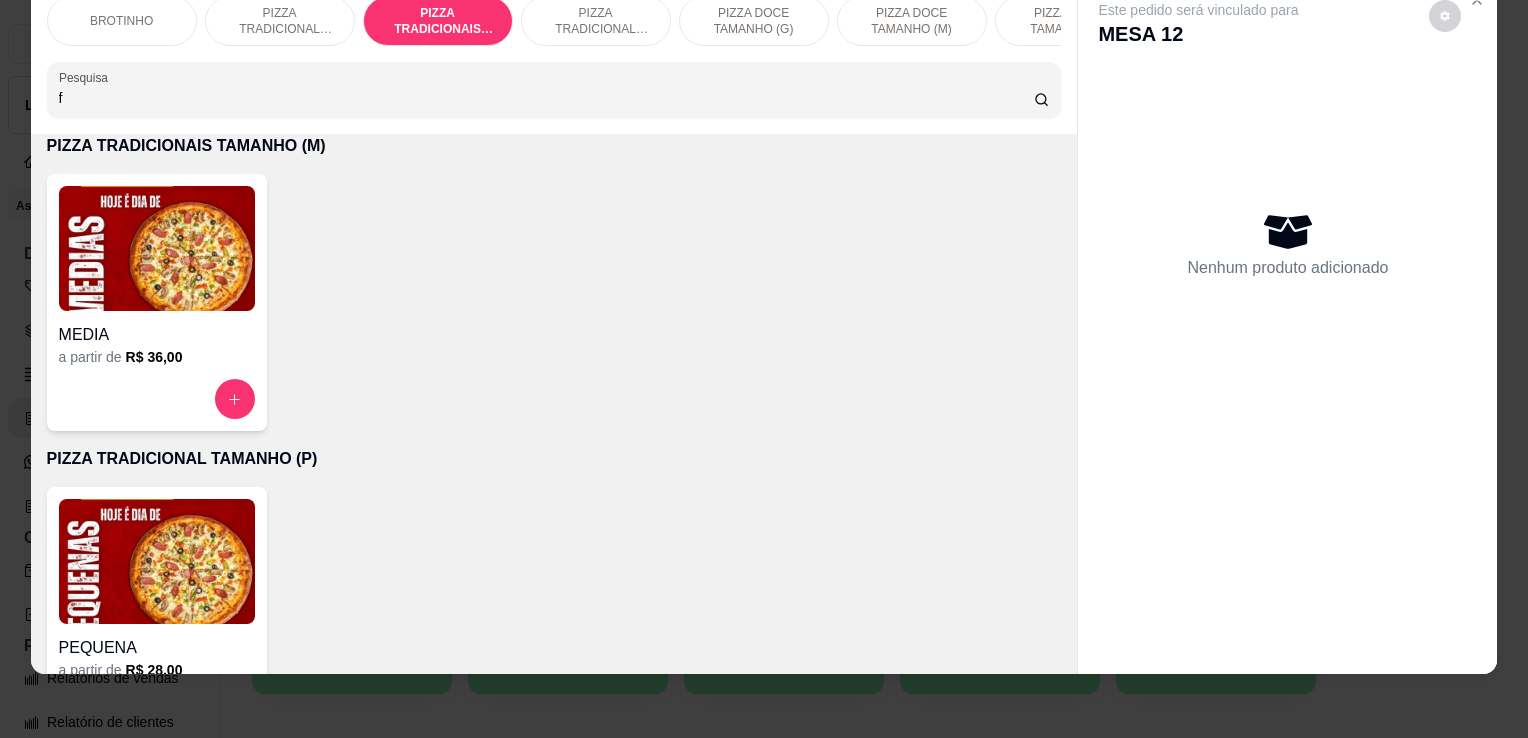 scroll, scrollTop: 796, scrollLeft: 0, axis: vertical 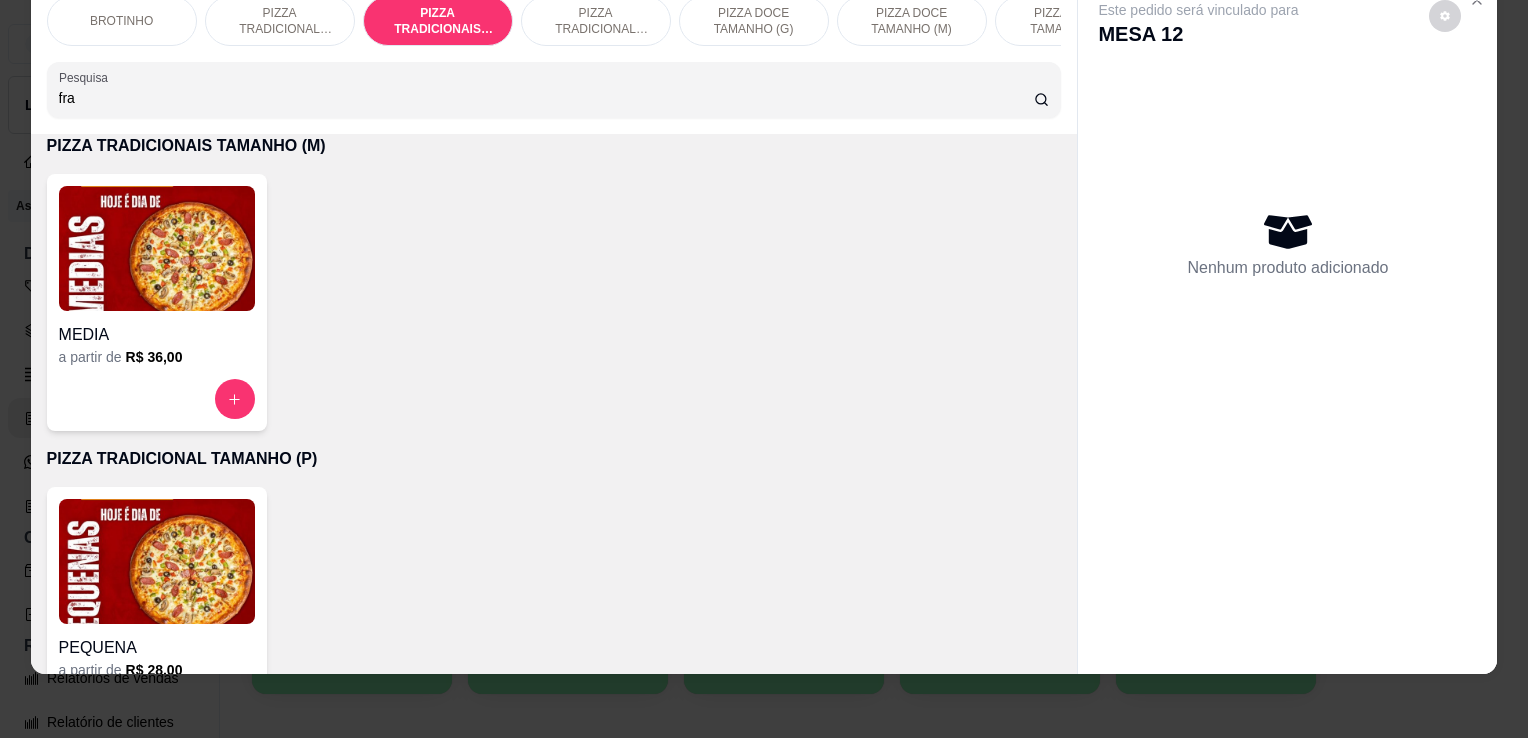 drag, startPoint x: 389, startPoint y: 102, endPoint x: 305, endPoint y: 238, distance: 159.84993 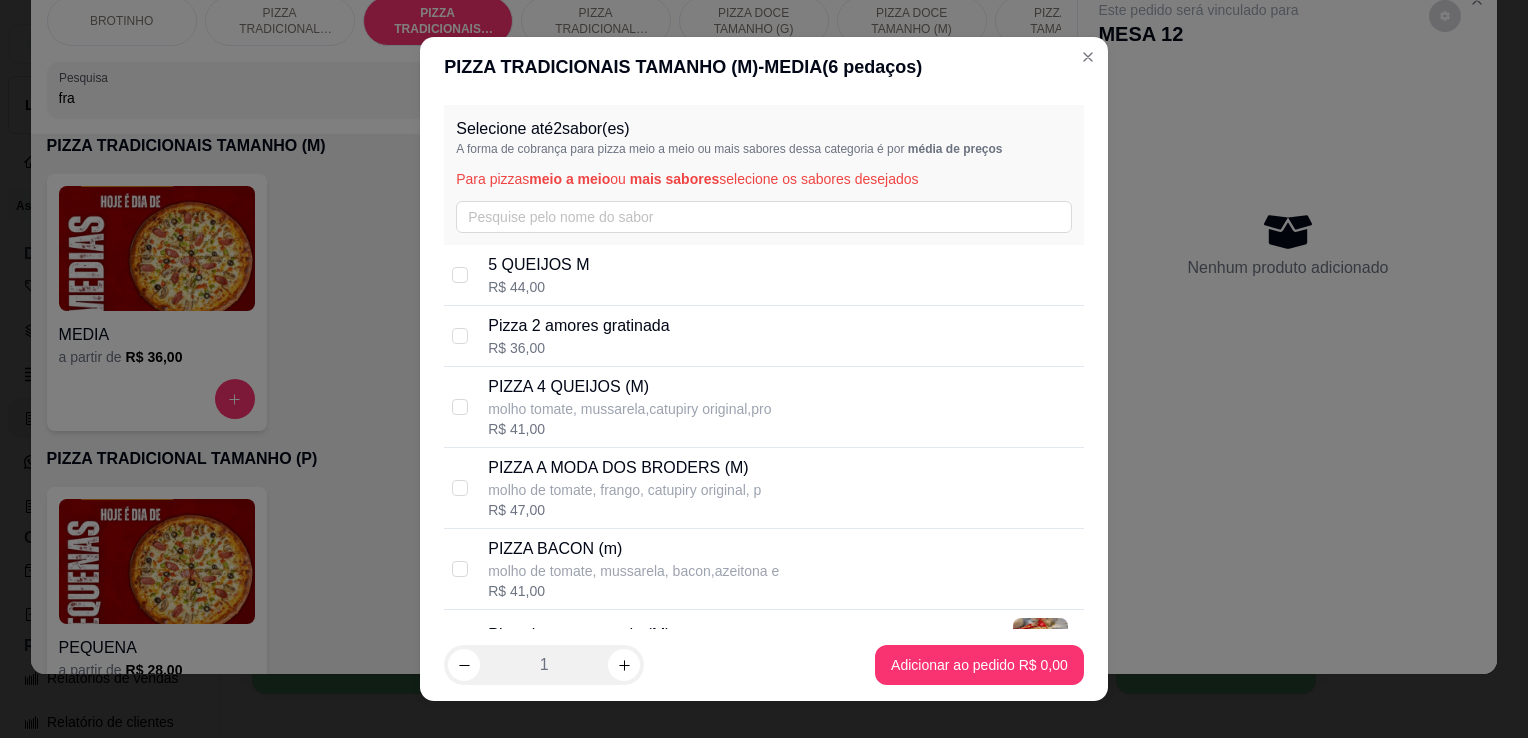 click on "Selecione até  2  sabor(es) A forma de cobrança para pizza meio a meio ou mais sabores dessa categoria é por   média de preços Para pizzas  meio a meio  ou   mais sabores  selecione os sabores desejados" at bounding box center [764, 175] 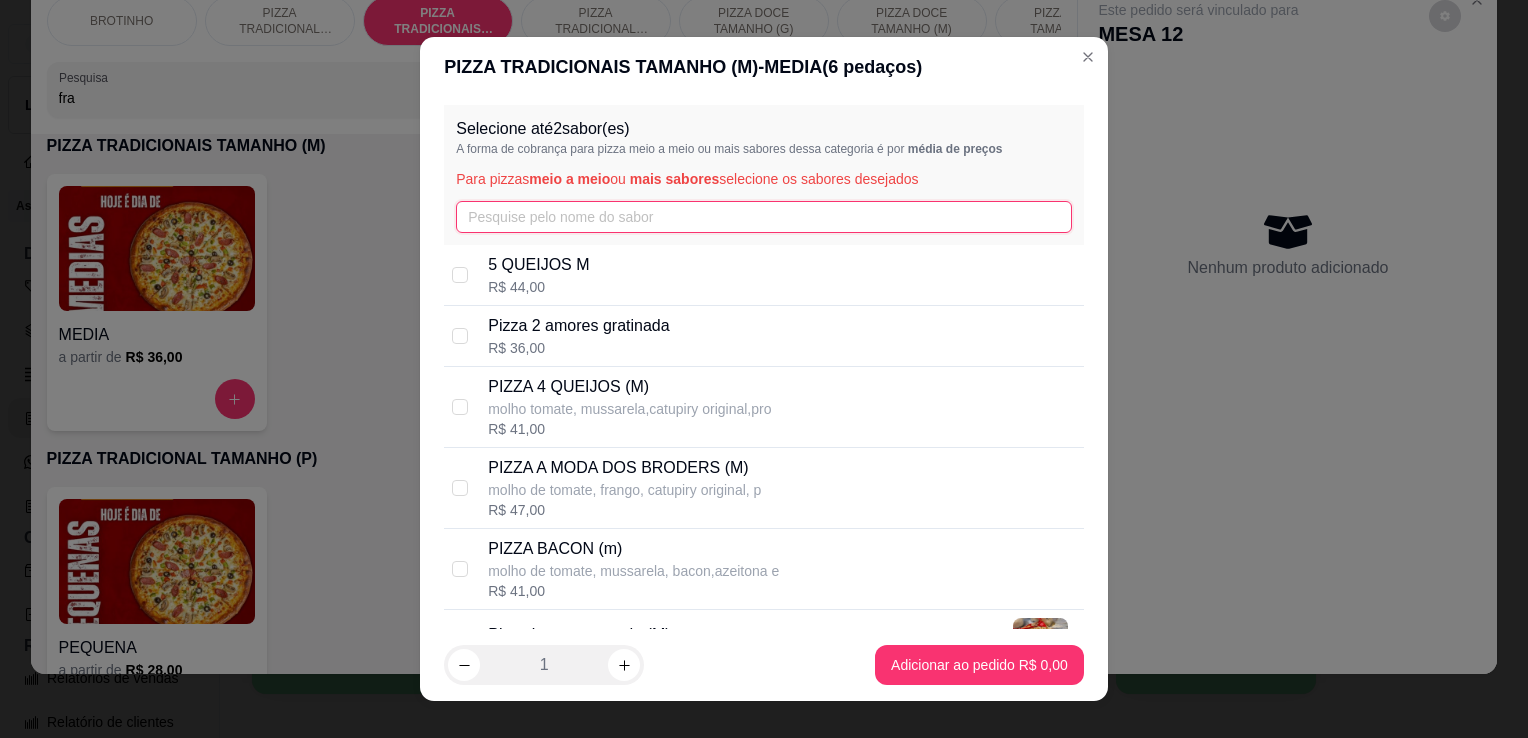 click at bounding box center [764, 217] 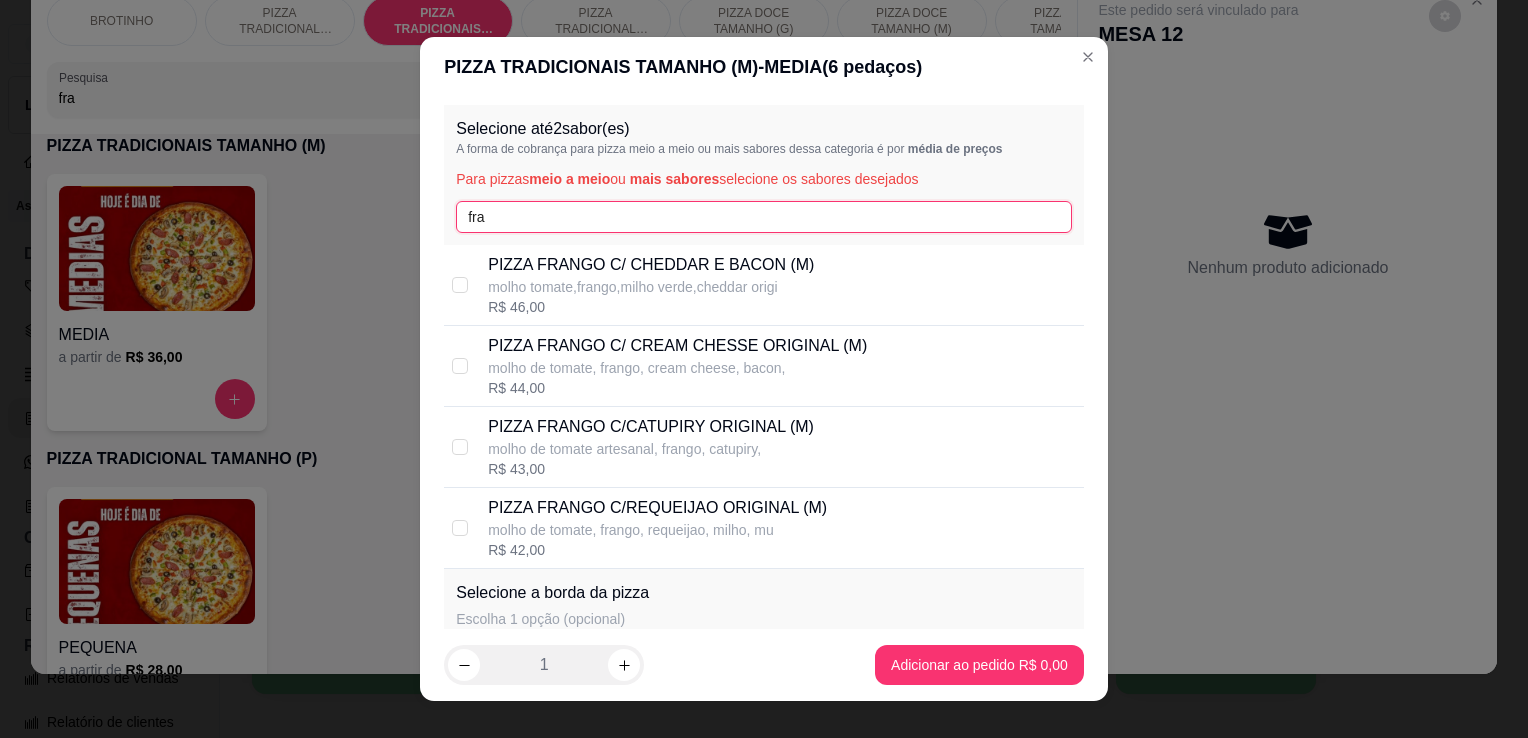 type on "fra" 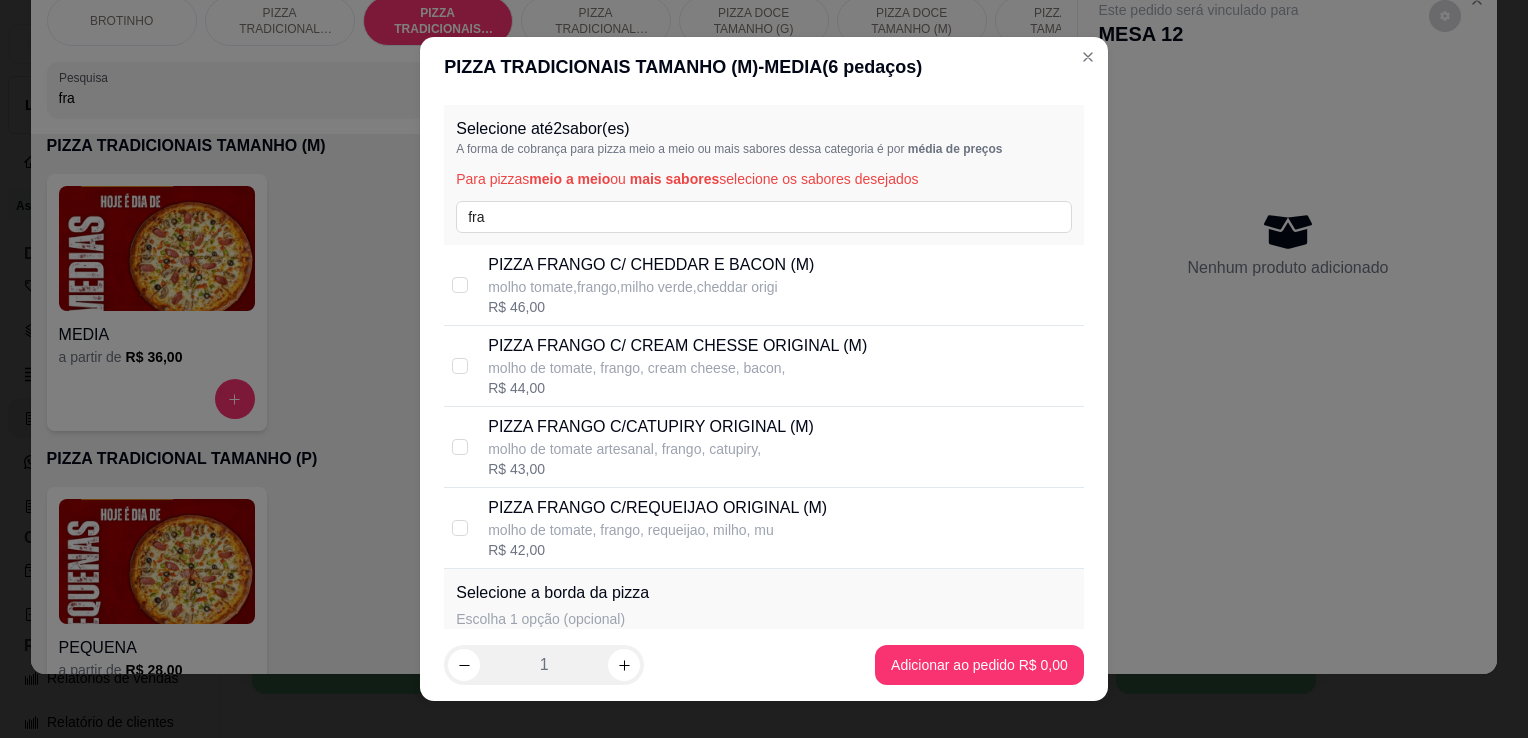 click on "PIZZA FRANGO C/CATUPIRY ORIGINAL (M)" at bounding box center [651, 427] 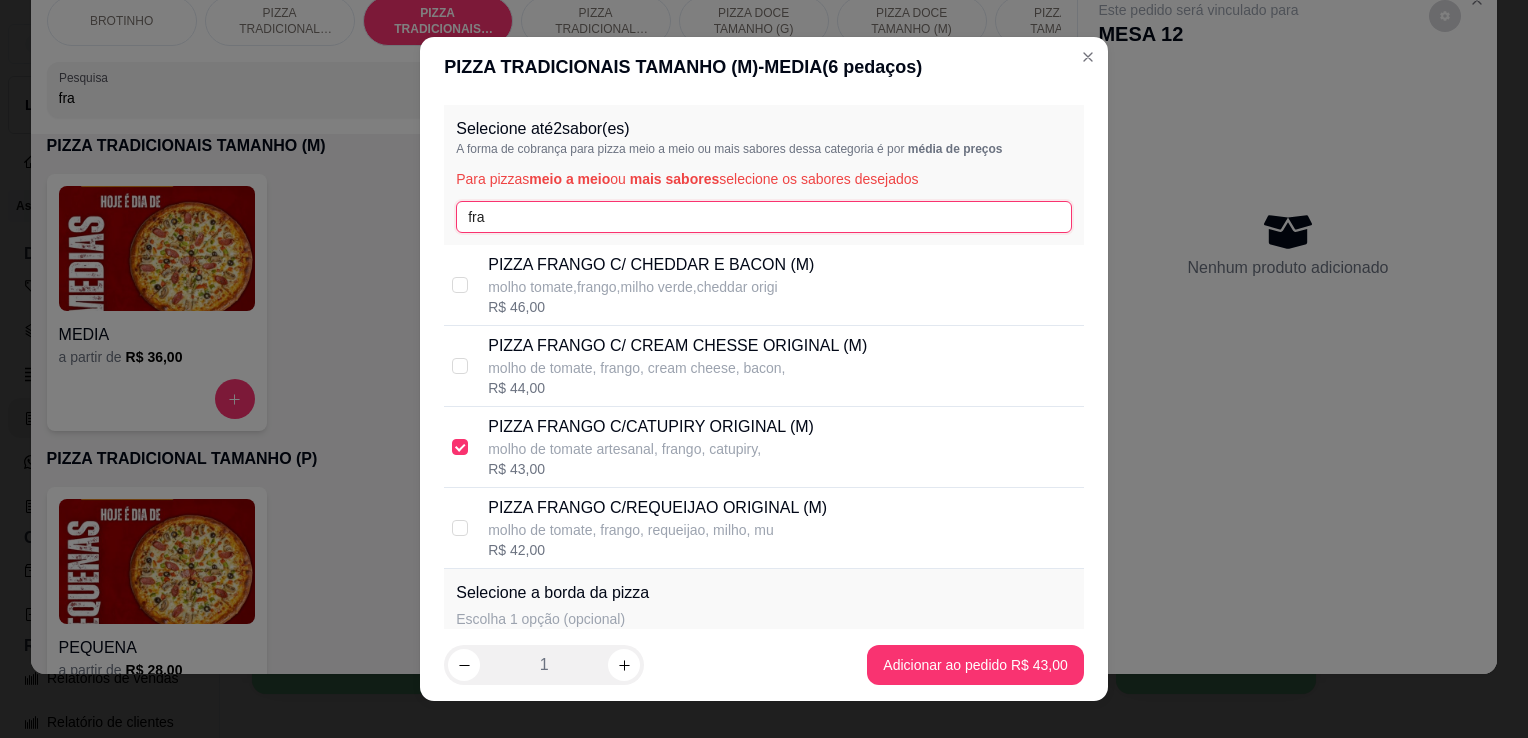 click on "fra" at bounding box center [764, 217] 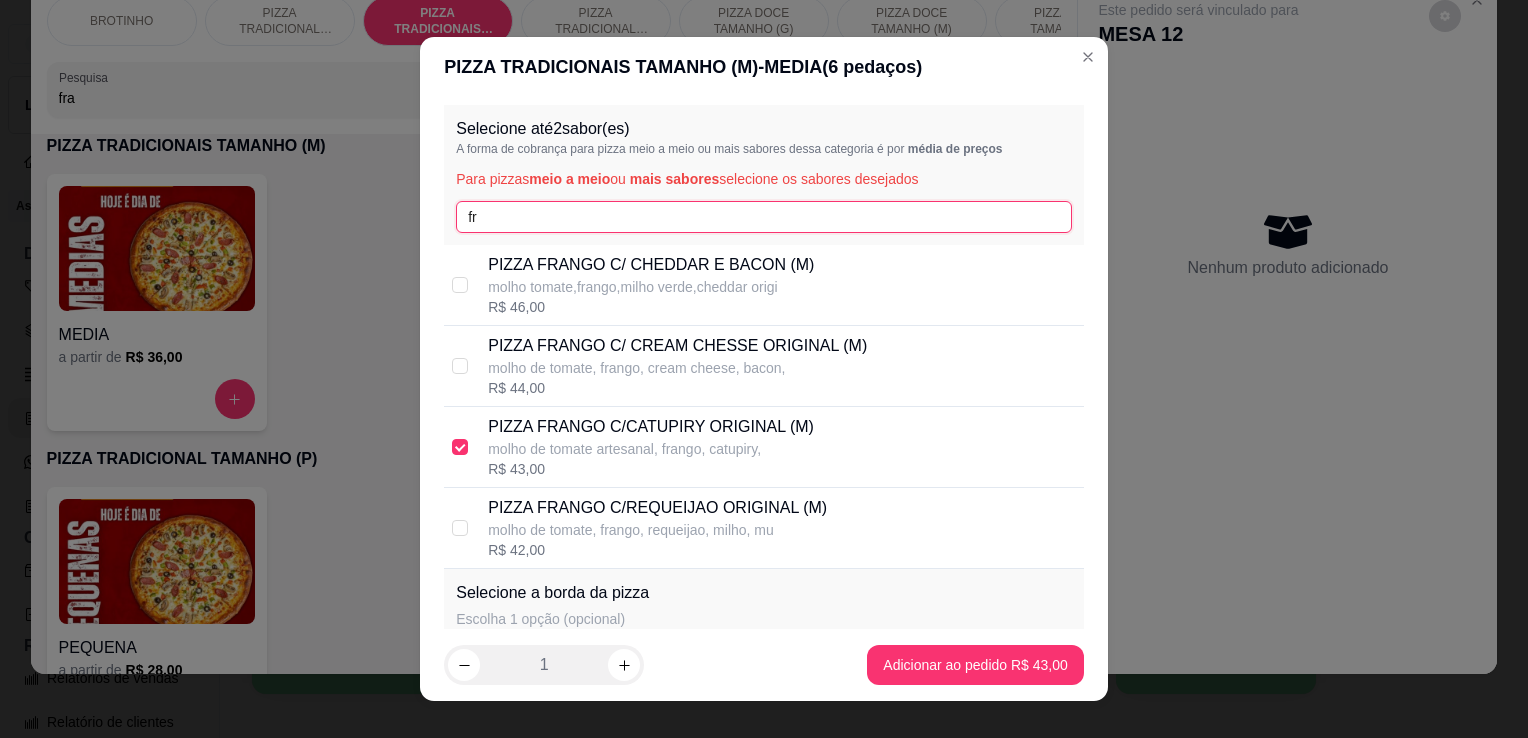type on "f" 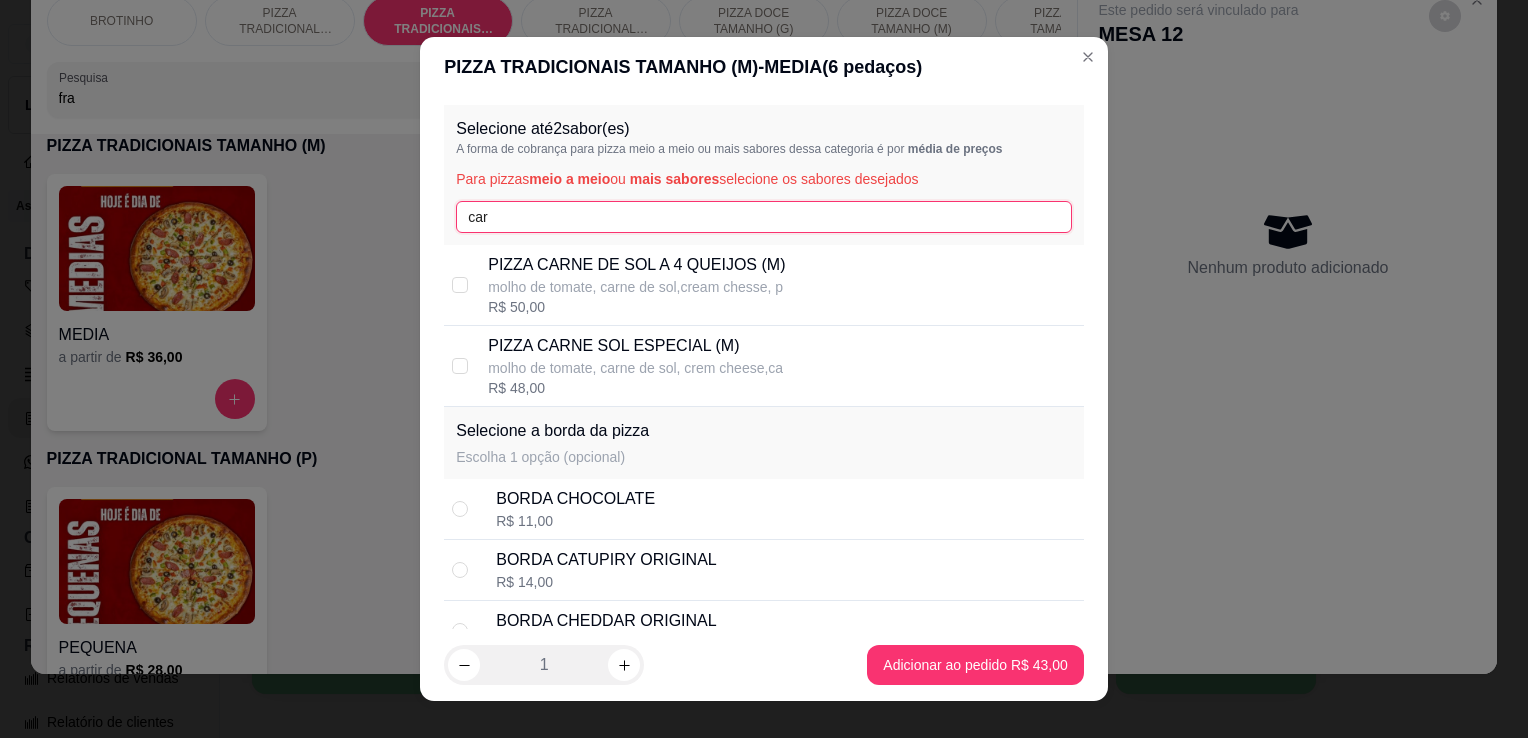 type on "car" 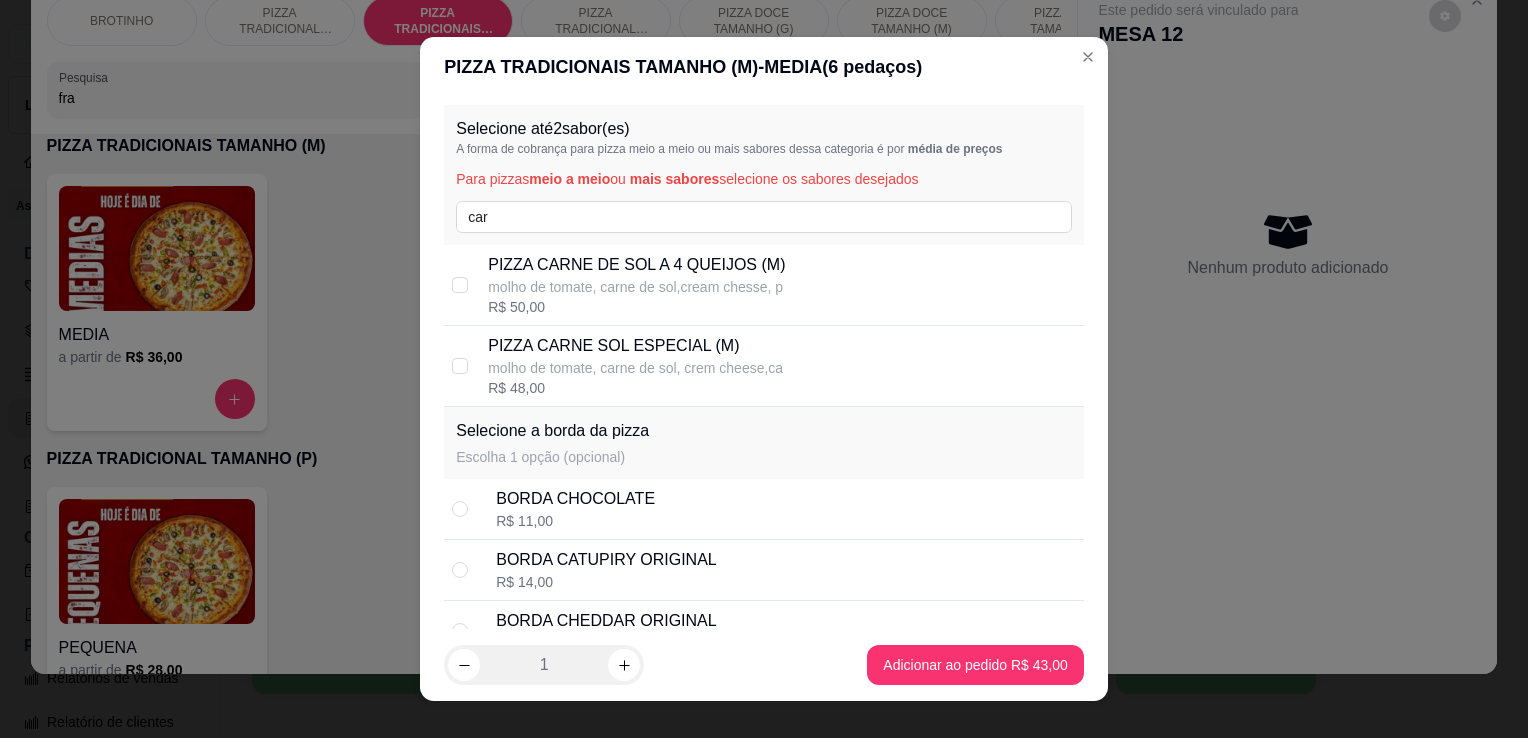 click on "PIZZA CARNE DE SOL A 4 QUEIJOS (M) molho de tomate, carne de sol,cream chesse, p R$ 50,00" at bounding box center (782, 285) 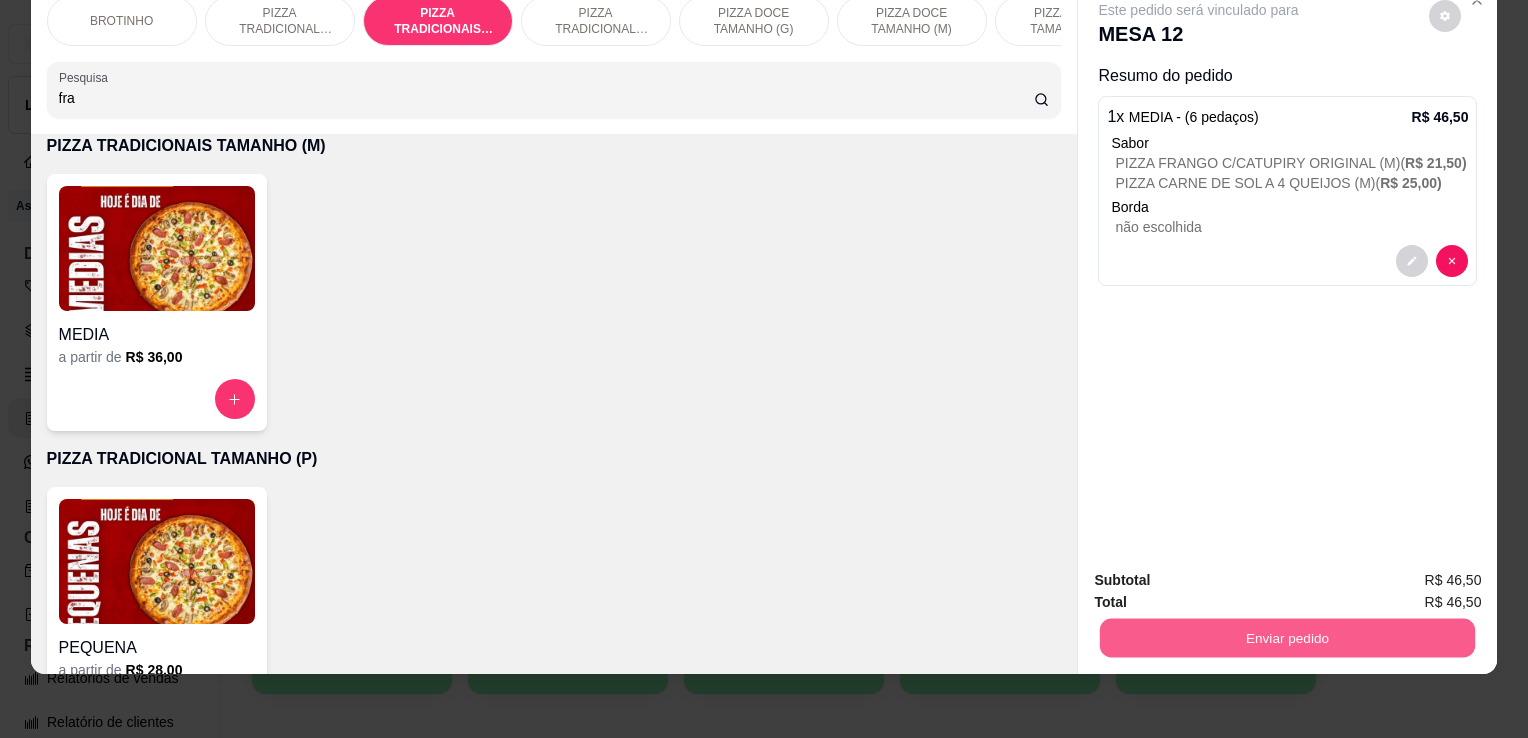 click on "Enviar pedido" at bounding box center [1287, 637] 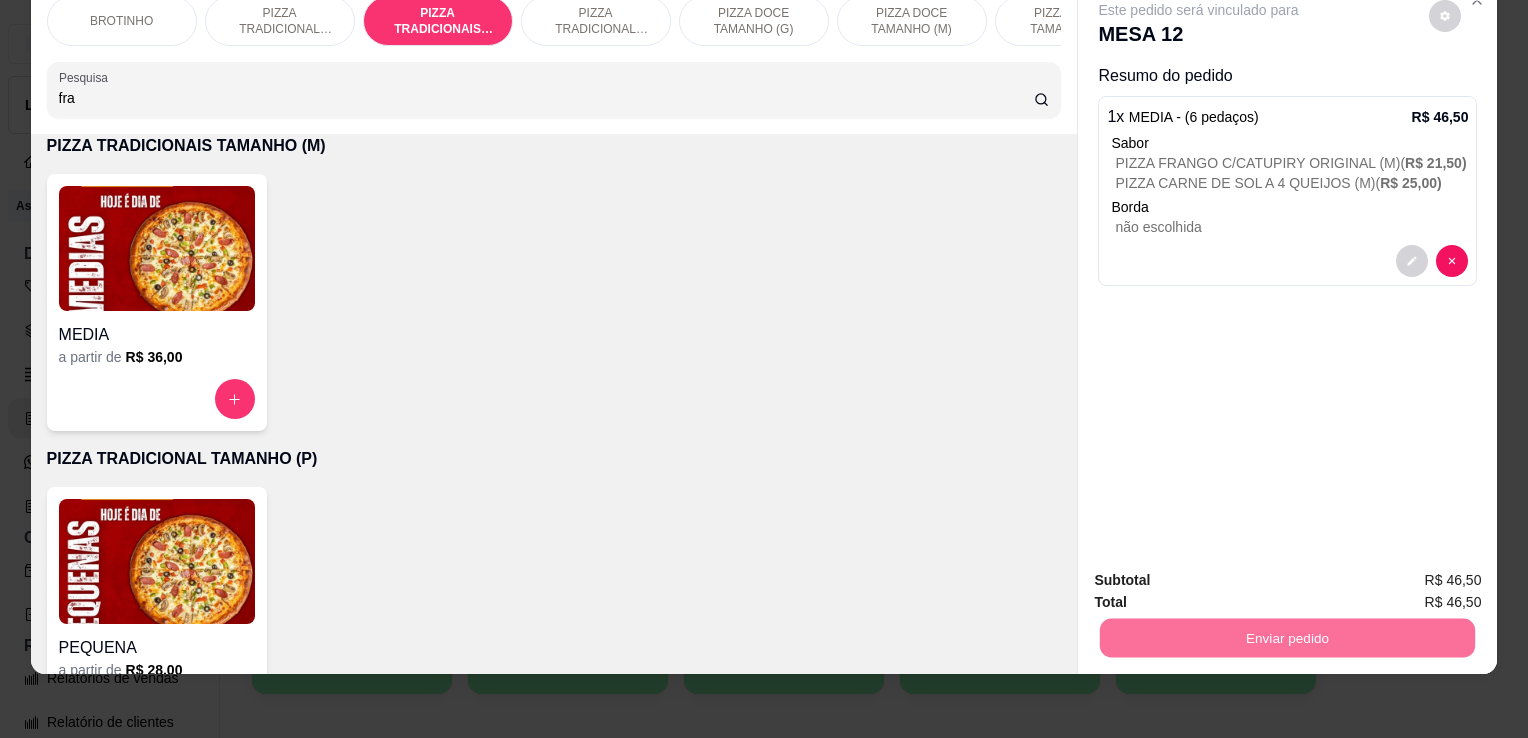 click on "Não registrar e enviar pedido" at bounding box center (1222, 573) 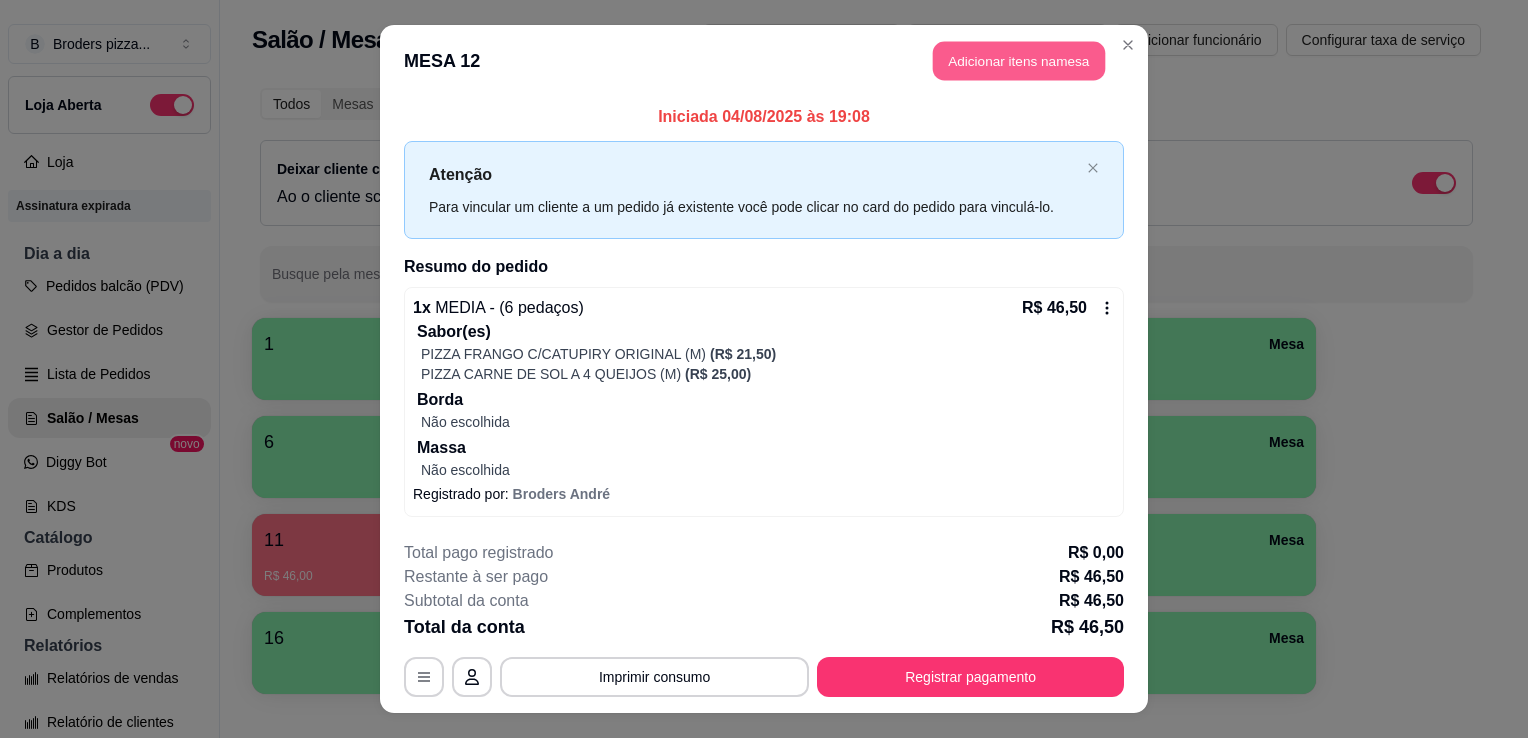 click on "Adicionar itens na  mesa" at bounding box center (1019, 61) 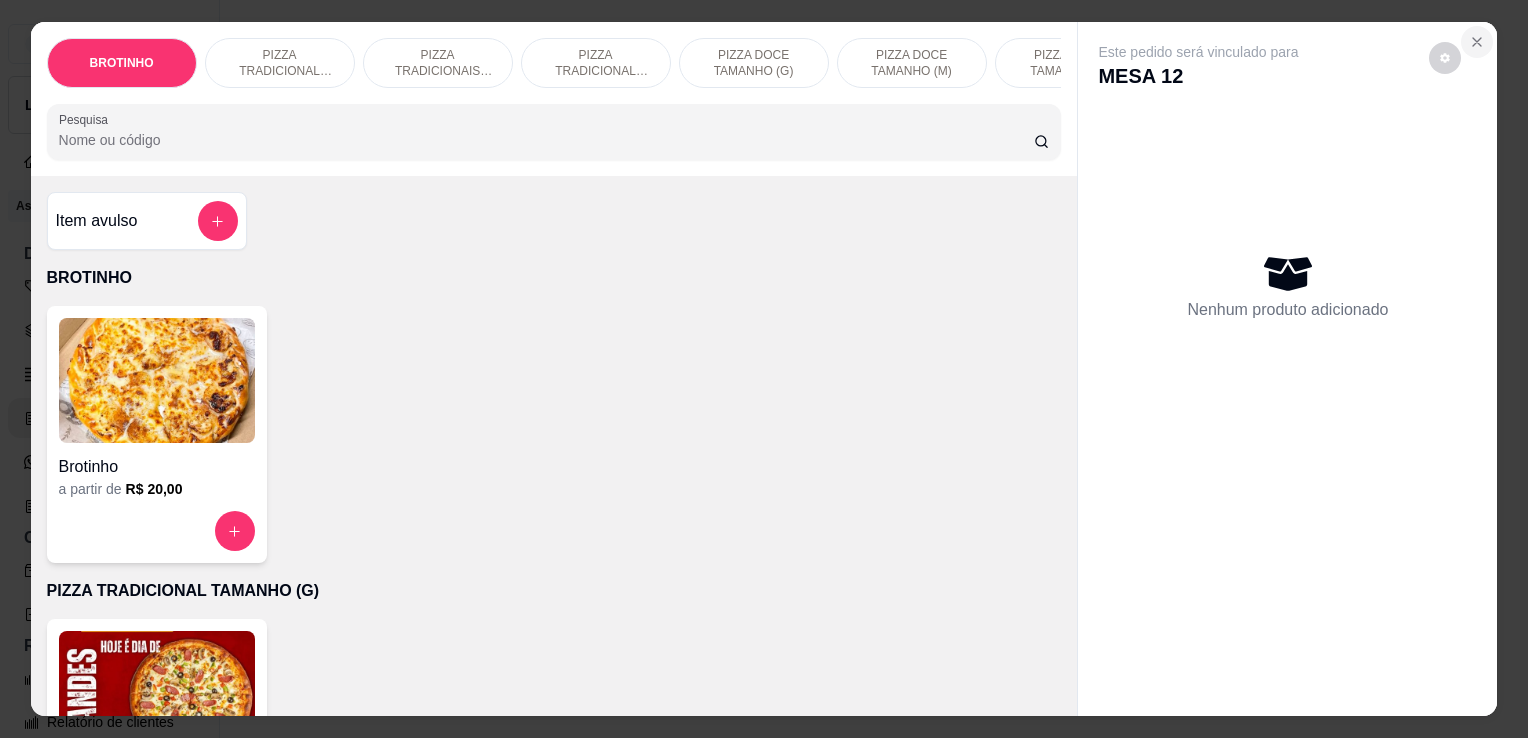 click 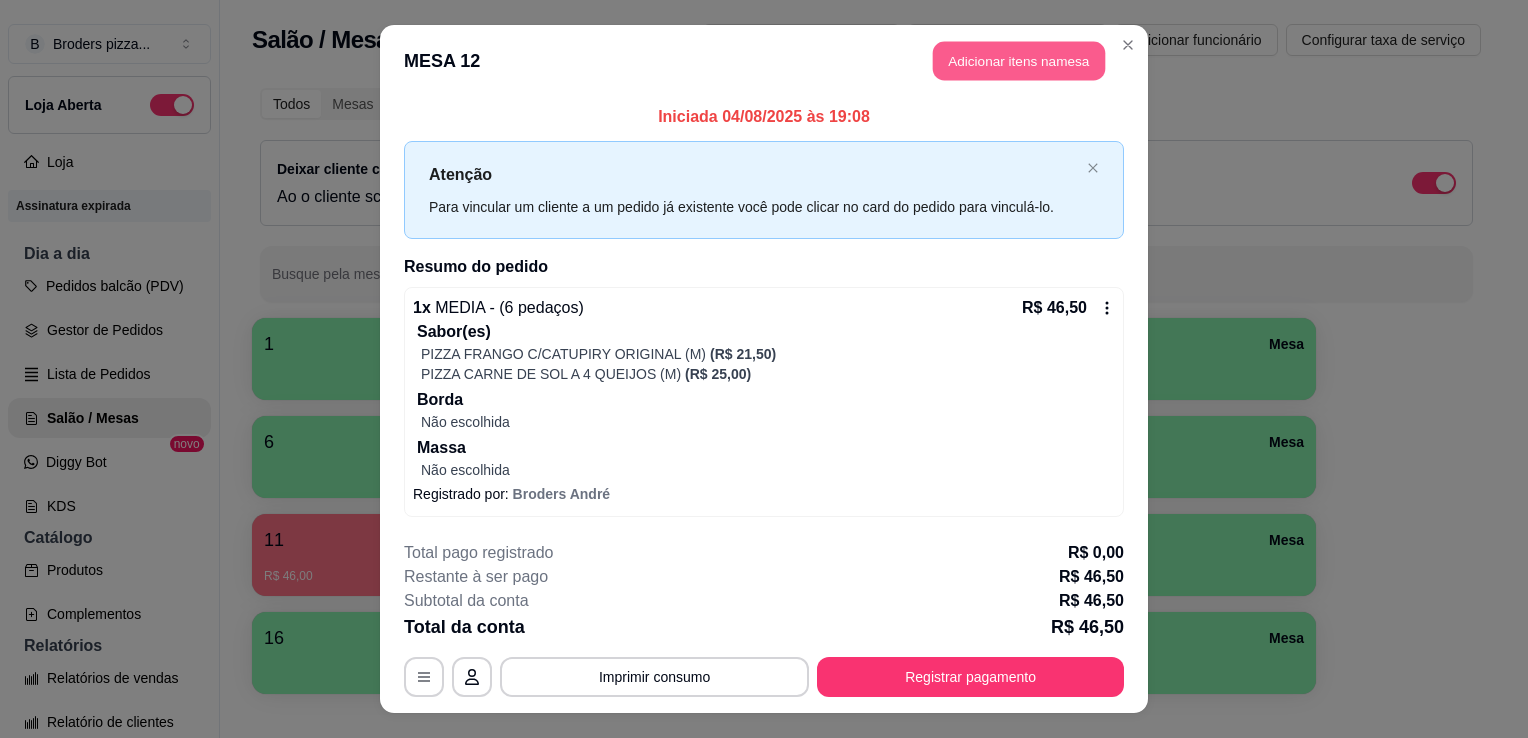 click on "Adicionar itens na  mesa" at bounding box center [1019, 61] 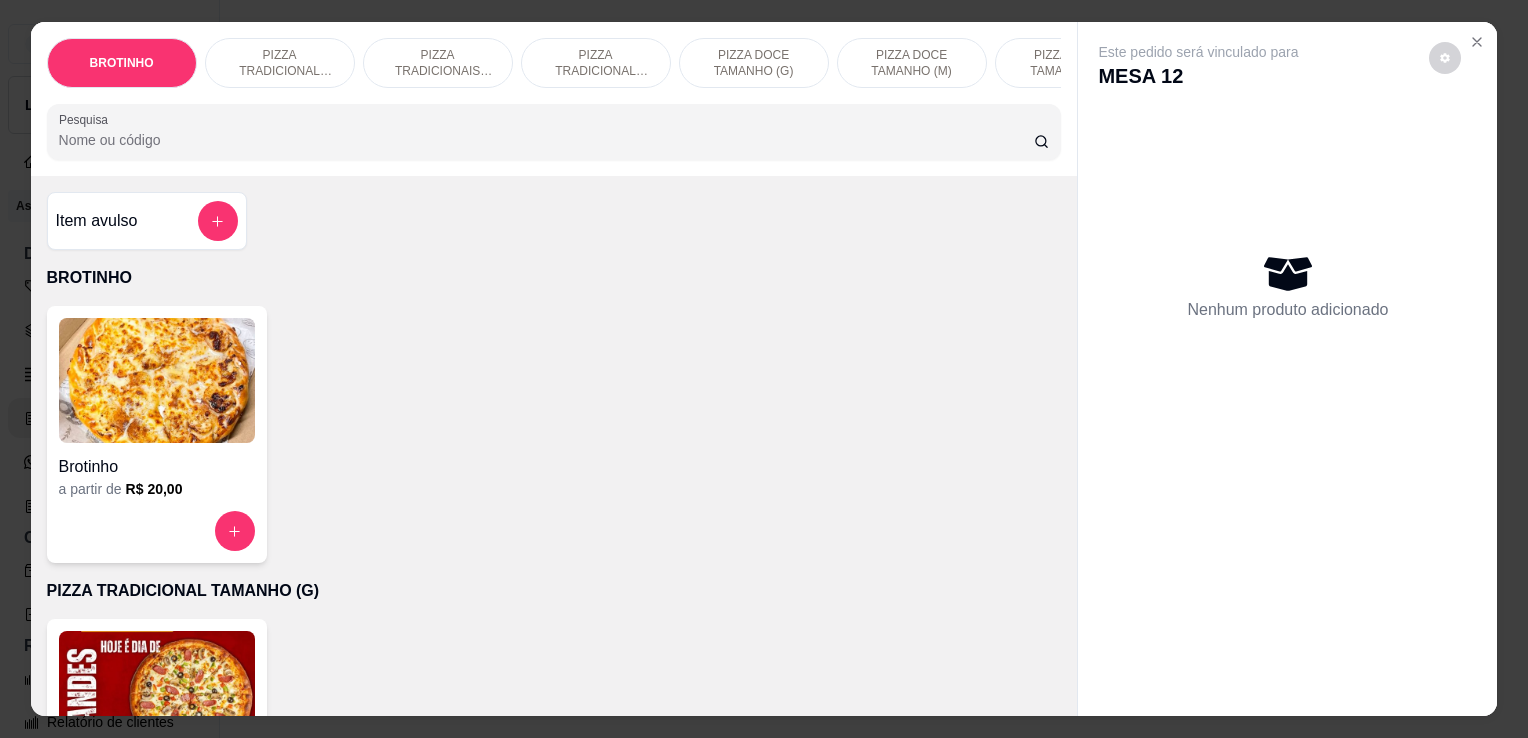 click on "Pesquisa" at bounding box center [546, 140] 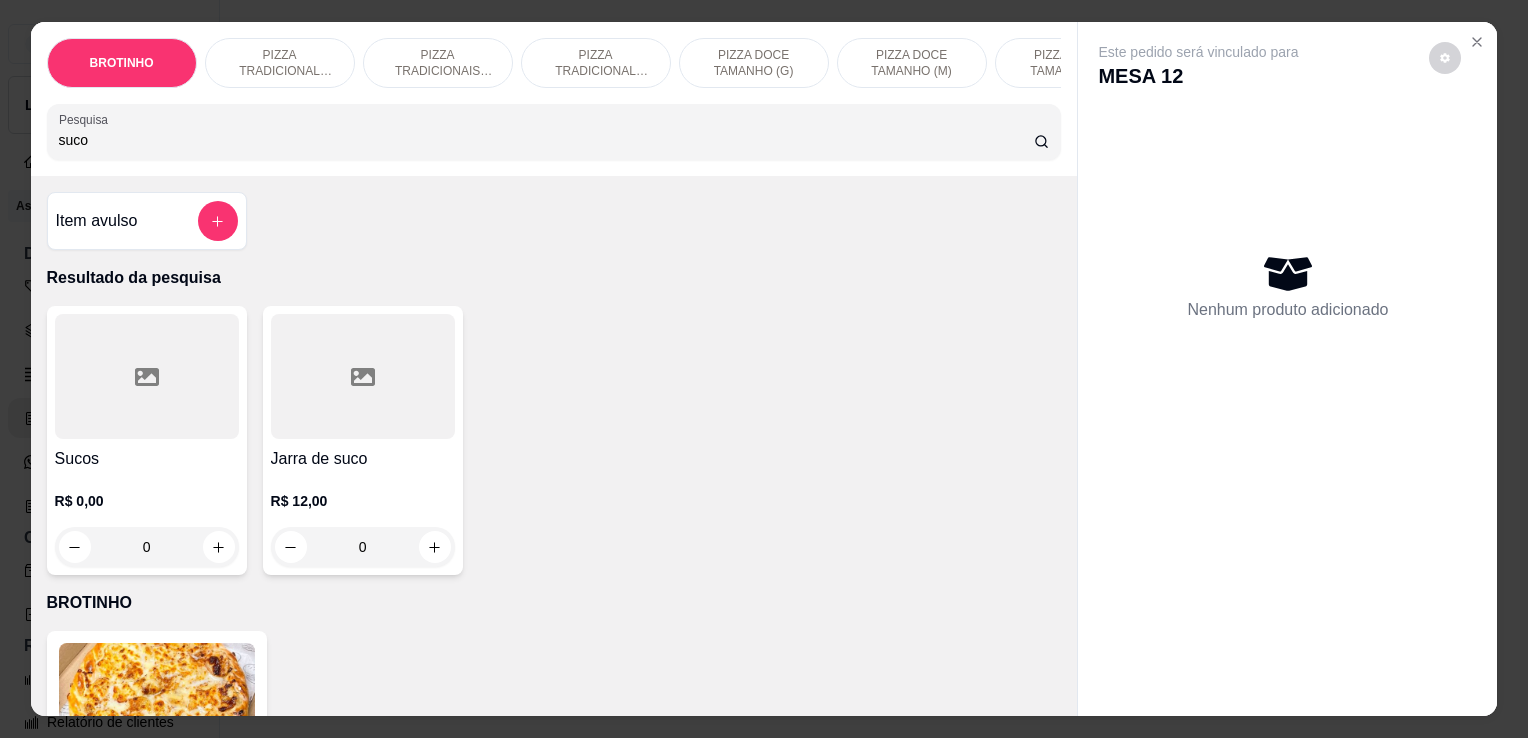type on "suco" 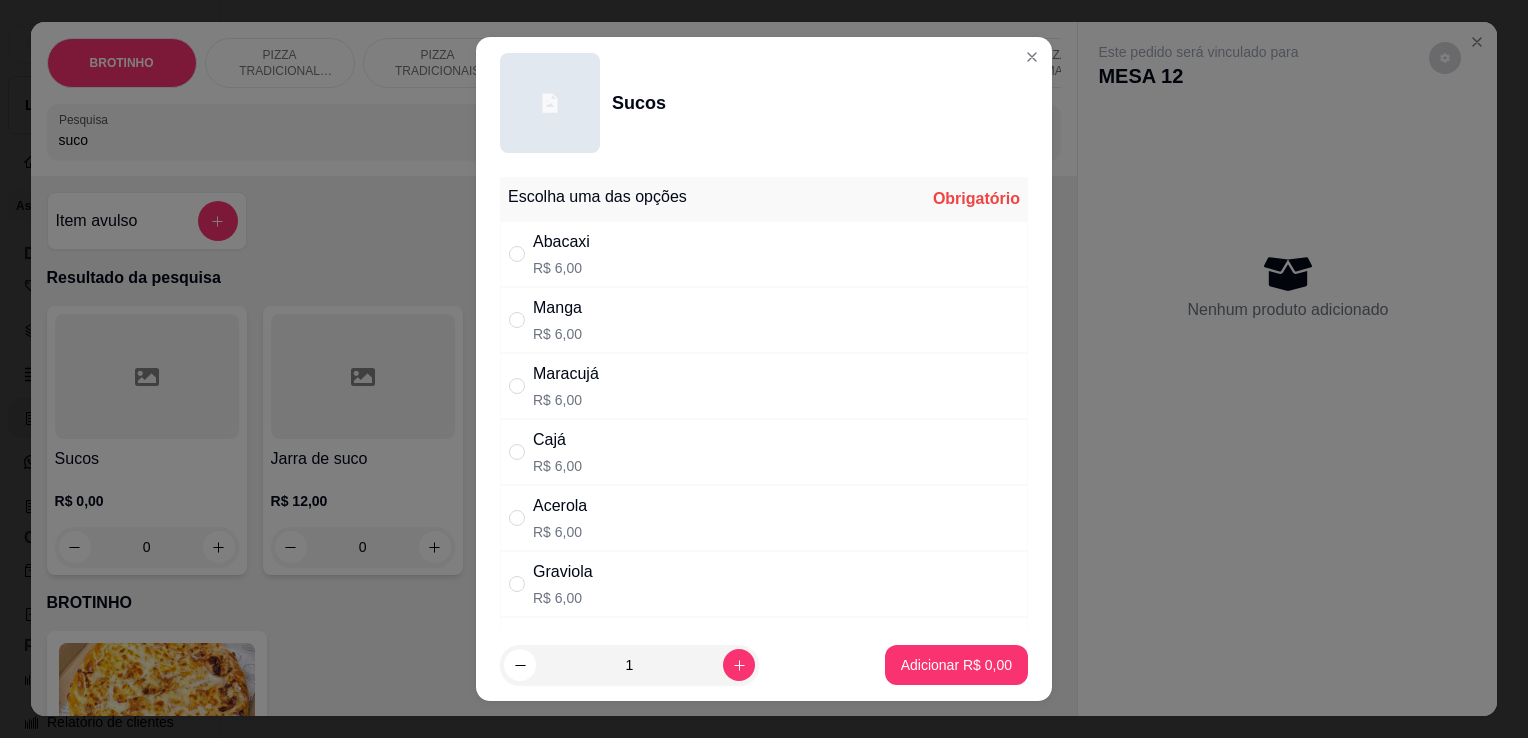 click on "Maracujá" at bounding box center [566, 374] 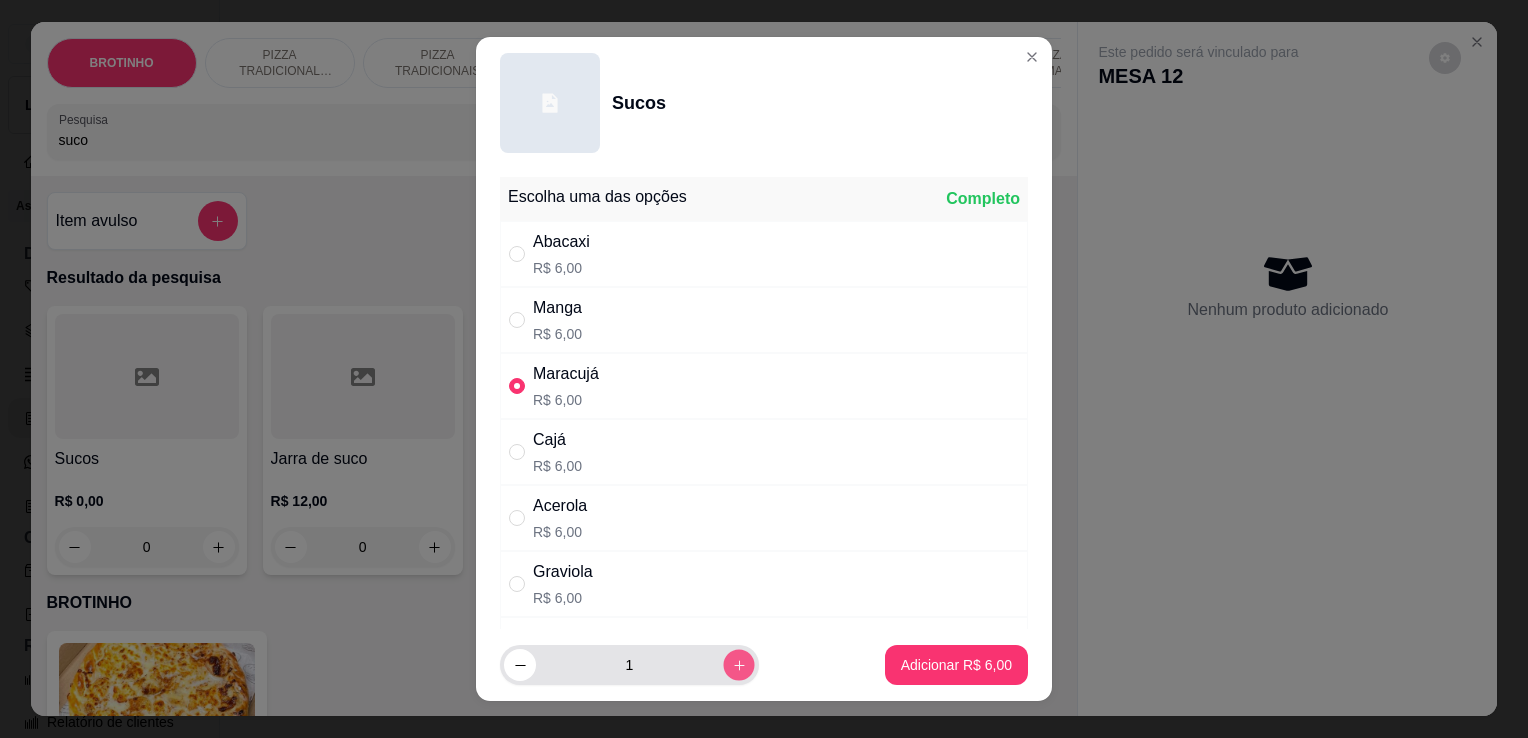 click at bounding box center [738, 665] 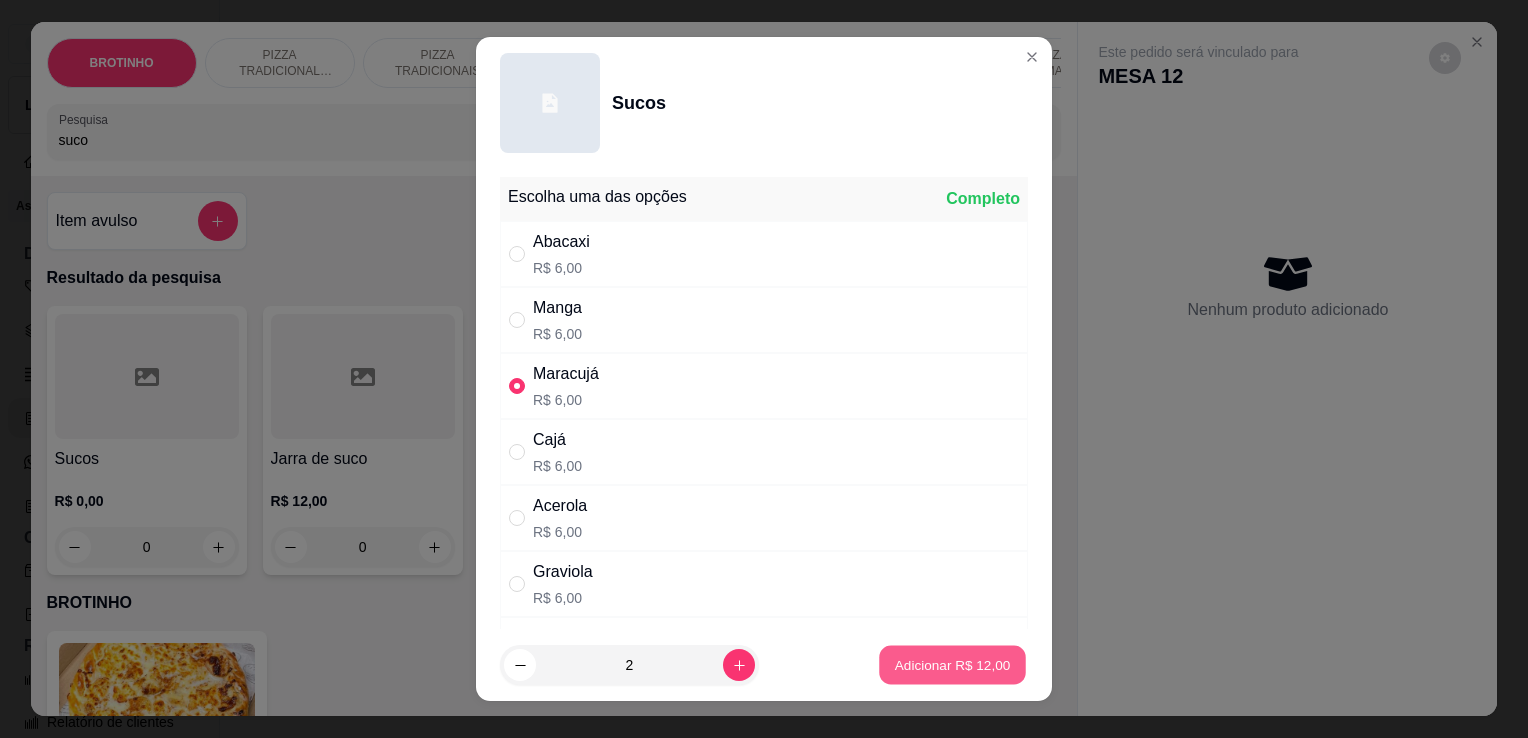 click on "Adicionar   R$ 12,00" at bounding box center [953, 664] 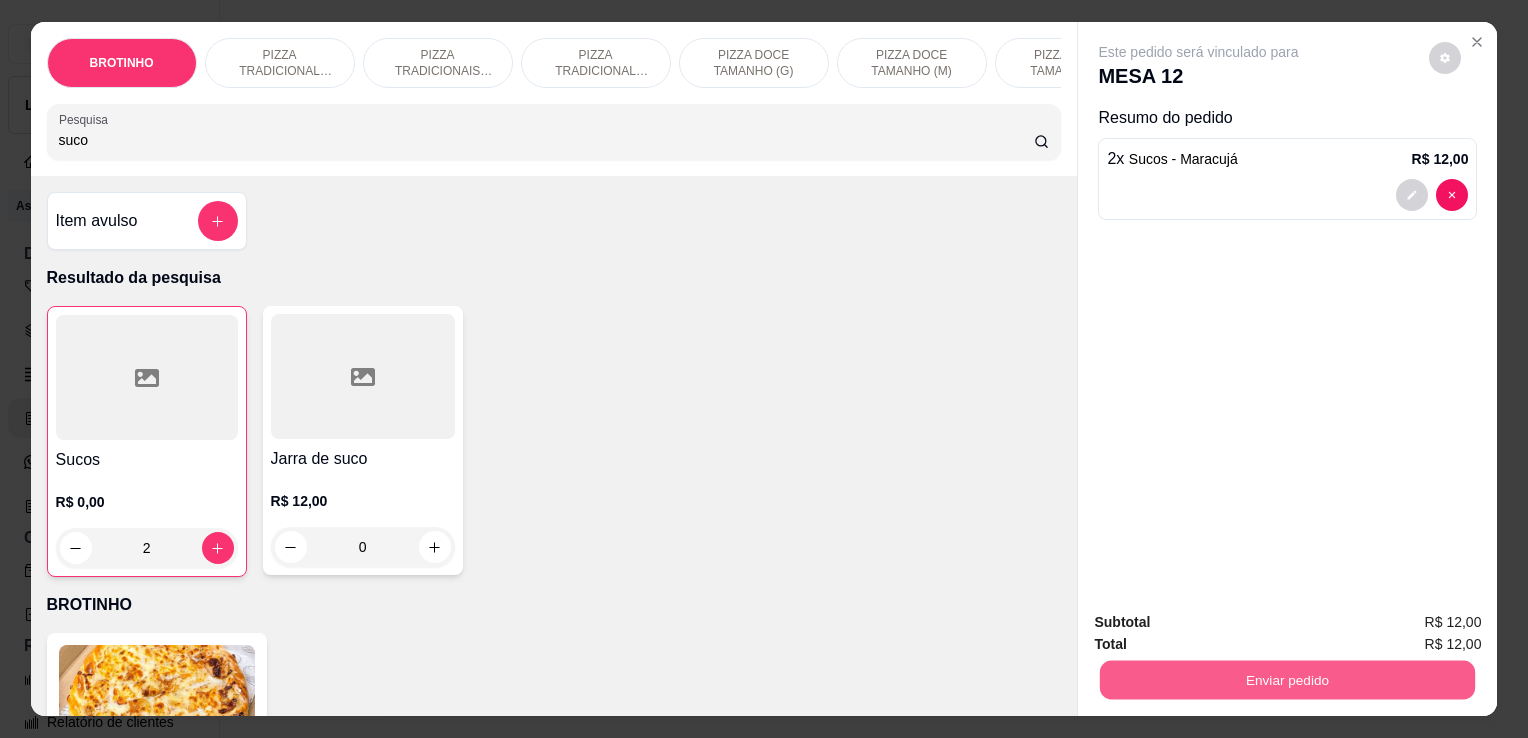 click on "Enviar pedido" at bounding box center (1287, 679) 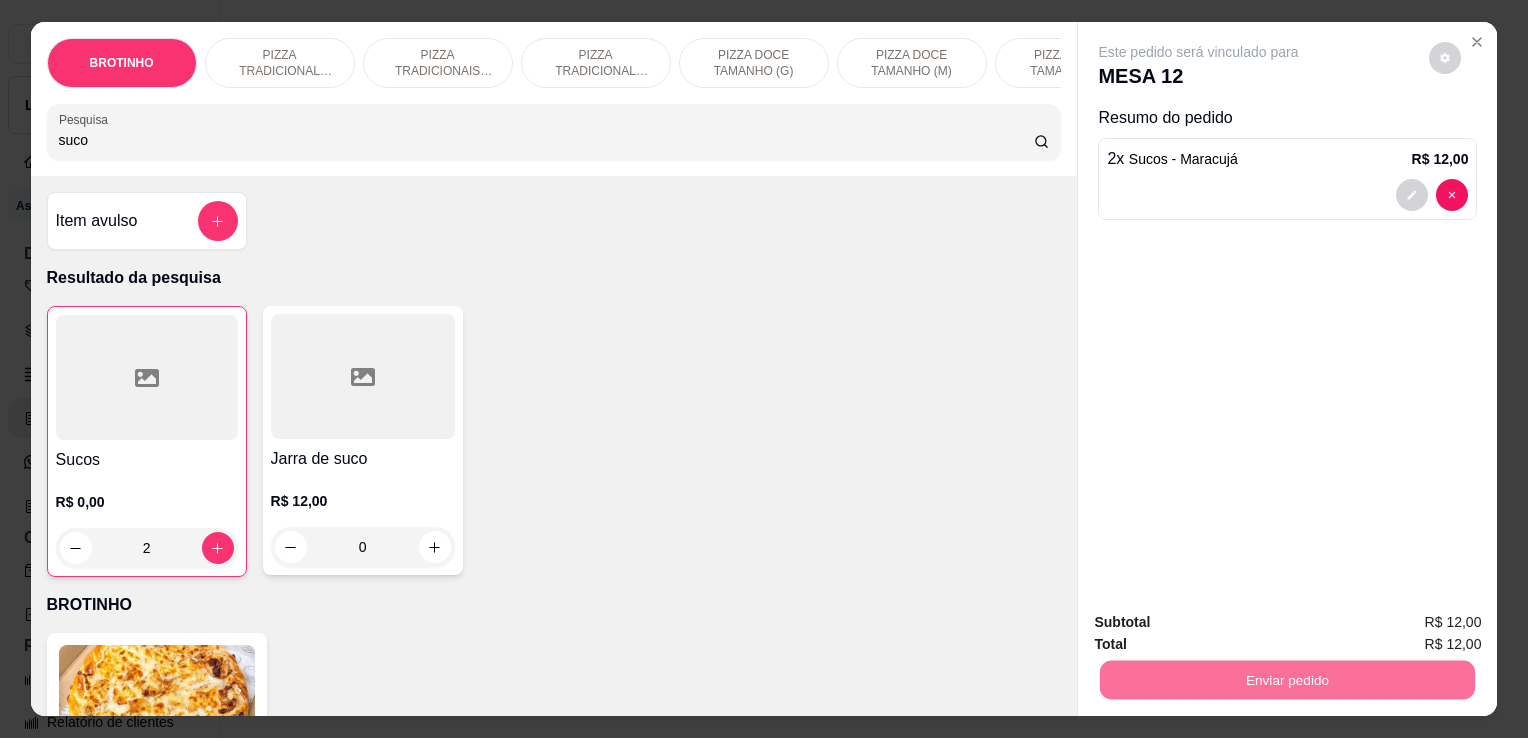 click on "Não registrar e enviar pedido" at bounding box center [1222, 623] 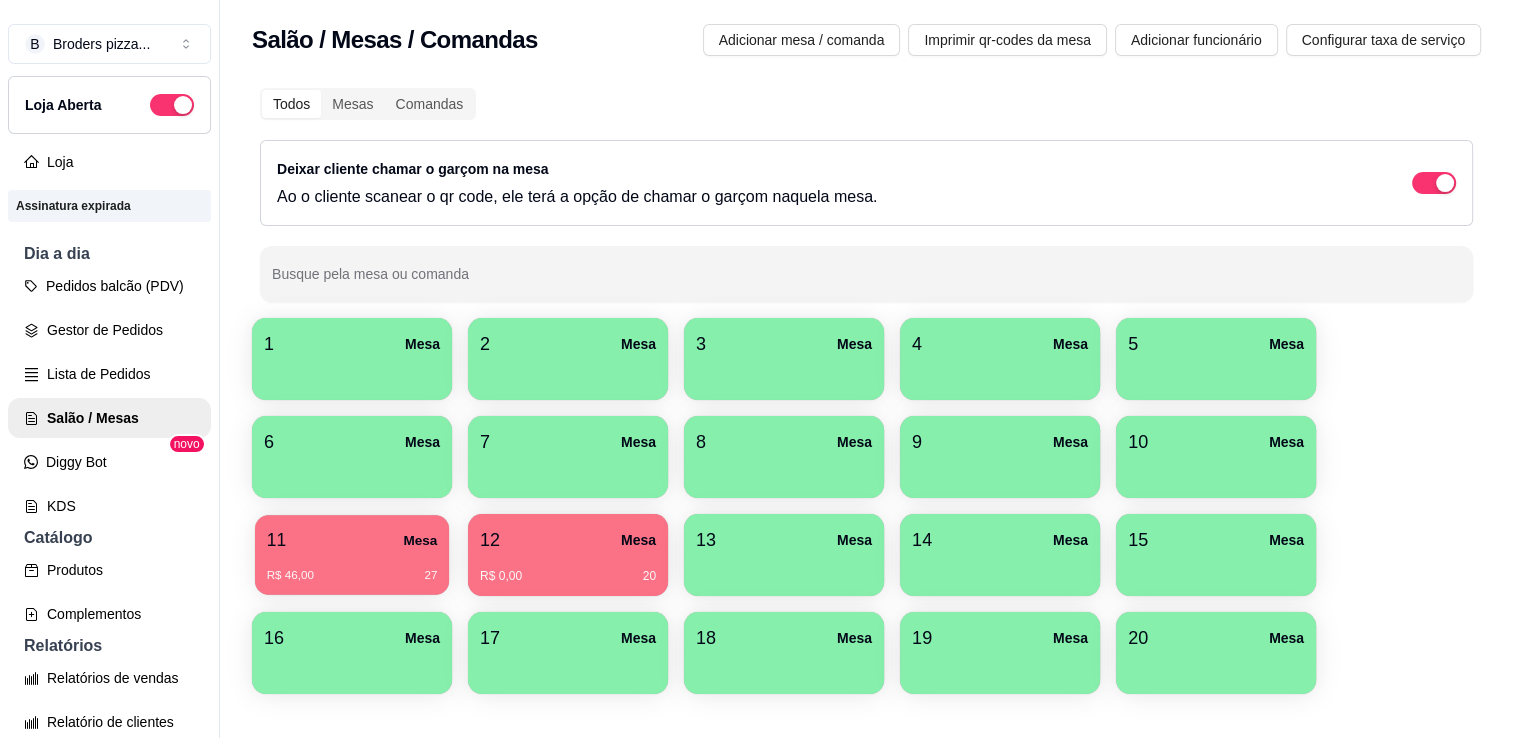 click on "R$ 46,00 27" at bounding box center [352, 568] 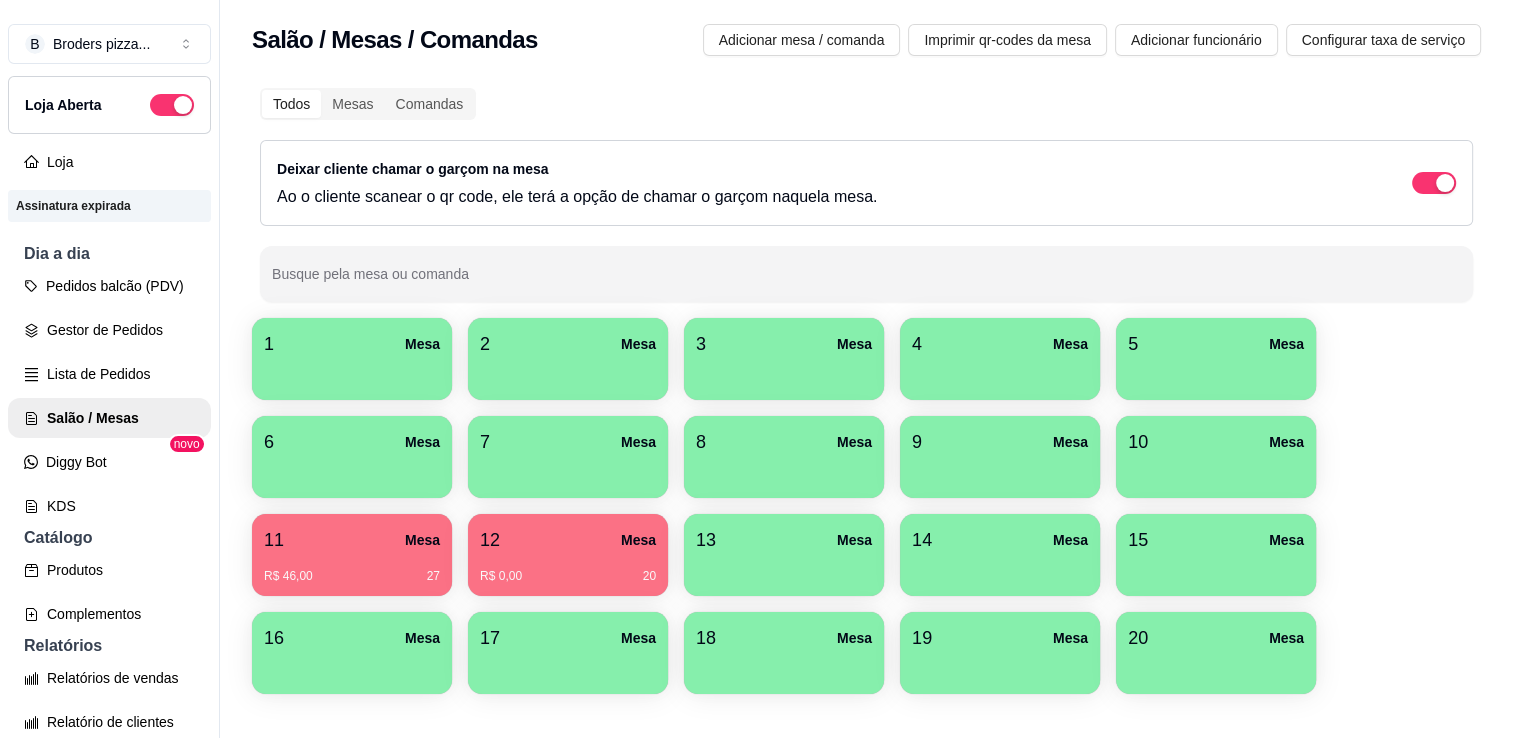 click on "11 Mesa" at bounding box center [352, 540] 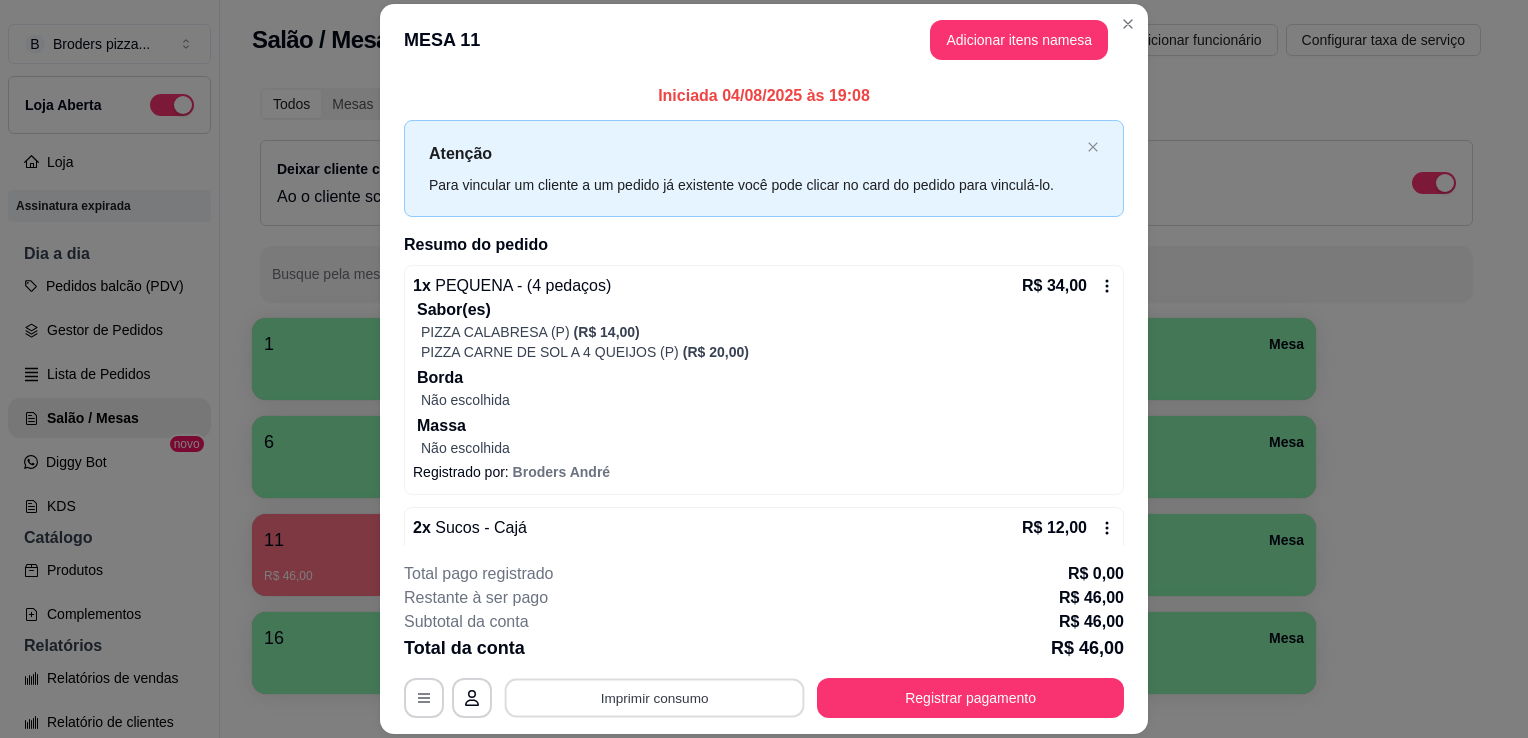 click on "Imprimir consumo" at bounding box center [655, 698] 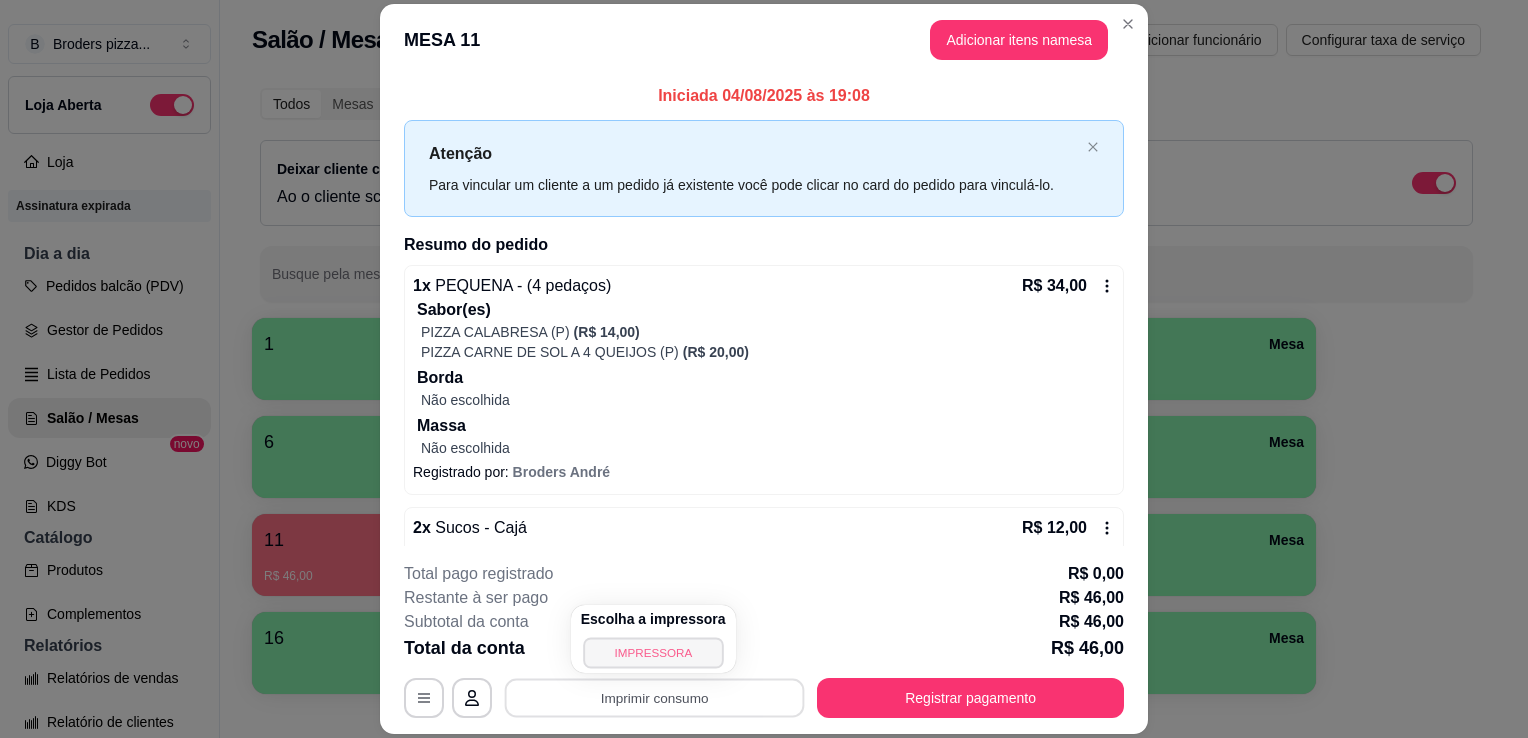 click on "IMPRESSORA" at bounding box center [653, 652] 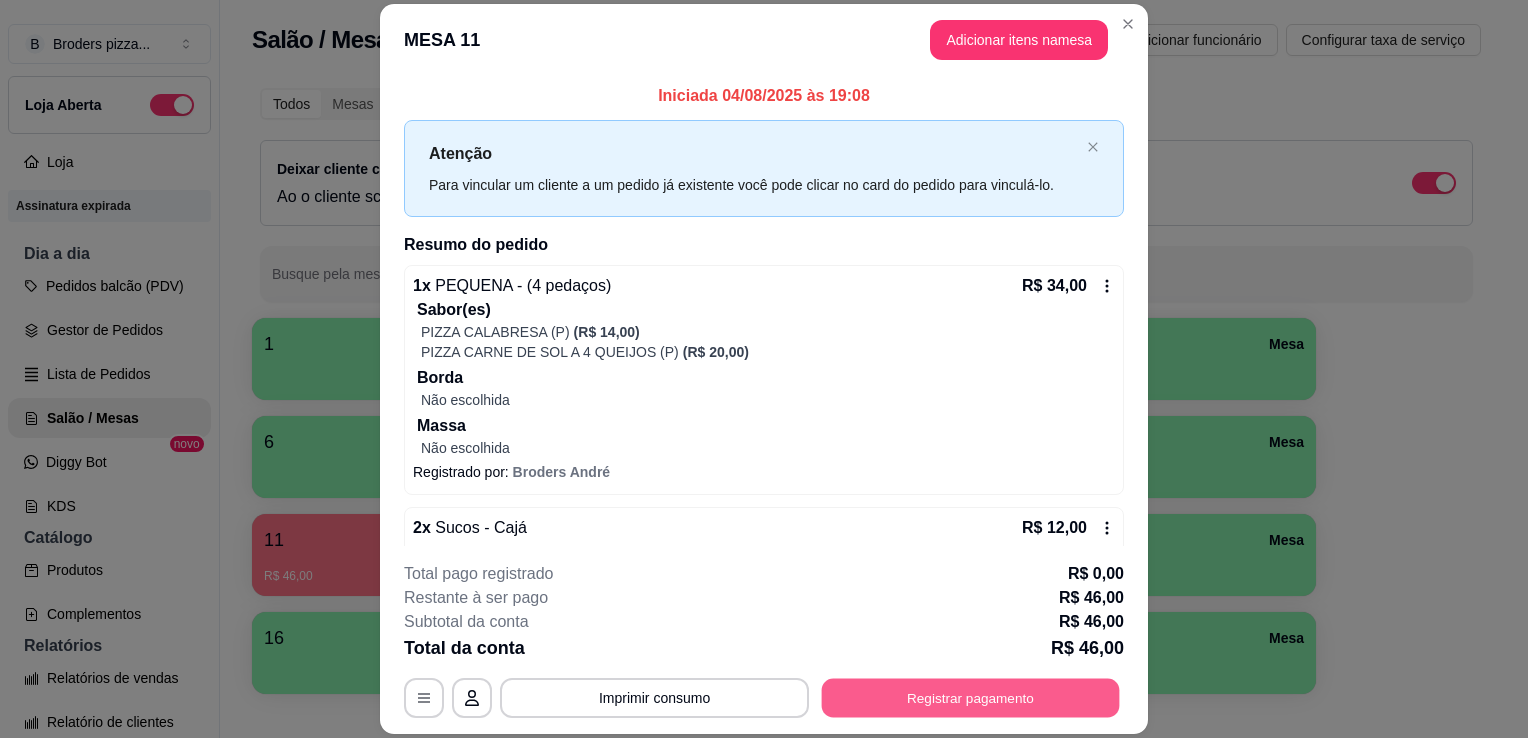 click on "Registrar pagamento" at bounding box center (971, 698) 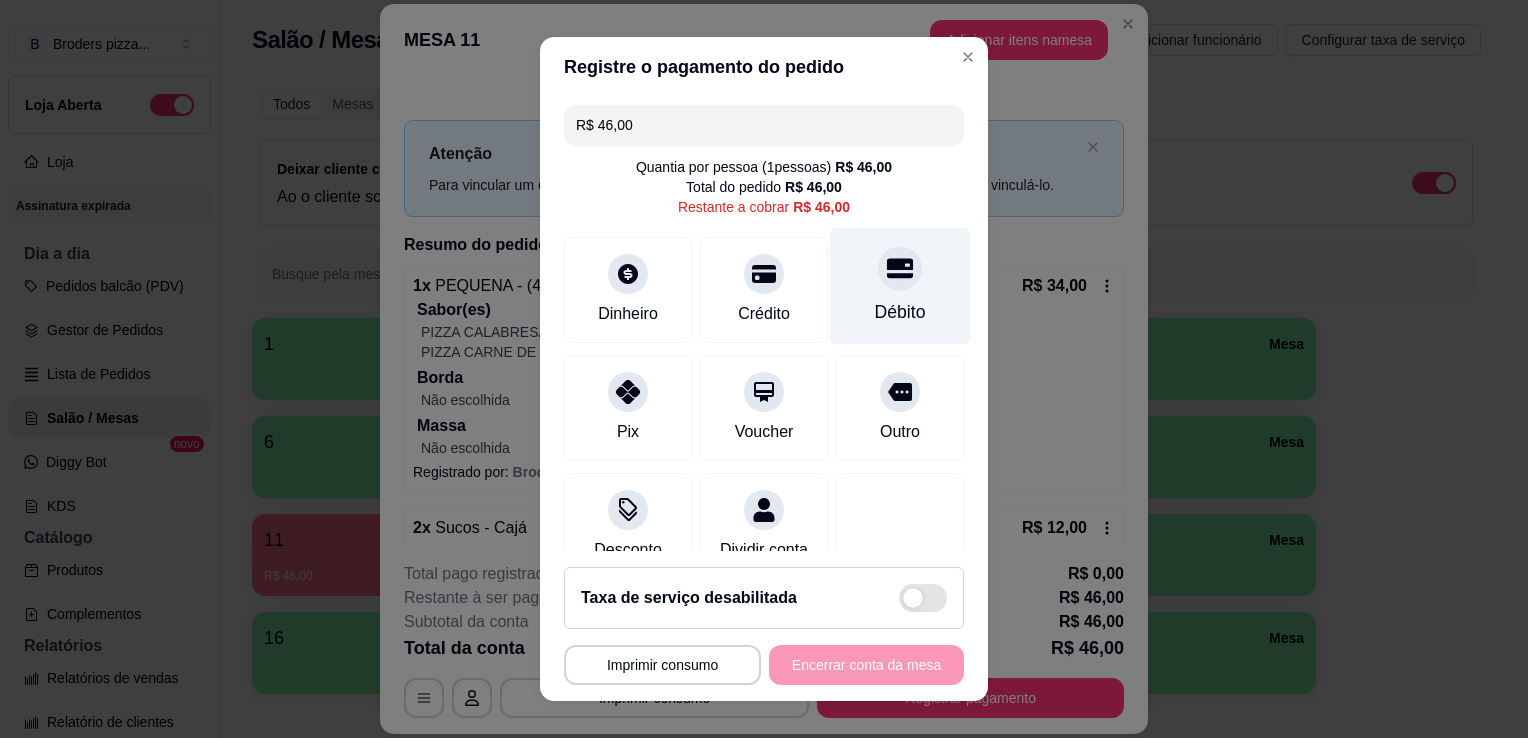 click at bounding box center [900, 268] 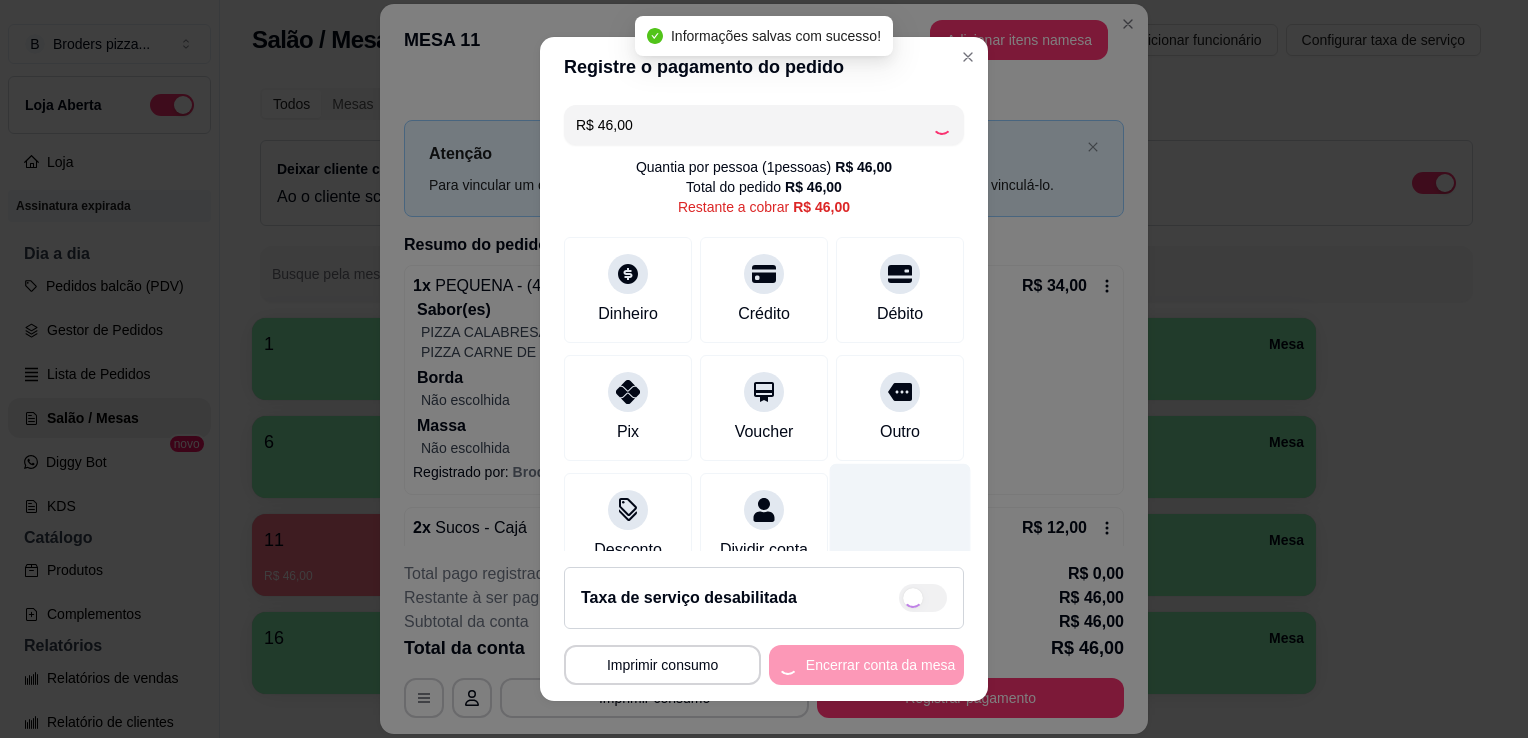type on "R$ 0,00" 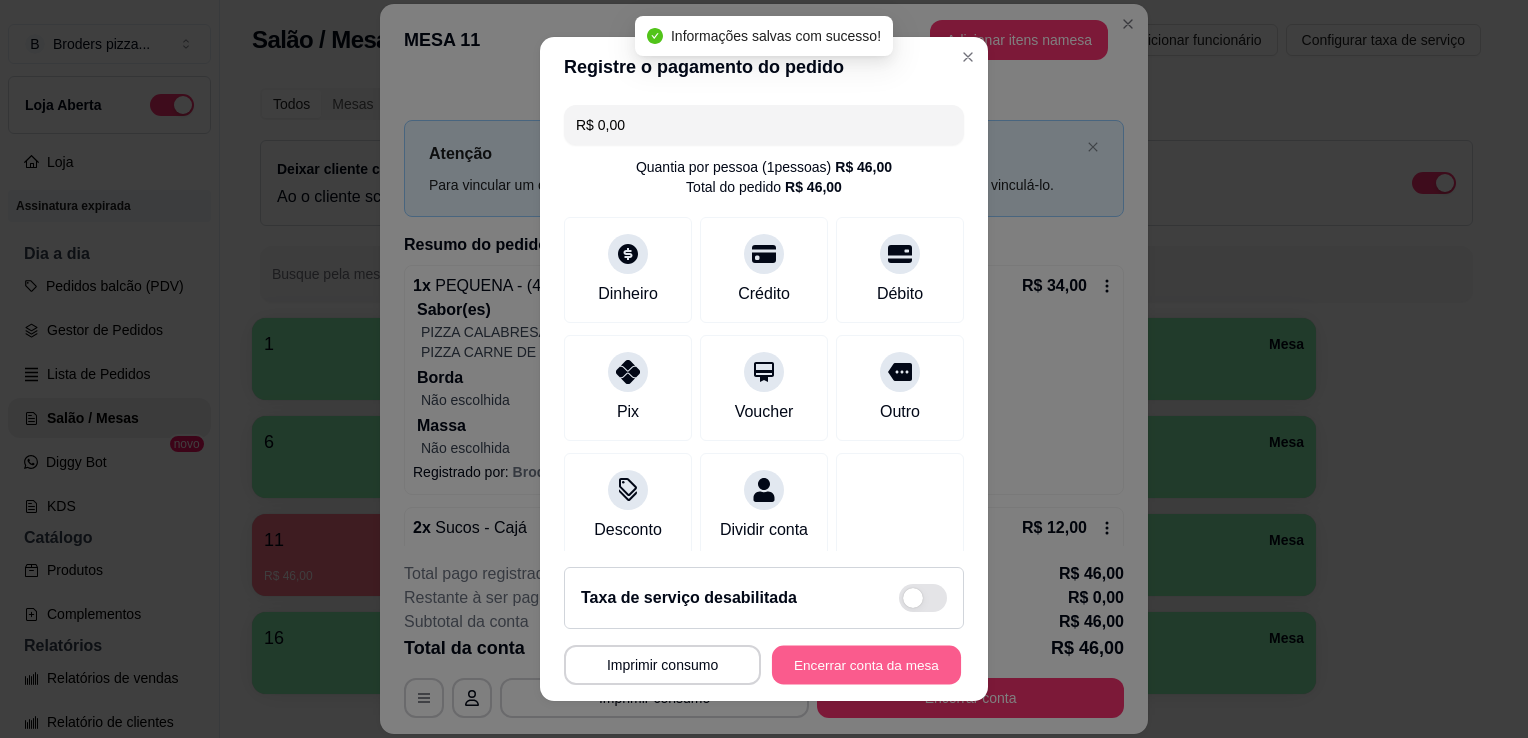 click on "Encerrar conta da mesa" at bounding box center (866, 665) 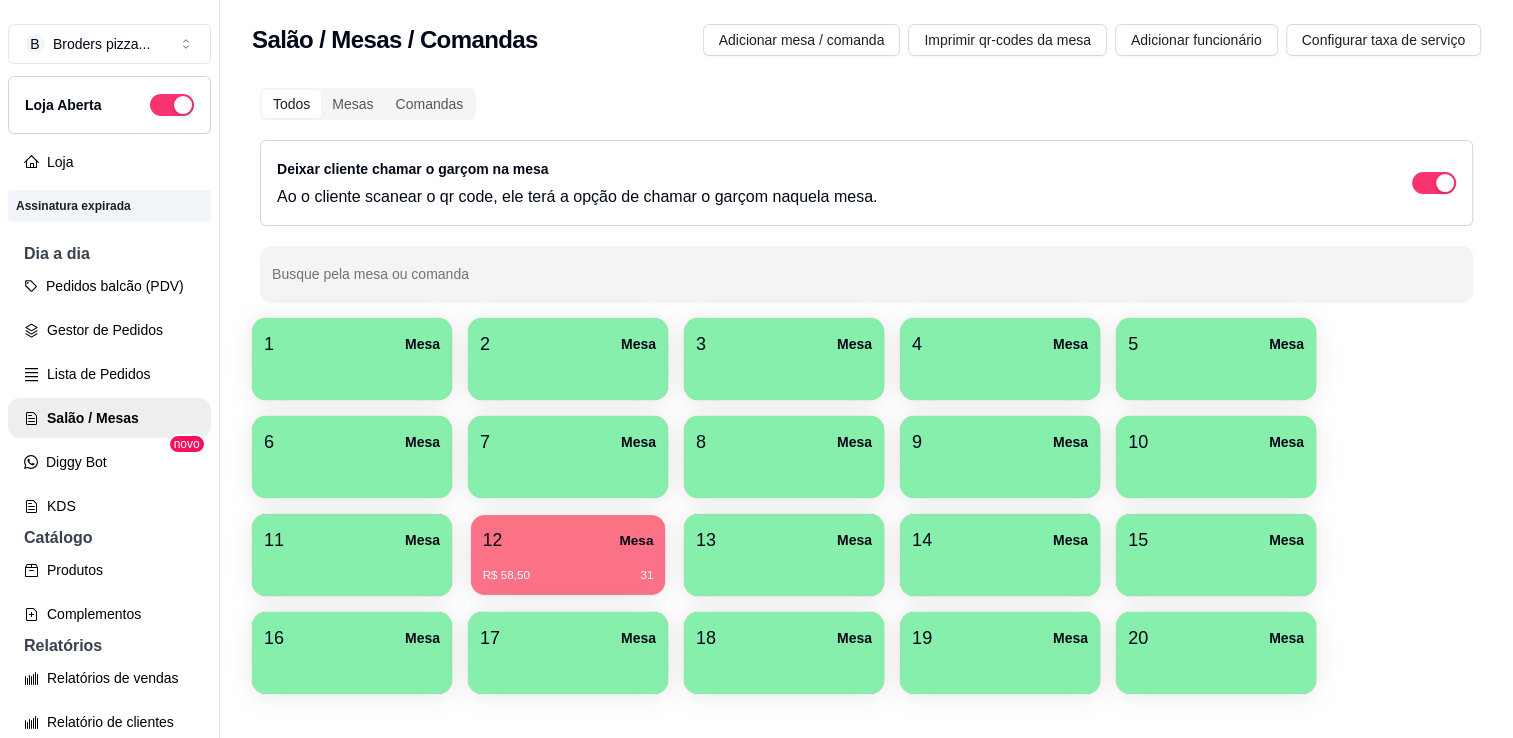 click on "R$ 58,50 31" at bounding box center [568, 568] 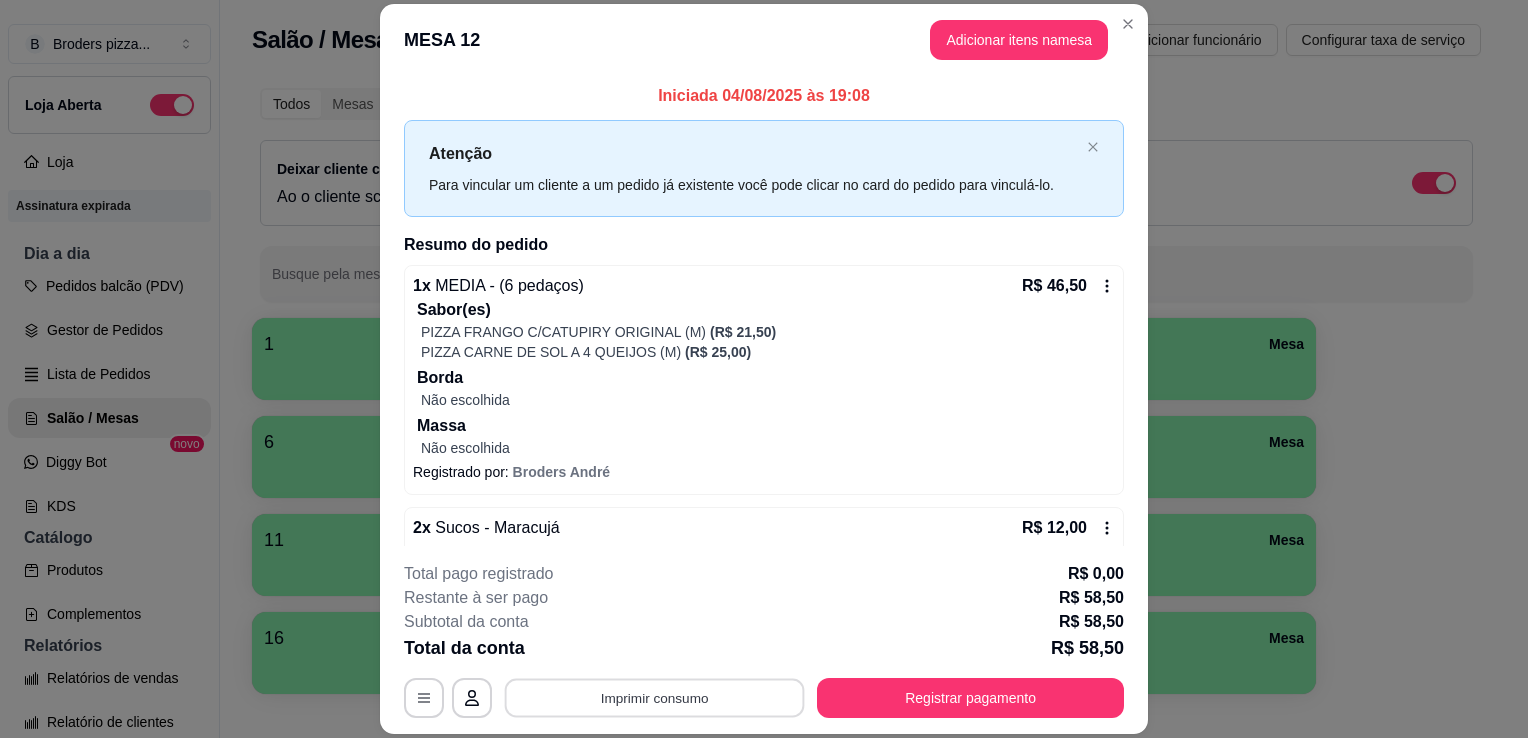 click on "Imprimir consumo" at bounding box center (655, 698) 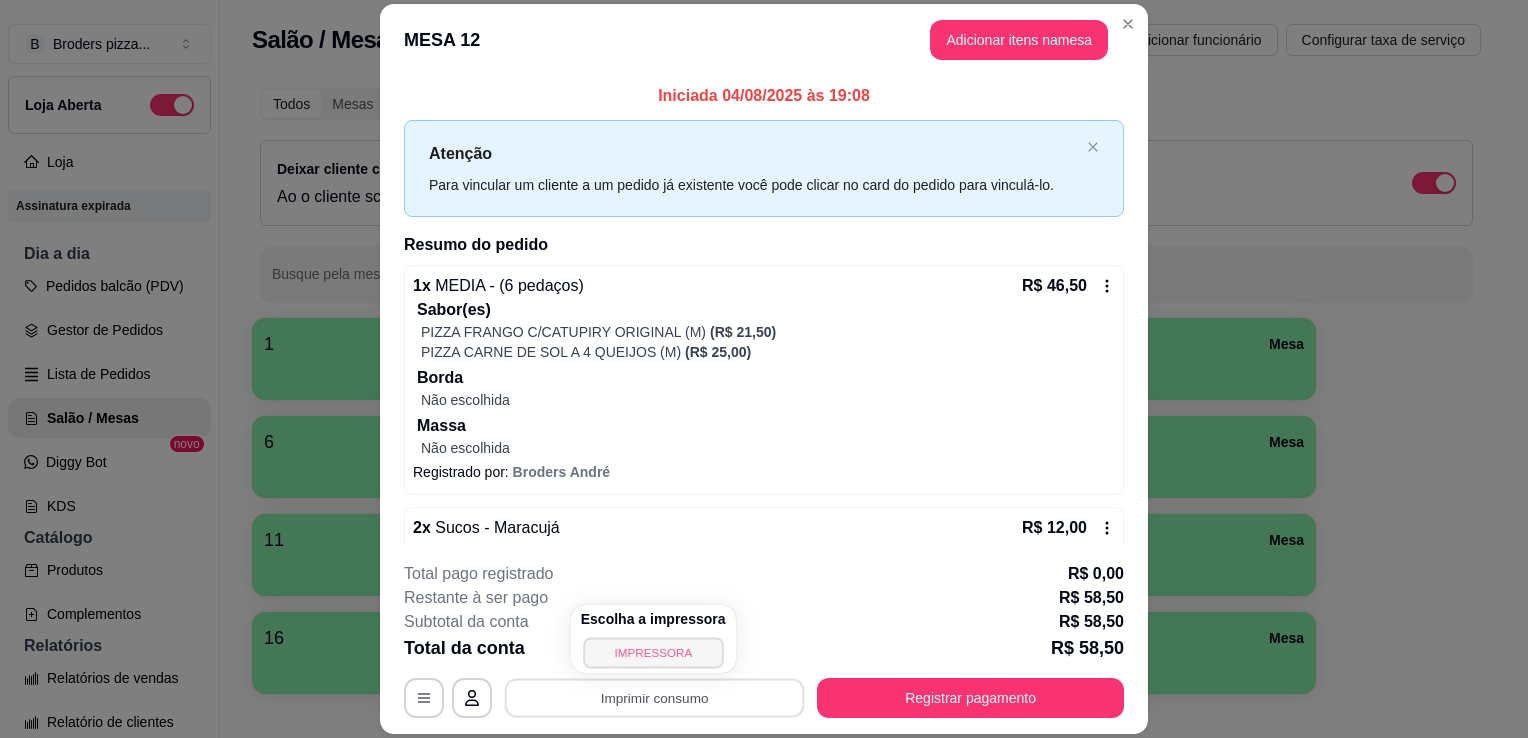 click on "IMPRESSORA" at bounding box center (653, 652) 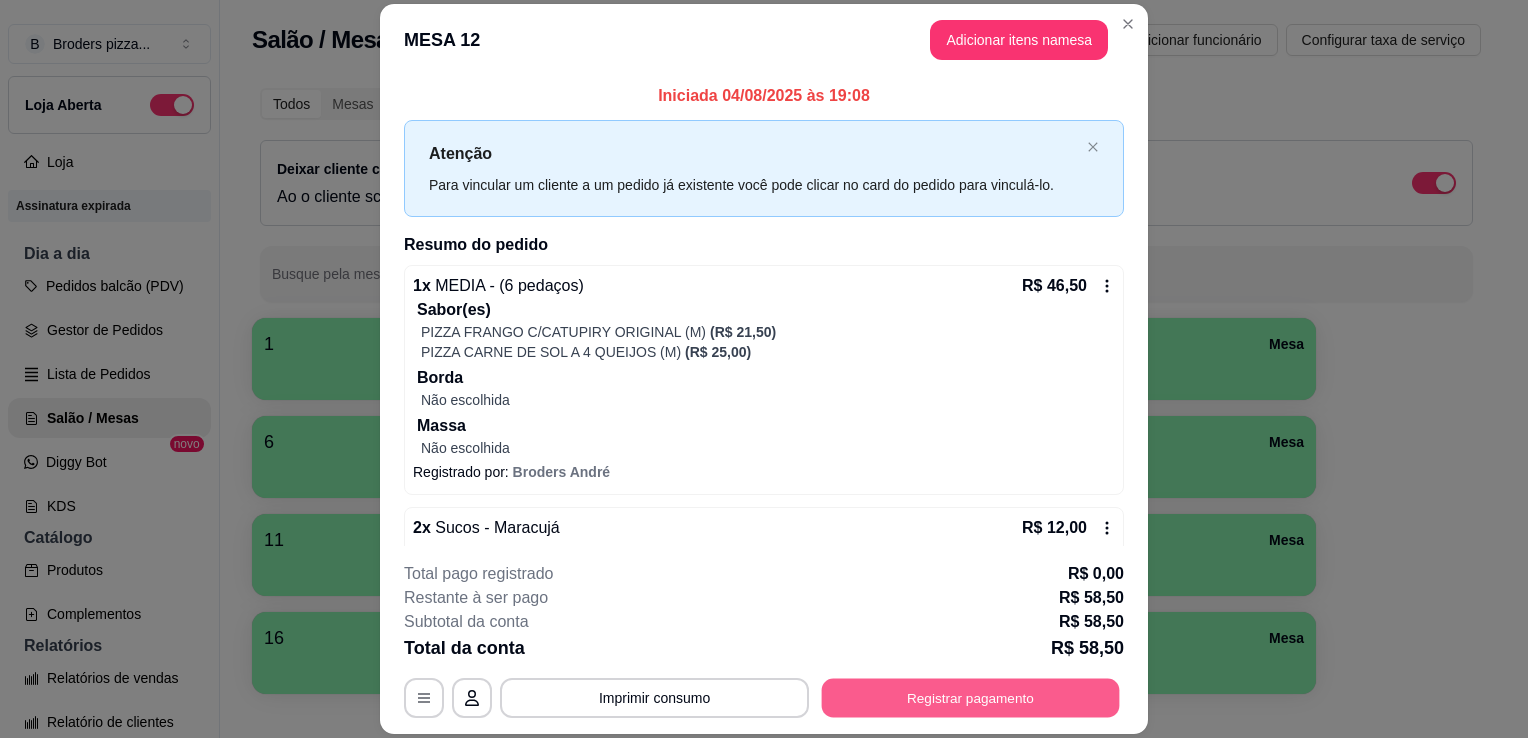 click on "Registrar pagamento" at bounding box center [971, 698] 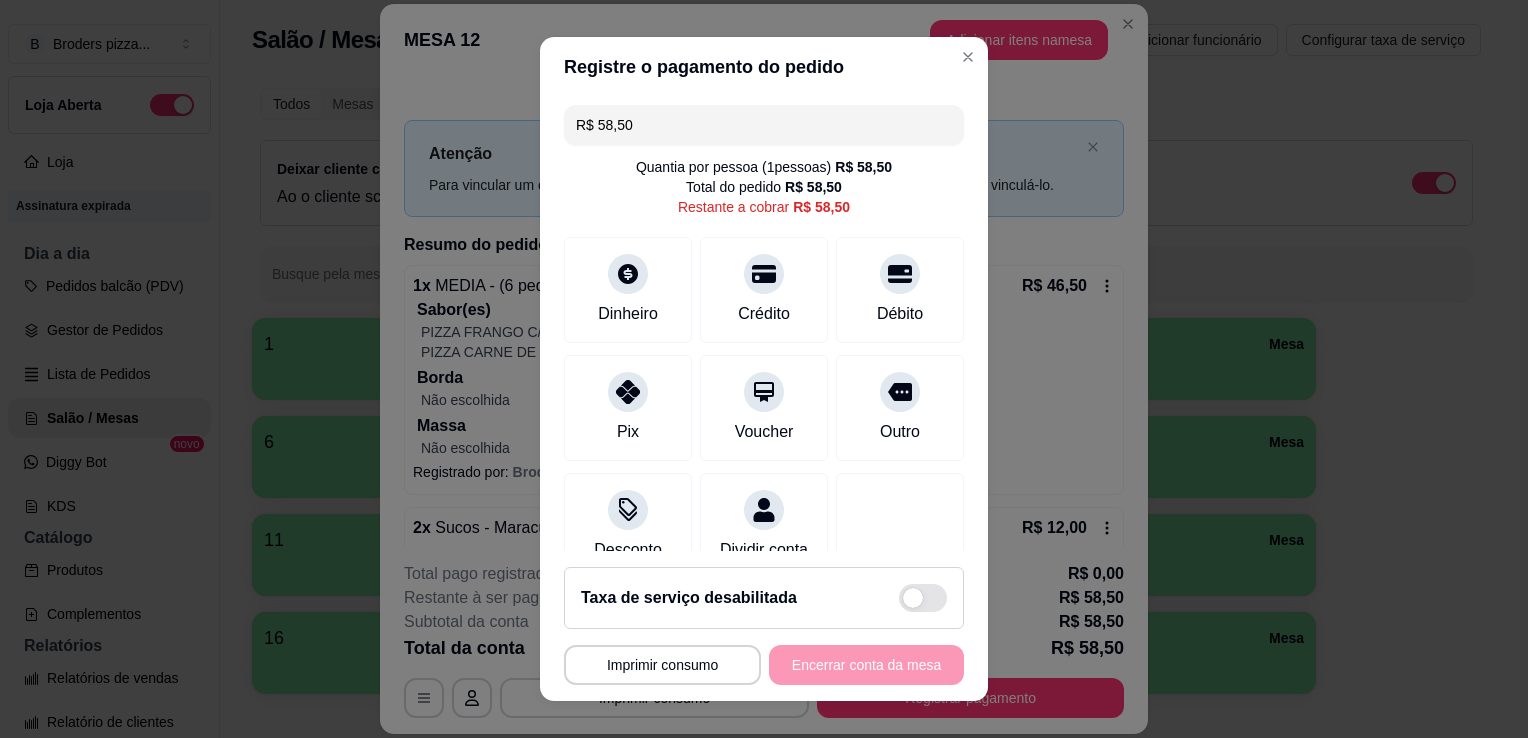 click on "R$ 58,50" at bounding box center [764, 125] 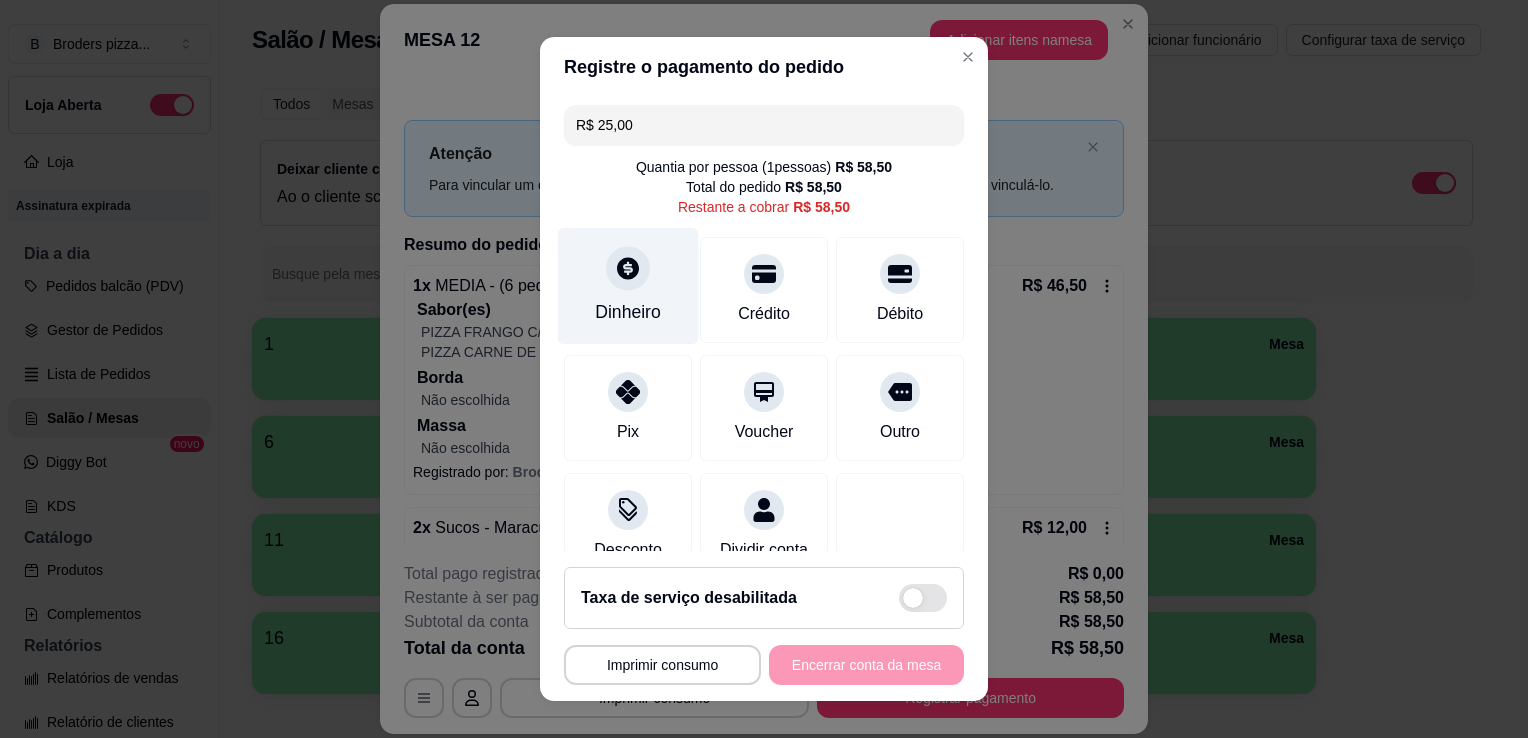 click at bounding box center (628, 268) 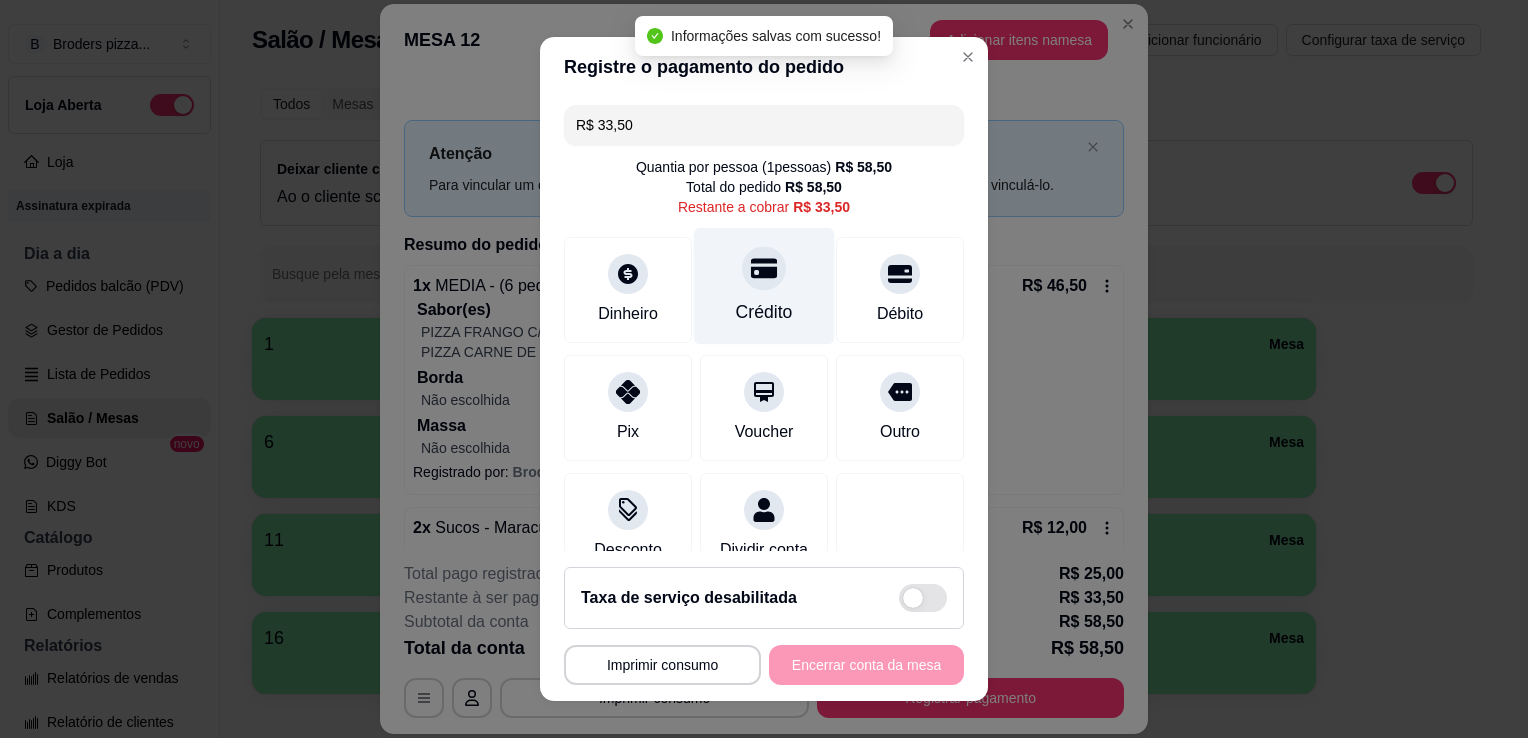 click on "Crédito" at bounding box center (764, 312) 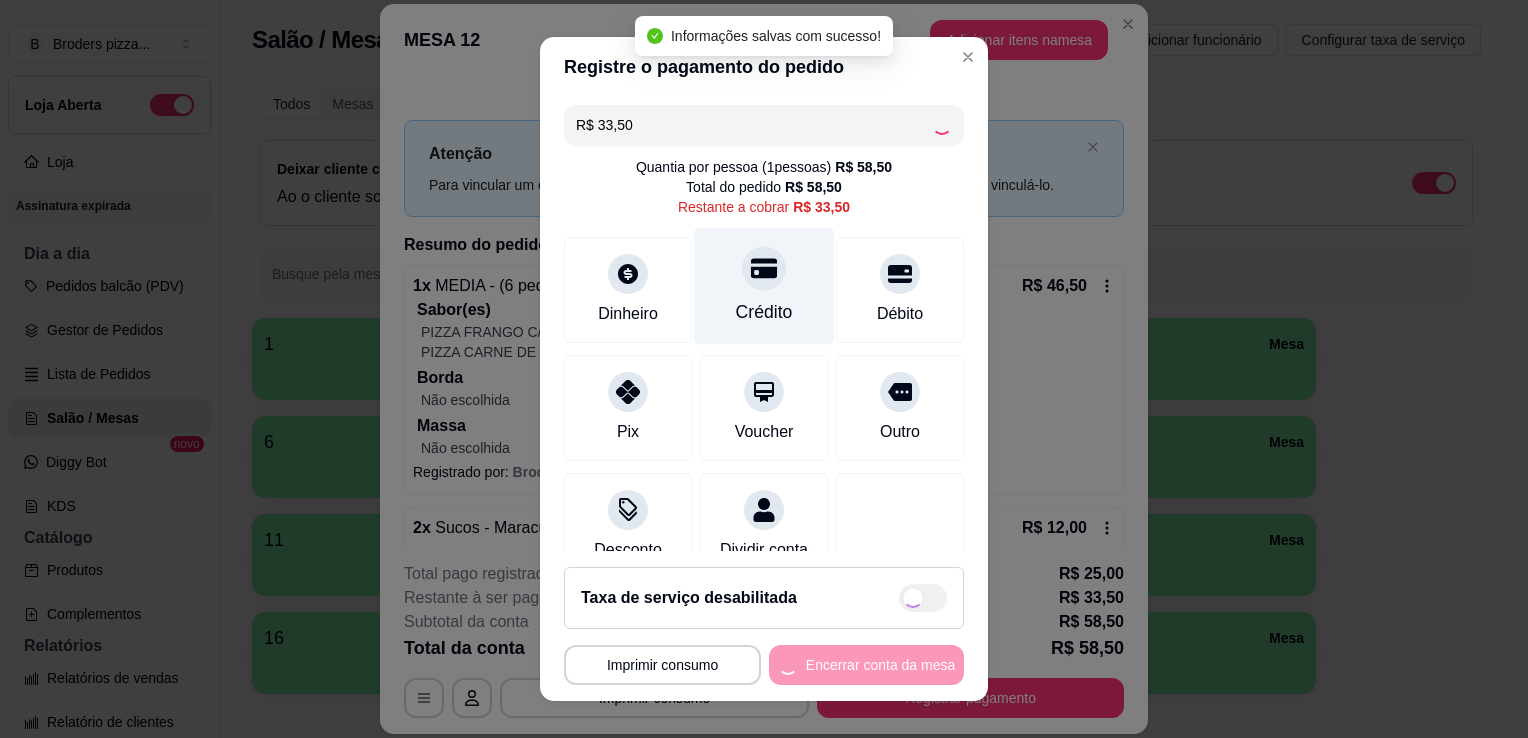 type on "R$ 0,00" 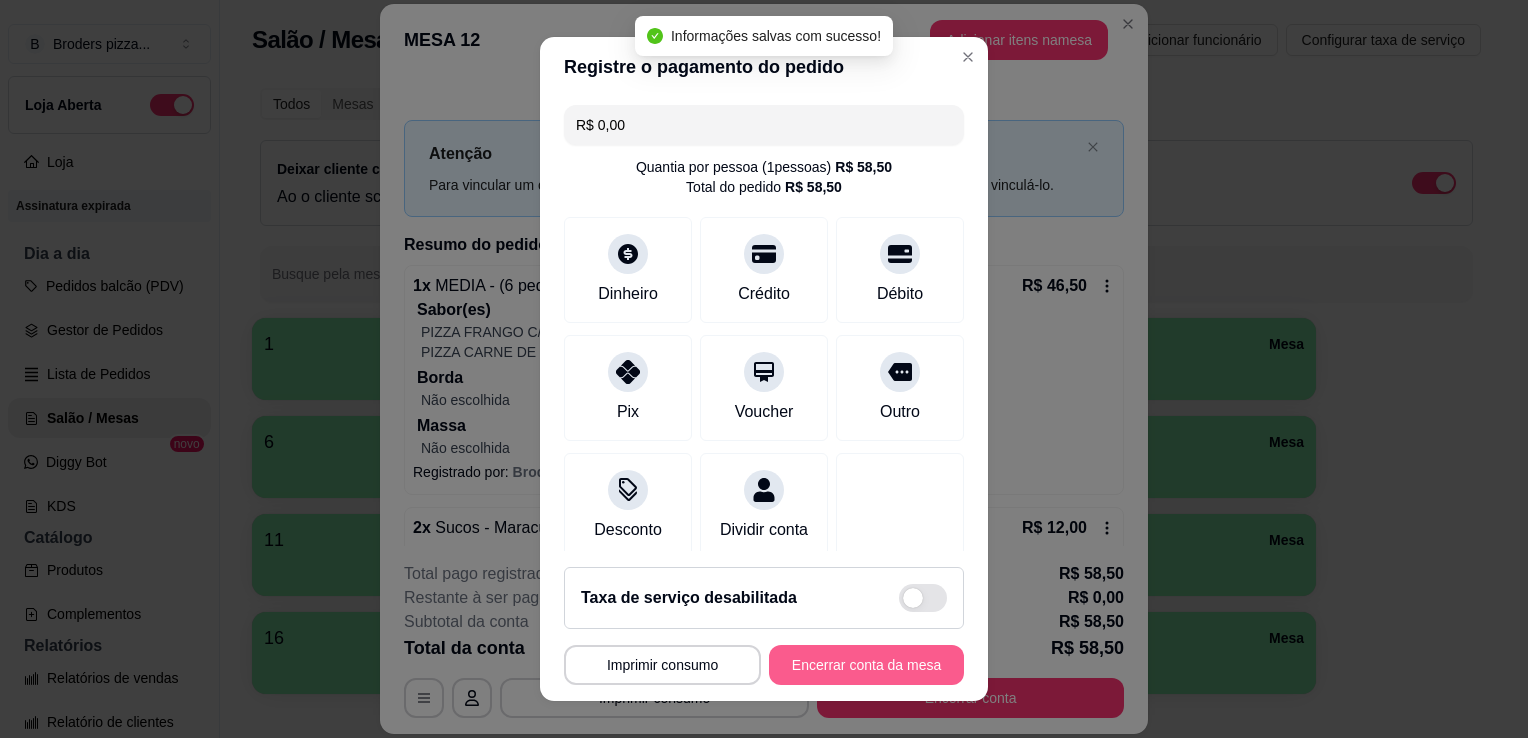 click on "Encerrar conta da mesa" at bounding box center [866, 665] 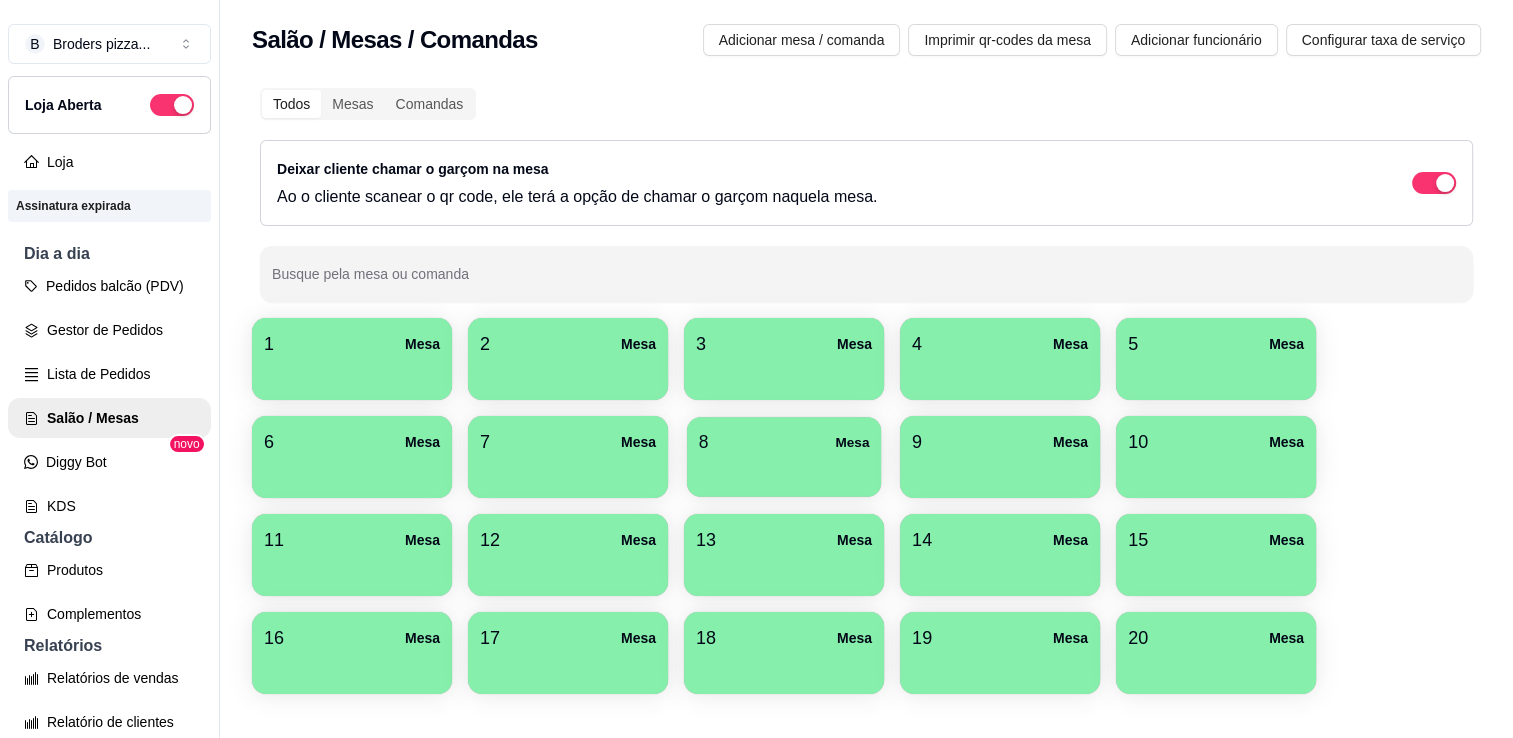 click at bounding box center (784, 470) 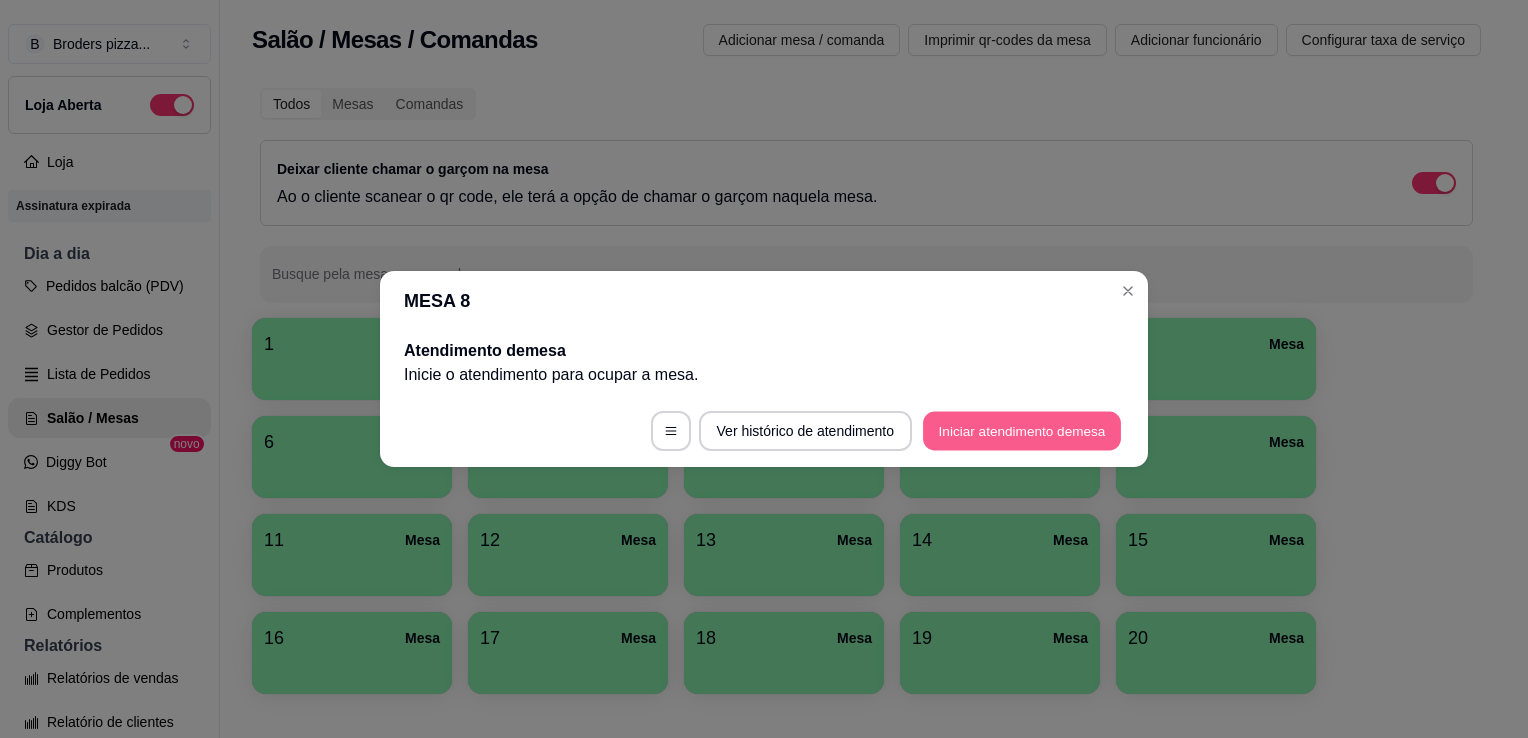 click on "Iniciar atendimento de  mesa" at bounding box center (1022, 431) 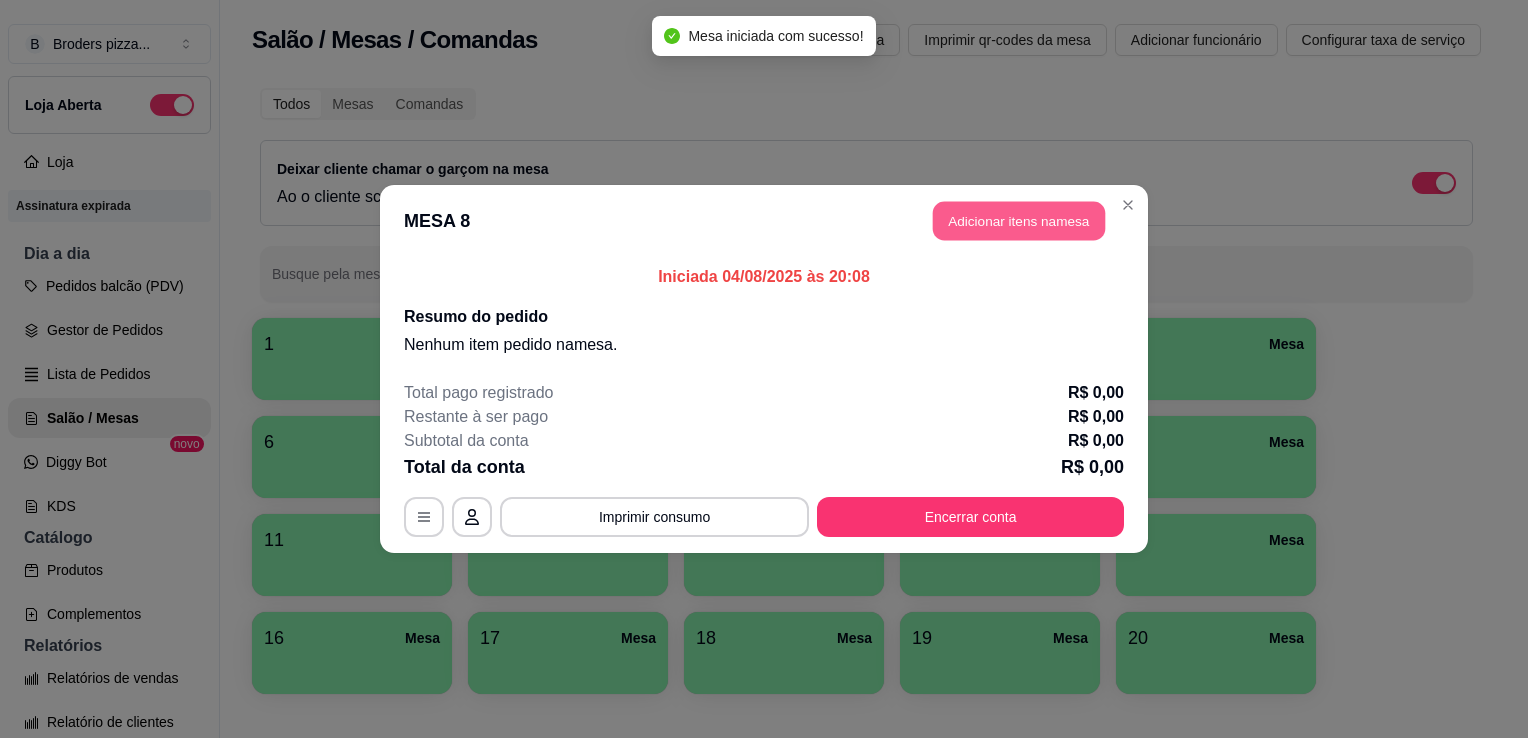 click on "Adicionar itens na  mesa" at bounding box center [1019, 221] 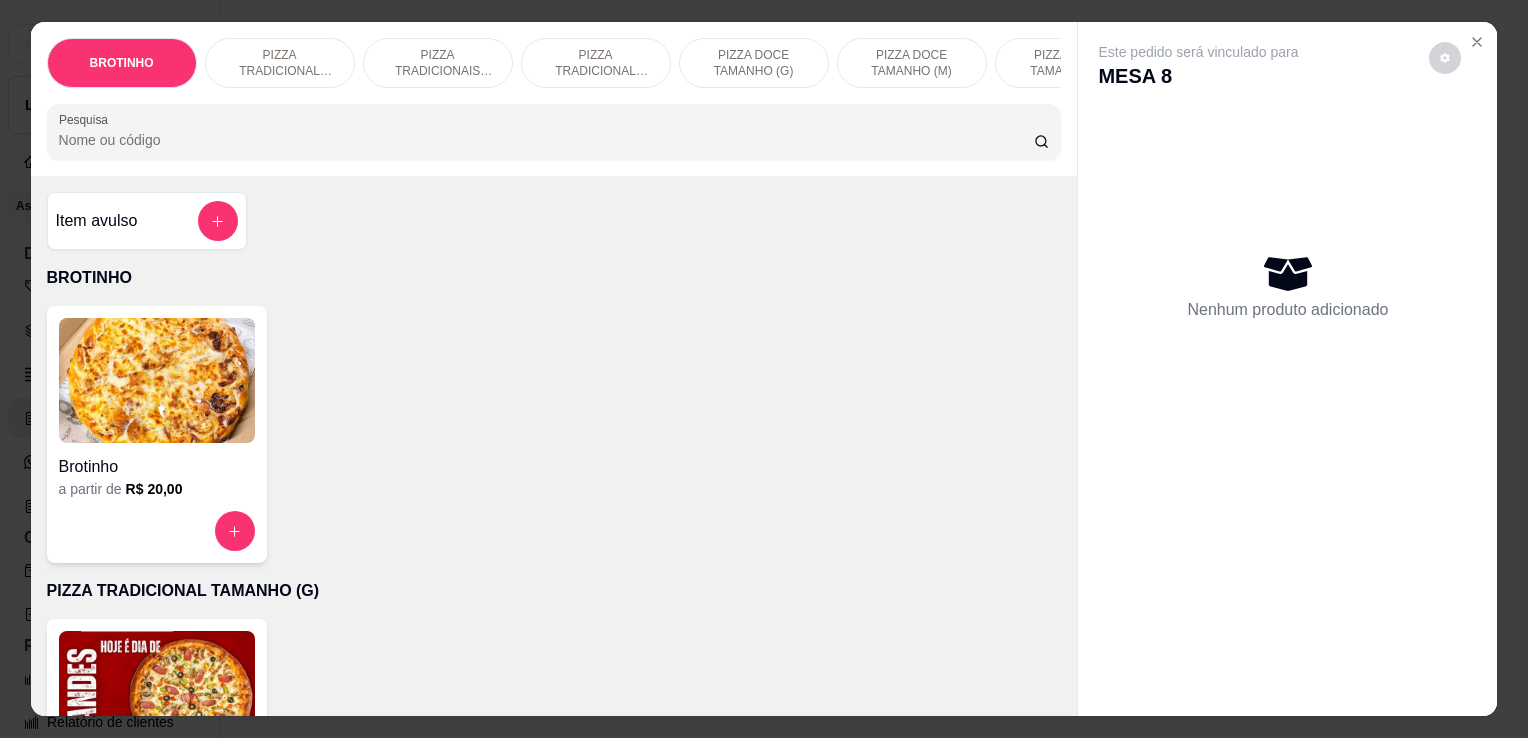click on "PIZZA TRADICIONAIS TAMANHO (M)" at bounding box center (438, 63) 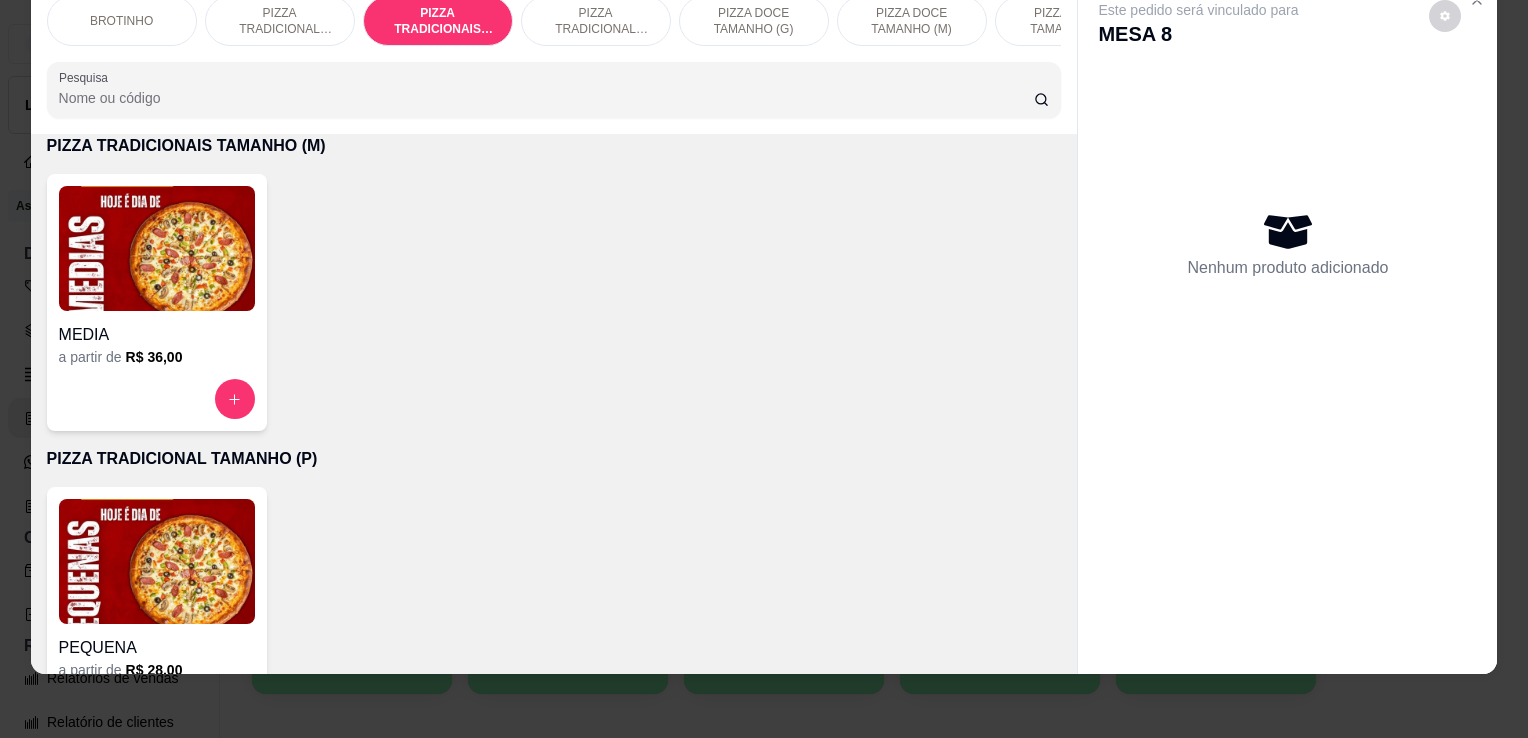 click on "MEDIA a partir de     R$ 36,00" at bounding box center [157, 302] 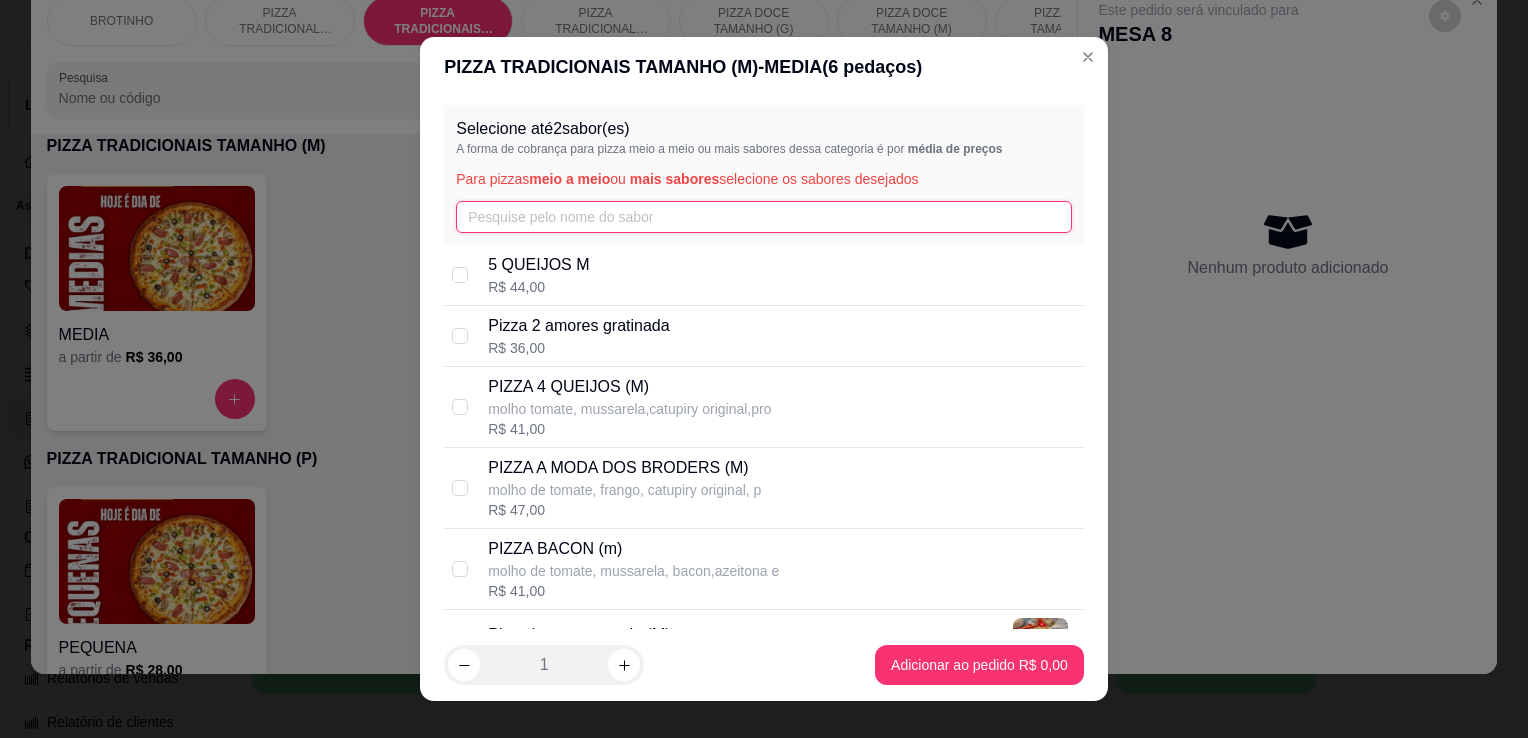 click at bounding box center [764, 217] 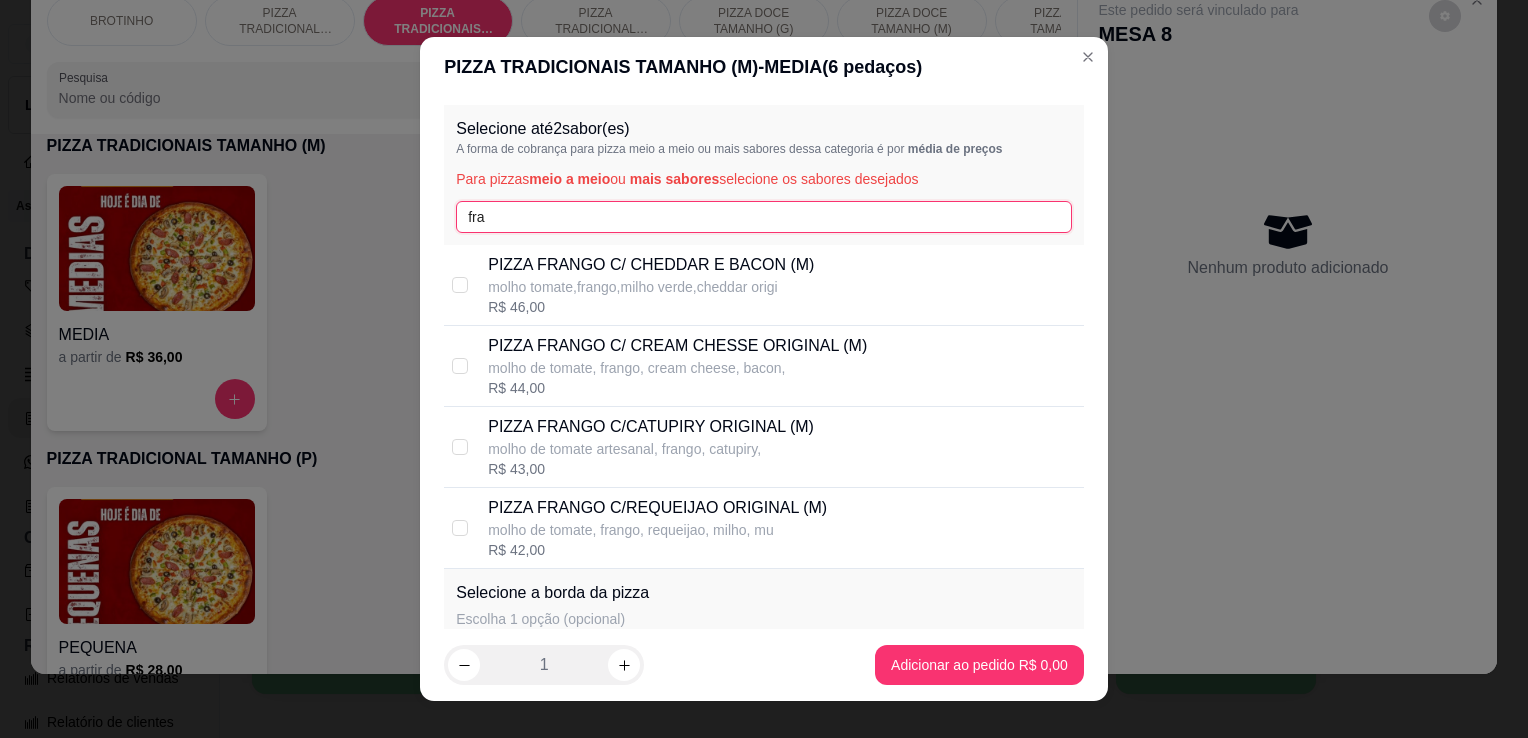 type on "fra" 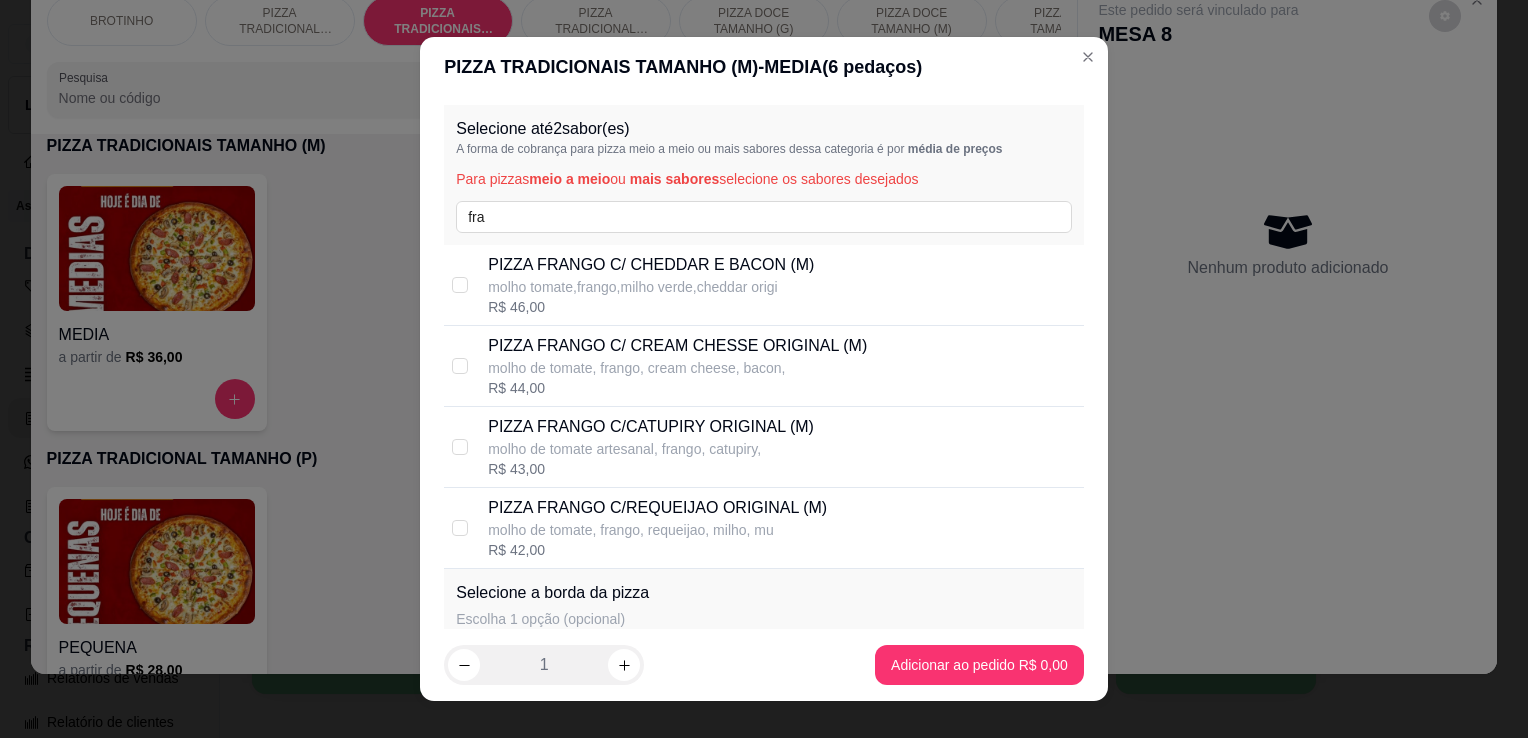 click on "molho de tomate artesanal, frango, catupiry," at bounding box center (651, 449) 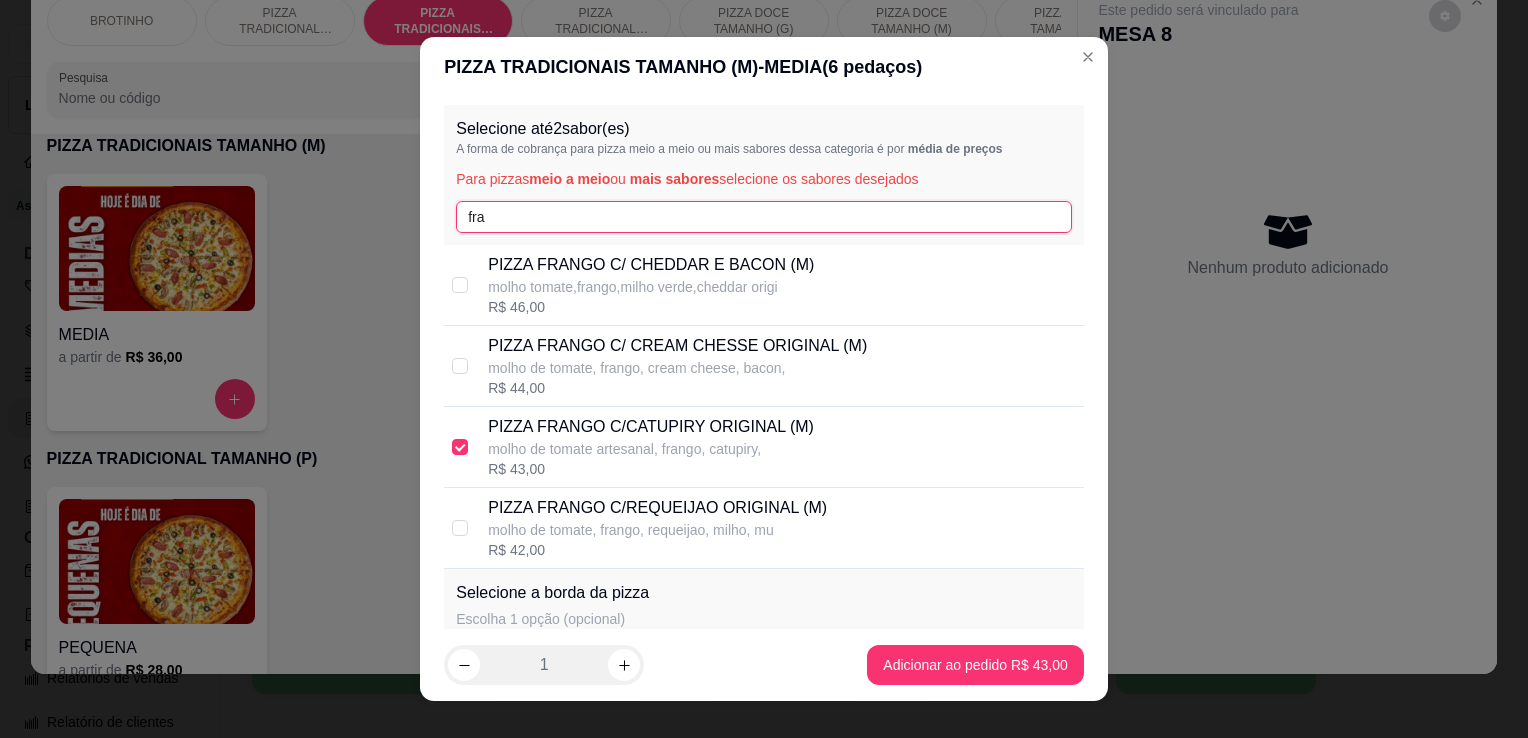click on "fra" at bounding box center [764, 217] 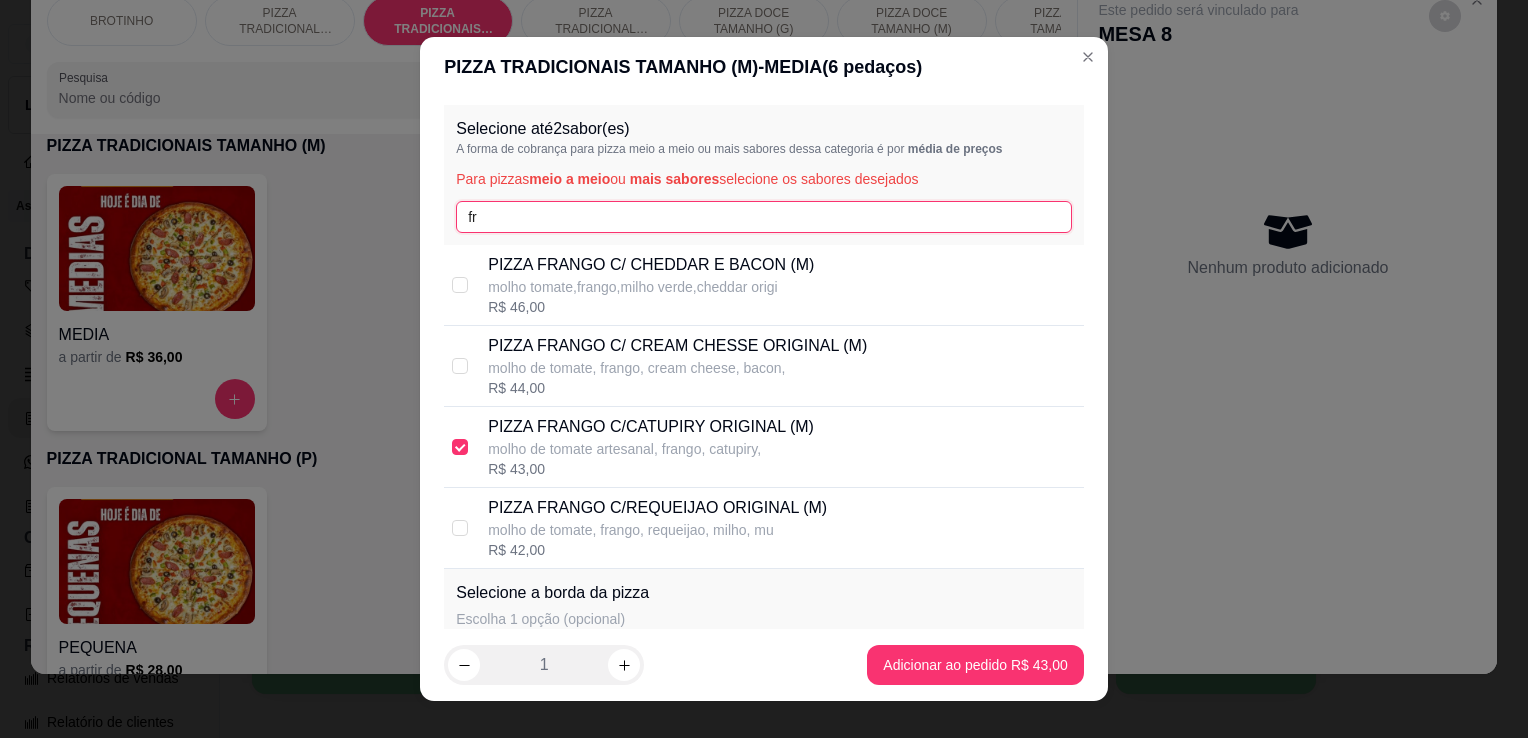 type on "f" 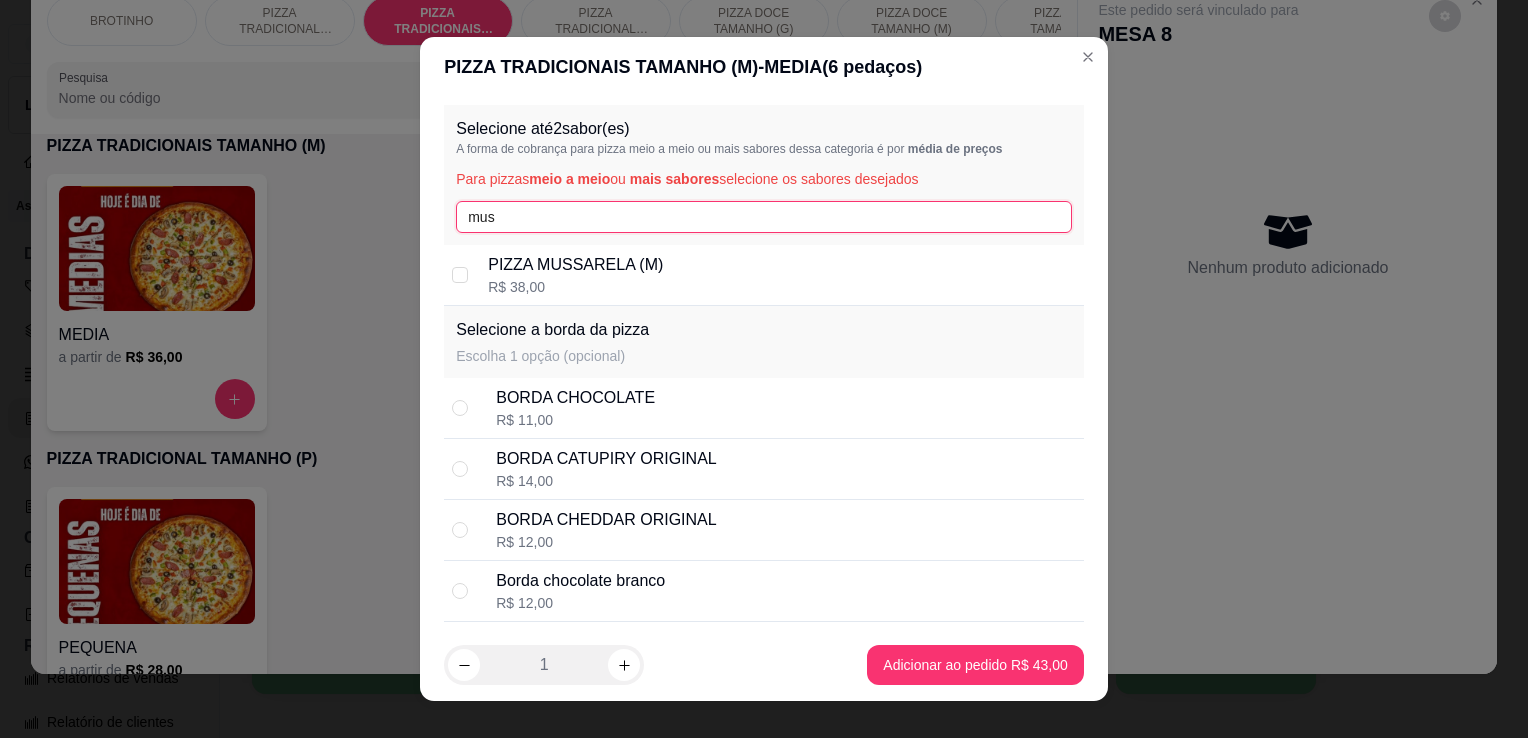 type on "mus" 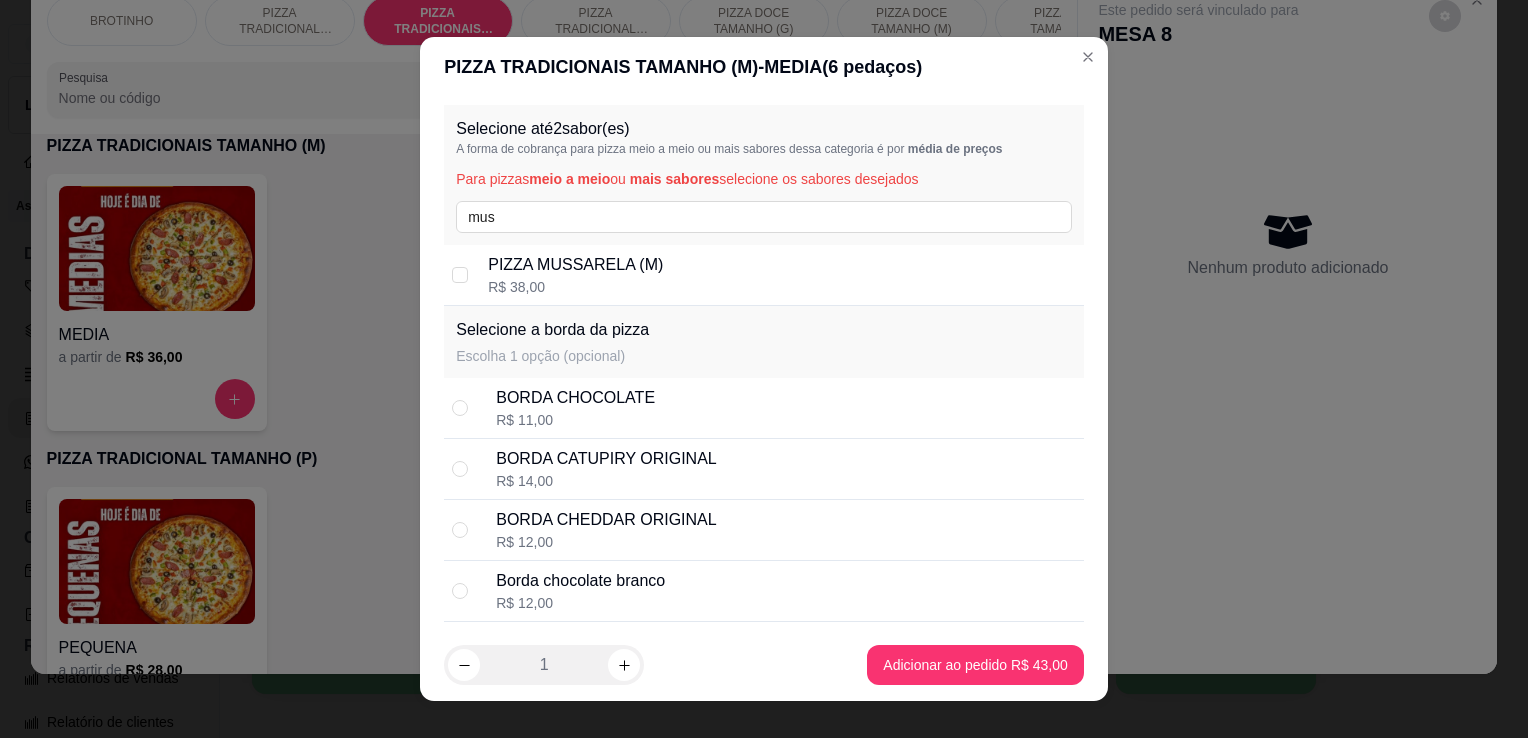 click on "R$ 38,00" at bounding box center (575, 287) 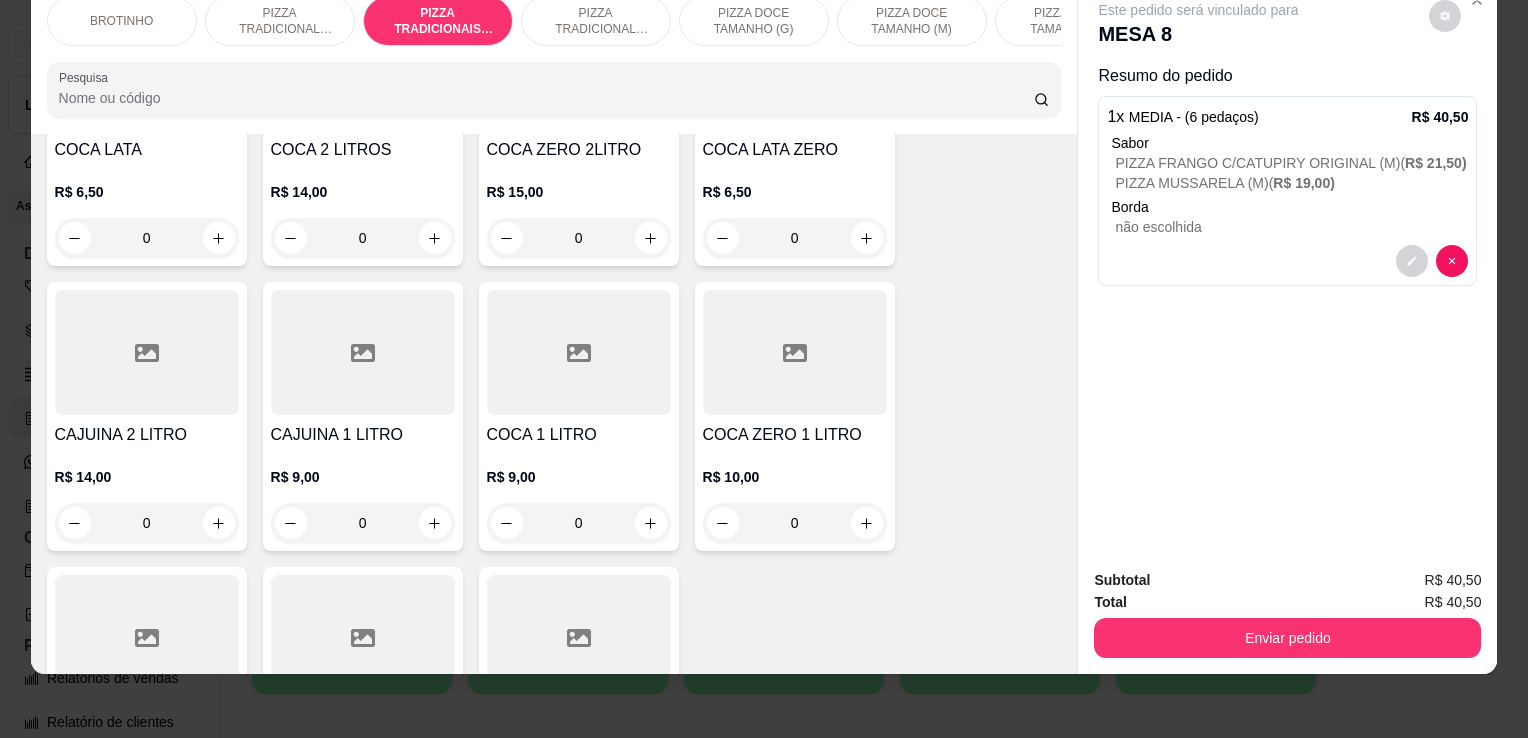 scroll, scrollTop: 2464, scrollLeft: 0, axis: vertical 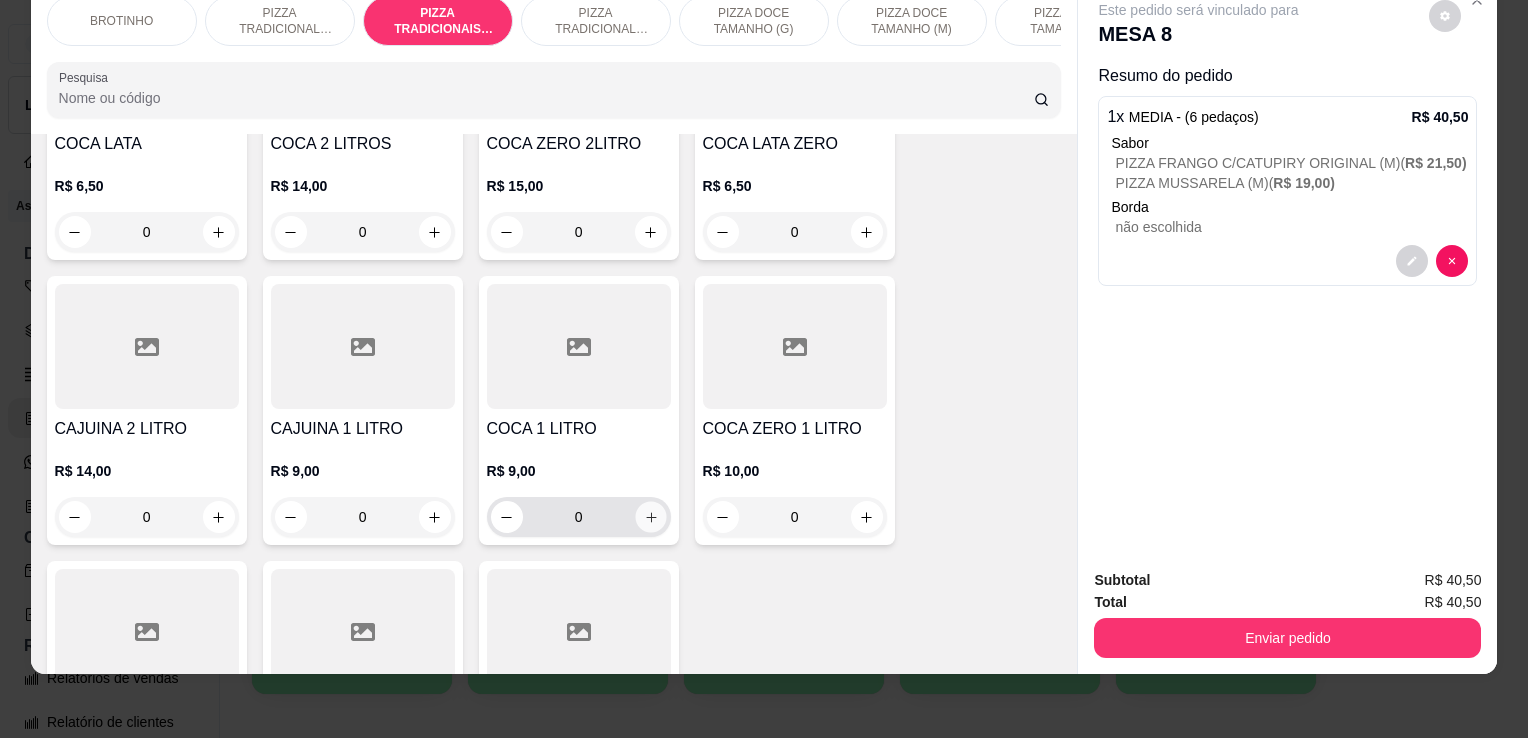 click 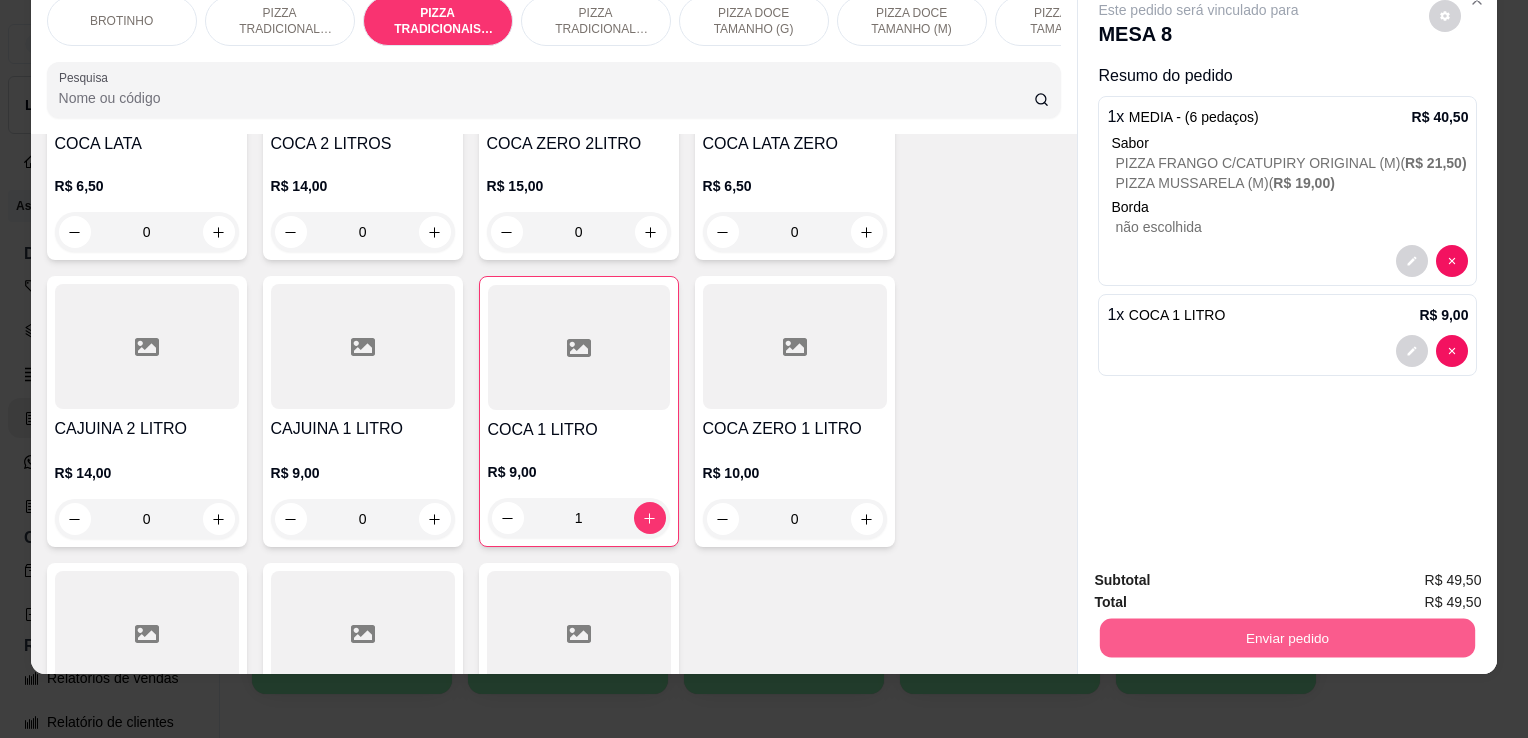 click on "Enviar pedido" at bounding box center (1287, 637) 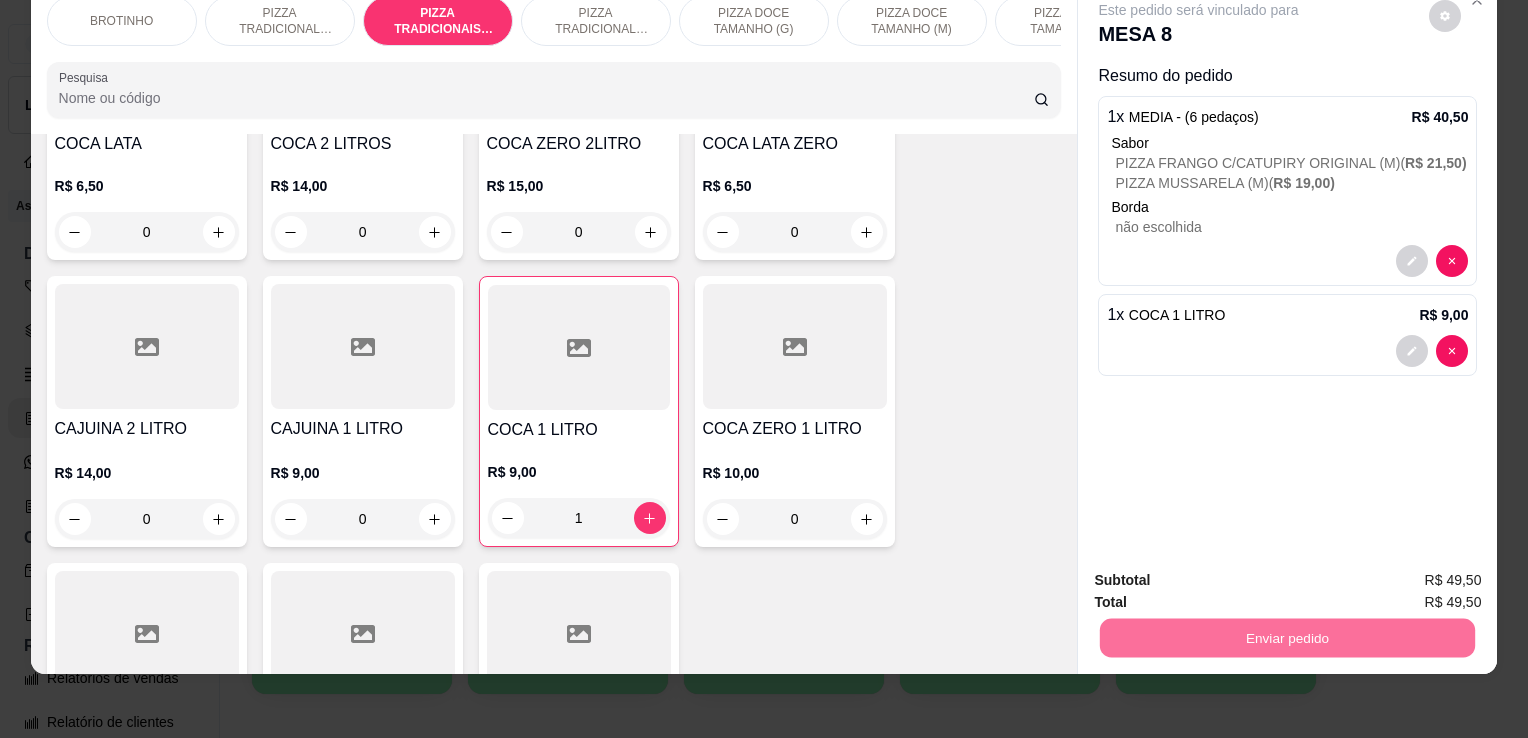 click on "Não registrar e enviar pedido" at bounding box center [1222, 573] 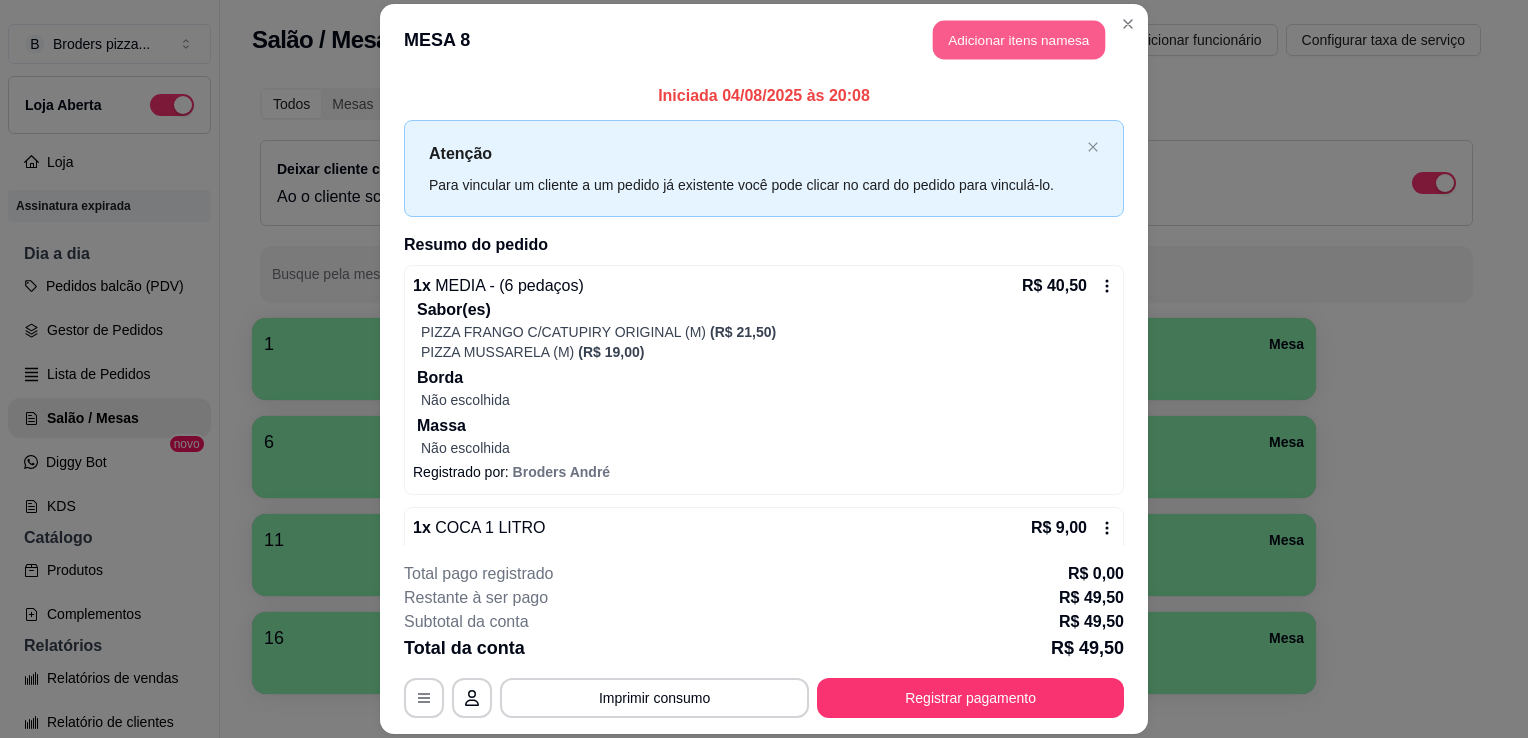 click on "Adicionar itens na  mesa" at bounding box center (1019, 39) 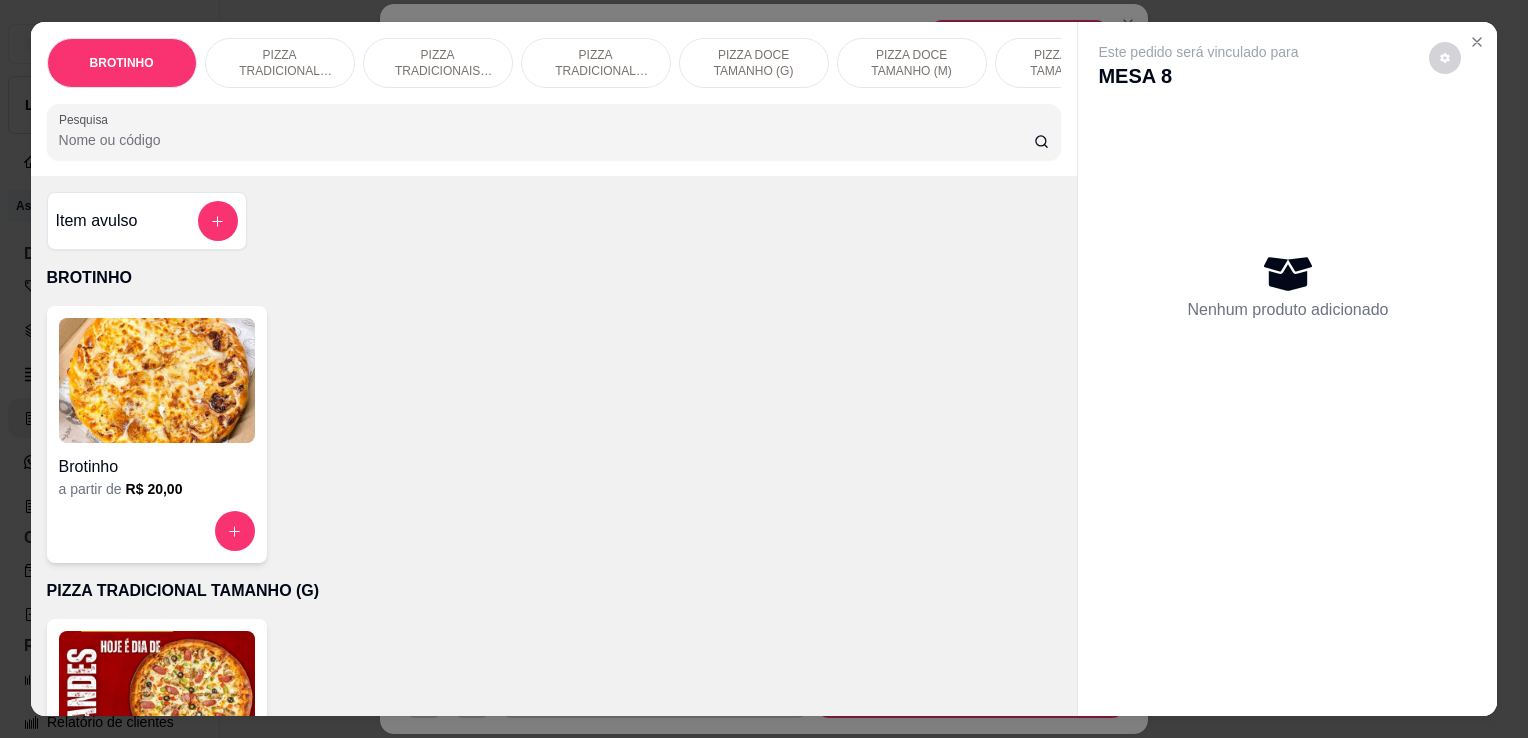 click on "Pesquisa" at bounding box center (546, 140) 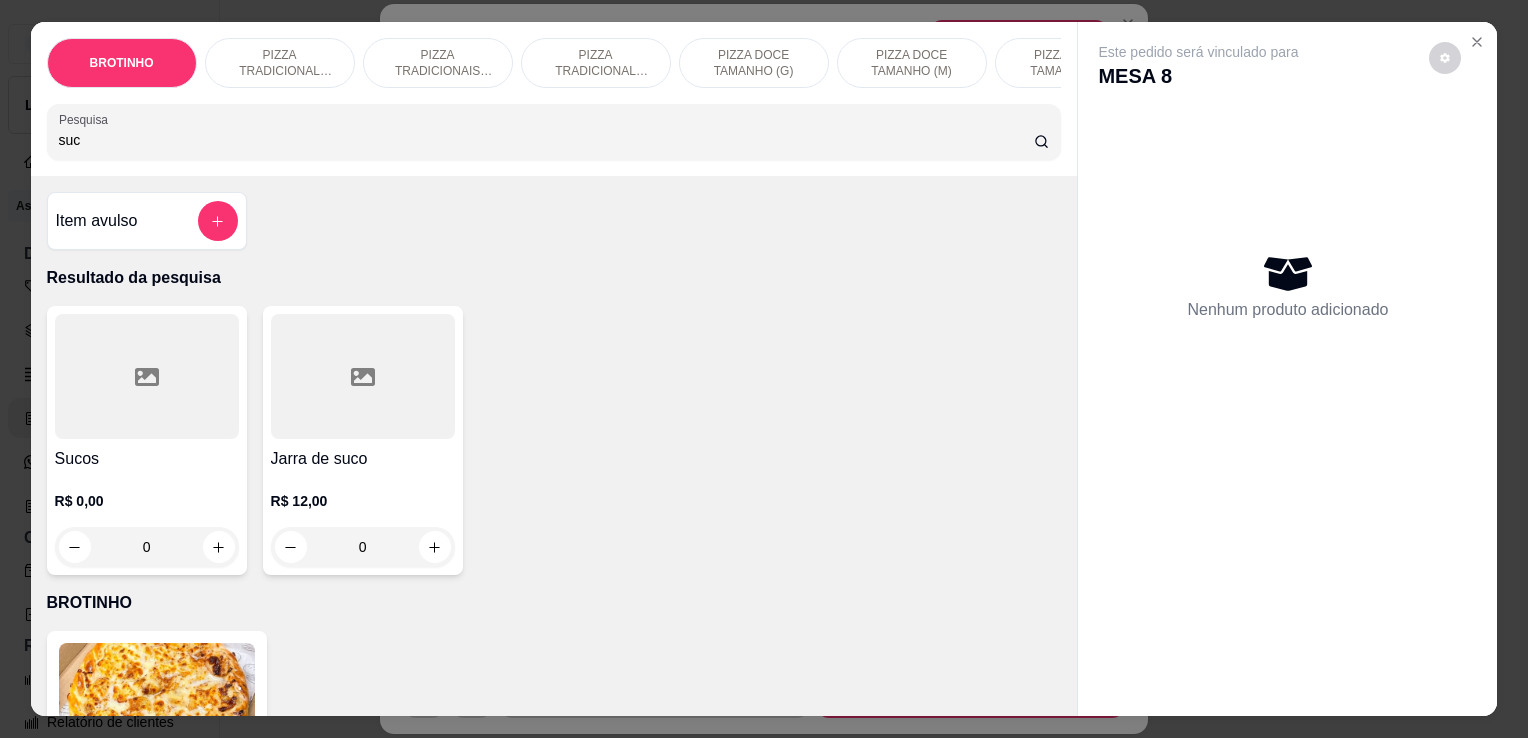 type on "suc" 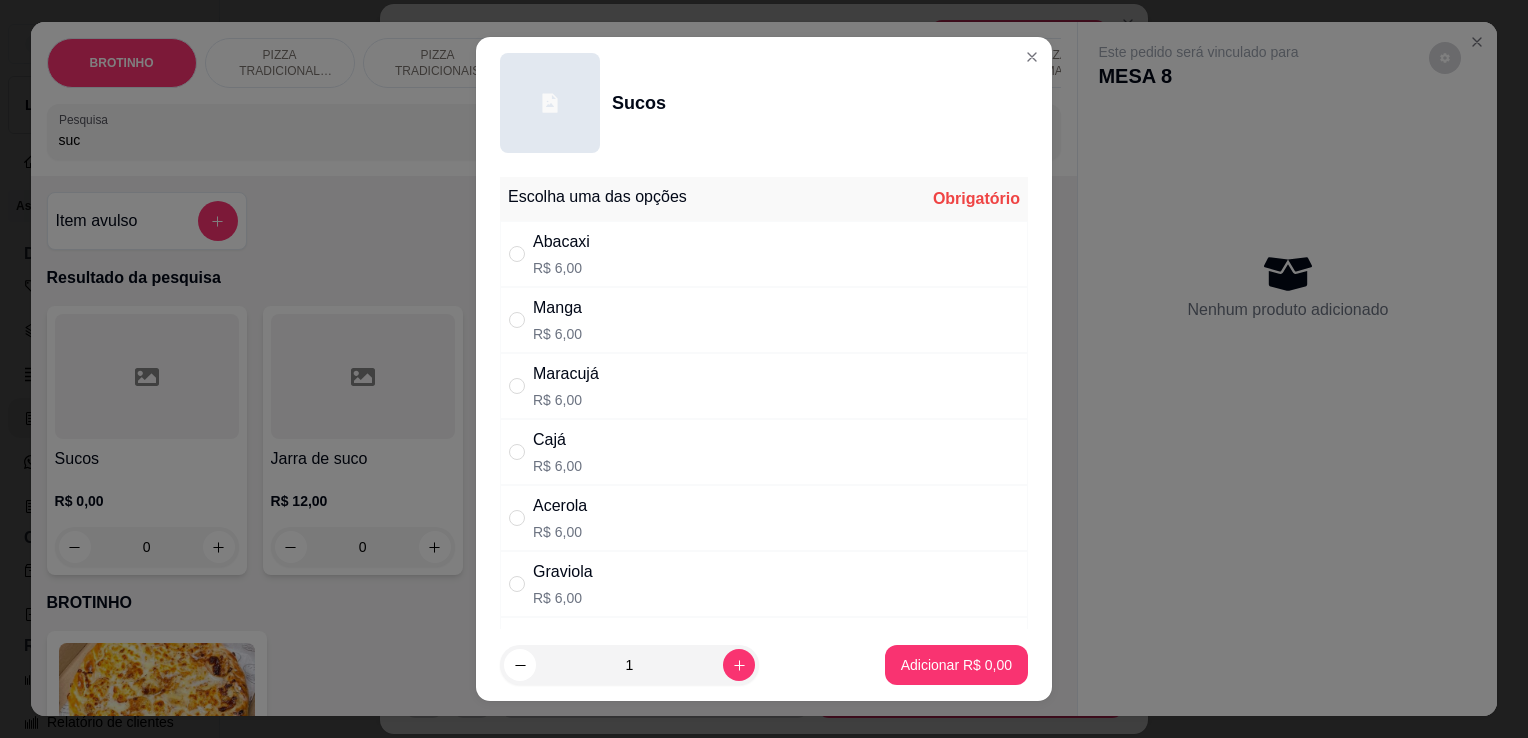 click on "Cajá  R$ 6,00" at bounding box center (764, 452) 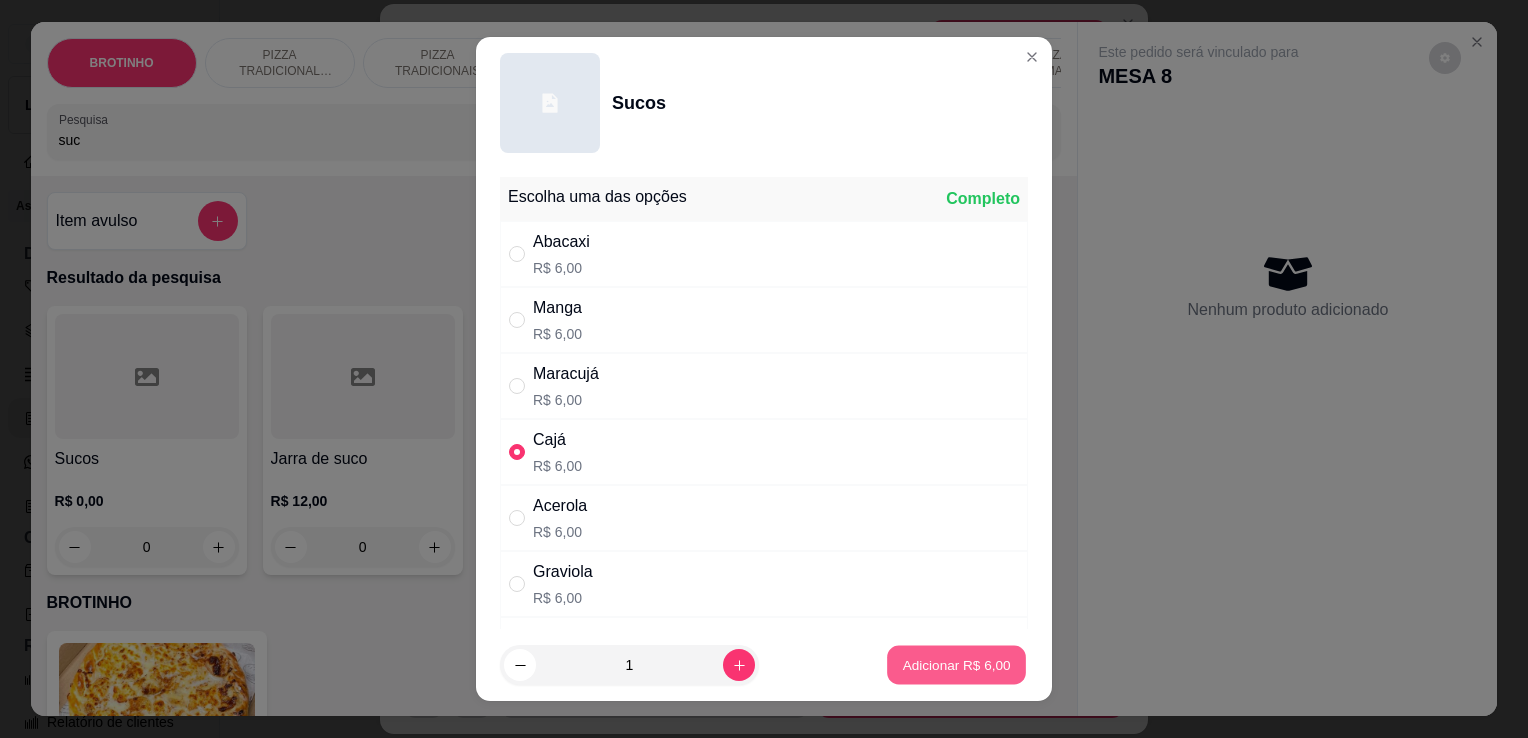 click on "Adicionar   R$ 6,00" at bounding box center [956, 664] 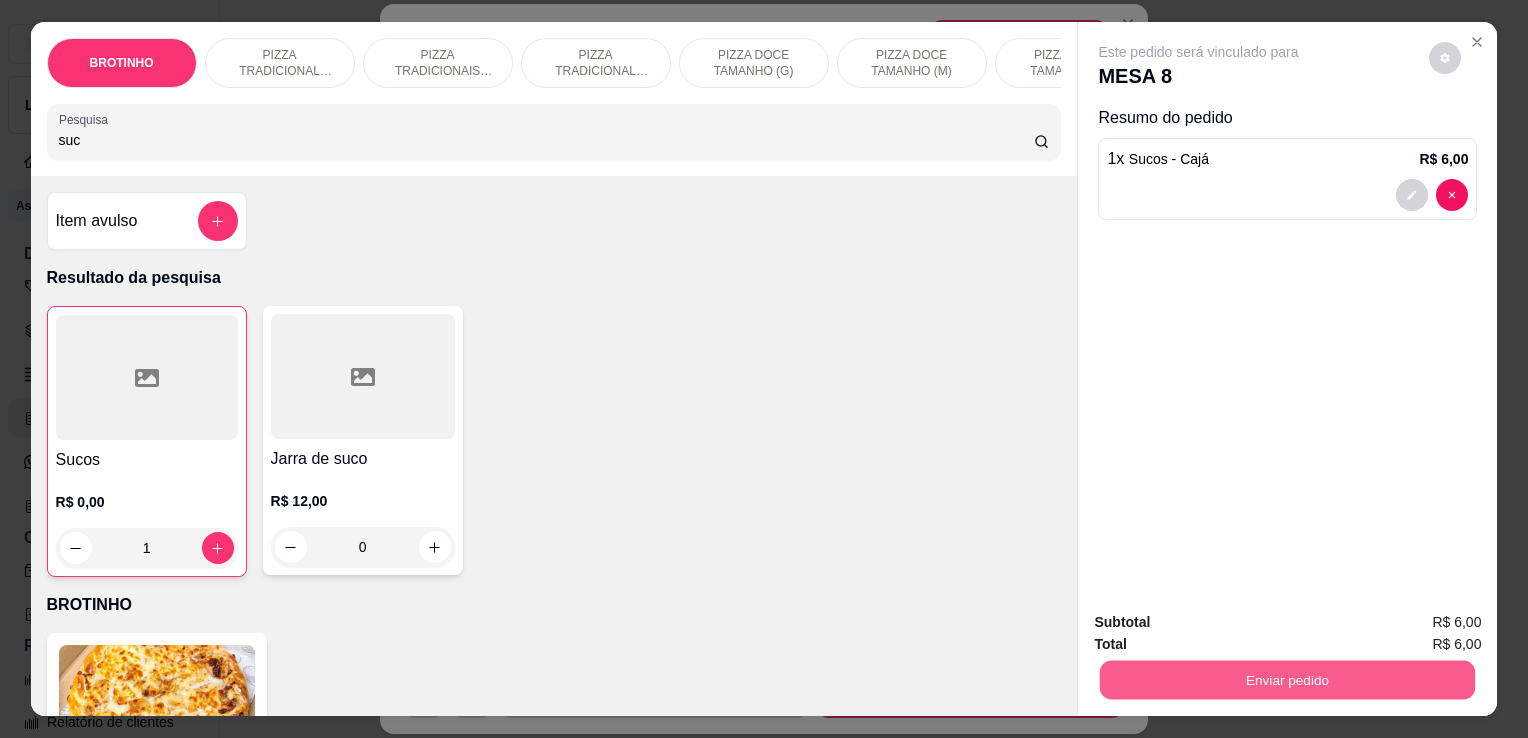 click on "Enviar pedido" at bounding box center [1287, 679] 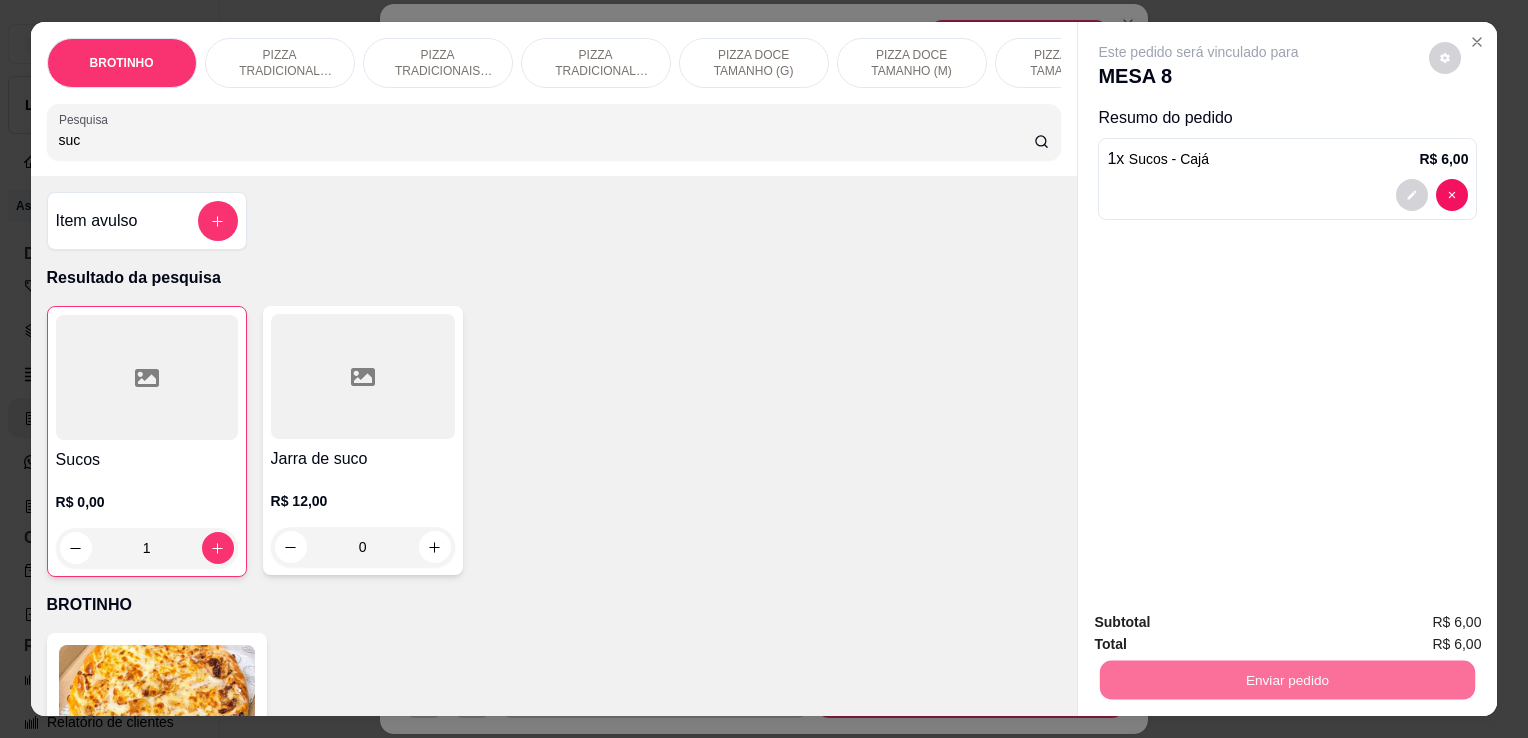 click on "Não registrar e enviar pedido" at bounding box center [1222, 623] 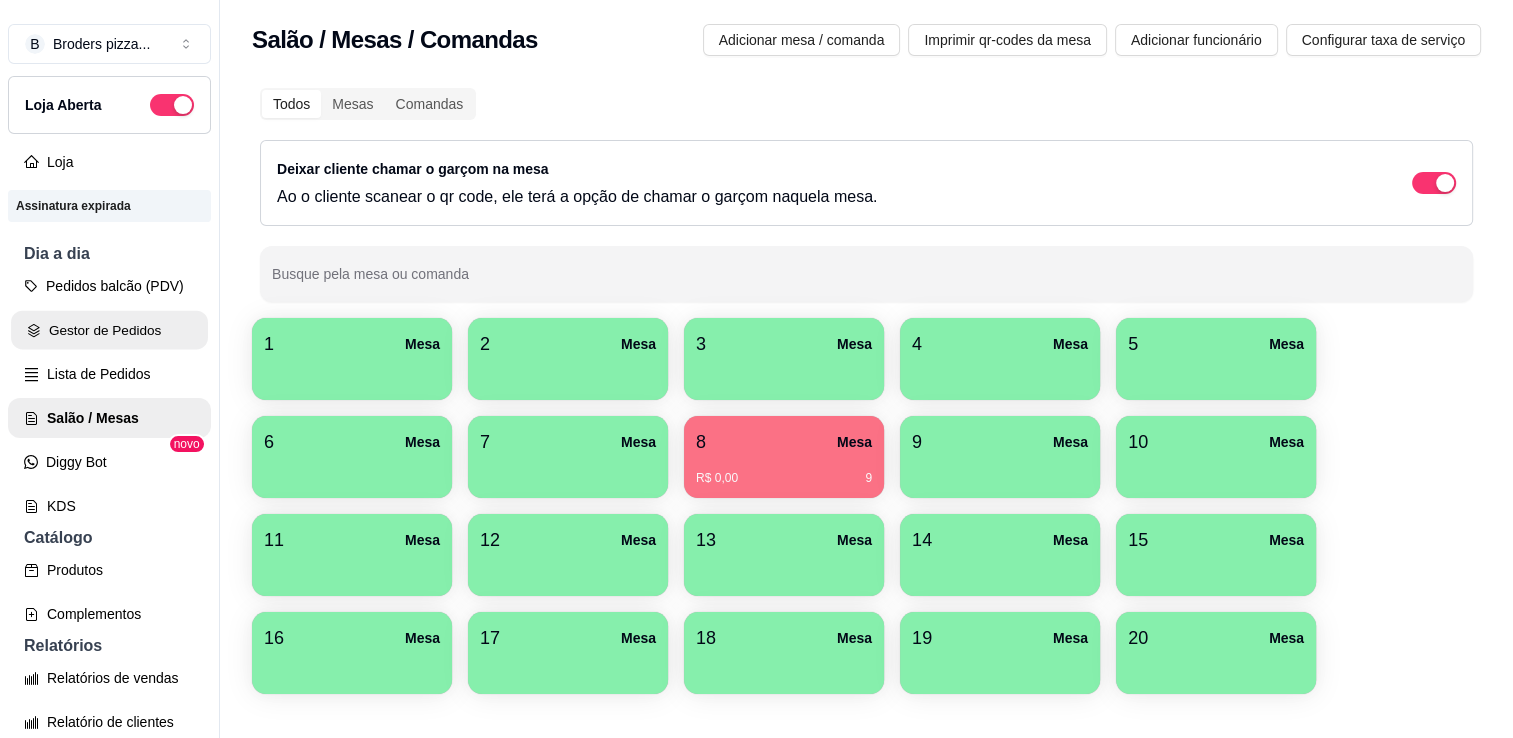 click on "Gestor de Pedidos" at bounding box center (109, 330) 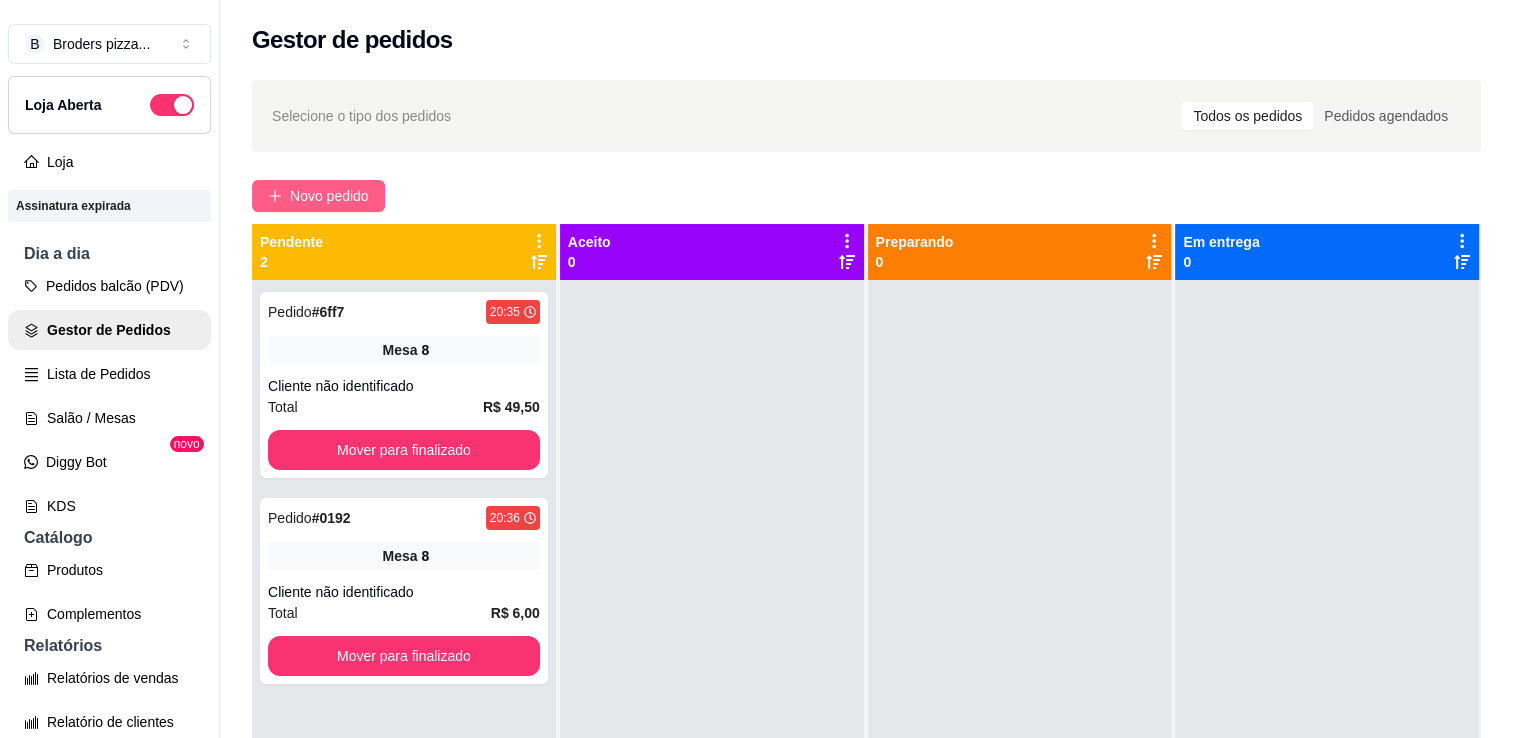 click on "Novo pedido" at bounding box center (329, 196) 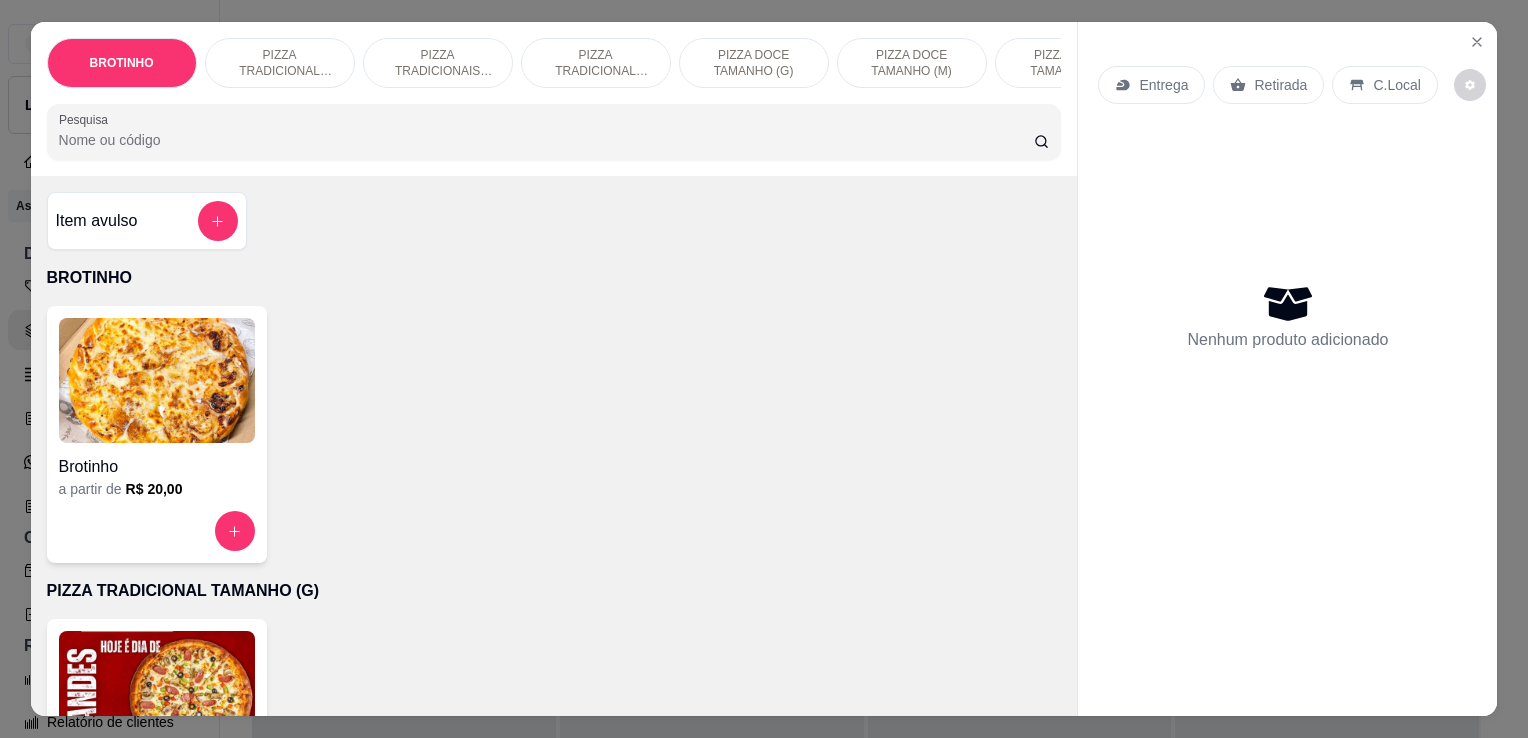 click on "PIZZA TRADICIONAIS TAMANHO (M)" at bounding box center [438, 63] 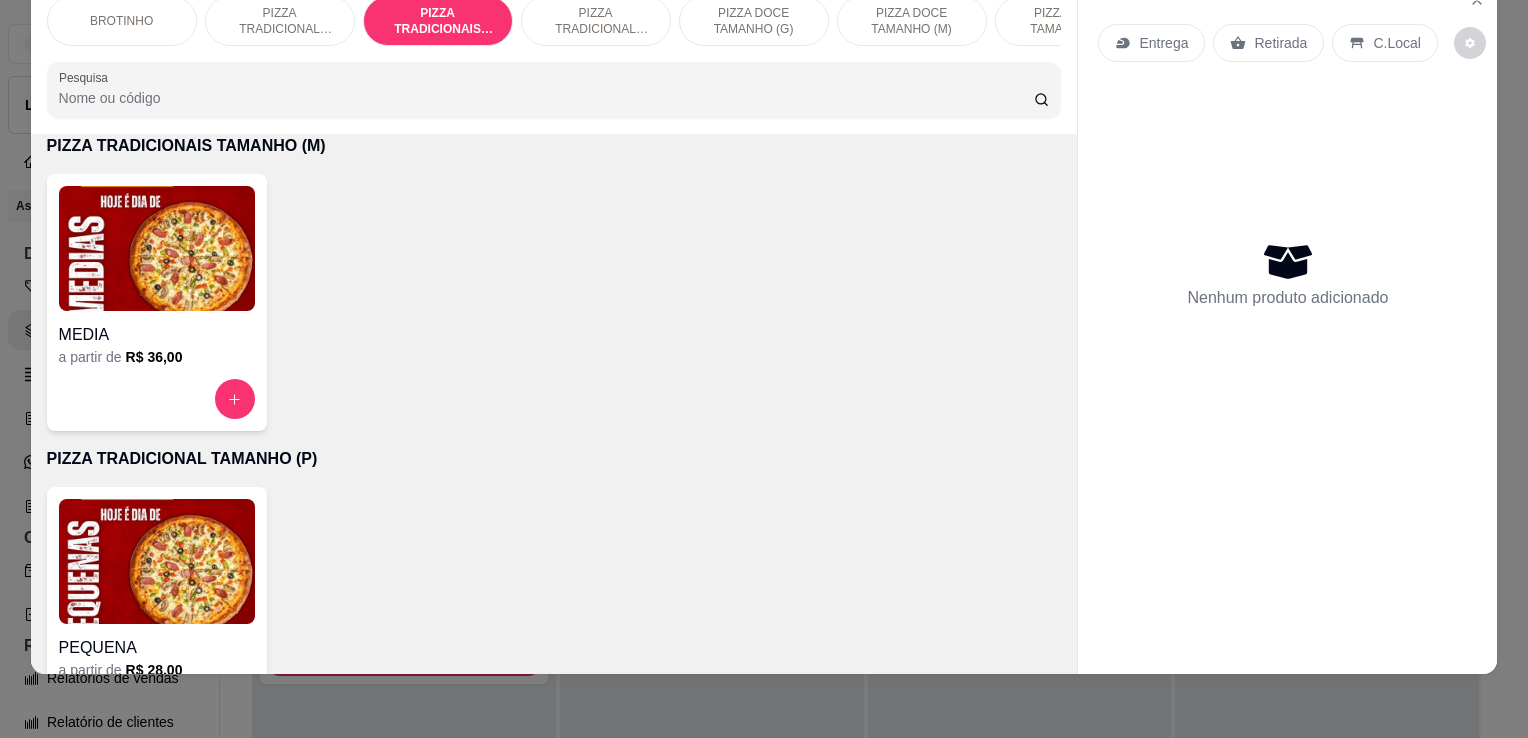click on "MEDIA" at bounding box center (157, 335) 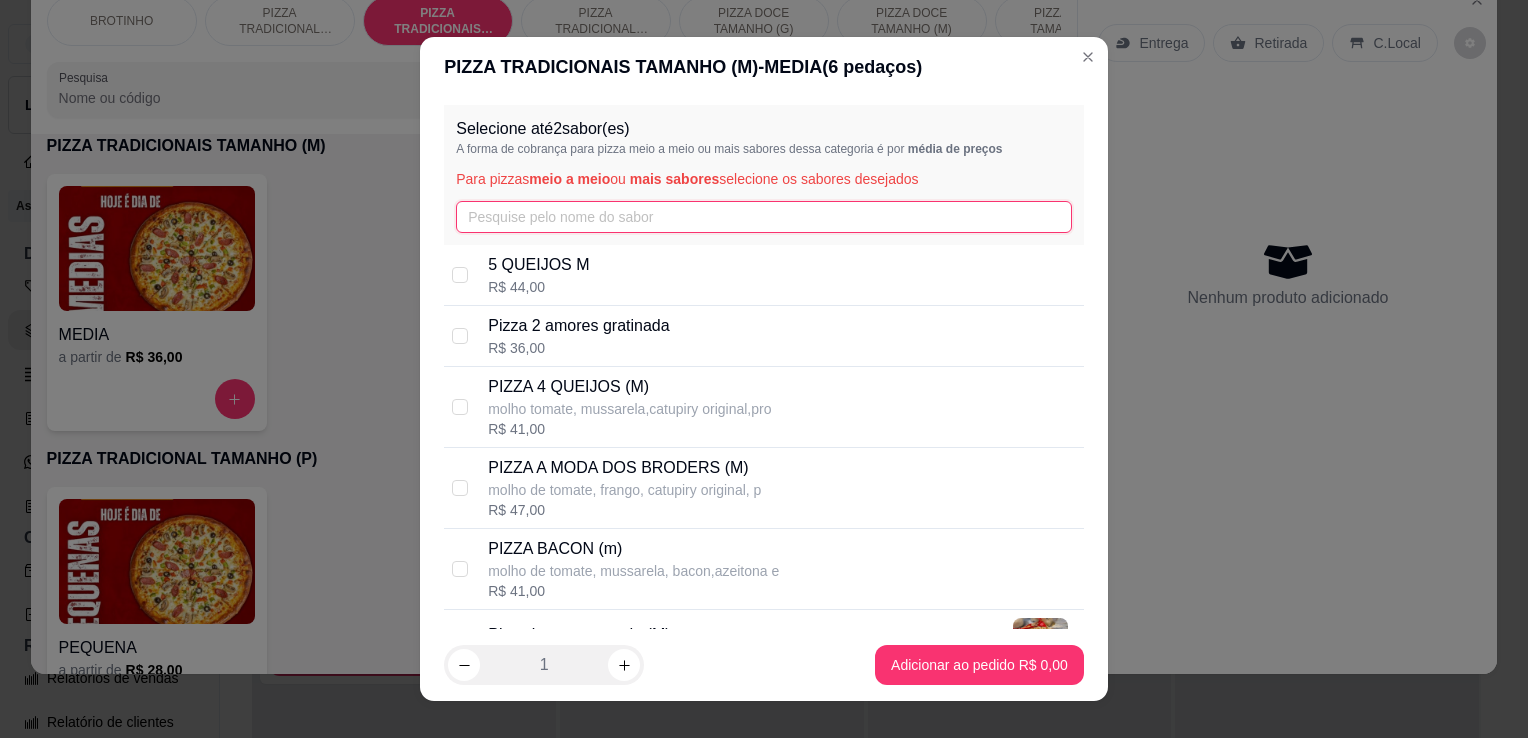 click at bounding box center (764, 217) 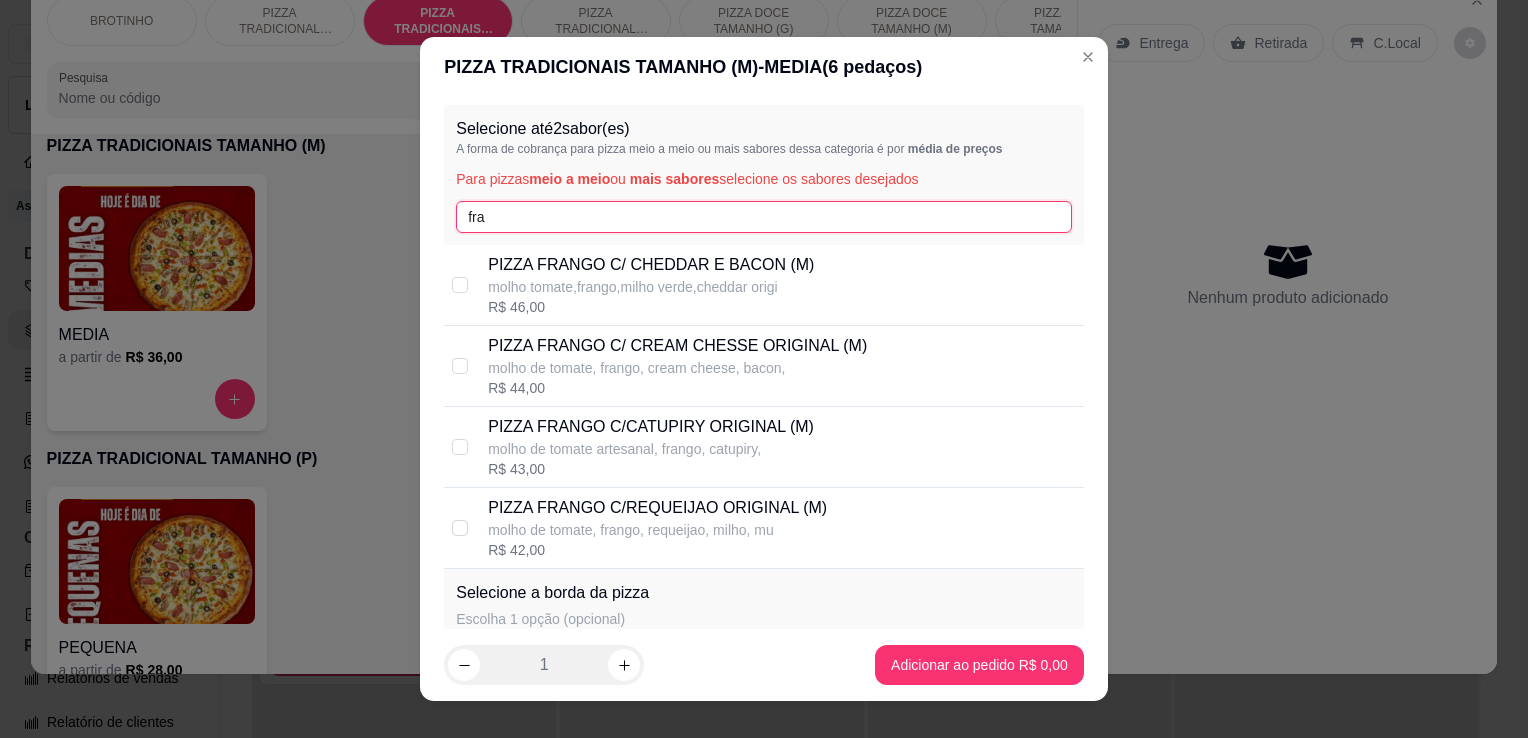 type on "fra" 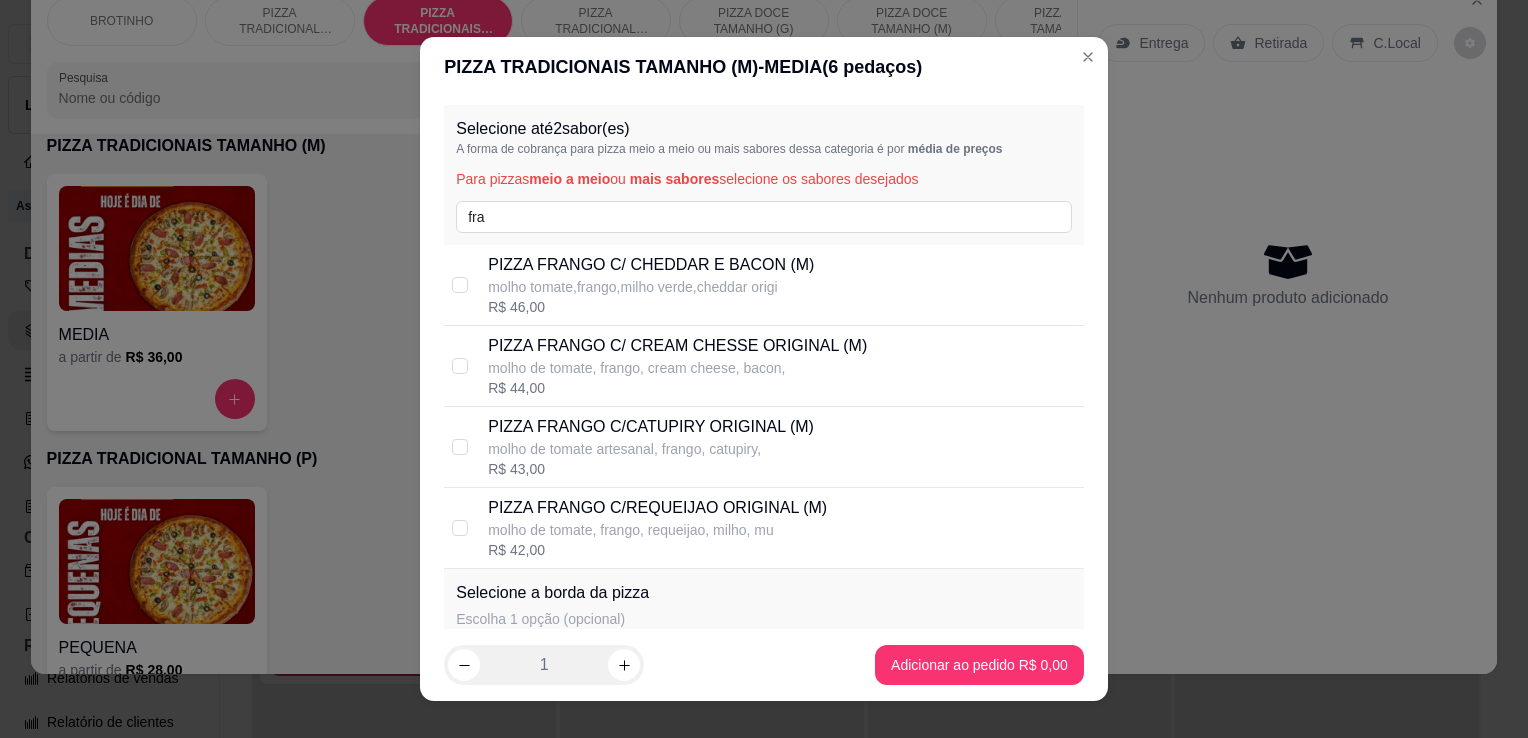click on "R$ 46,00" at bounding box center [651, 307] 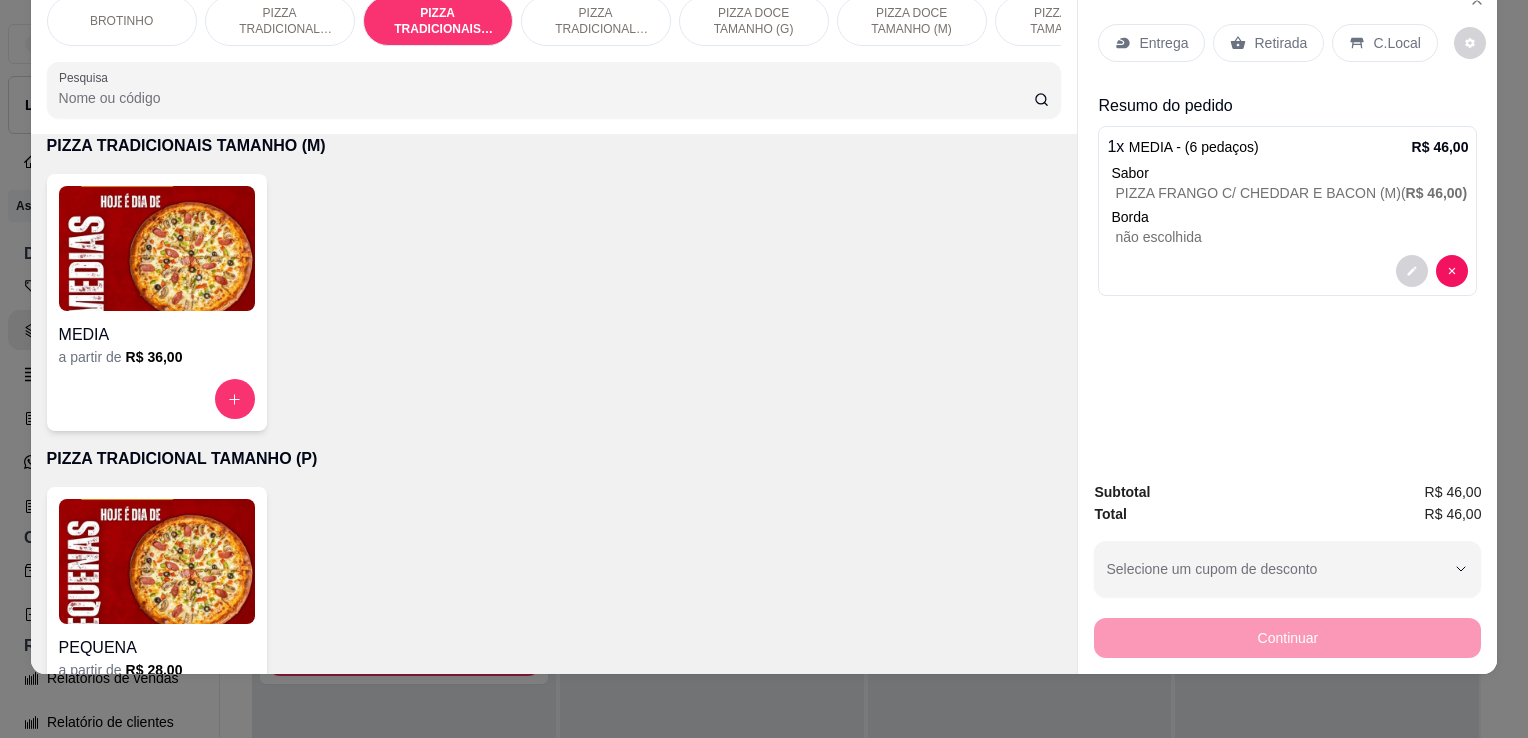 click 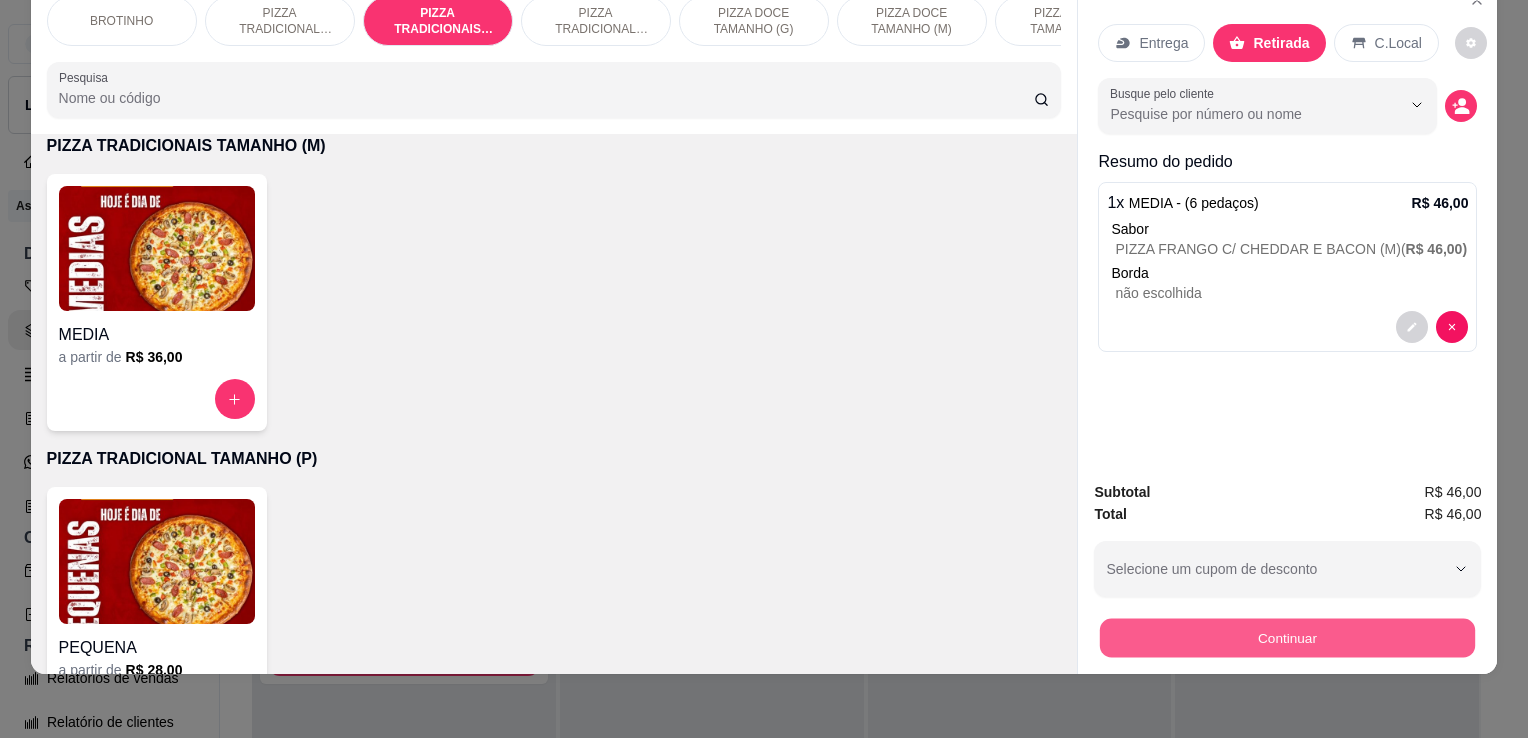 click on "Continuar" at bounding box center (1287, 637) 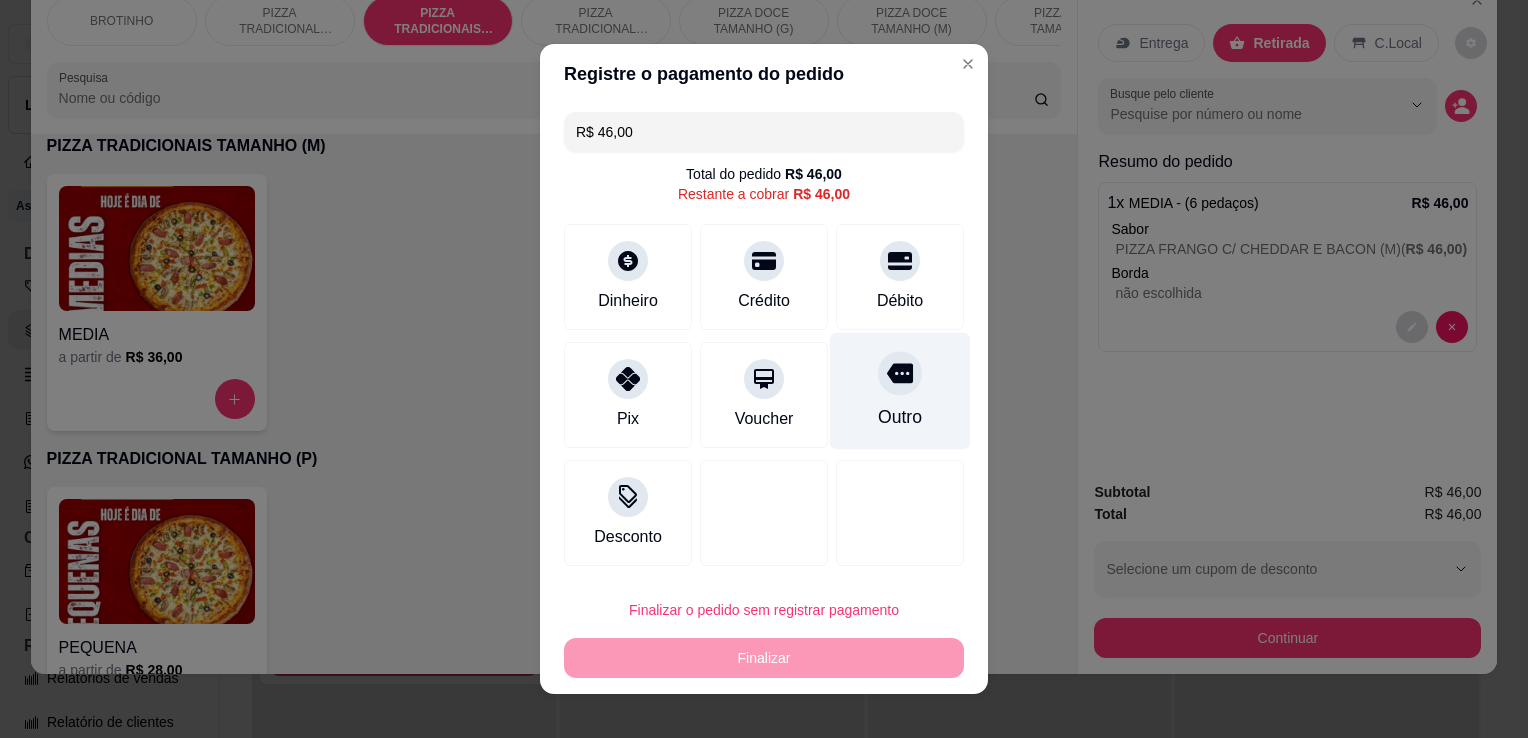click on "Outro" at bounding box center (900, 391) 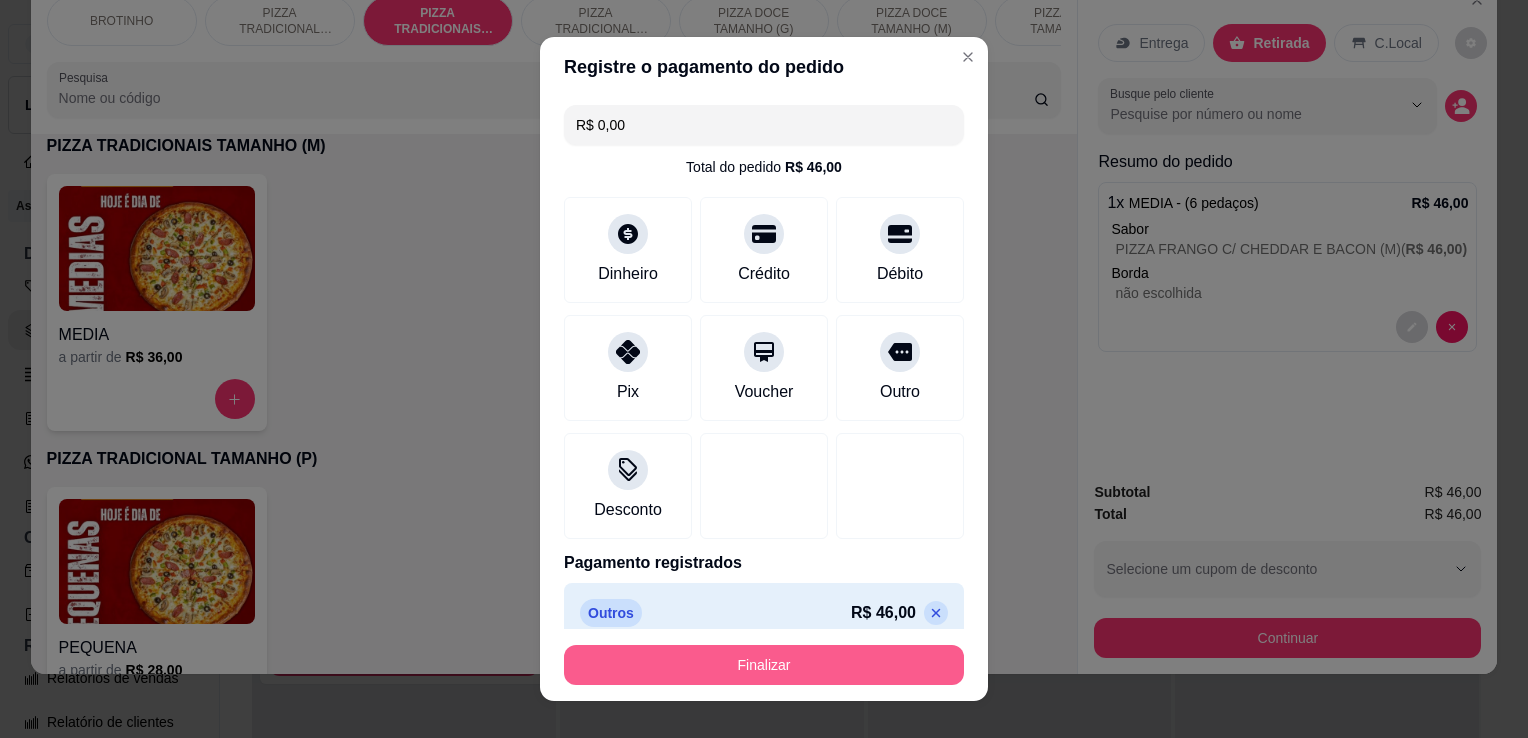 click on "Finalizar" at bounding box center [764, 665] 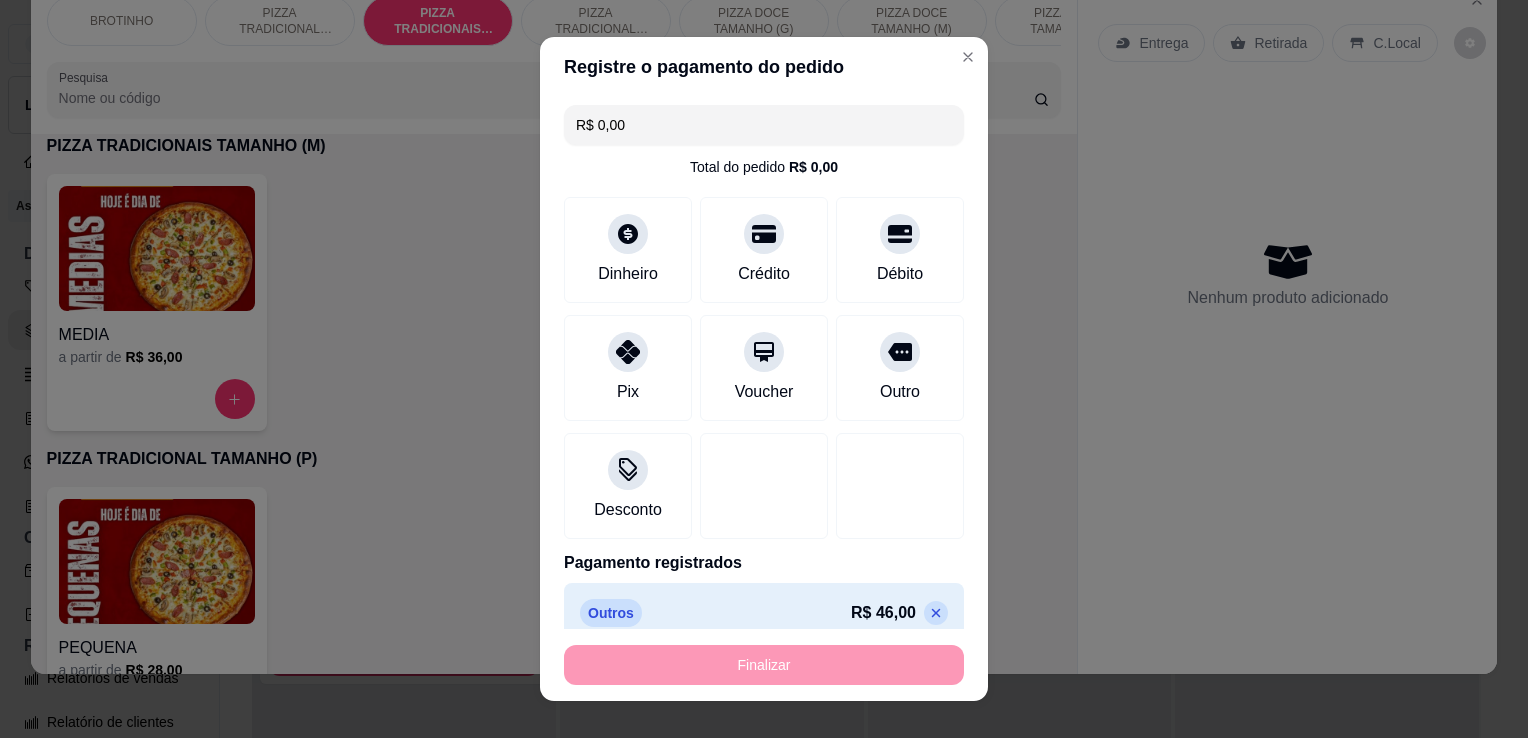 type on "-R$ 46,00" 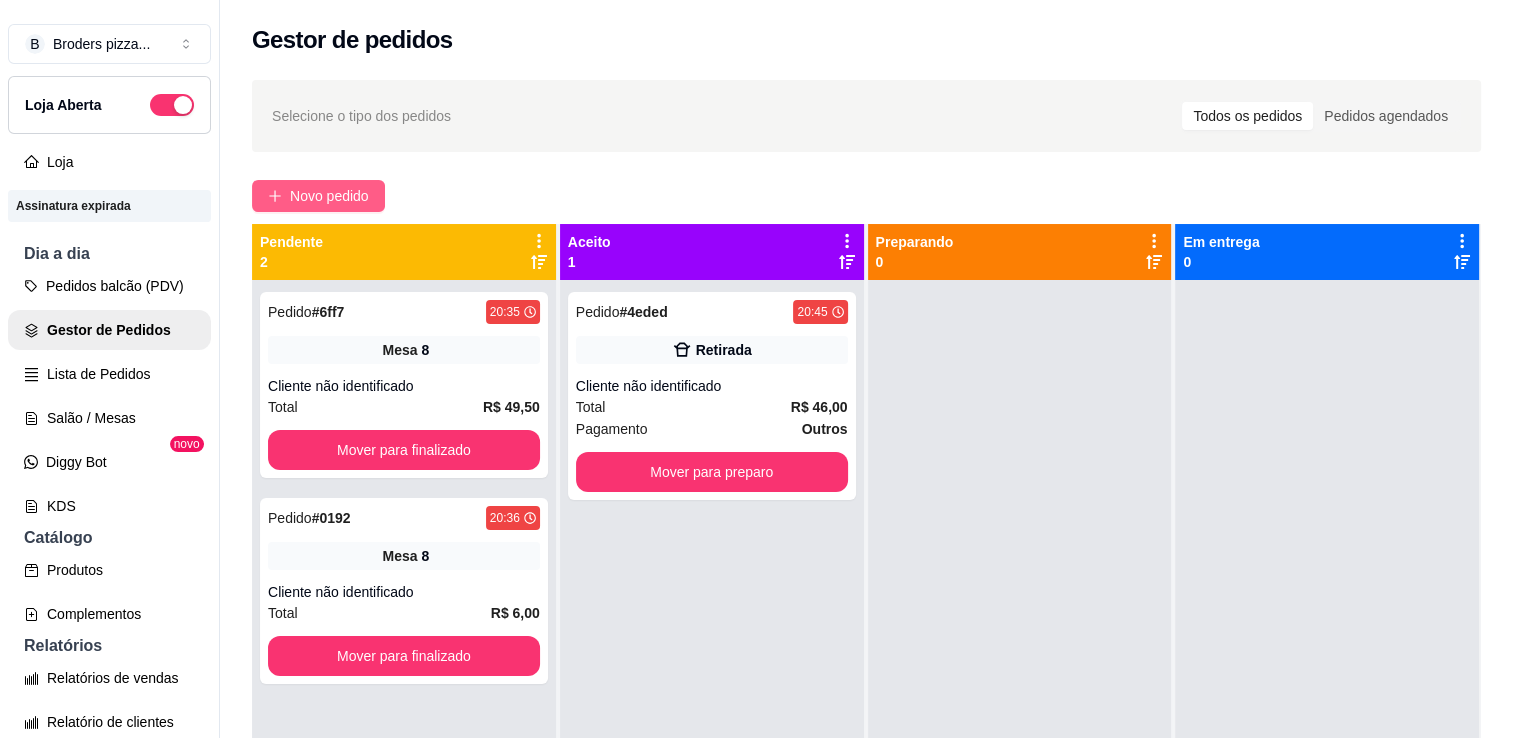 click on "Novo pedido" at bounding box center [318, 196] 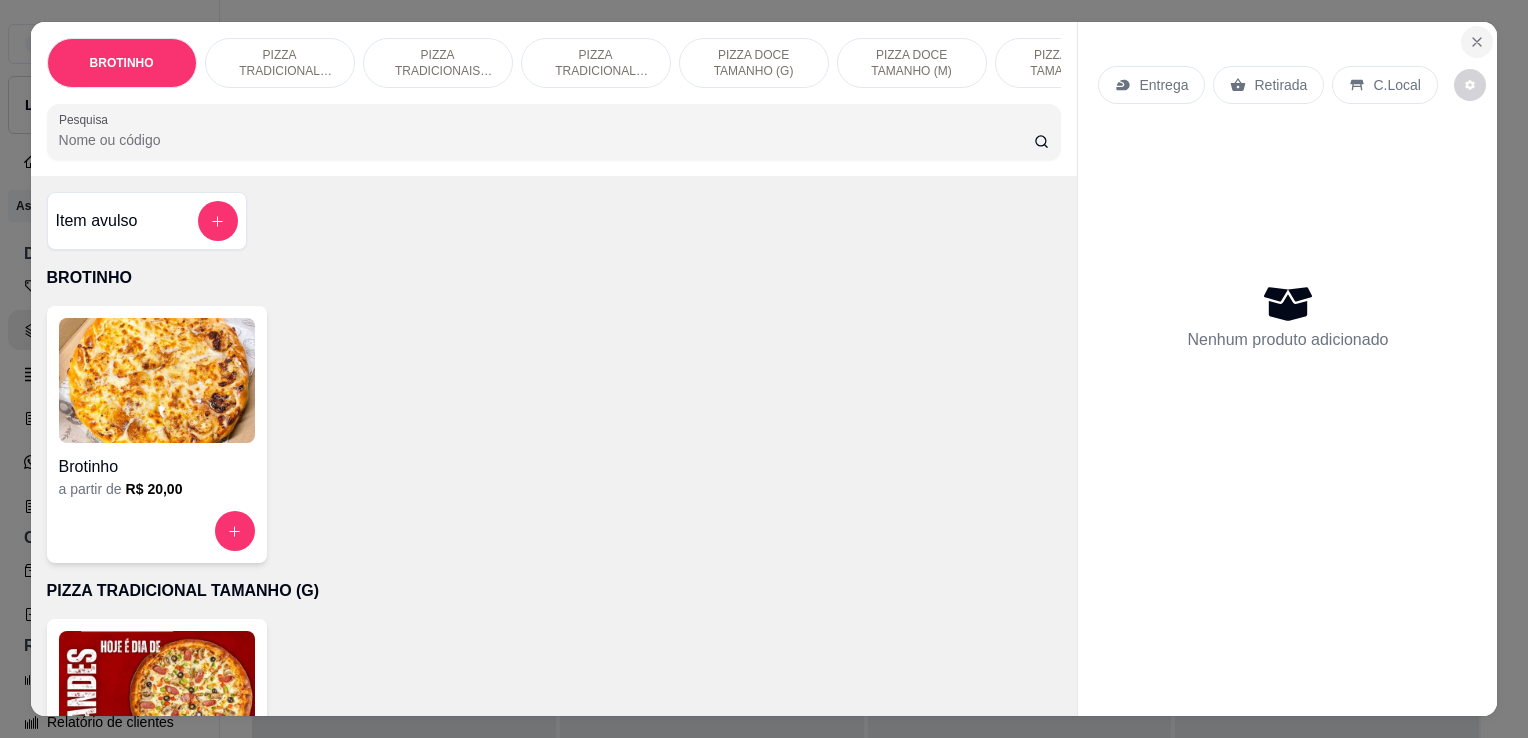 click 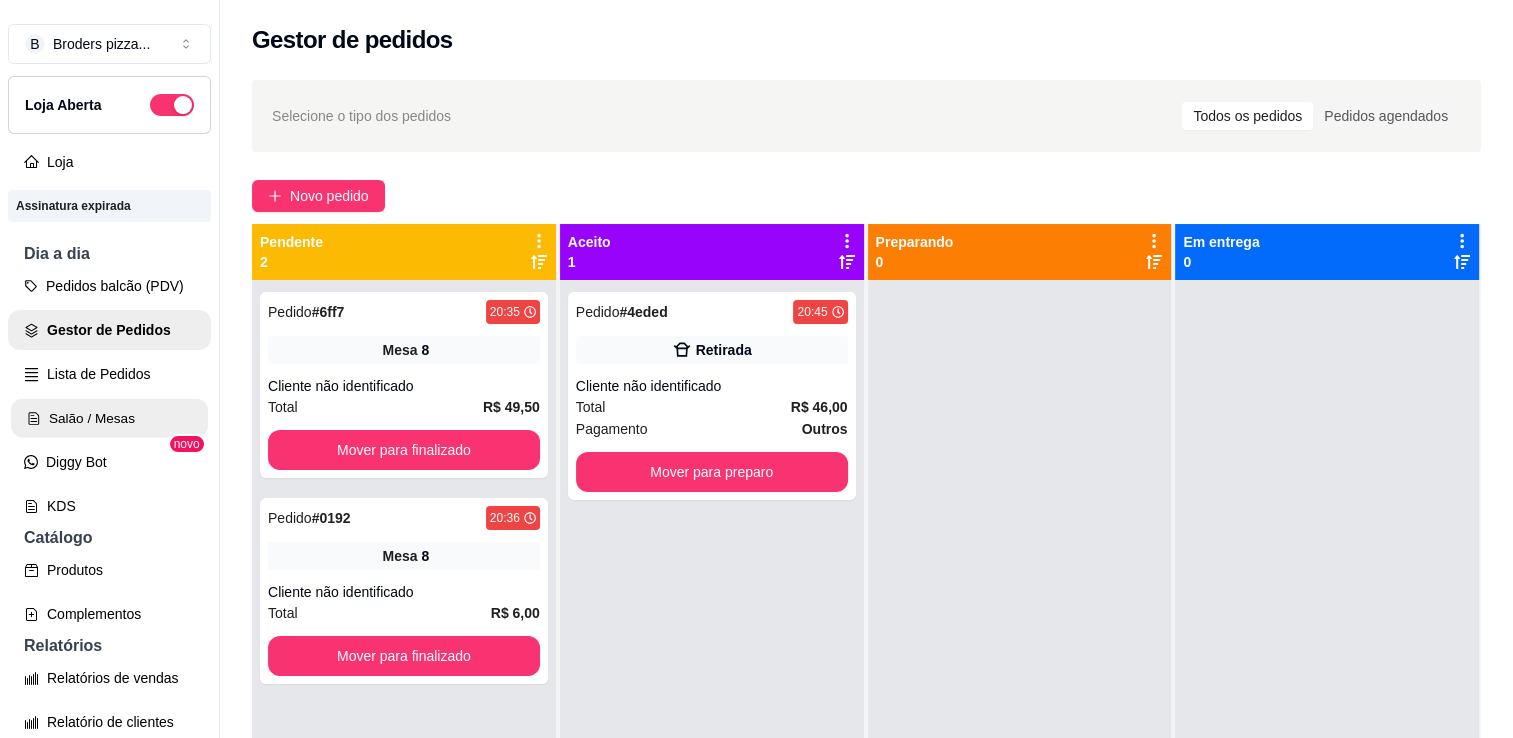 click on "Salão / Mesas" at bounding box center [109, 418] 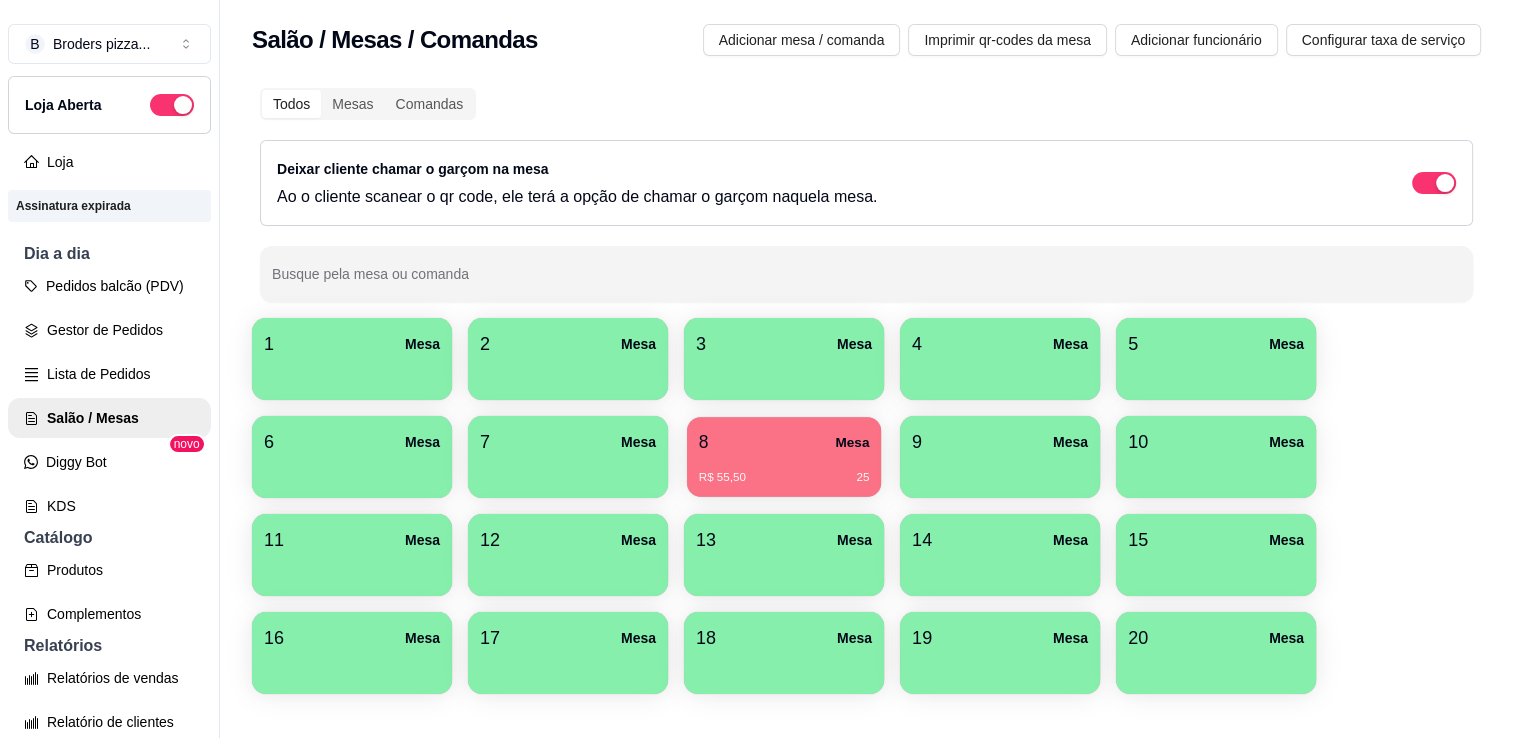 click on "R$ 55,50 25" at bounding box center [784, 478] 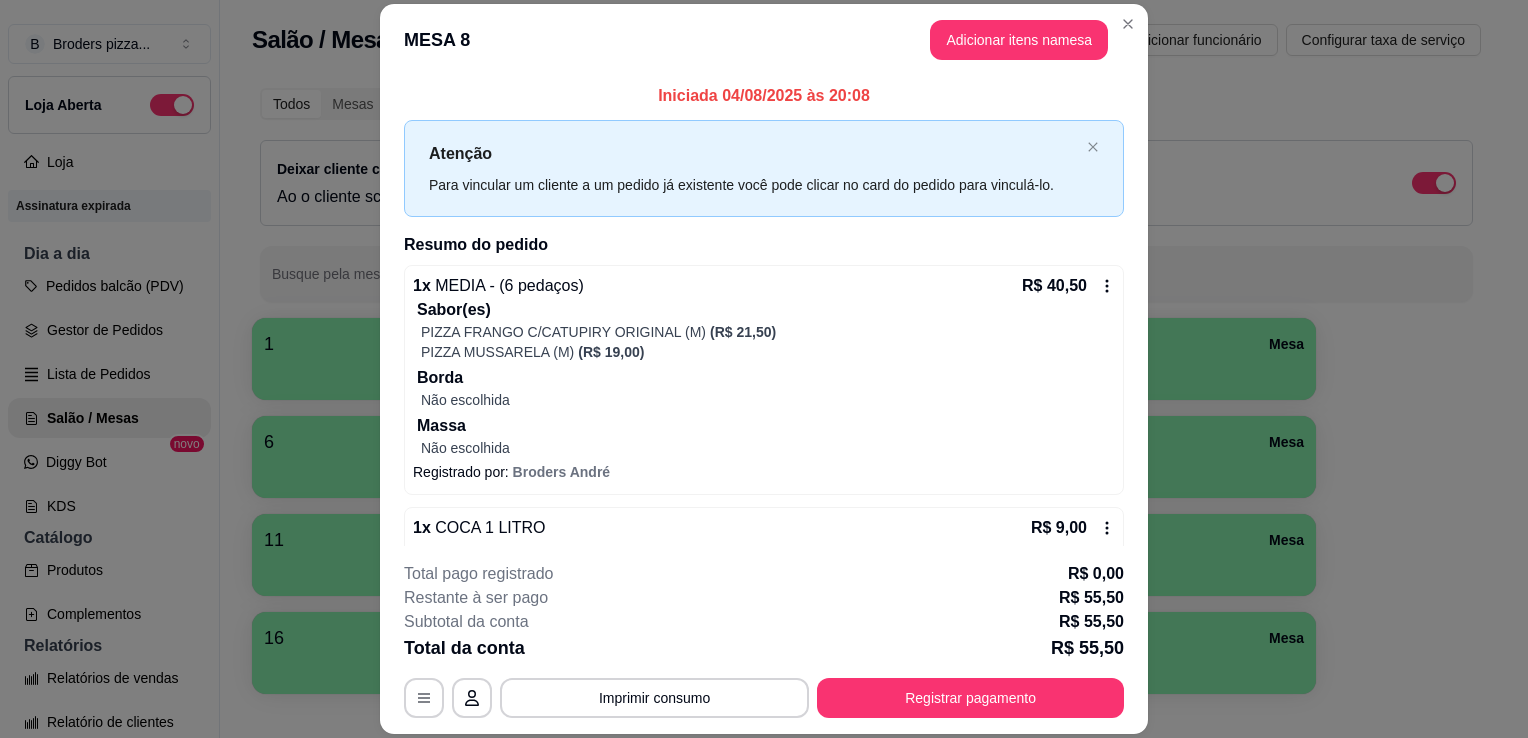 drag, startPoint x: 1032, startPoint y: 7, endPoint x: 1030, endPoint y: 21, distance: 14.142136 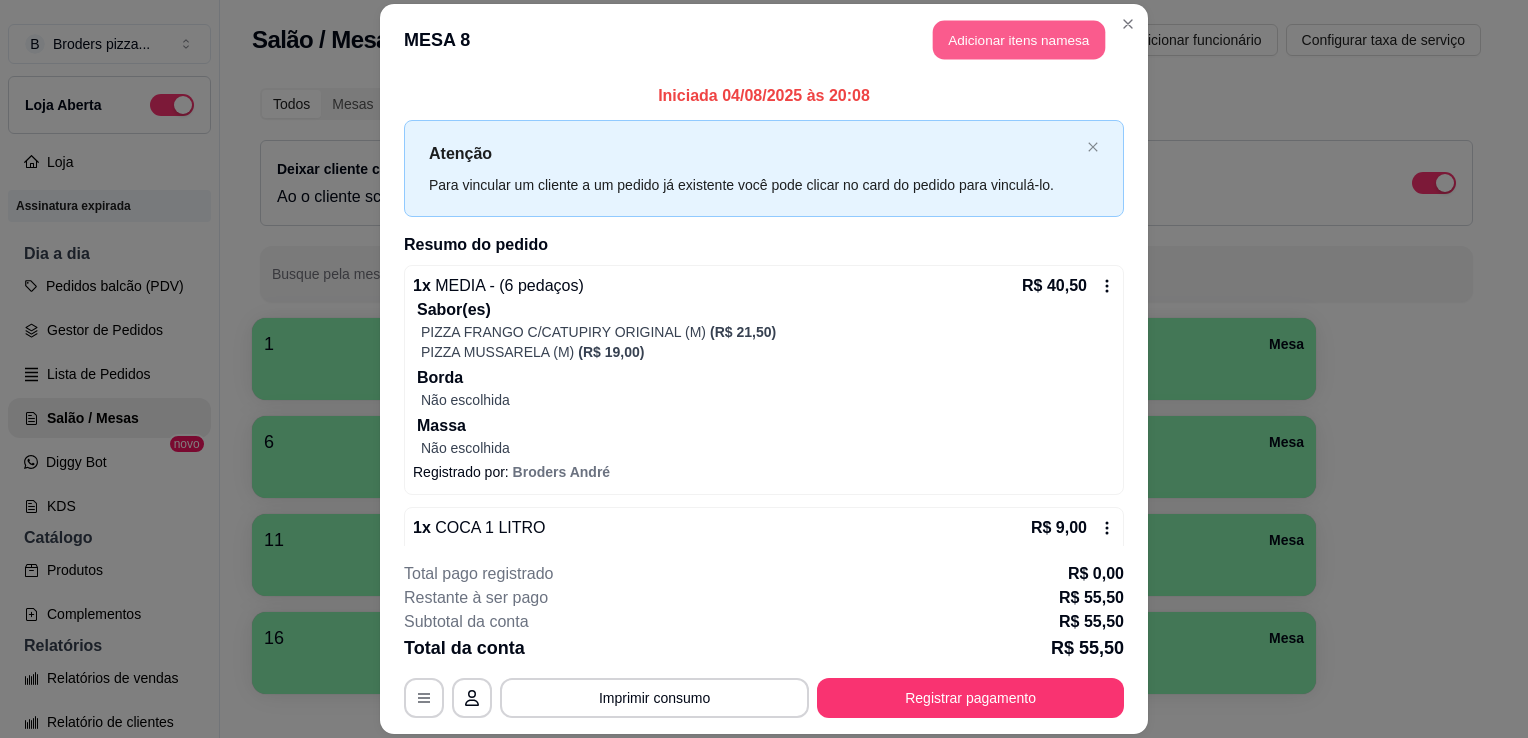 click on "Adicionar itens na  mesa" at bounding box center (1019, 39) 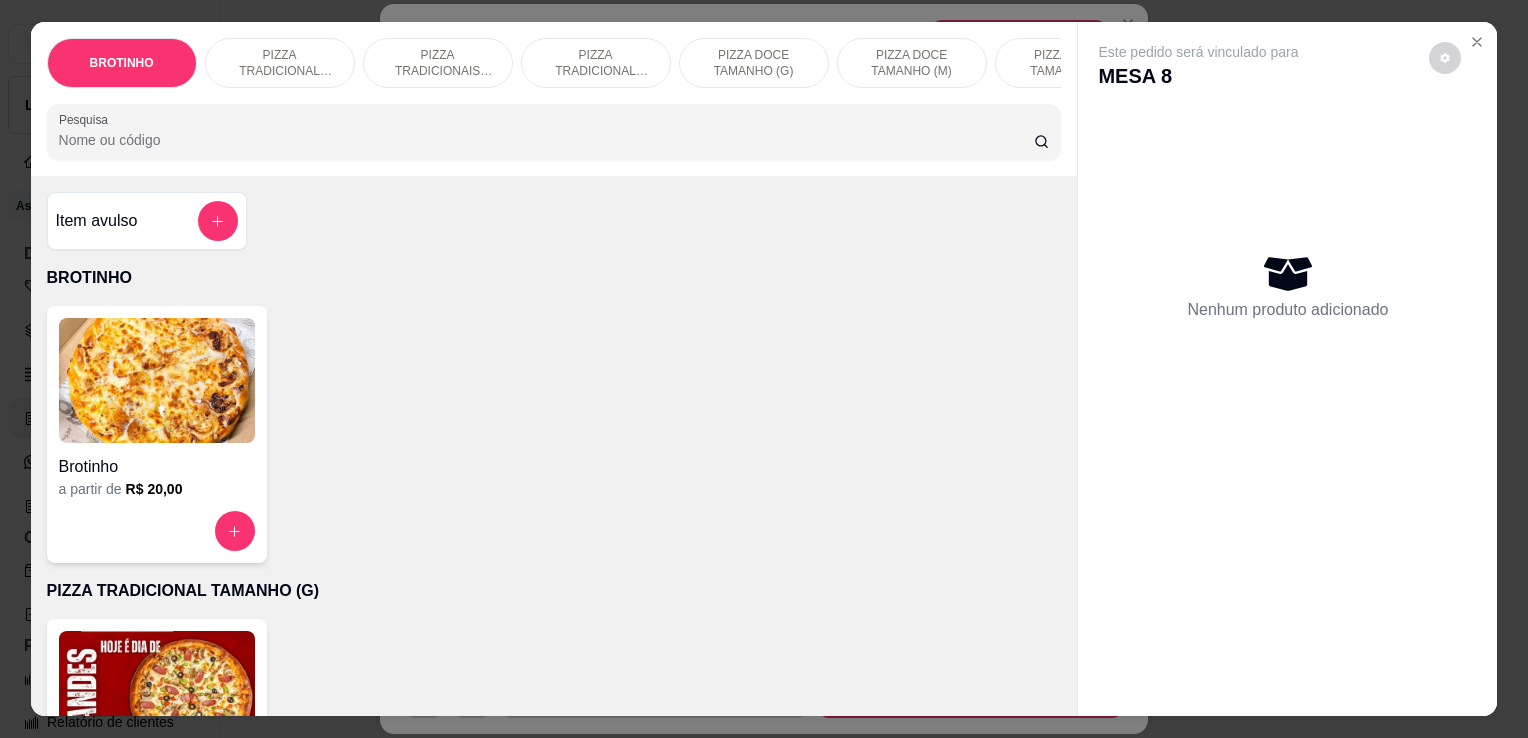 click at bounding box center (157, 693) 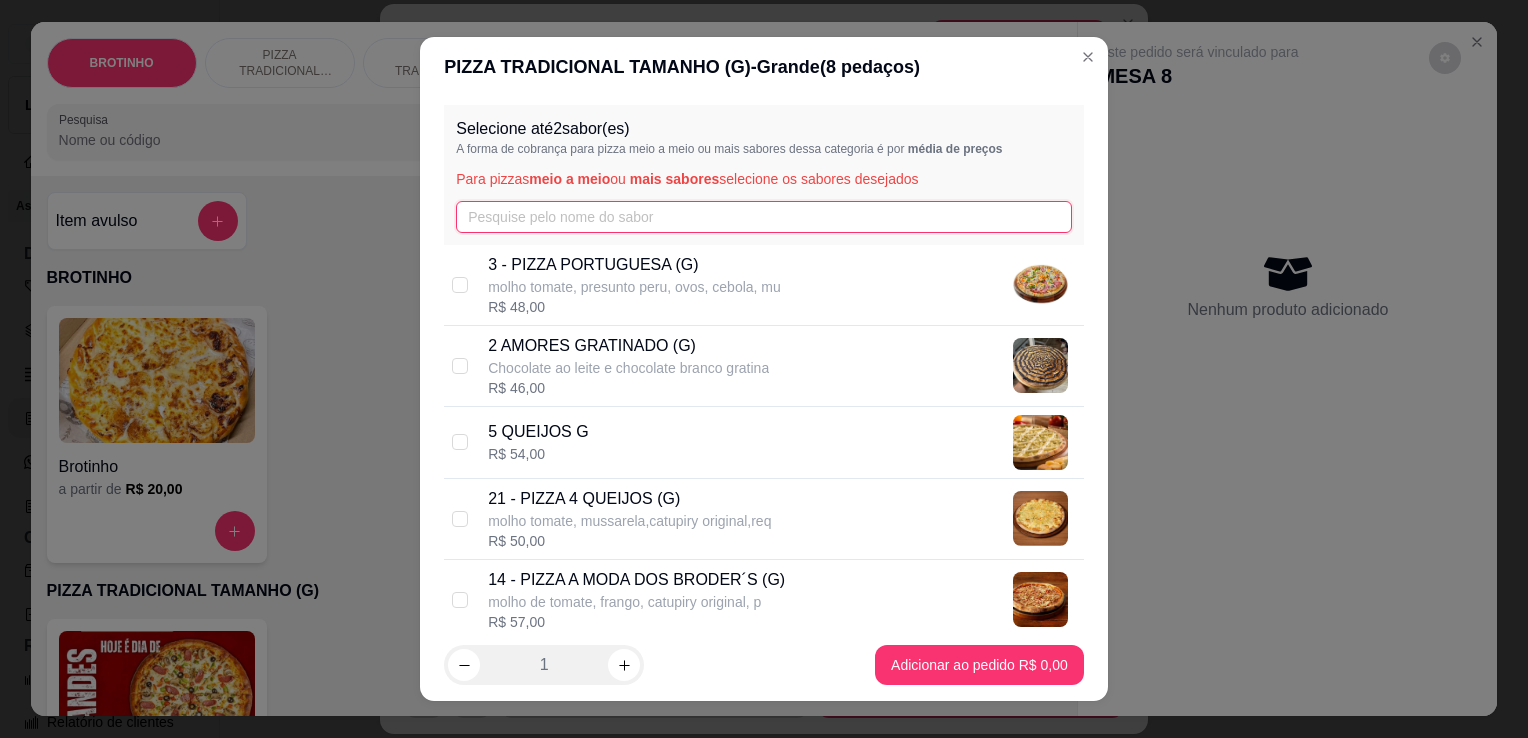 click at bounding box center [764, 217] 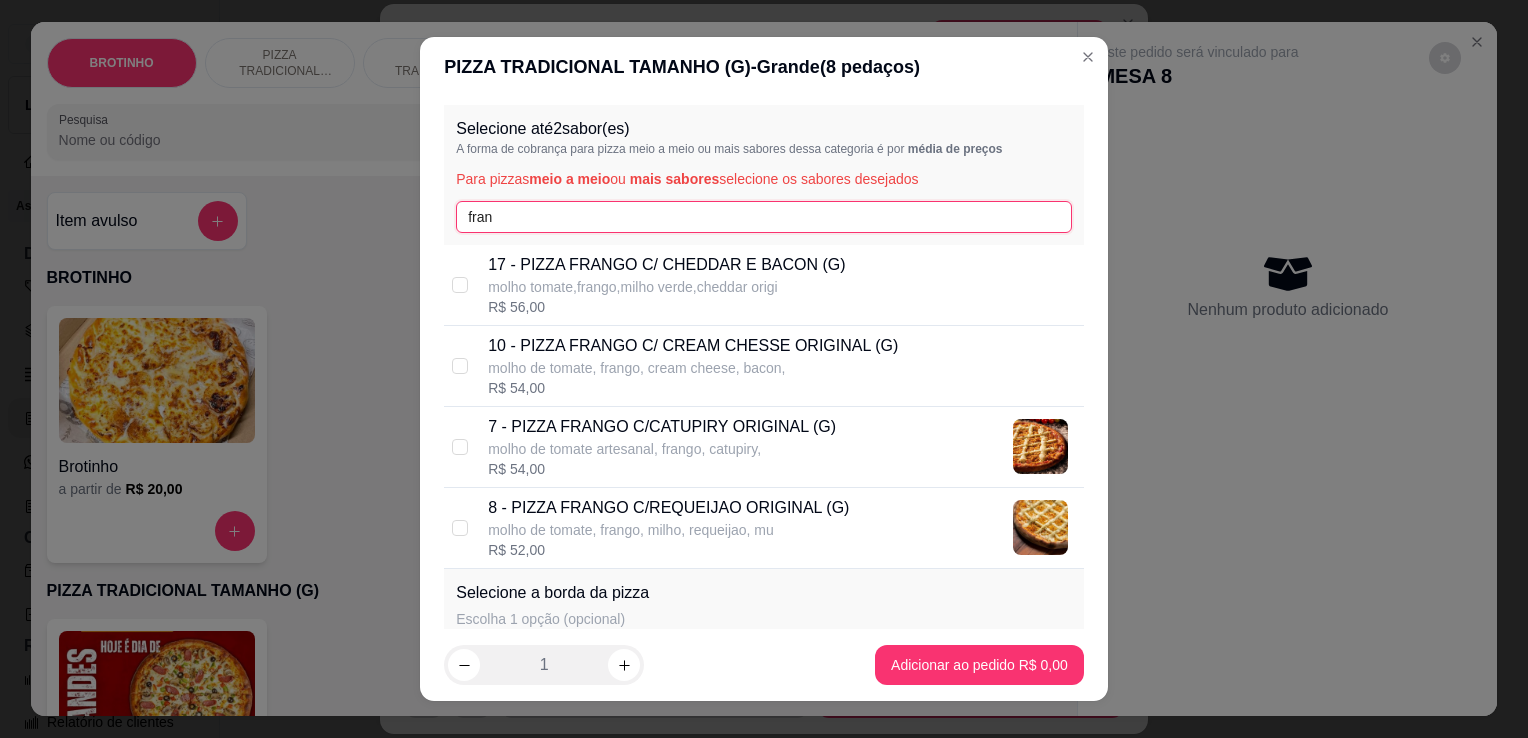 type on "fran" 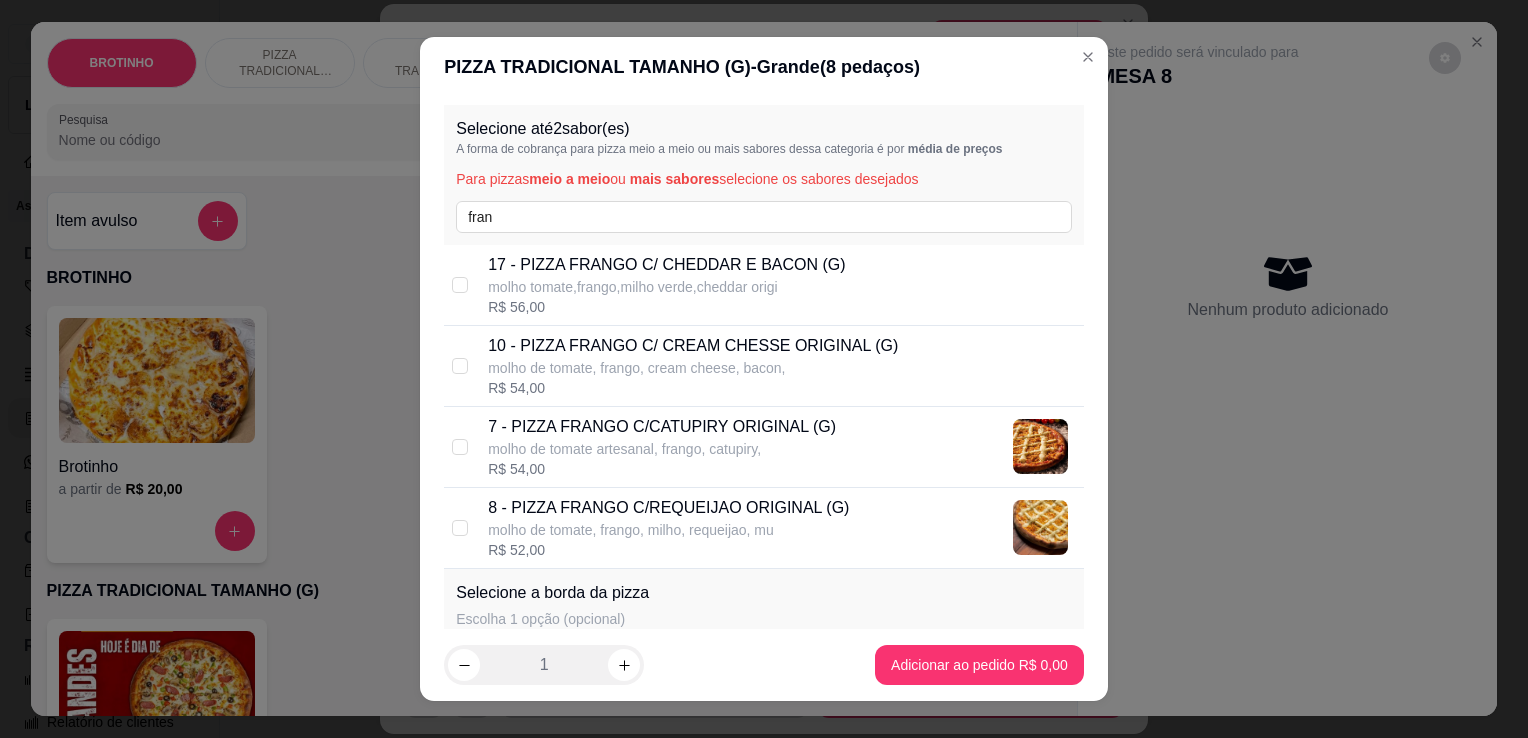 click on "7 - PIZZA FRANGO C/CATUPIRY ORIGINAL (G)" at bounding box center [662, 427] 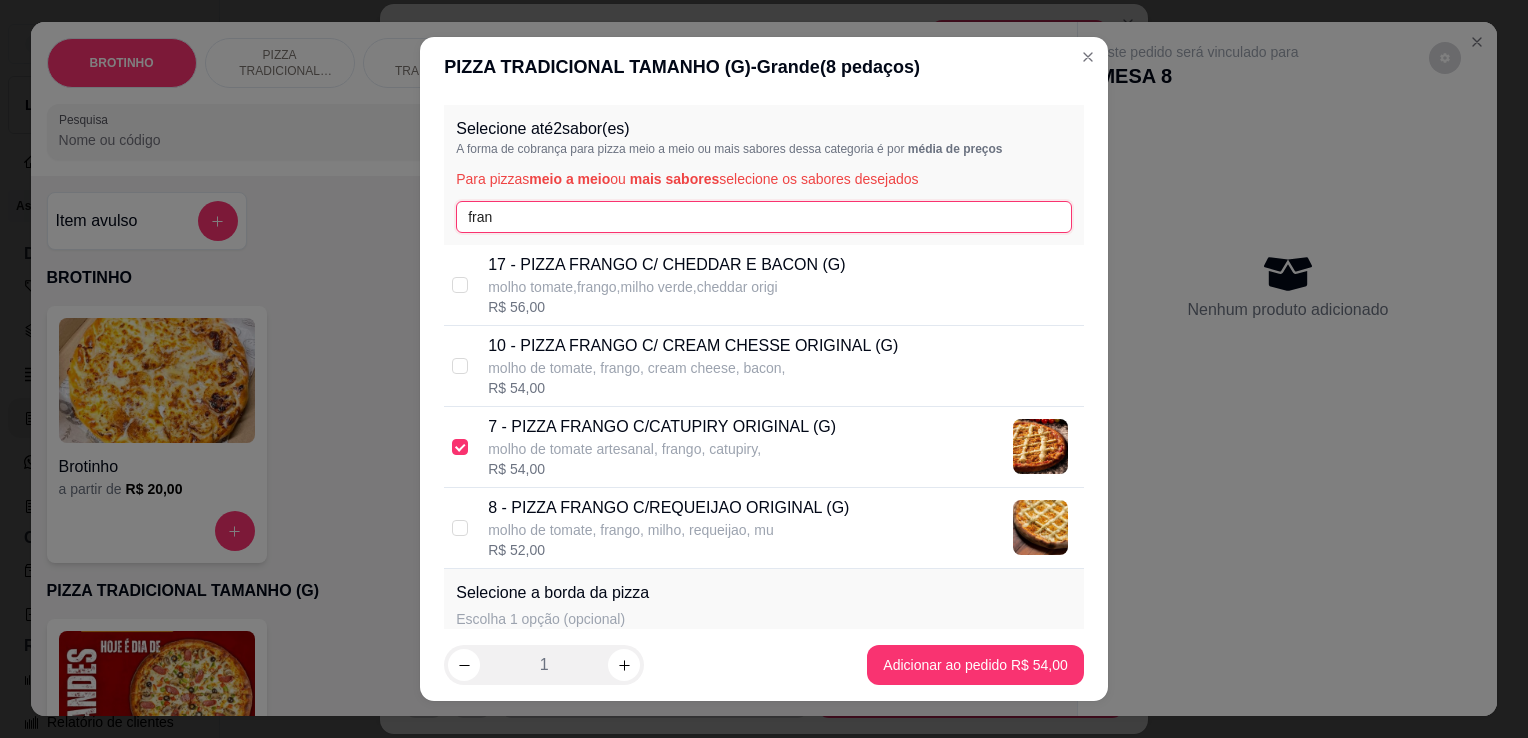 click on "fran" at bounding box center [764, 217] 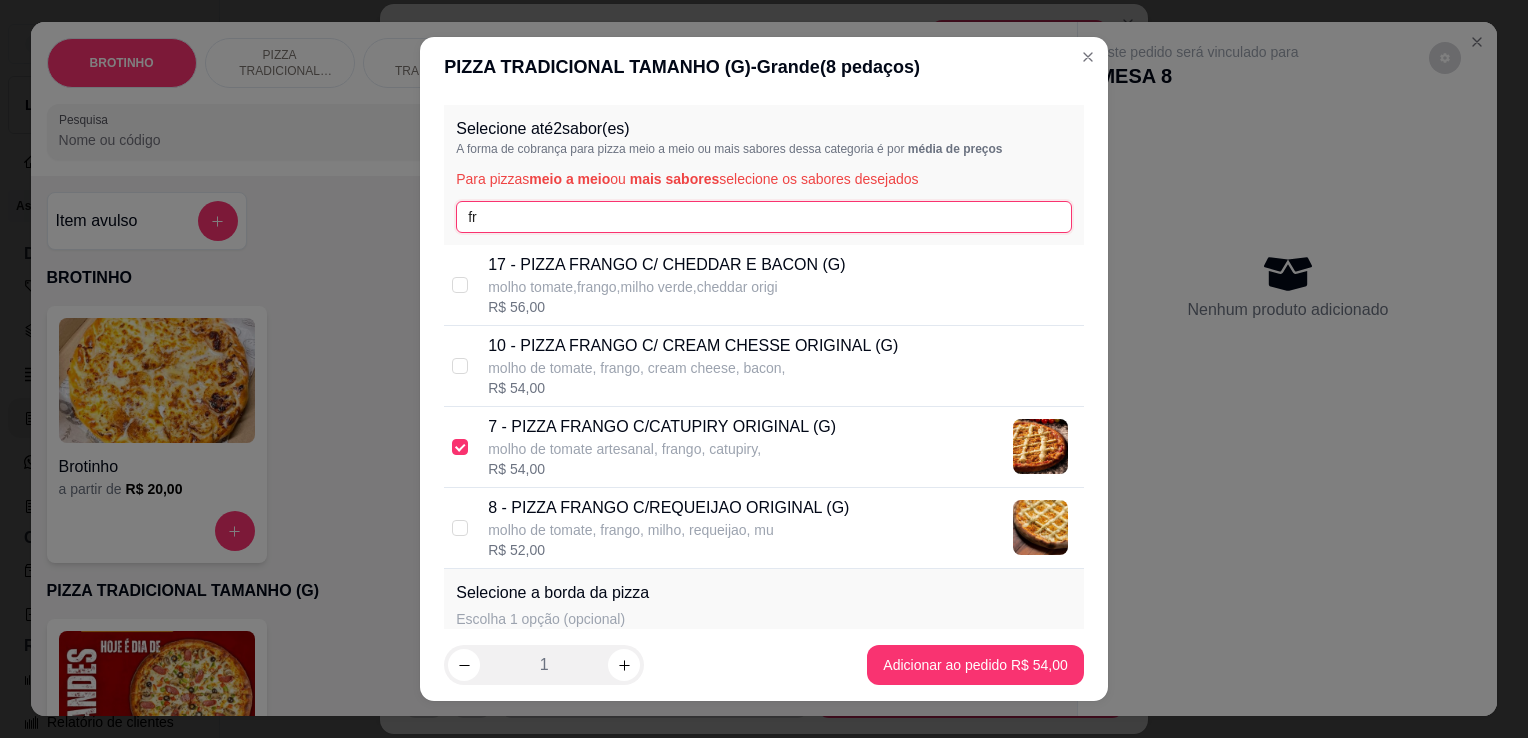 type on "f" 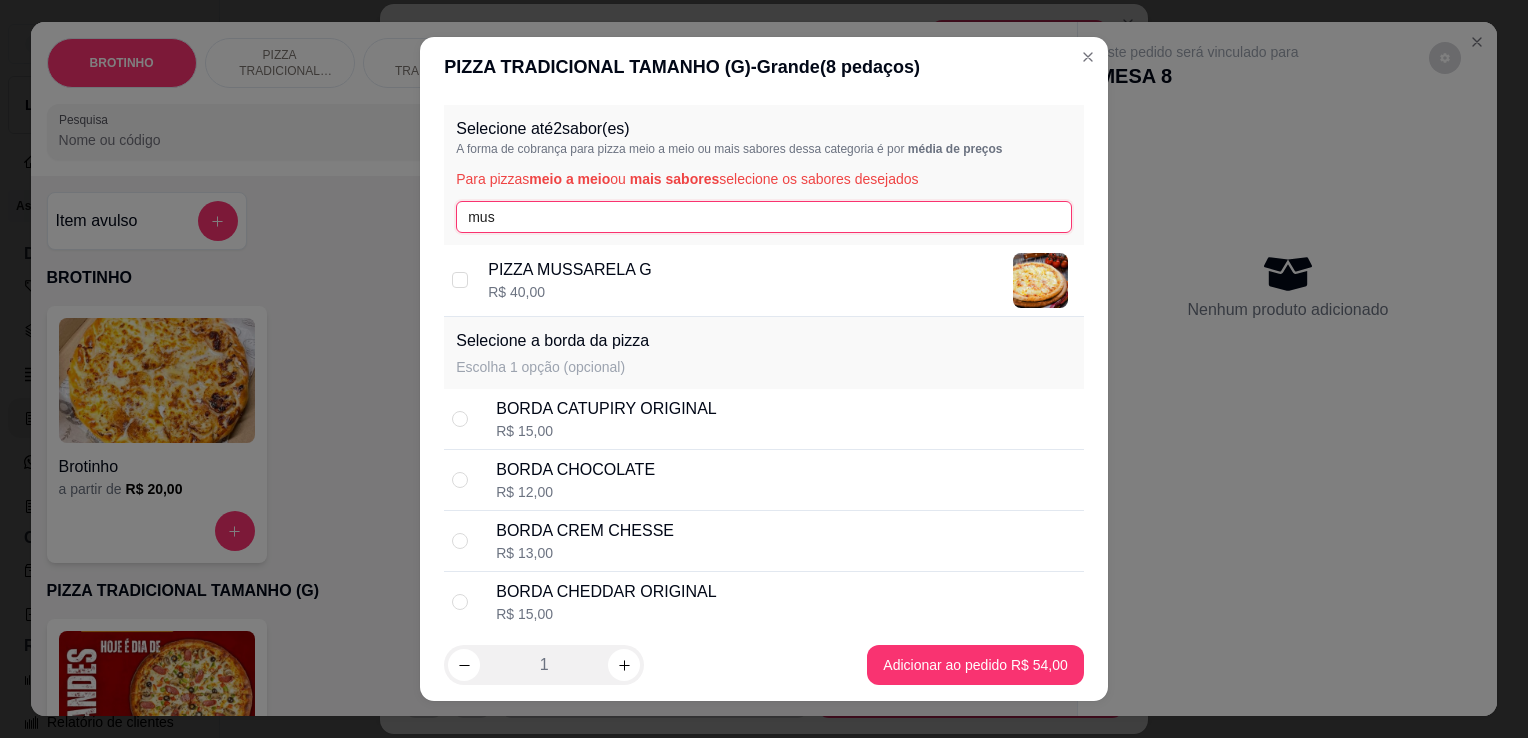 type on "mus" 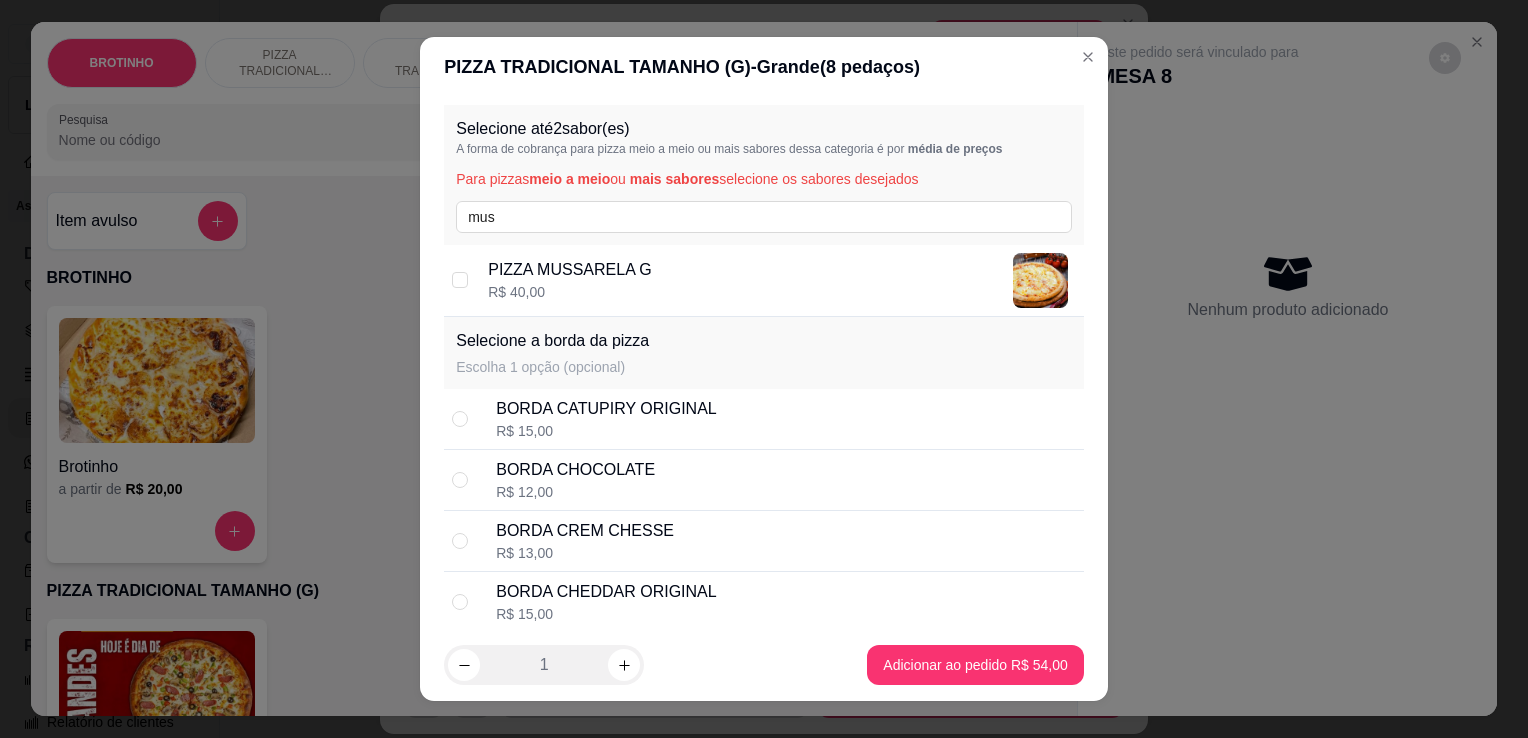 click on "PIZZA MUSSARELA G R$ 40,00" at bounding box center [782, 280] 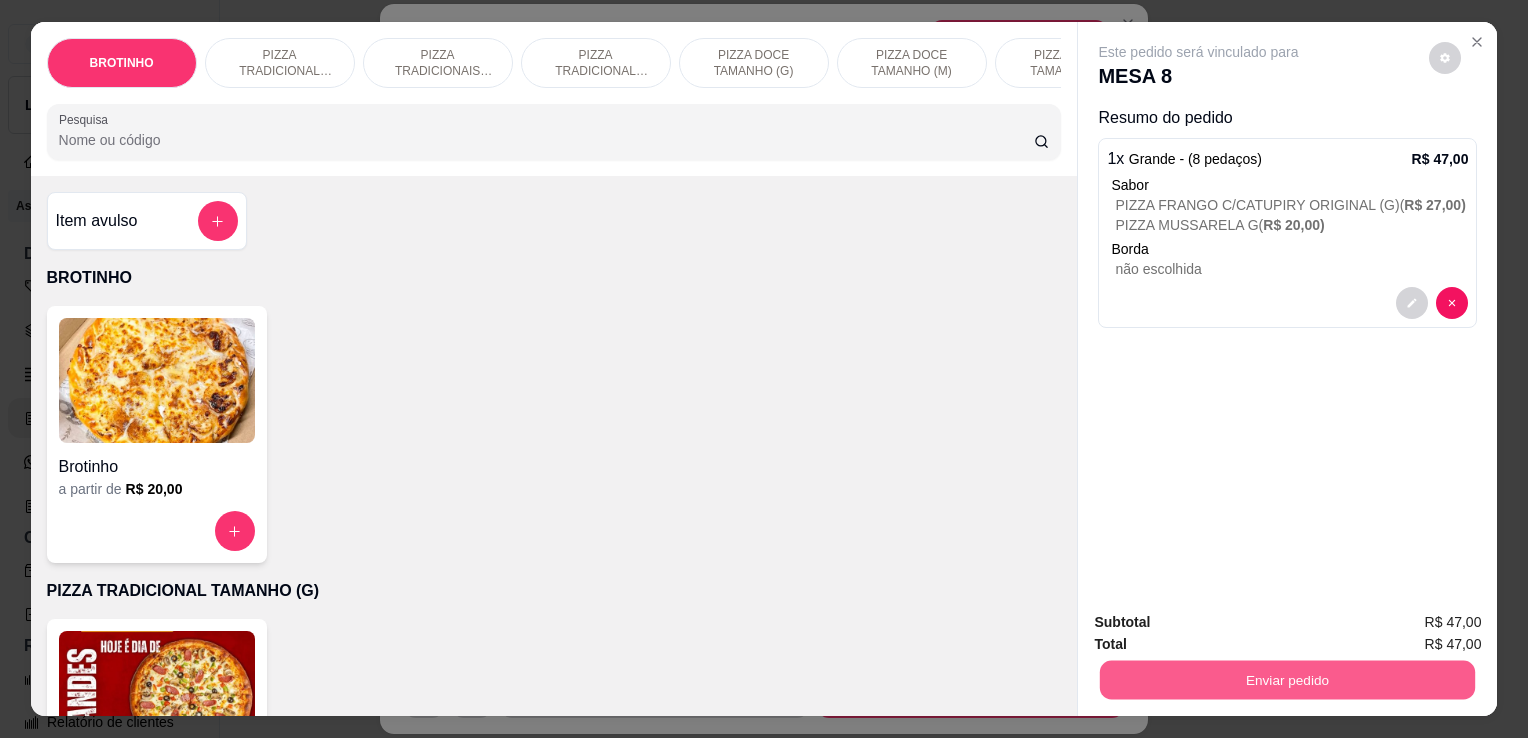 click on "Enviar pedido" at bounding box center (1287, 679) 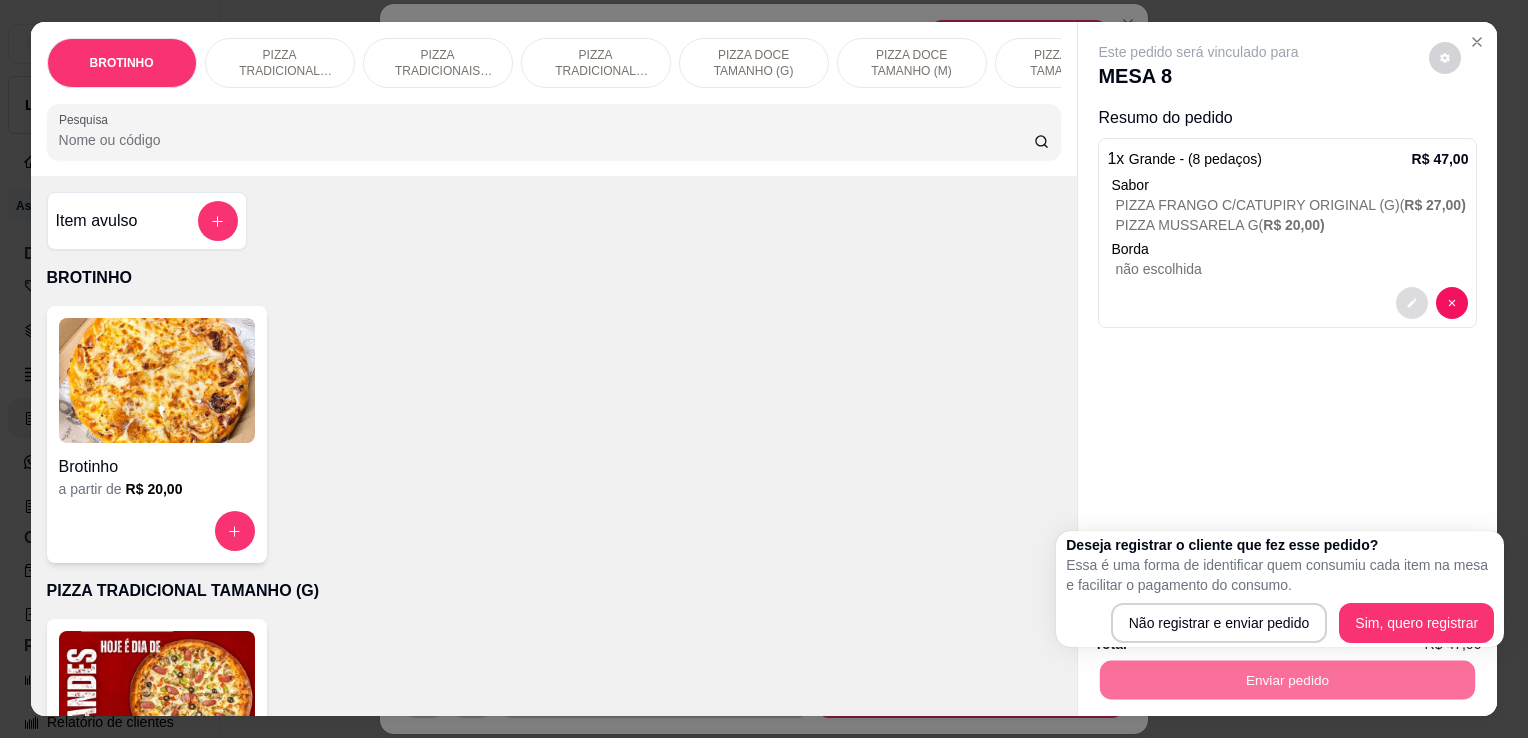 click on "Este pedido será vinculado para   MESA 8 Resumo do pedido 1 x   Grande - (8 pedaços) R$ 47,00 Sabor PIZZA FRANGO C/CATUPIRY ORIGINAL (G)  ( R$ 27,00 ) PIZZA MUSSARELA G  ( R$ 20,00 ) Borda não escolhida" at bounding box center [1287, 308] 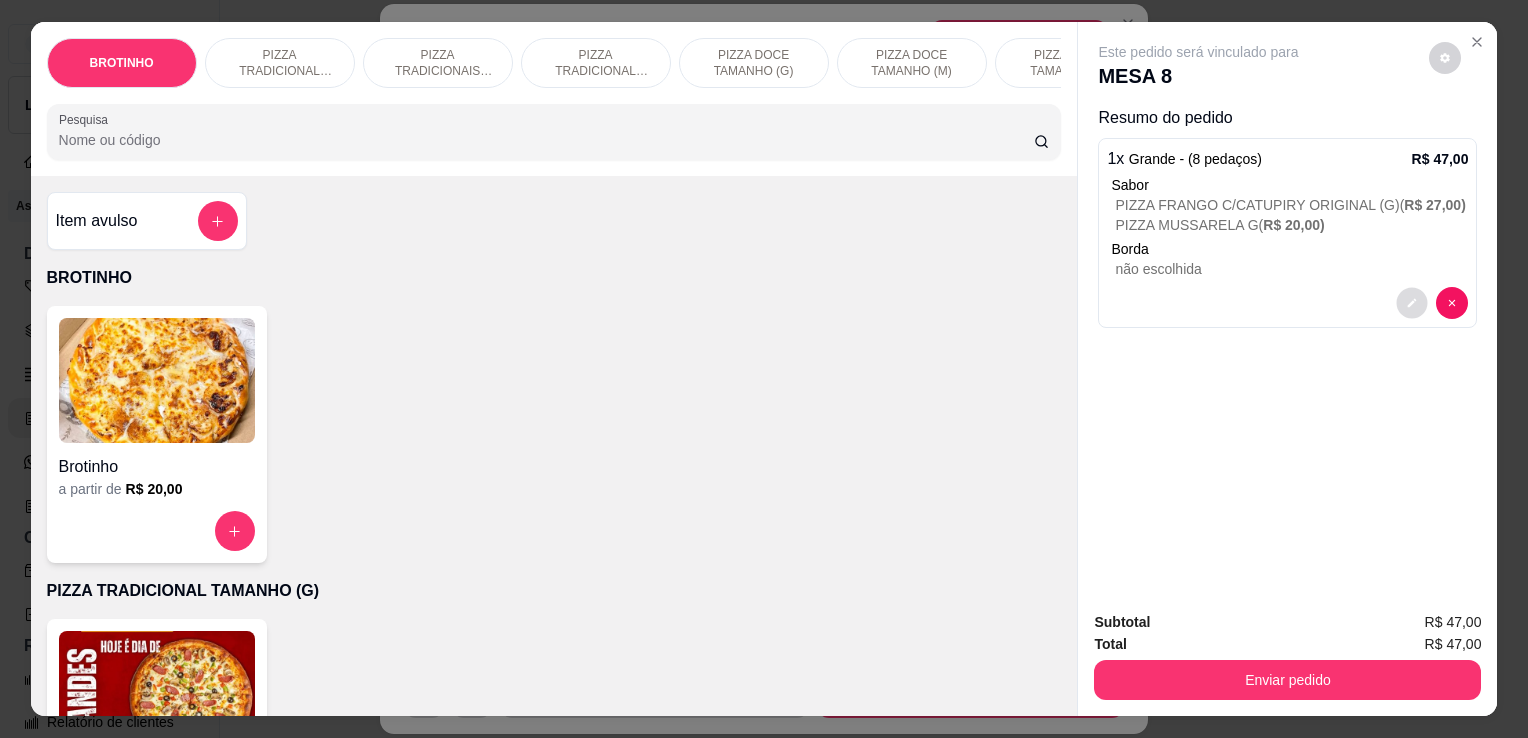 click 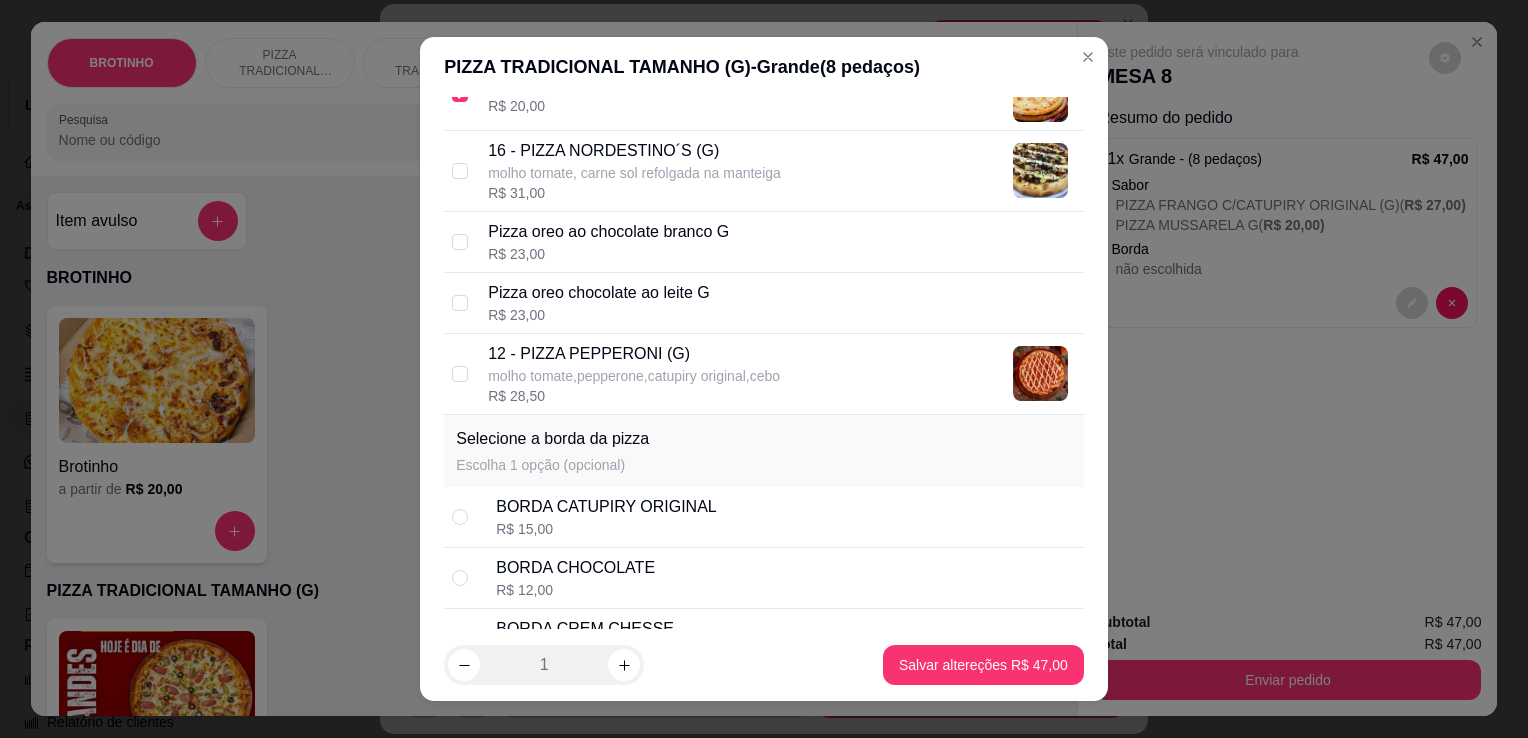 scroll, scrollTop: 2698, scrollLeft: 0, axis: vertical 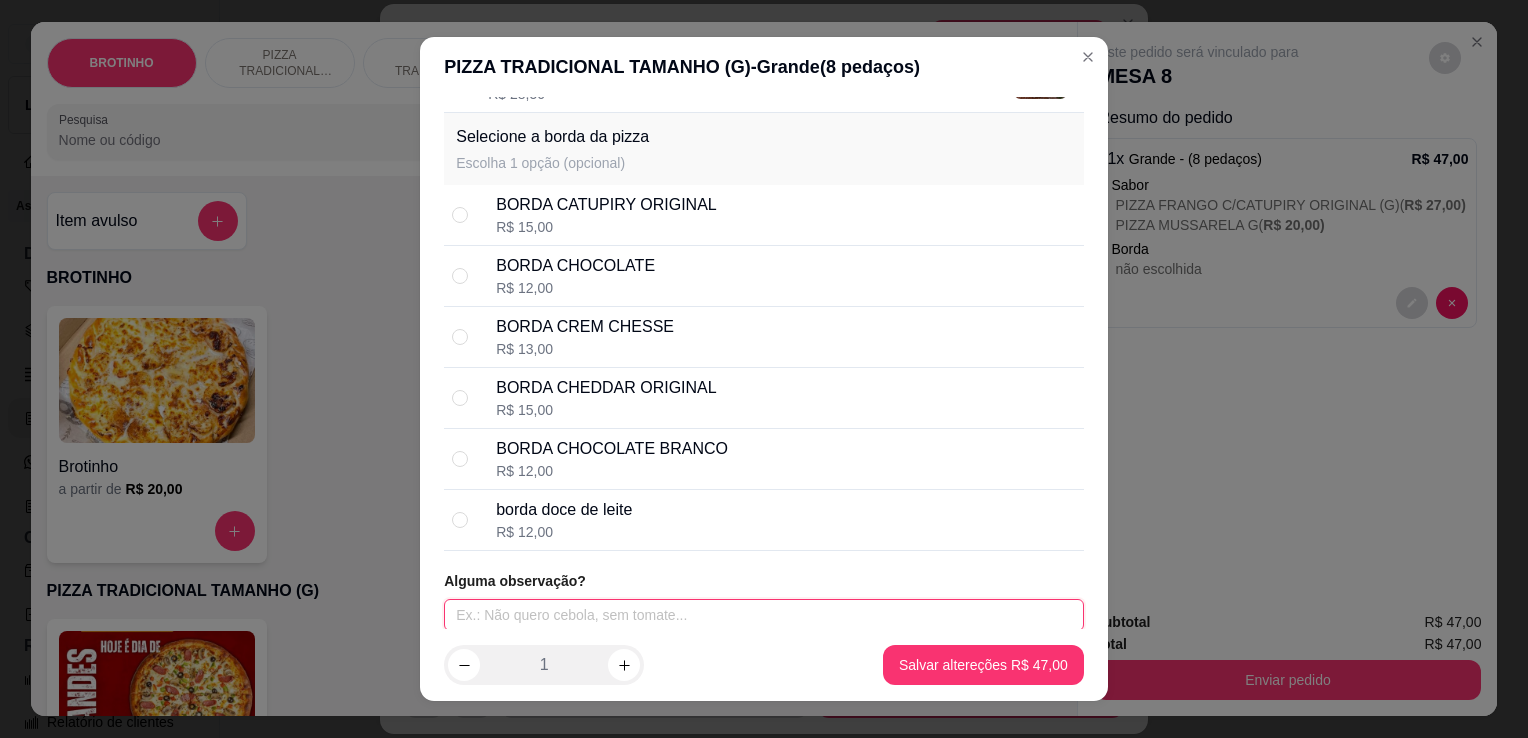 click at bounding box center [764, 615] 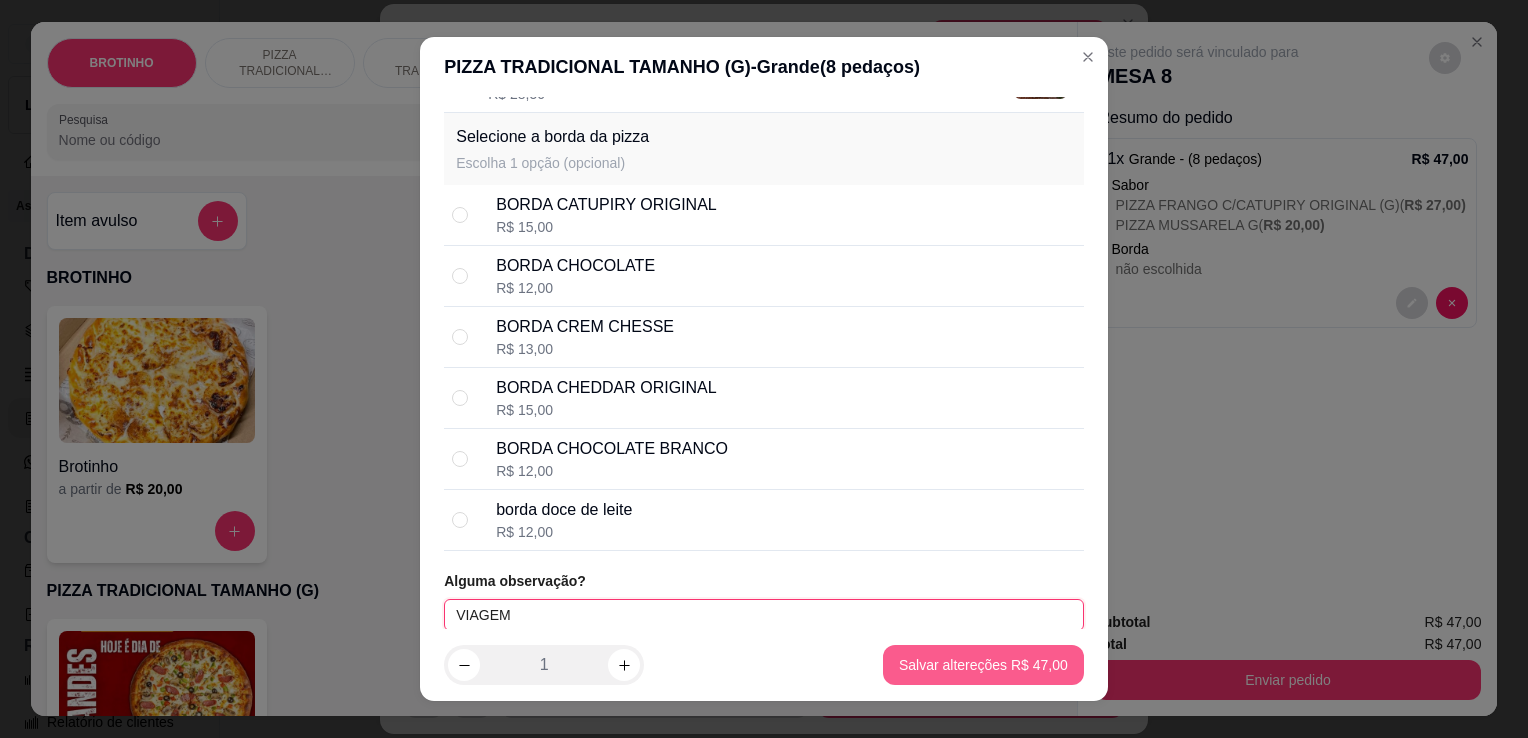 type on "VIAGEM" 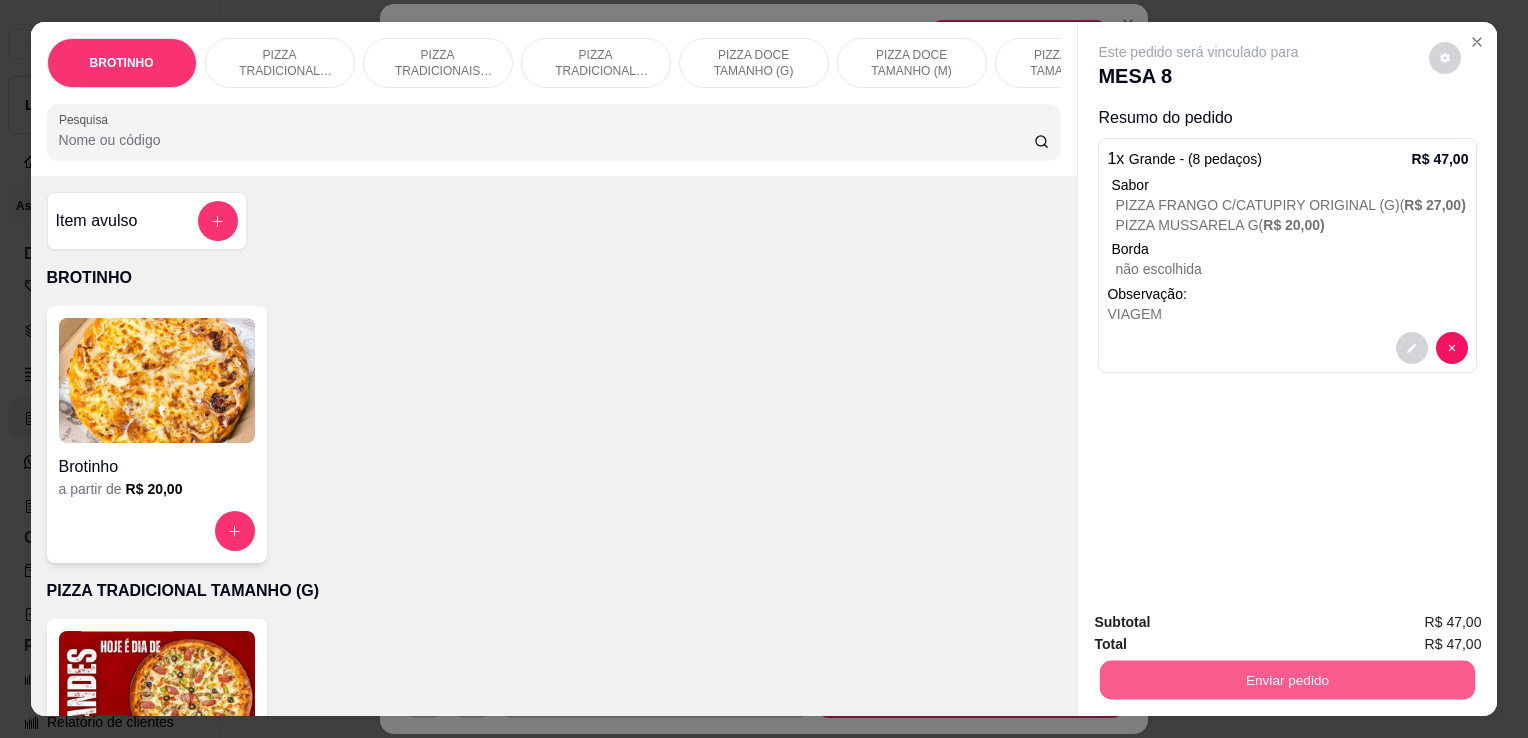click on "Enviar pedido" at bounding box center [1287, 679] 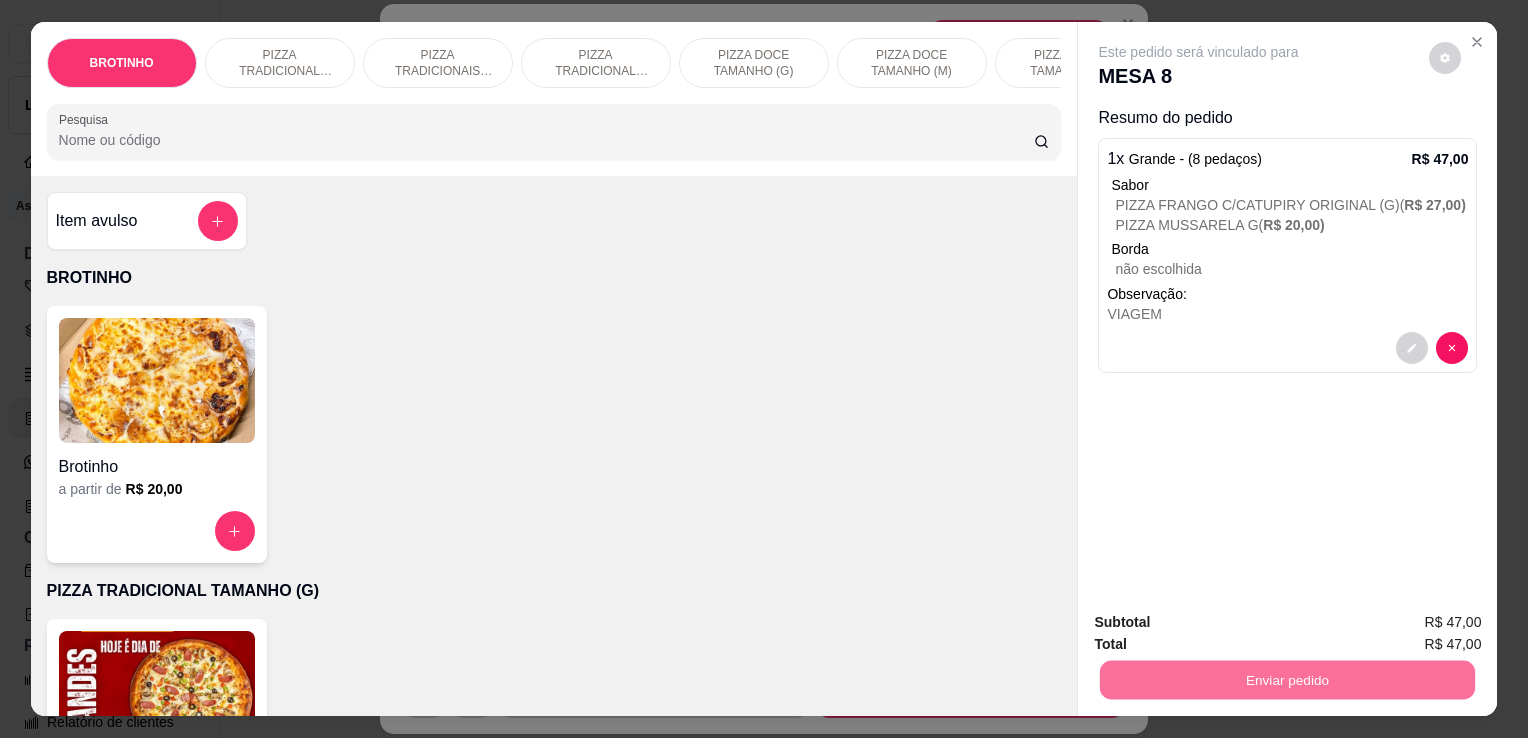 click on "Não registrar e enviar pedido" at bounding box center (1222, 623) 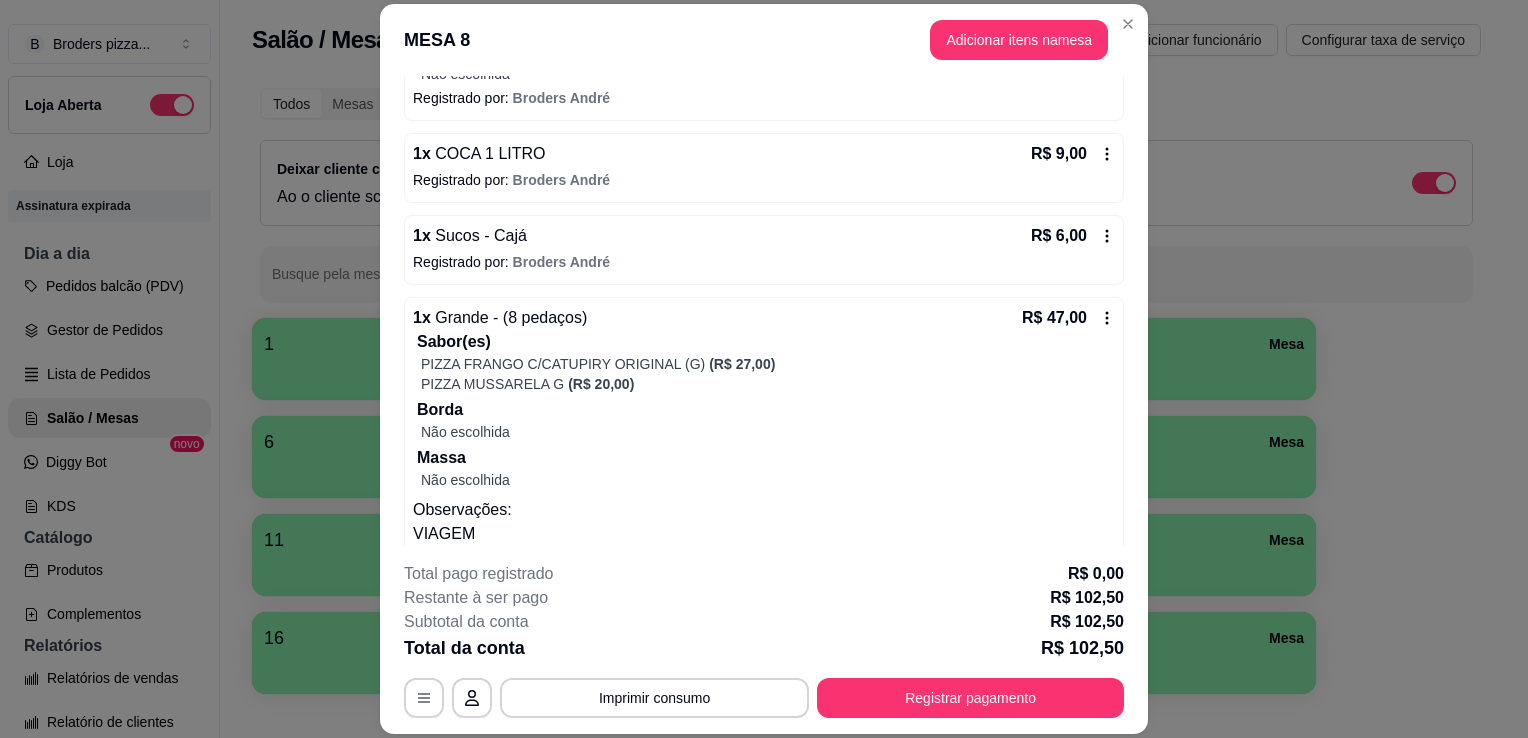 scroll, scrollTop: 416, scrollLeft: 0, axis: vertical 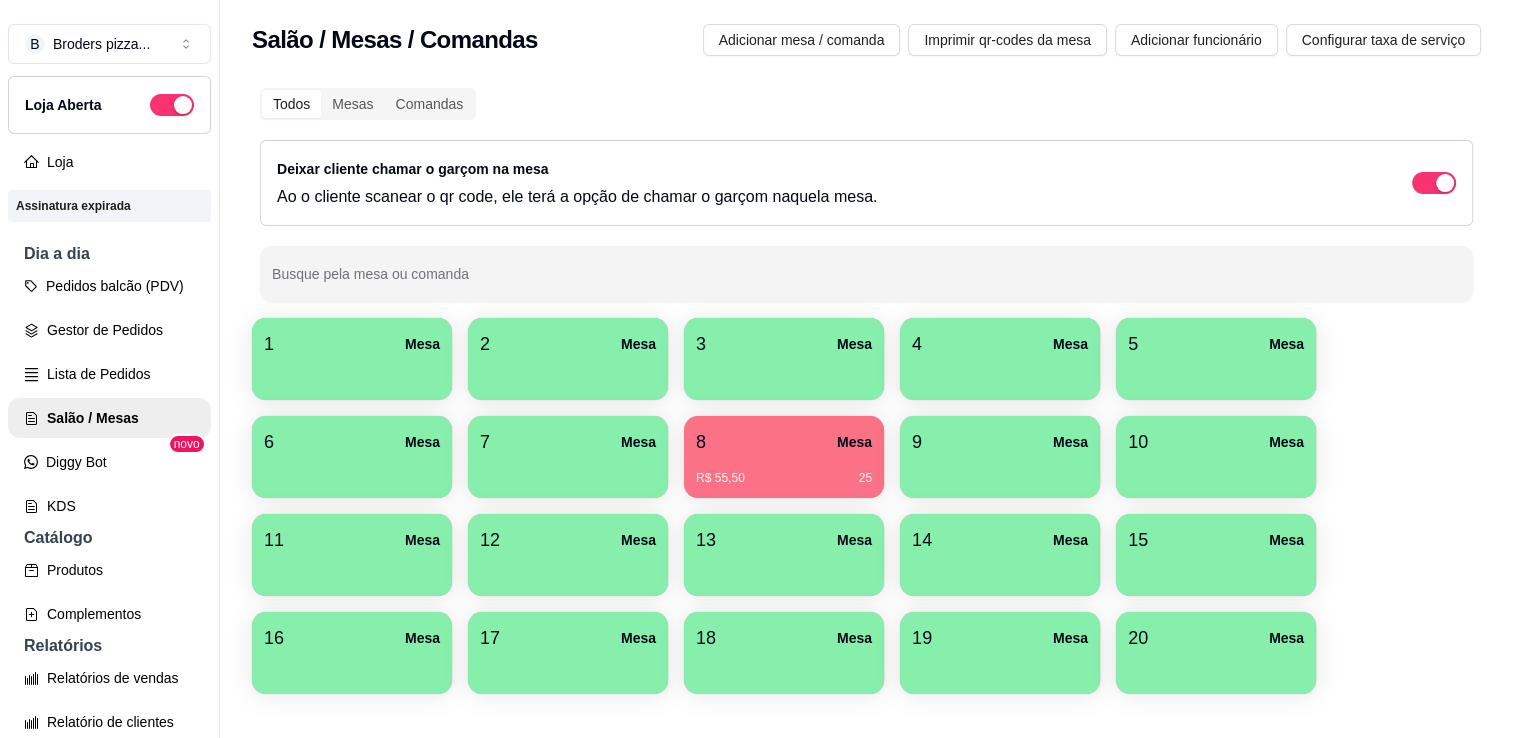 type 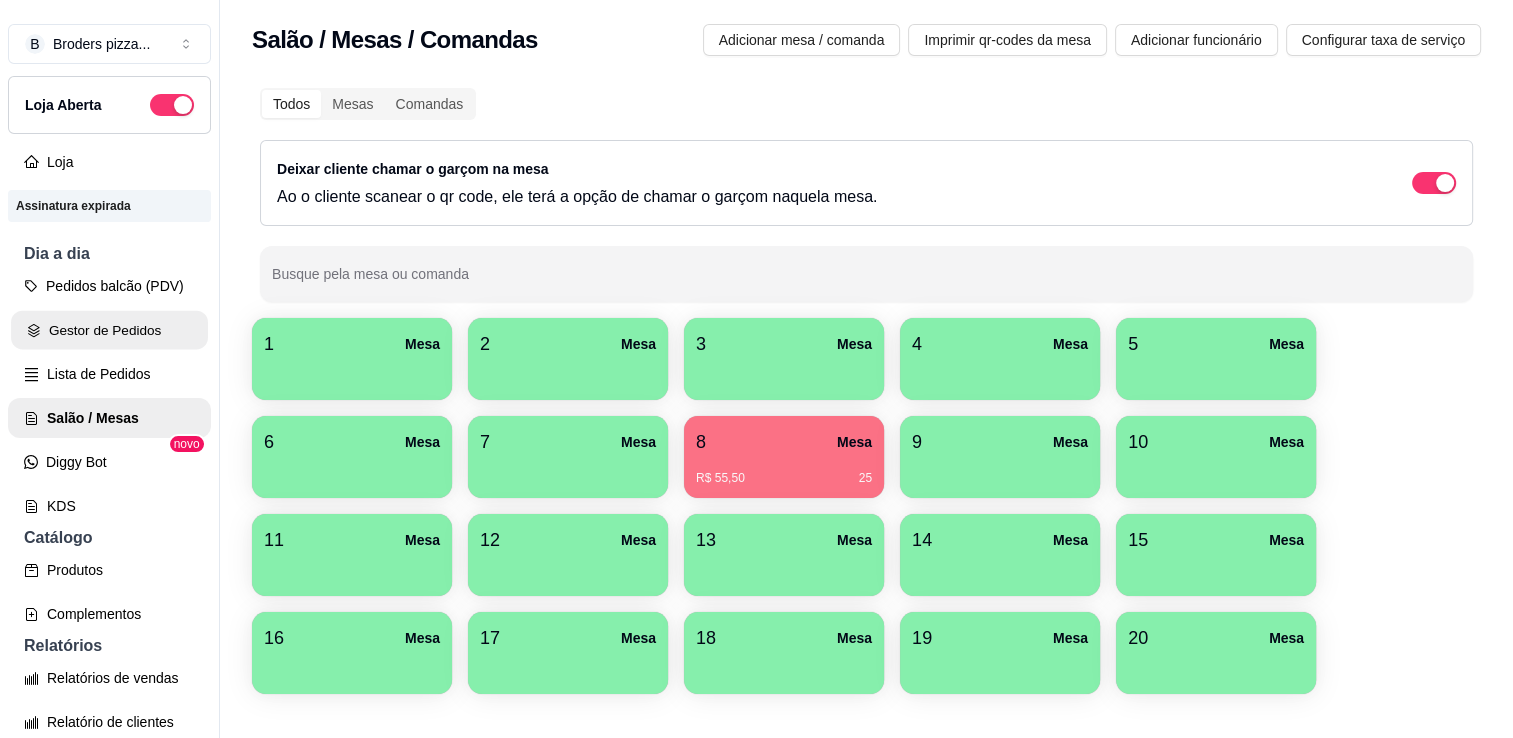 click on "Gestor de Pedidos" at bounding box center [109, 330] 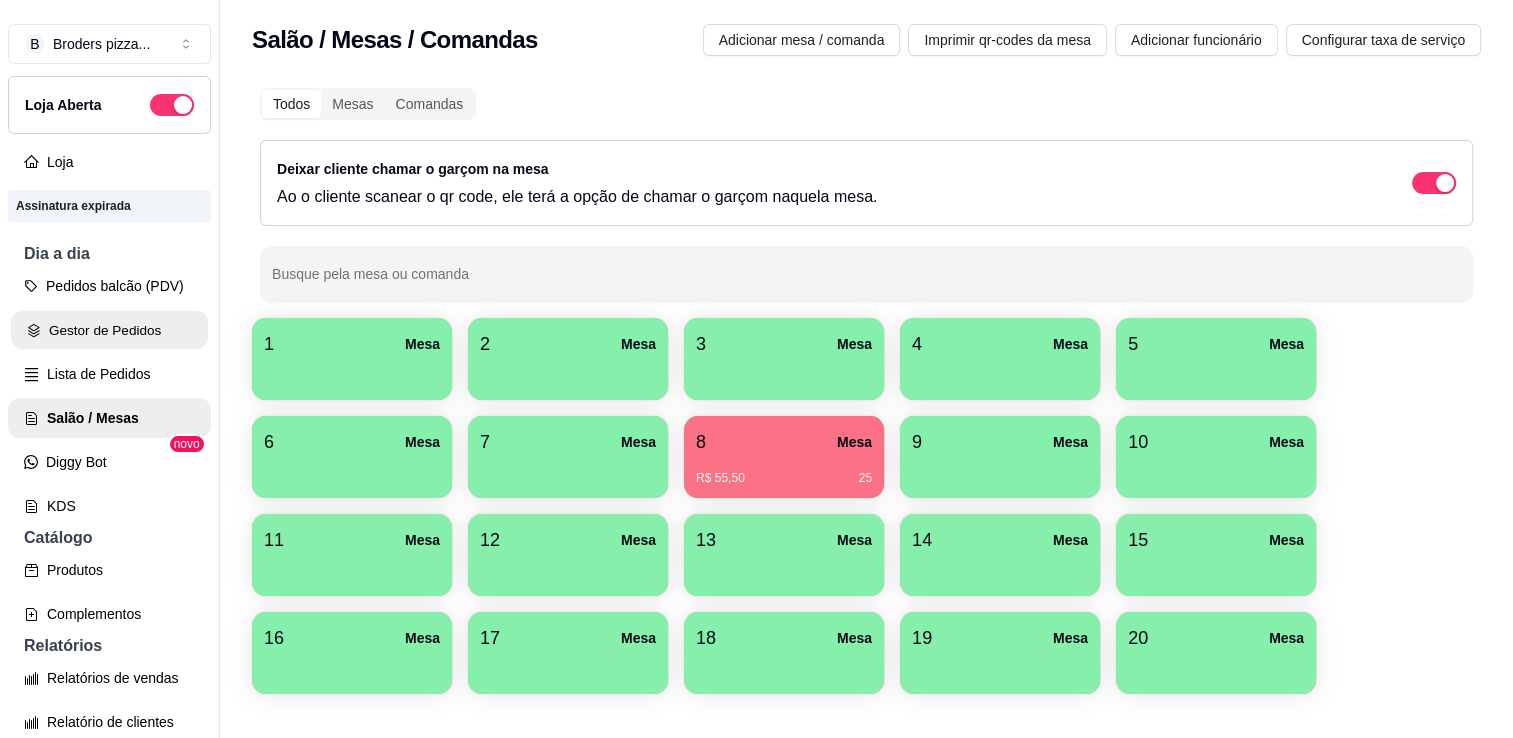 click on "Gestor de Pedidos" at bounding box center (109, 330) 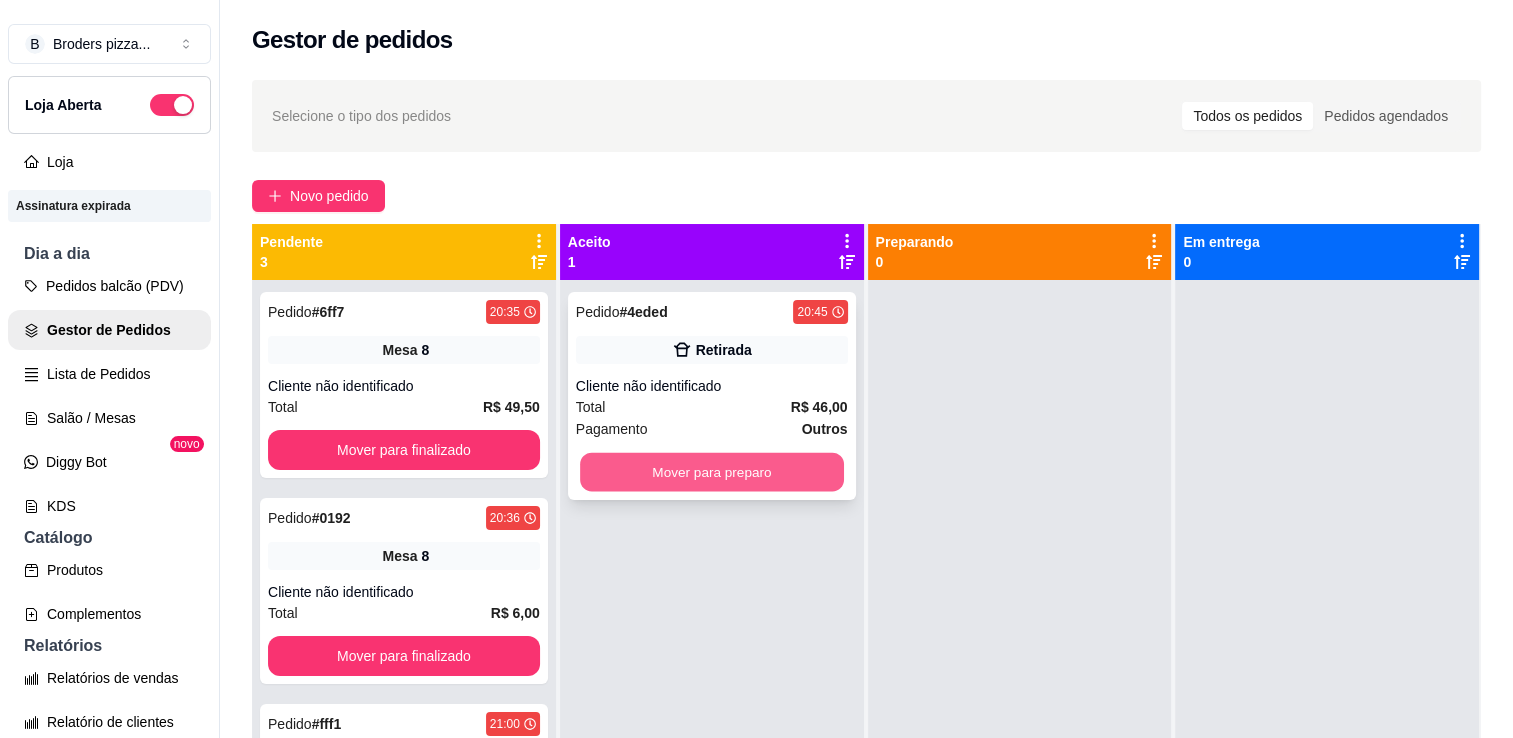 click on "Mover para preparo" at bounding box center (712, 472) 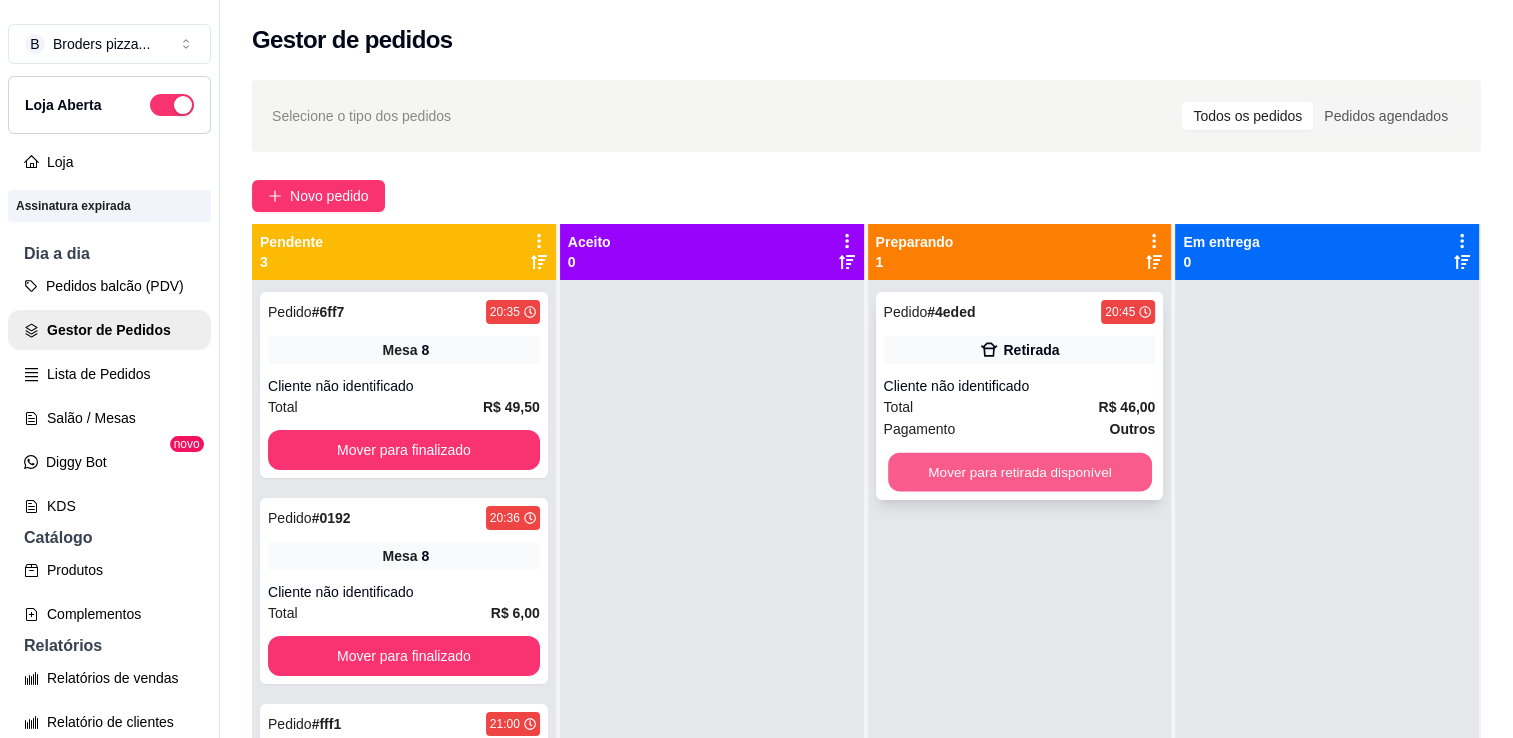 click on "Mover para retirada disponível" at bounding box center [1020, 472] 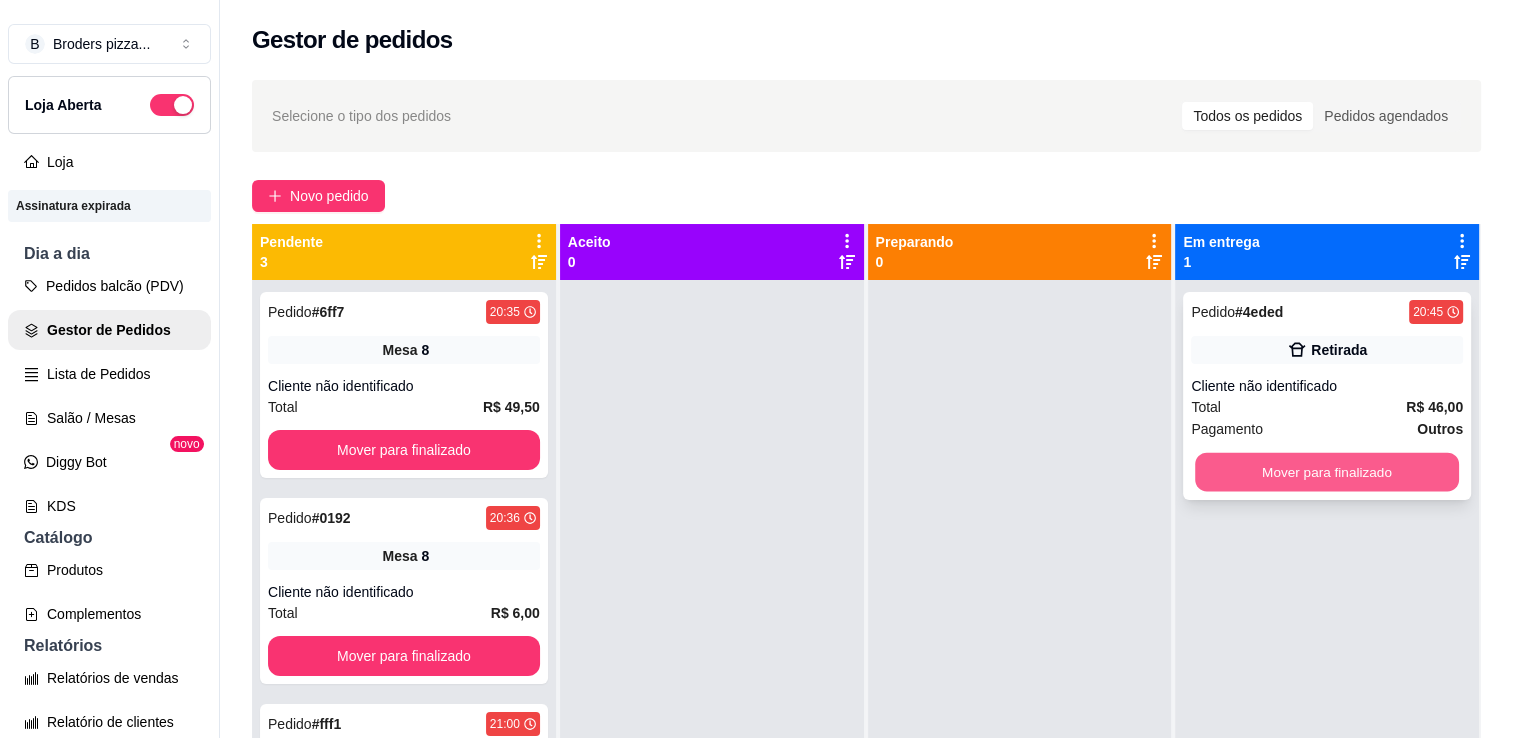 click on "Mover para finalizado" at bounding box center (1327, 472) 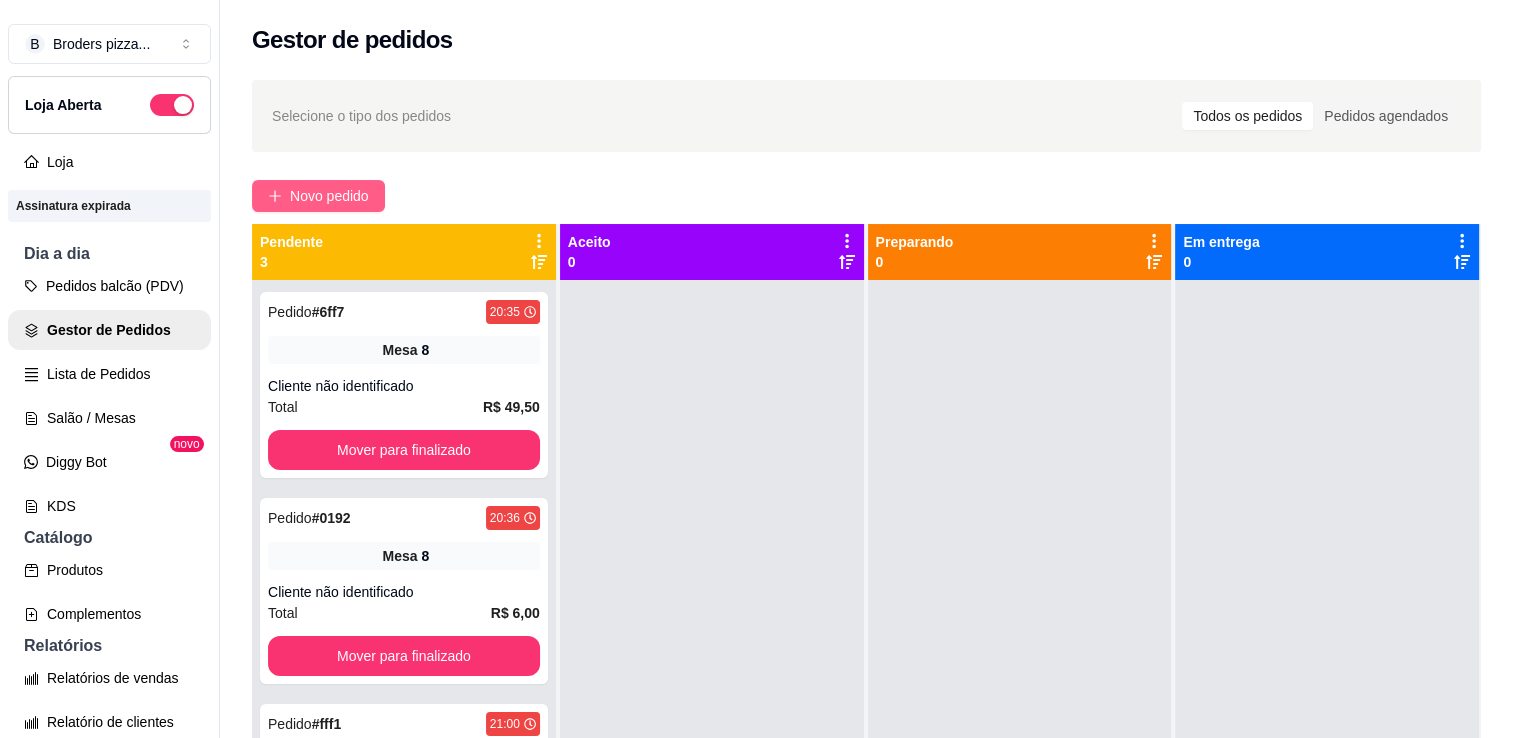 click on "Novo pedido" at bounding box center [329, 196] 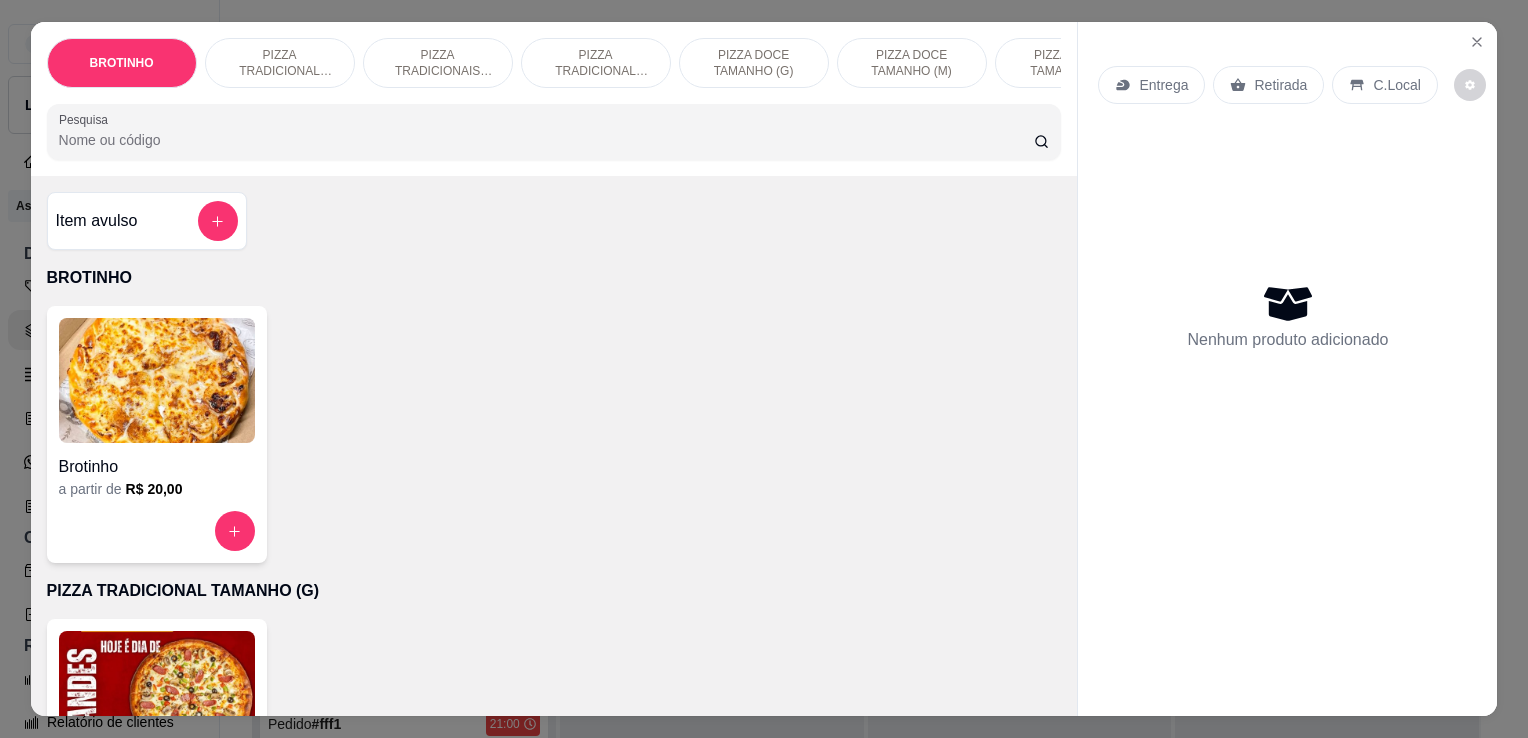 click on "PIZZA TRADICIONAL TAMANHO (P)" at bounding box center [596, 63] 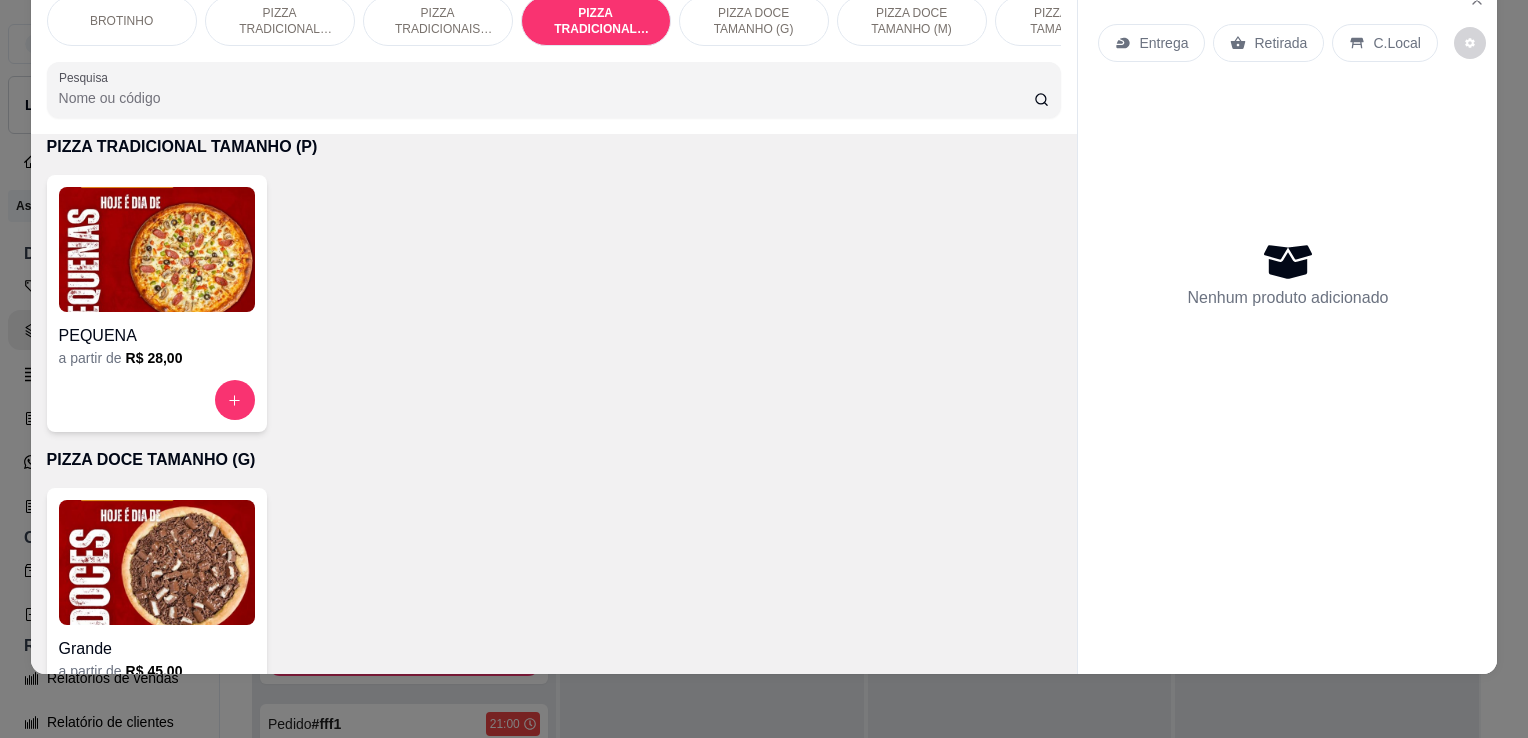click at bounding box center (157, 249) 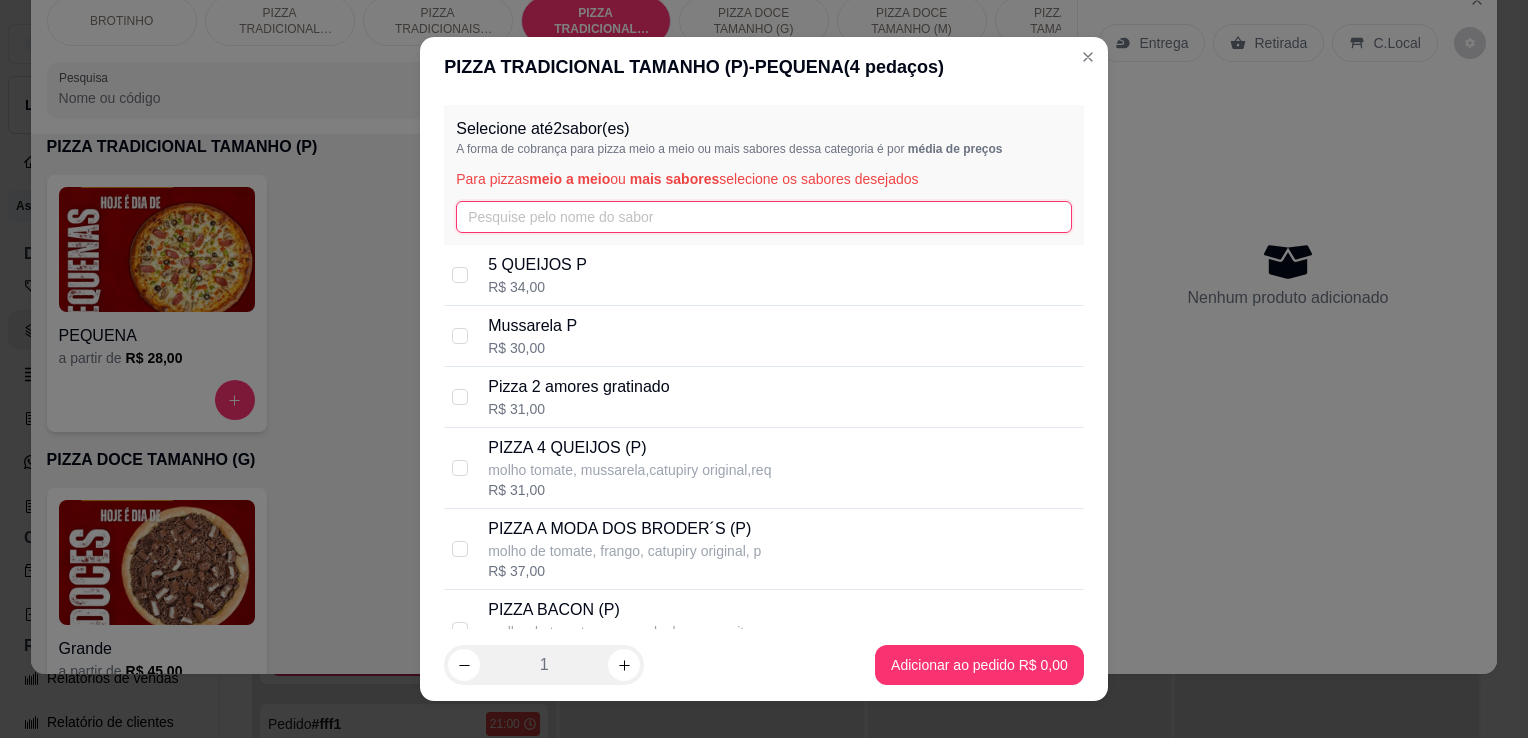 click at bounding box center [764, 217] 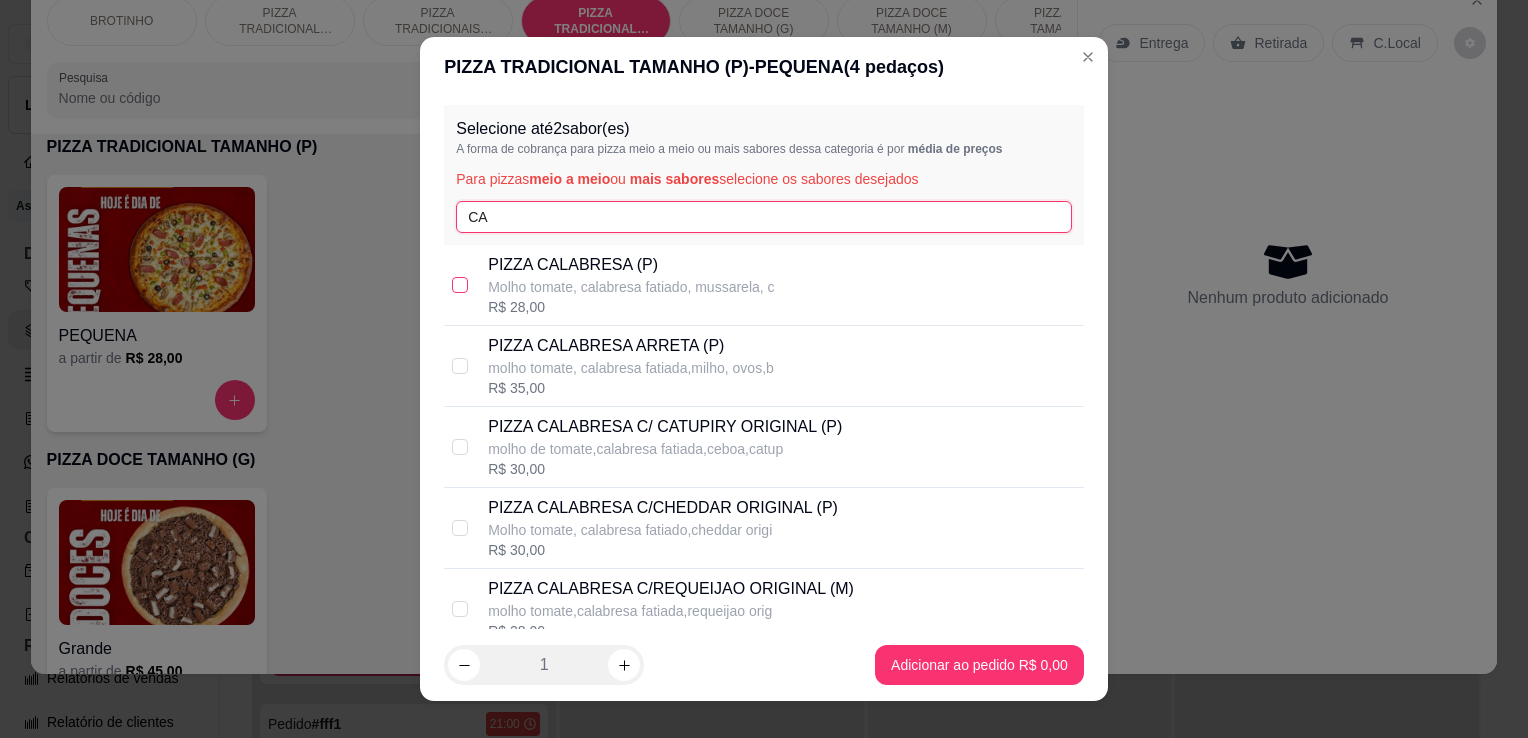 type on "CA" 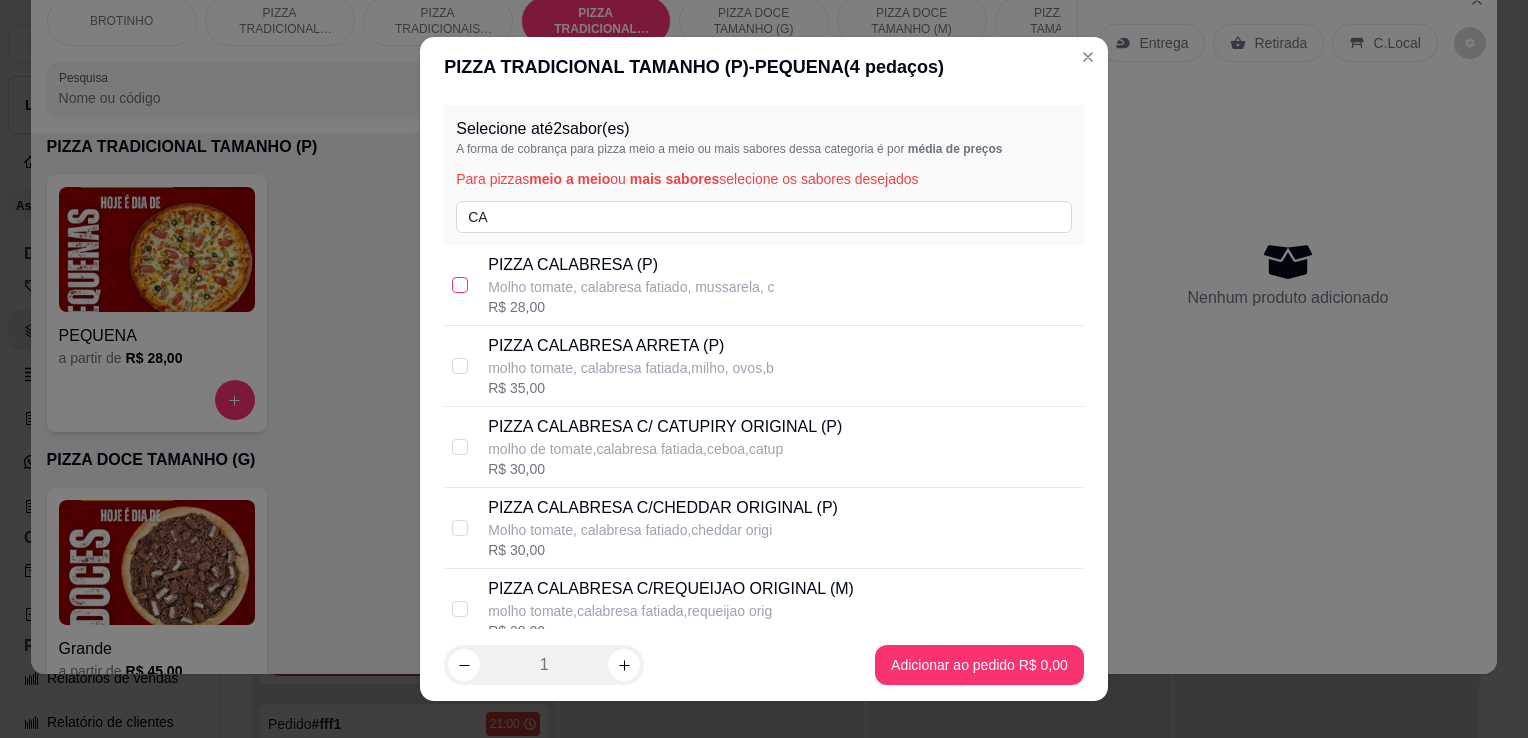 click at bounding box center [460, 285] 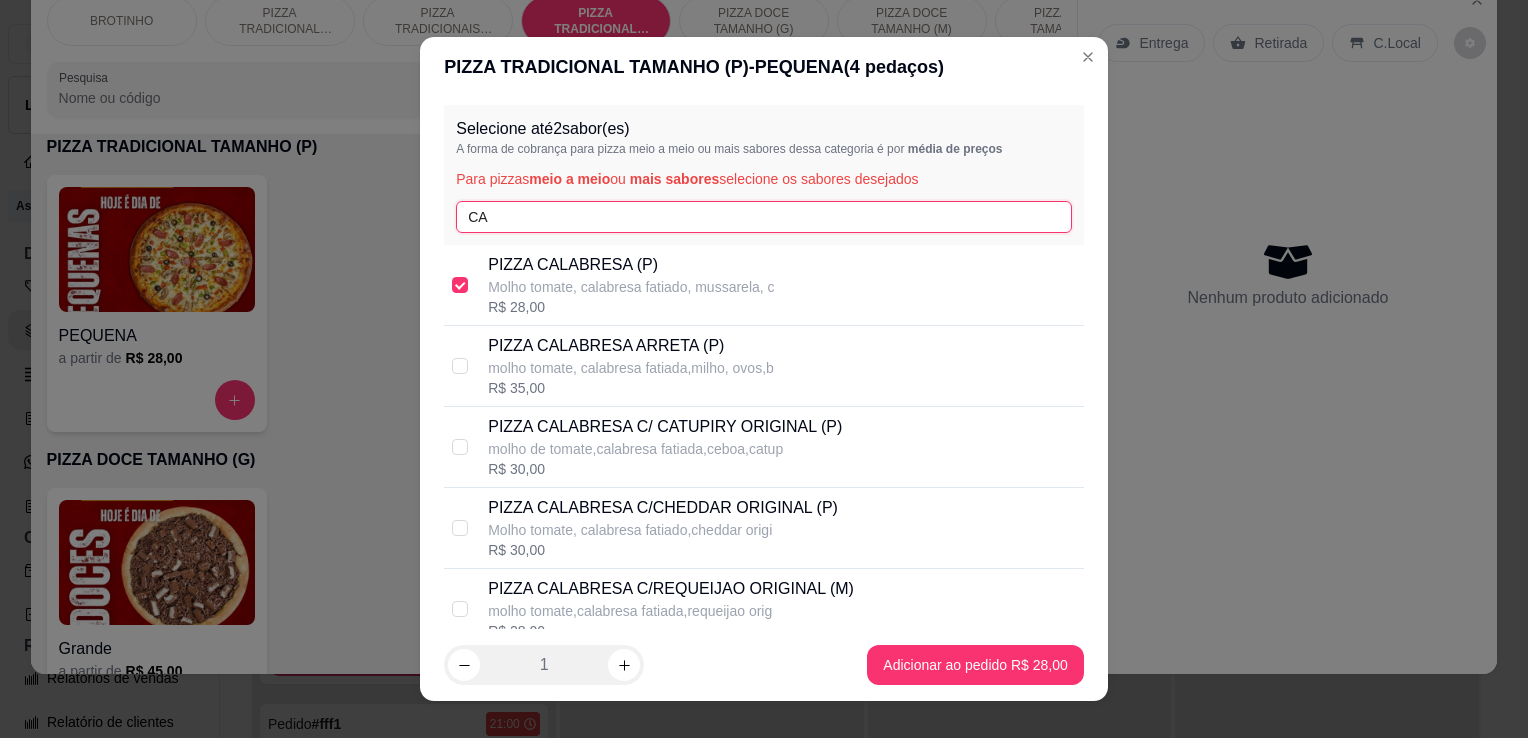 click on "CA" at bounding box center (764, 217) 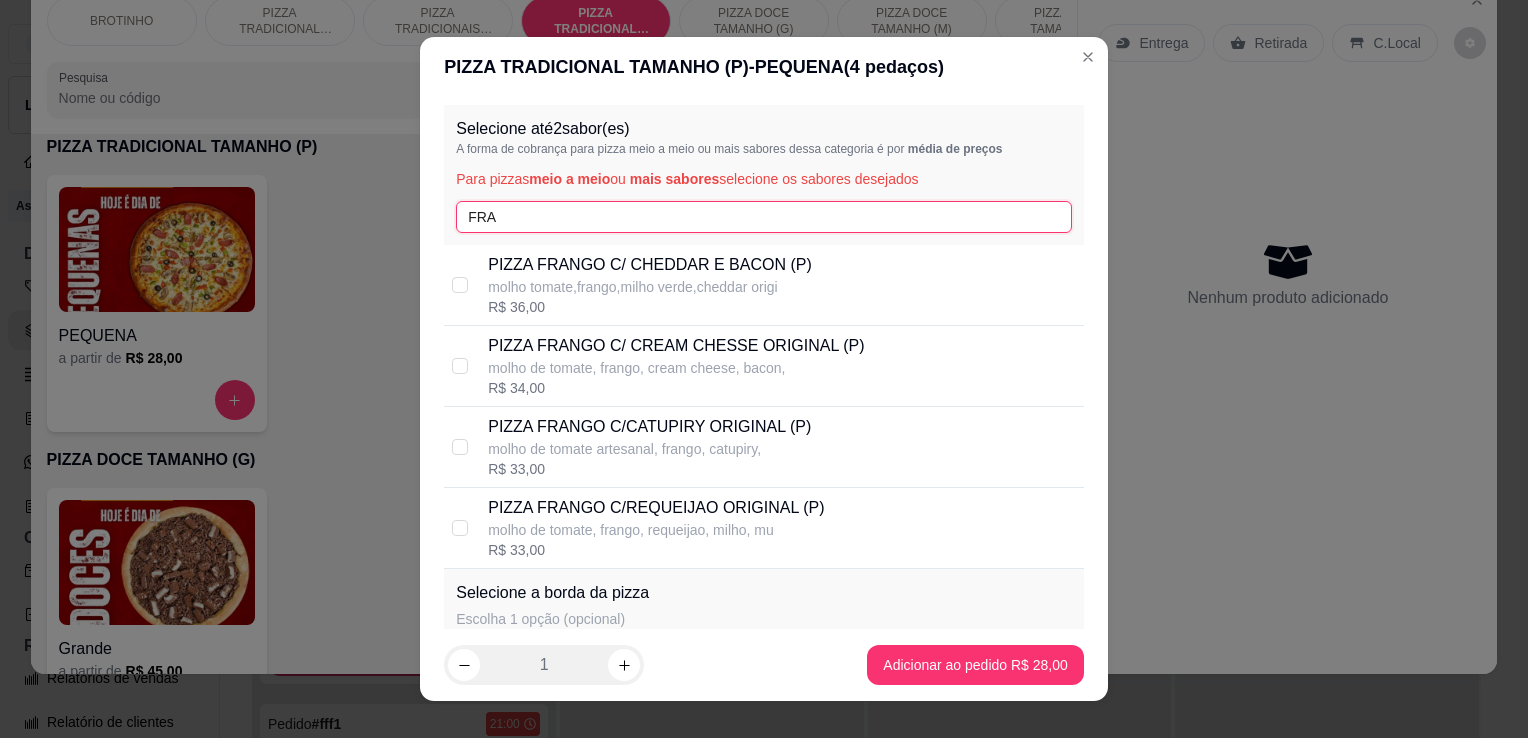 type on "FRA" 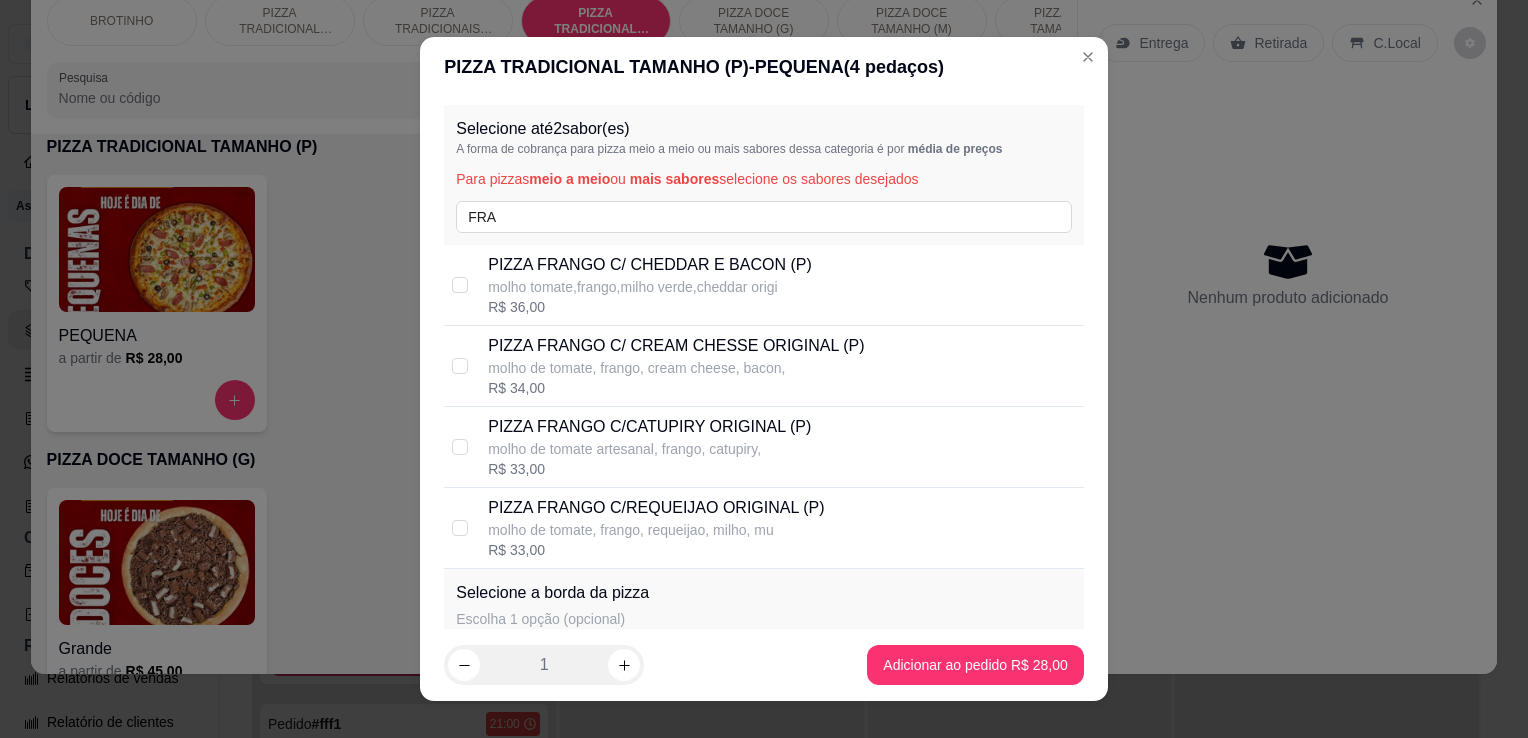 click on "R$ 33,00" at bounding box center [649, 469] 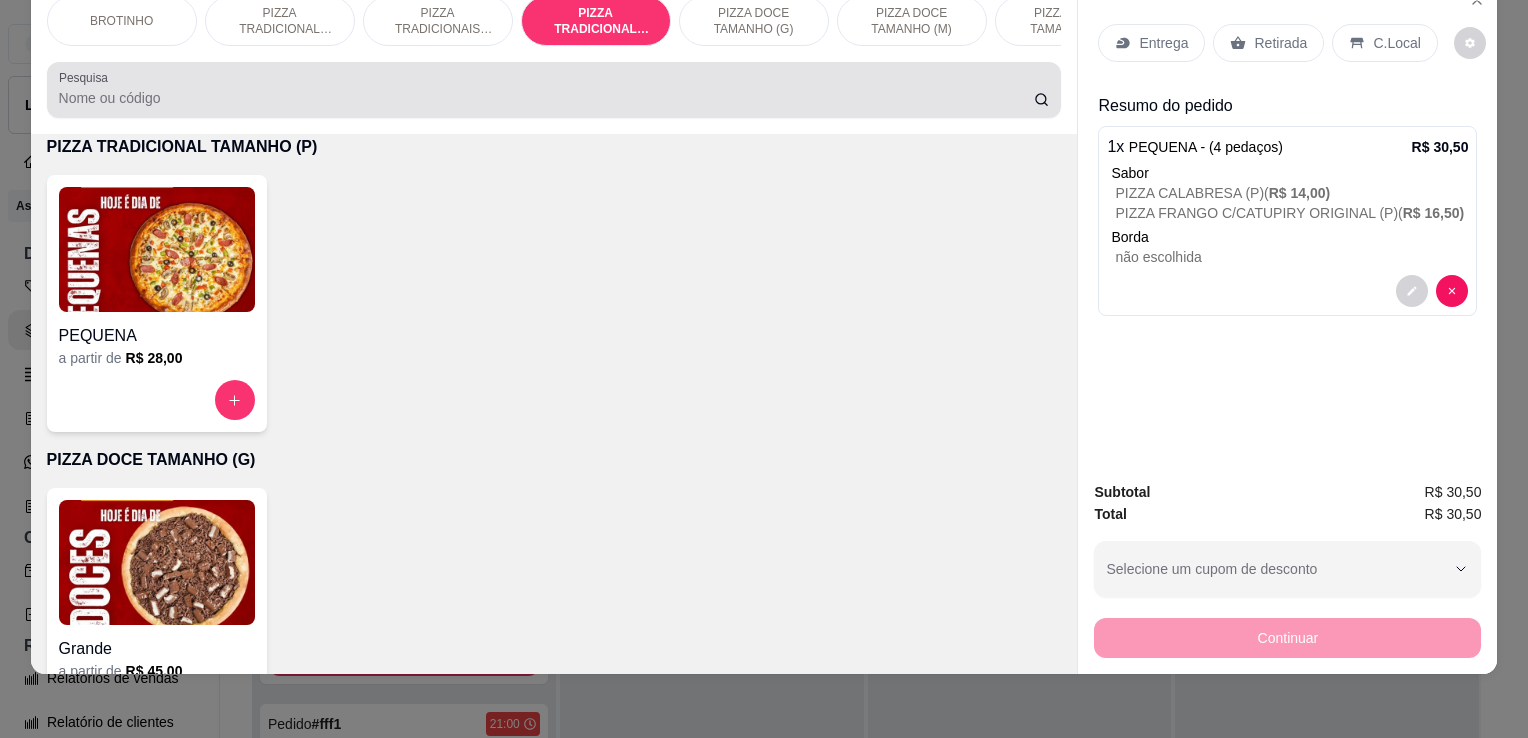click on "Pesquisa" at bounding box center [554, 90] 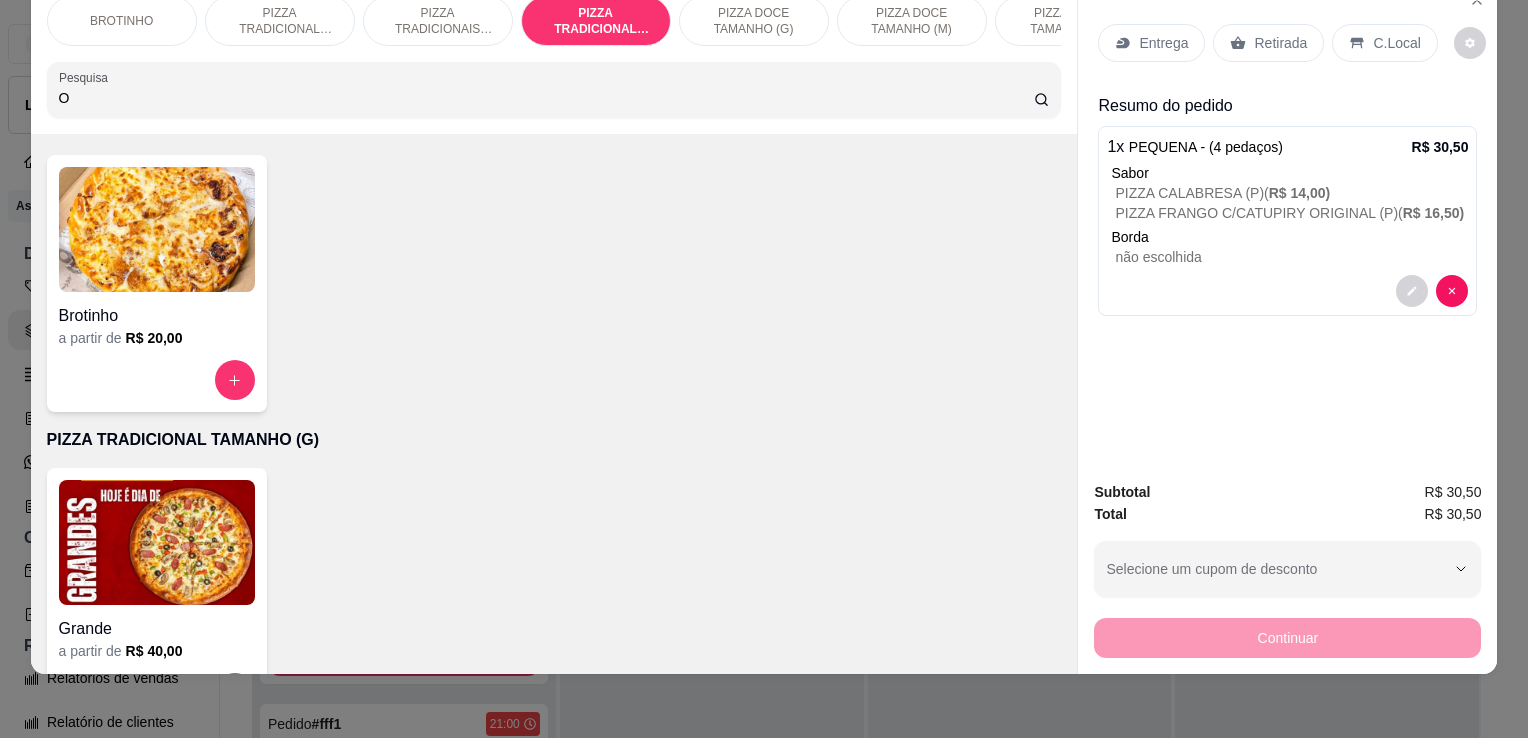 scroll, scrollTop: 1948, scrollLeft: 0, axis: vertical 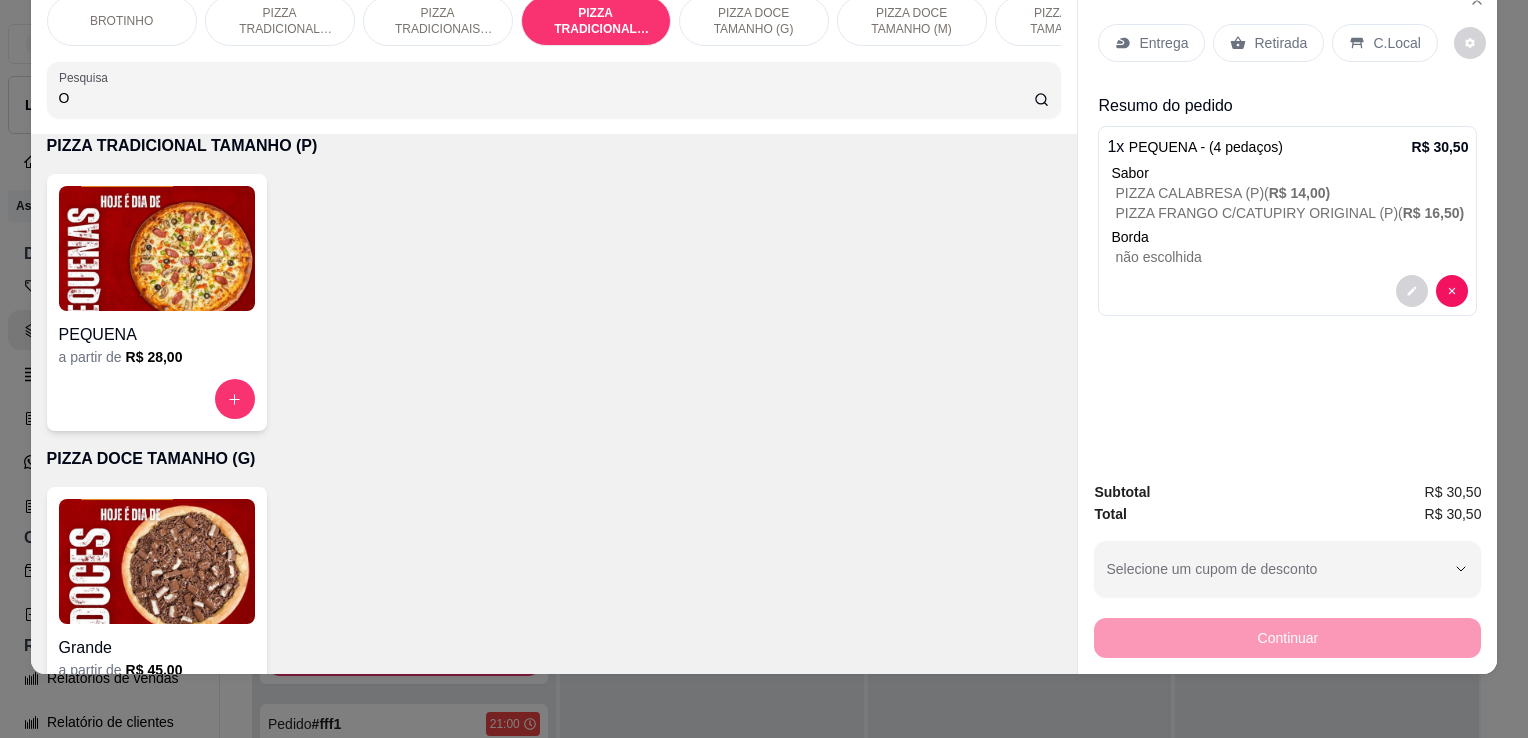 type on "O" 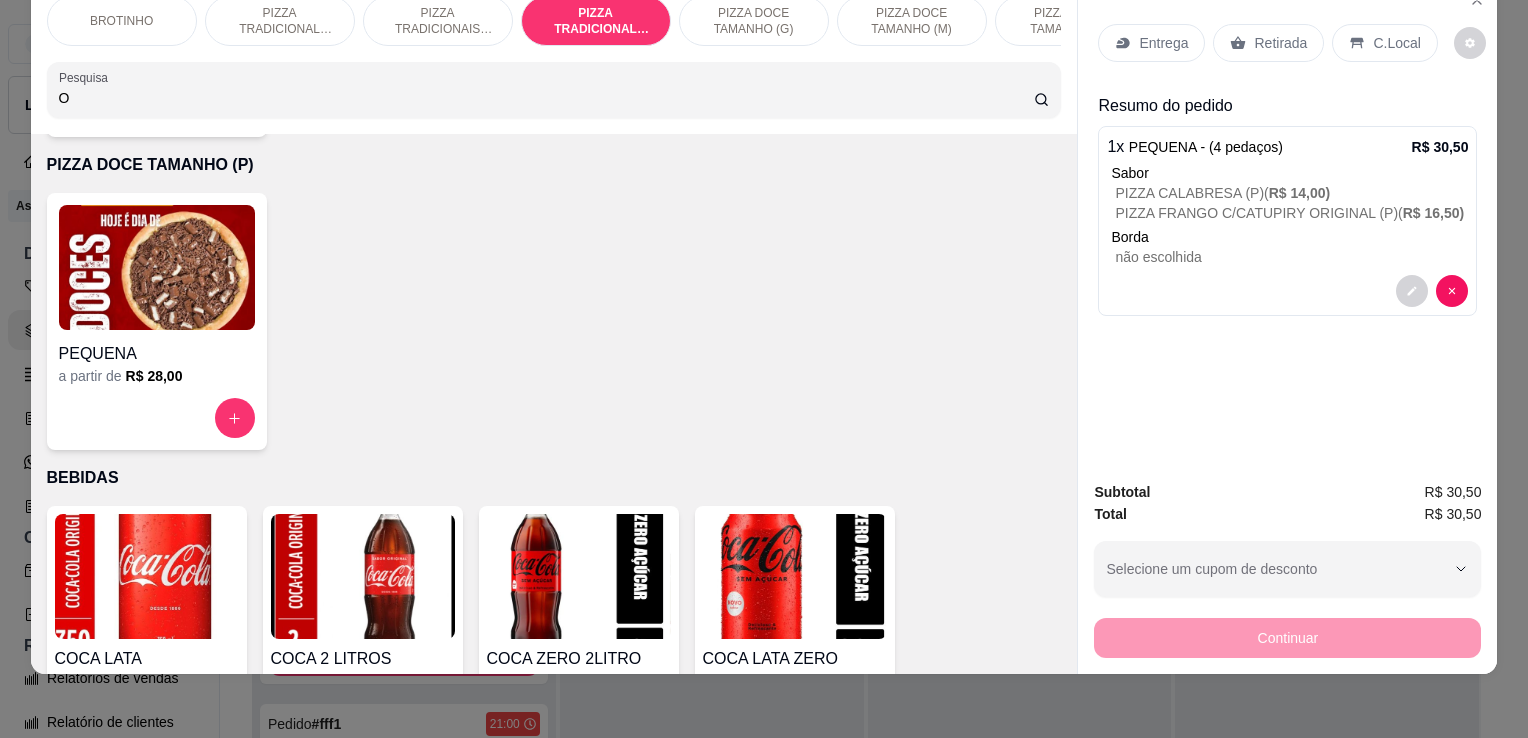 scroll, scrollTop: 3328, scrollLeft: 0, axis: vertical 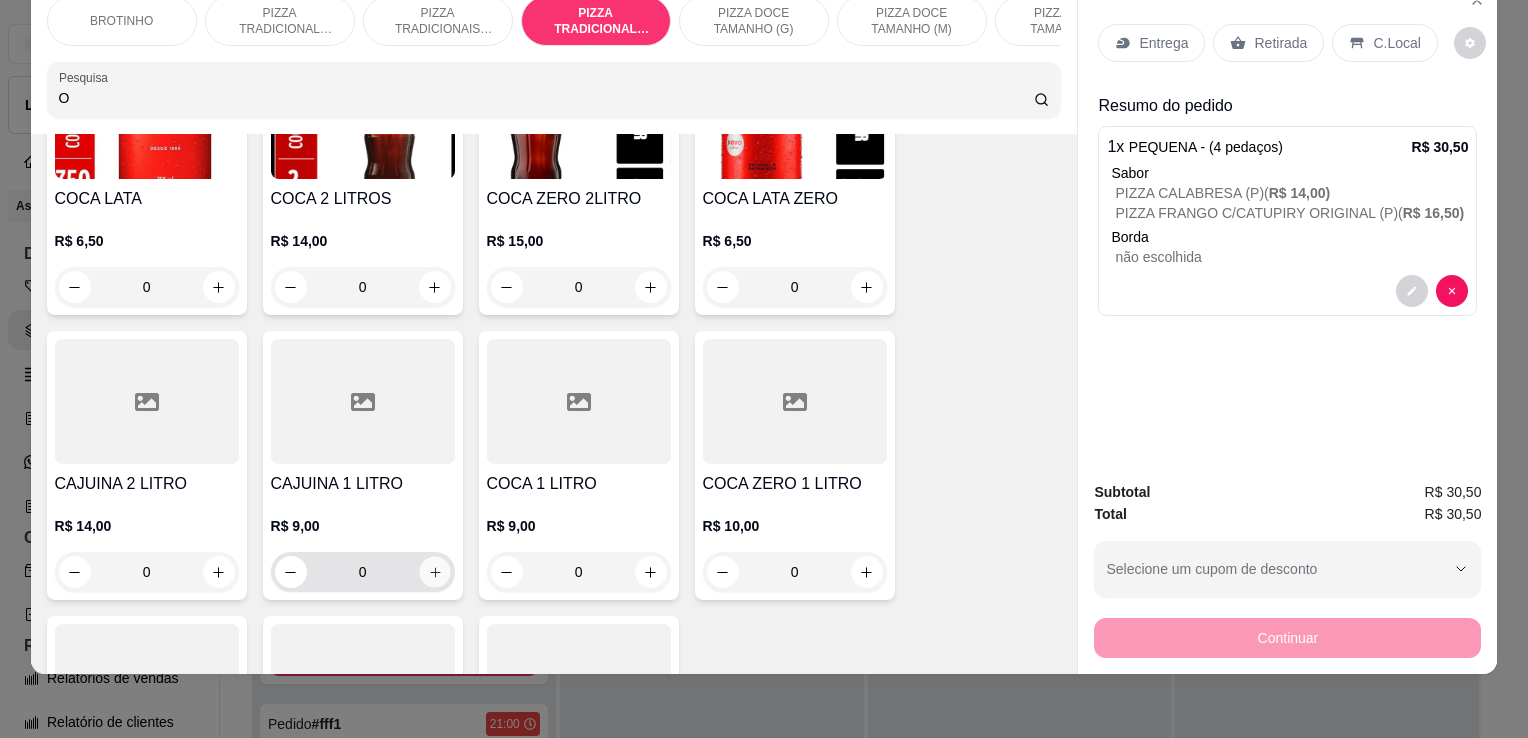 click 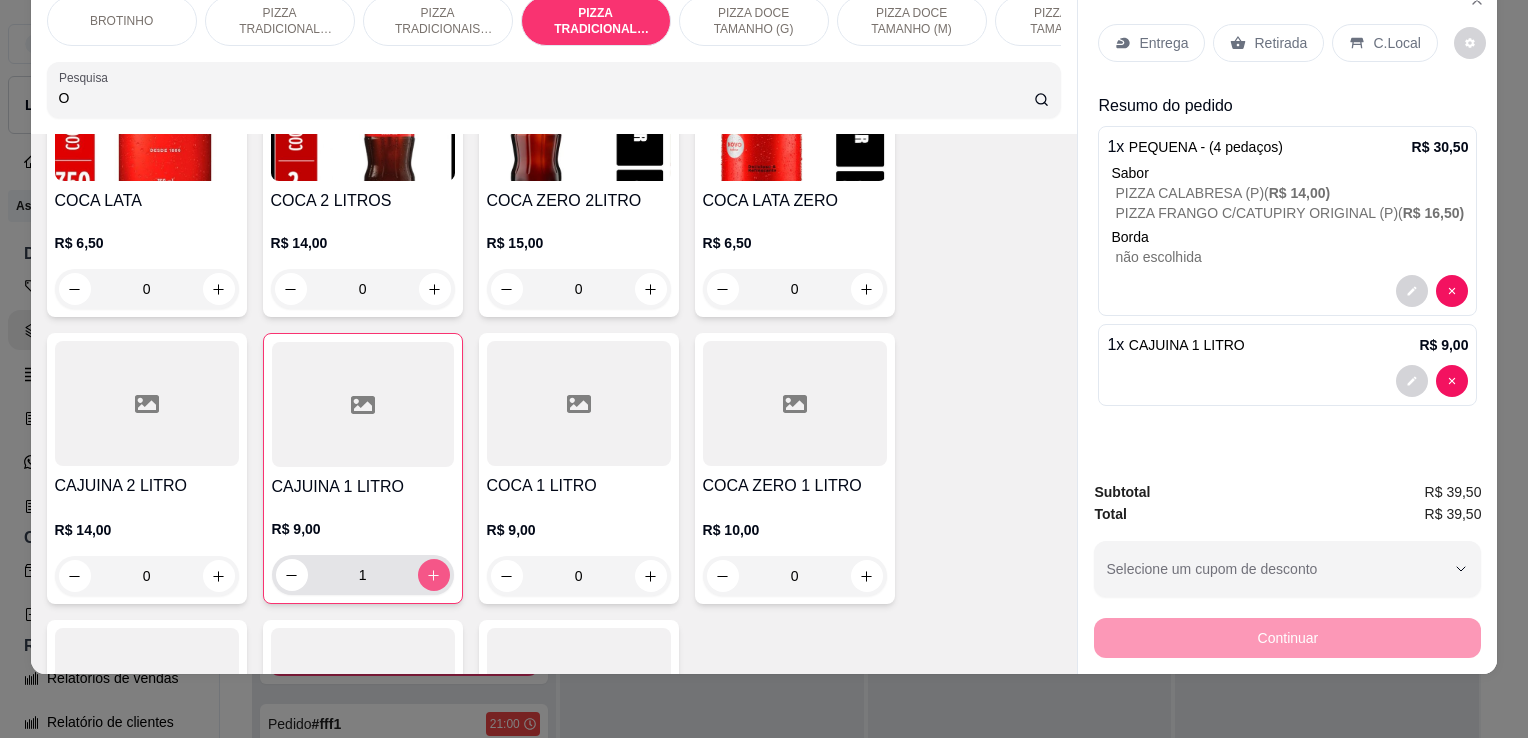scroll, scrollTop: 3329, scrollLeft: 0, axis: vertical 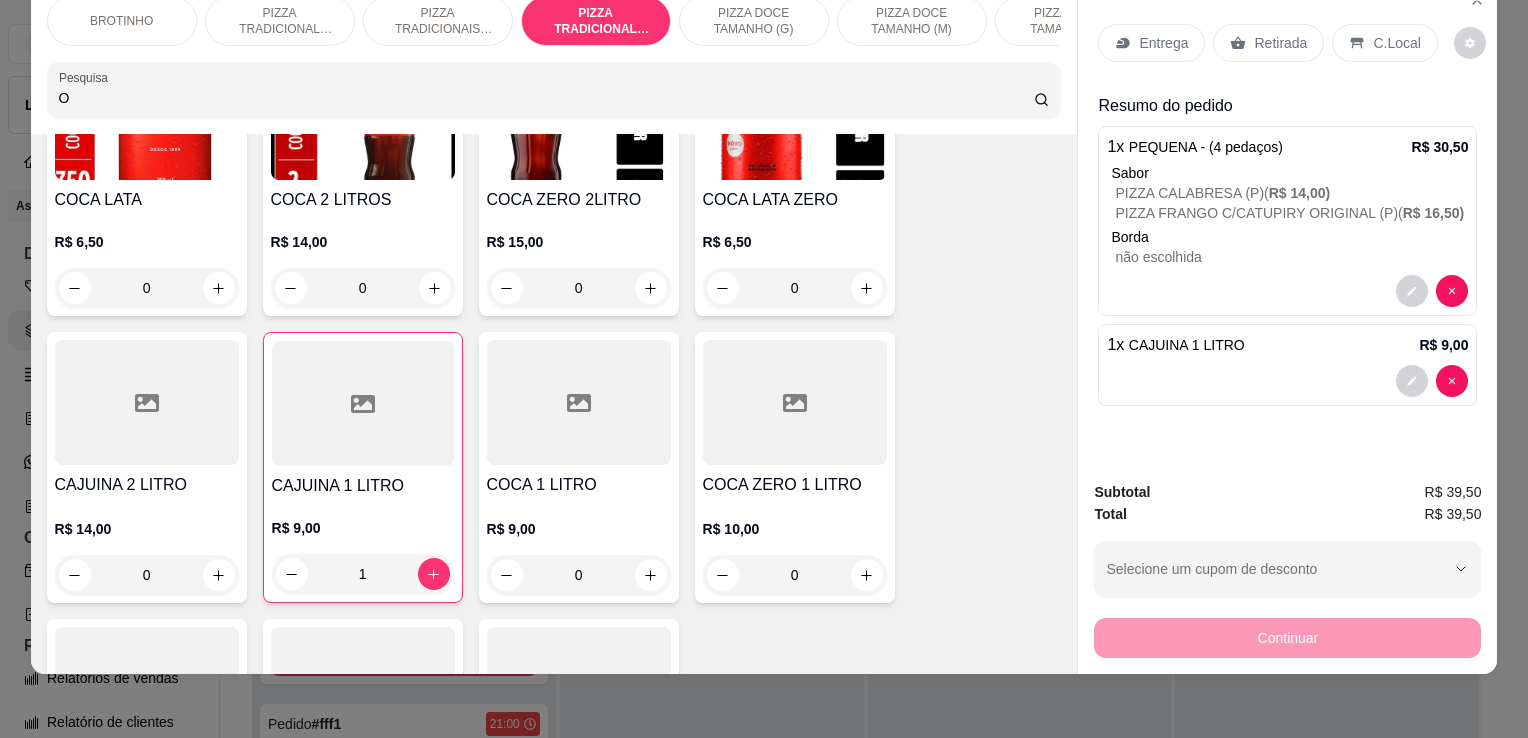 click on "Entrega" at bounding box center [1163, 43] 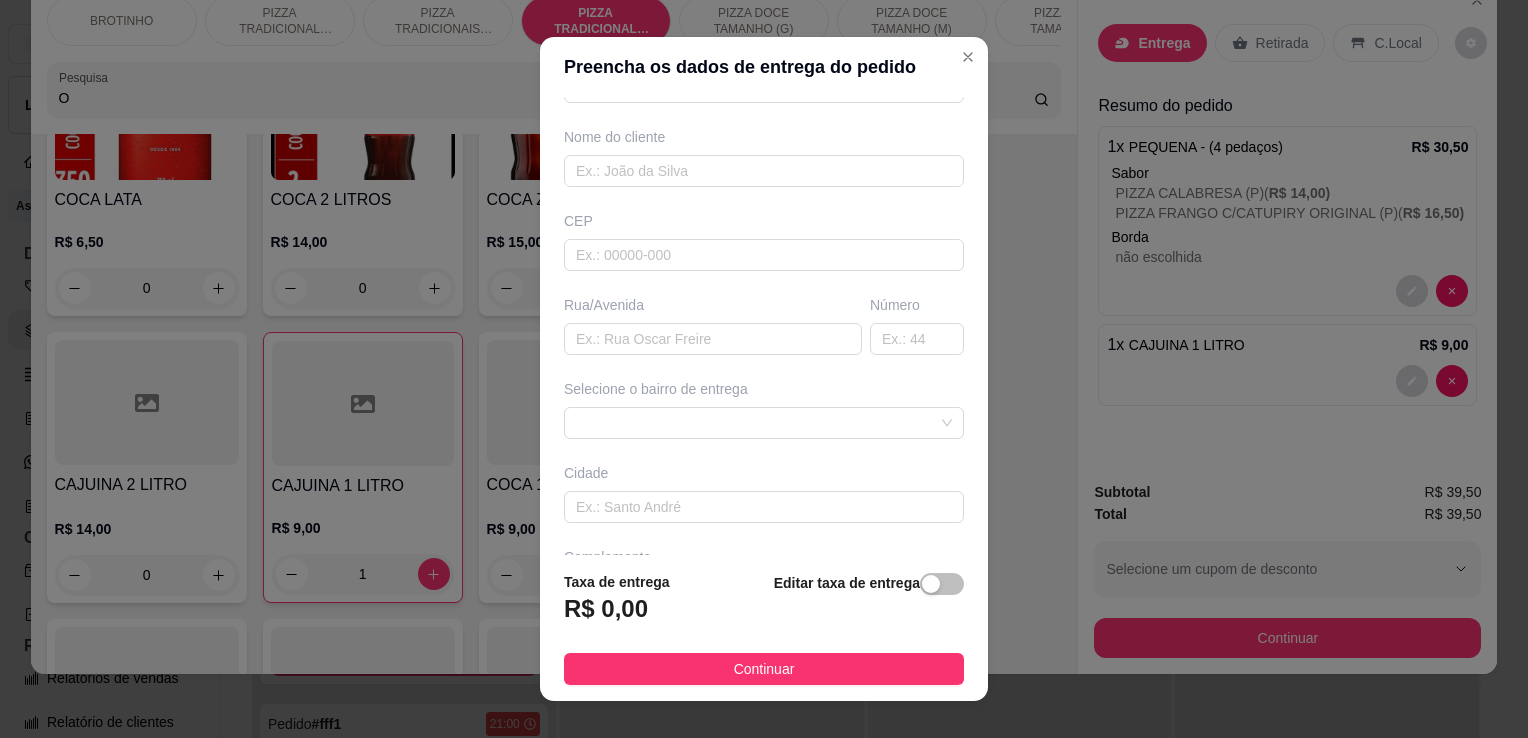 scroll, scrollTop: 150, scrollLeft: 0, axis: vertical 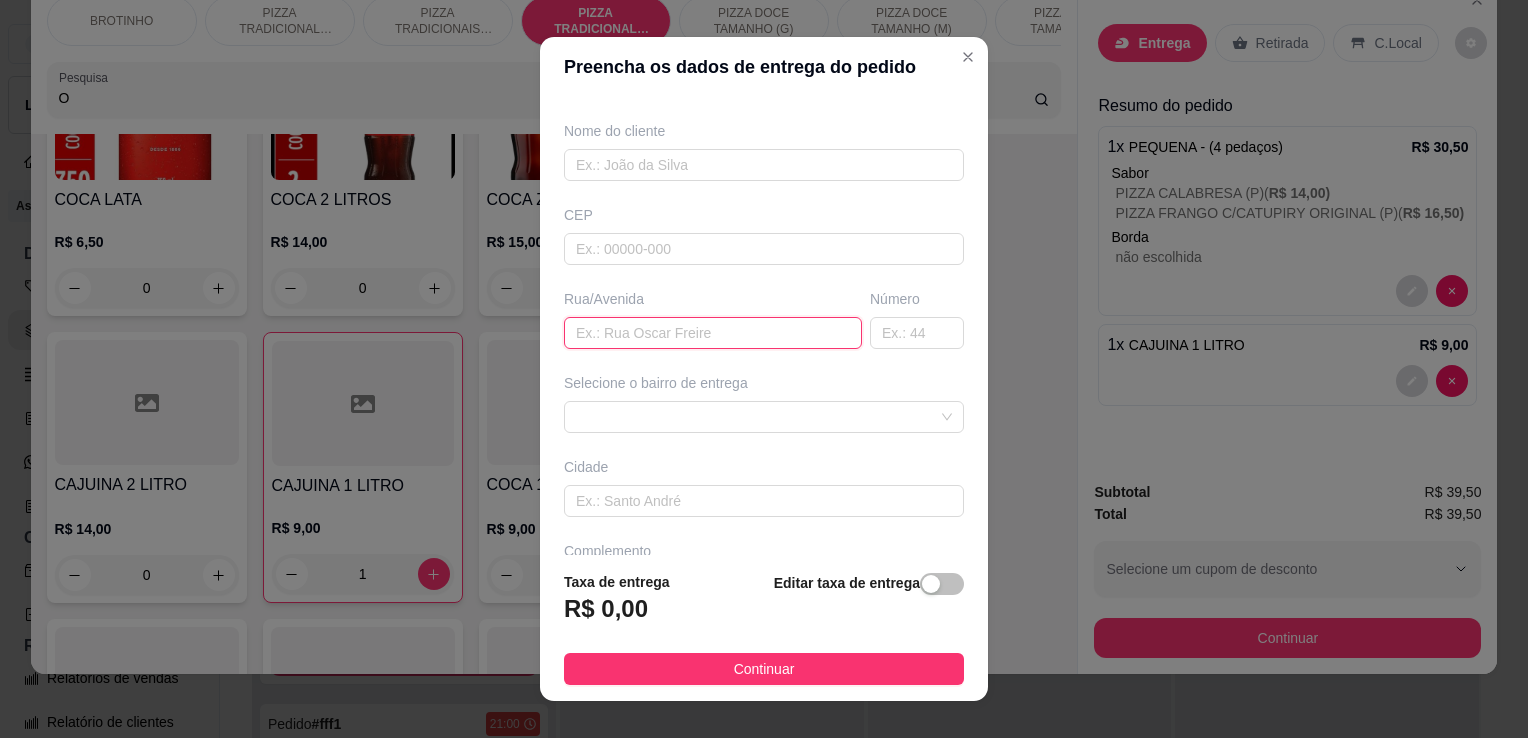 click at bounding box center (713, 333) 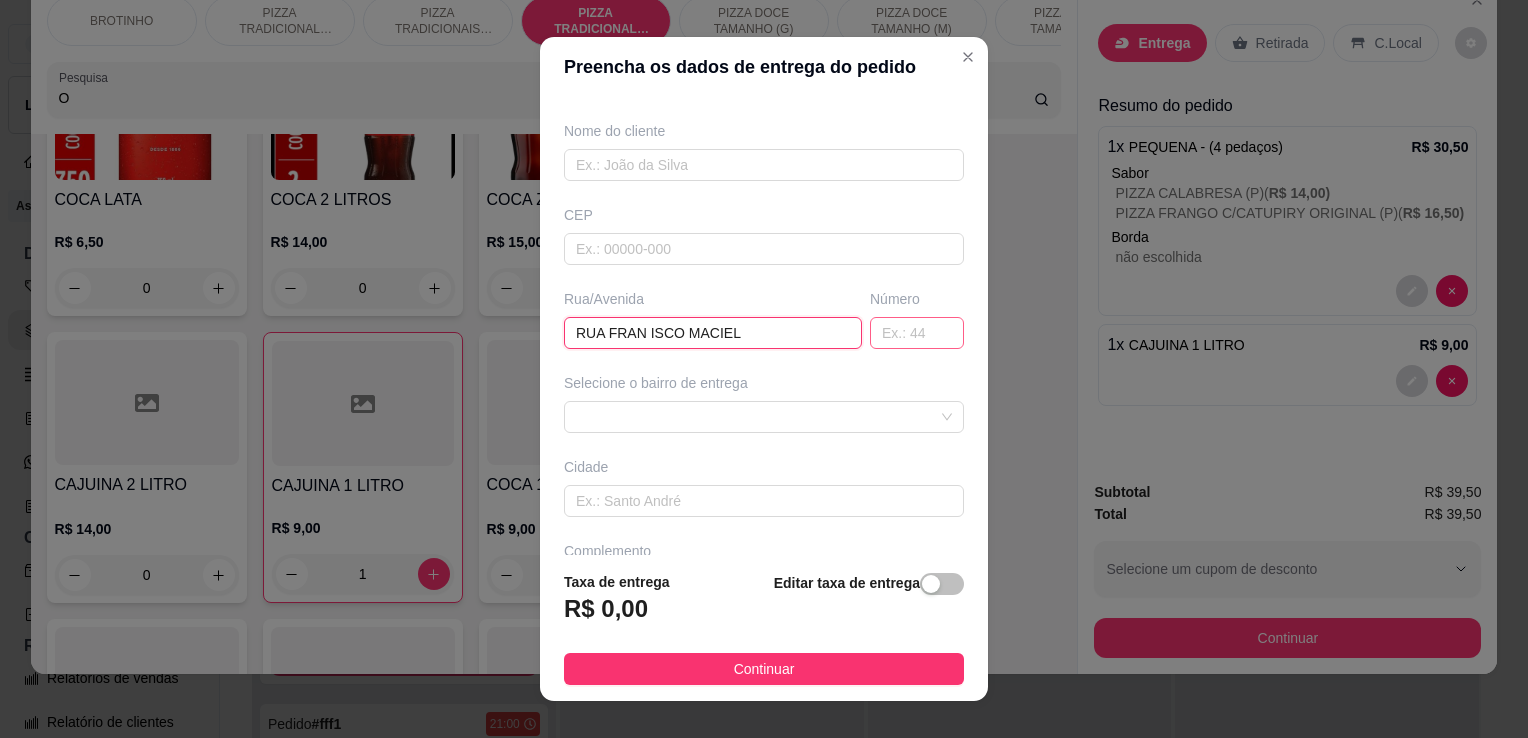 type on "RUA FRAN ISCO MACIEL" 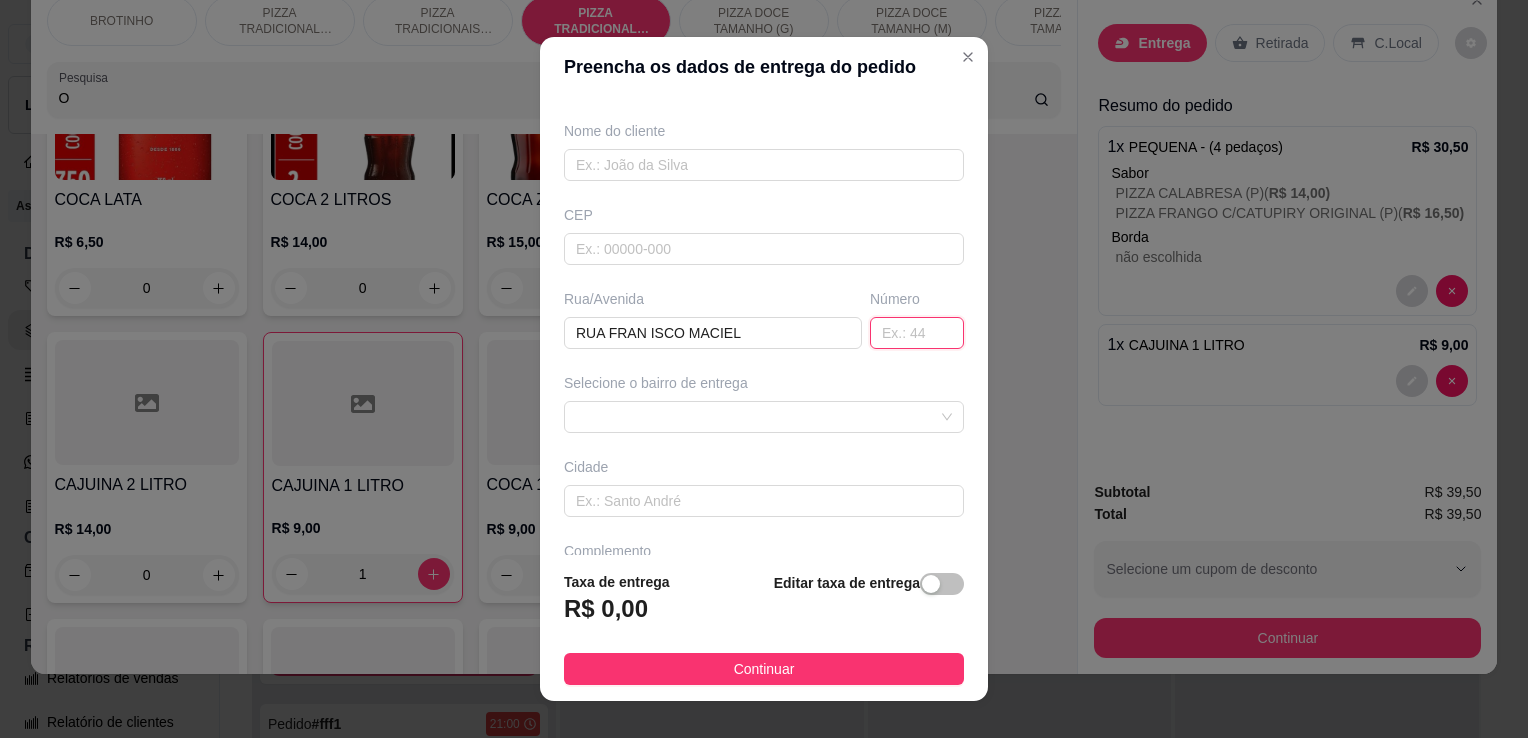 click at bounding box center (917, 333) 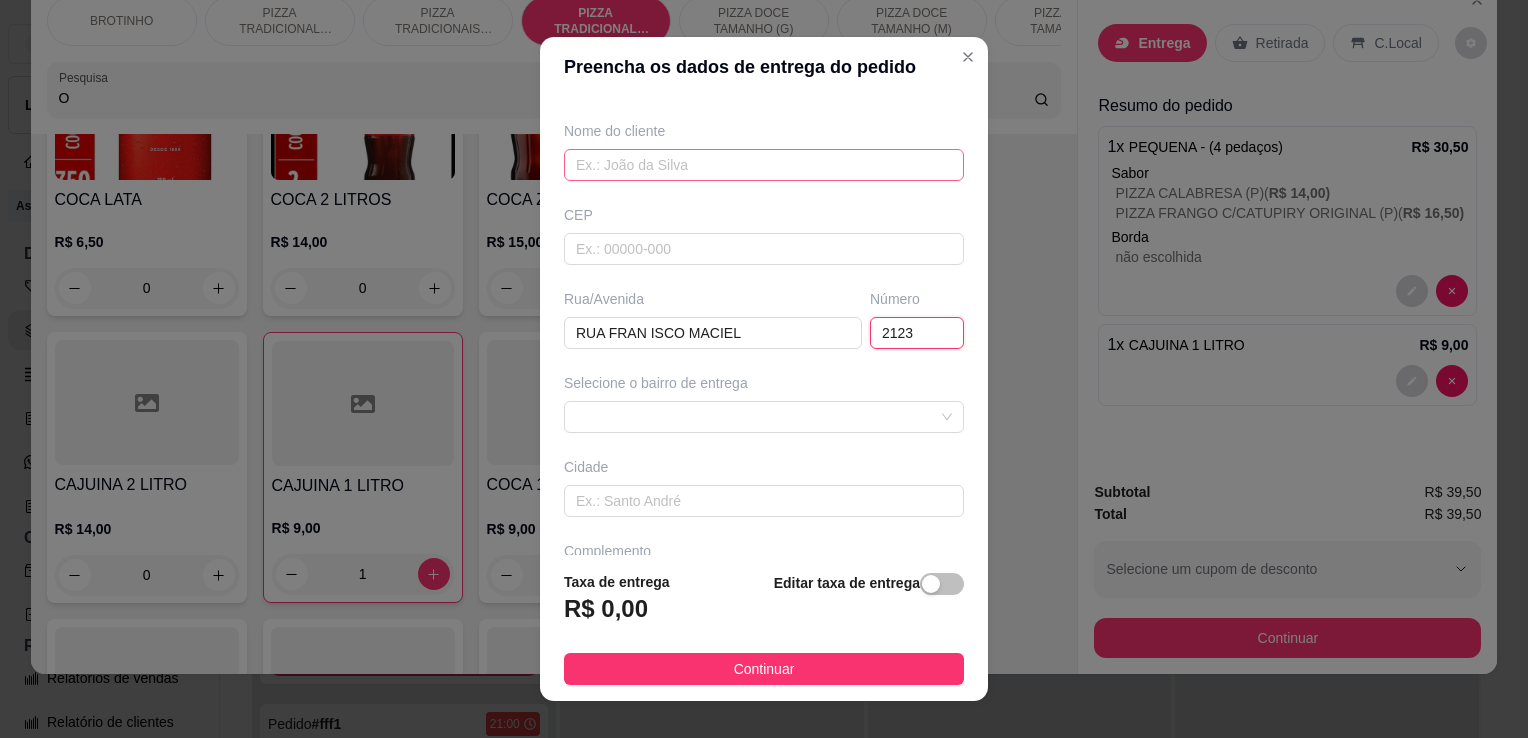 type on "2123" 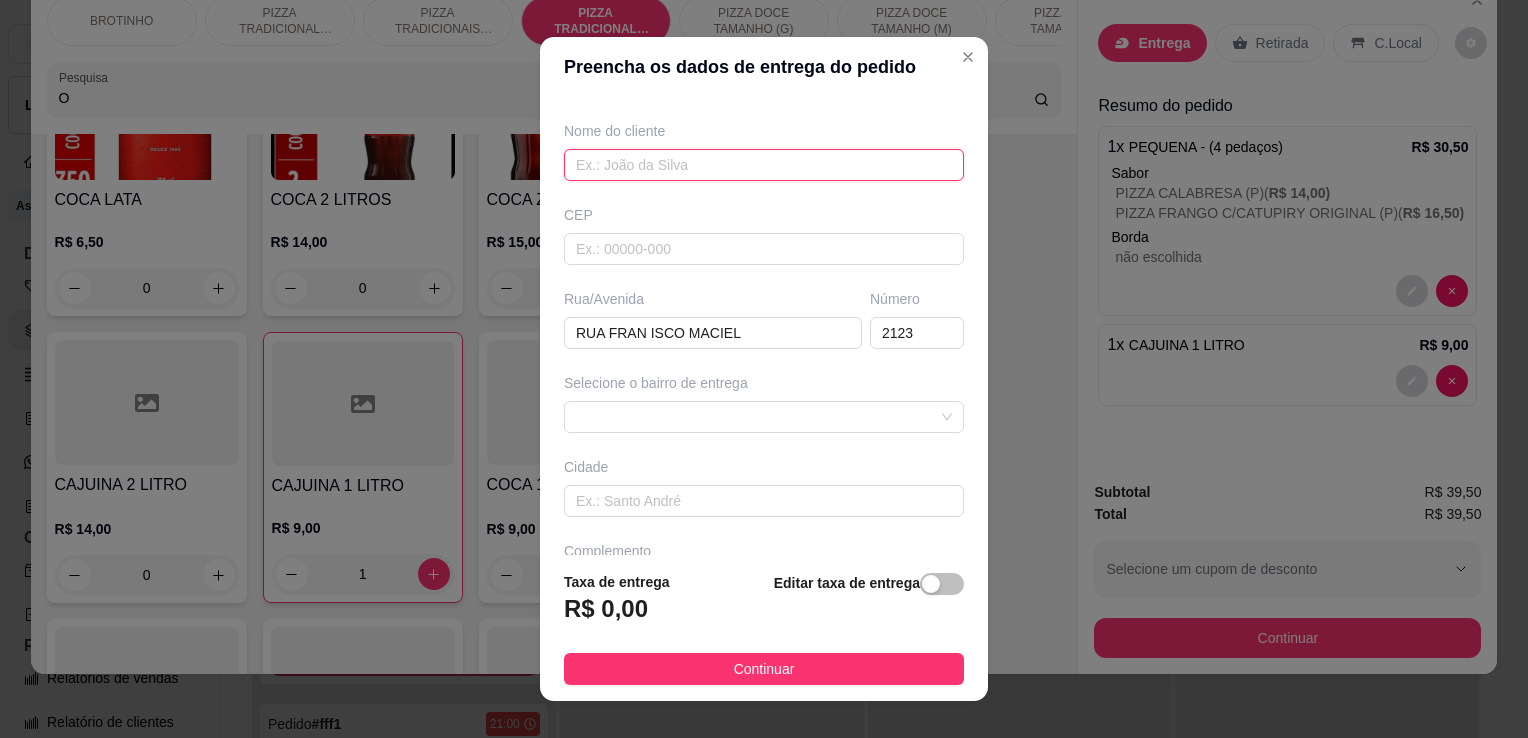 click at bounding box center (764, 165) 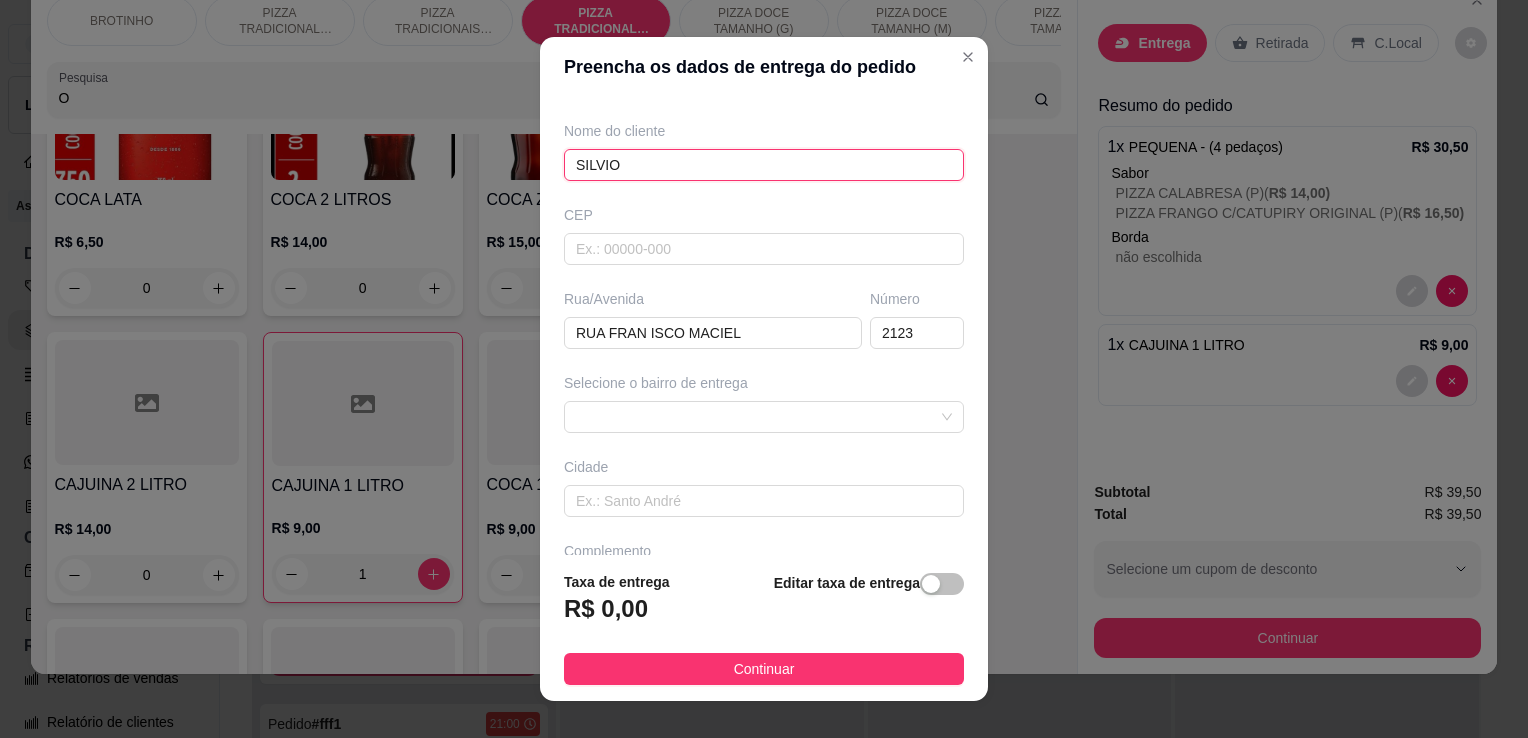 type on "SILVIO" 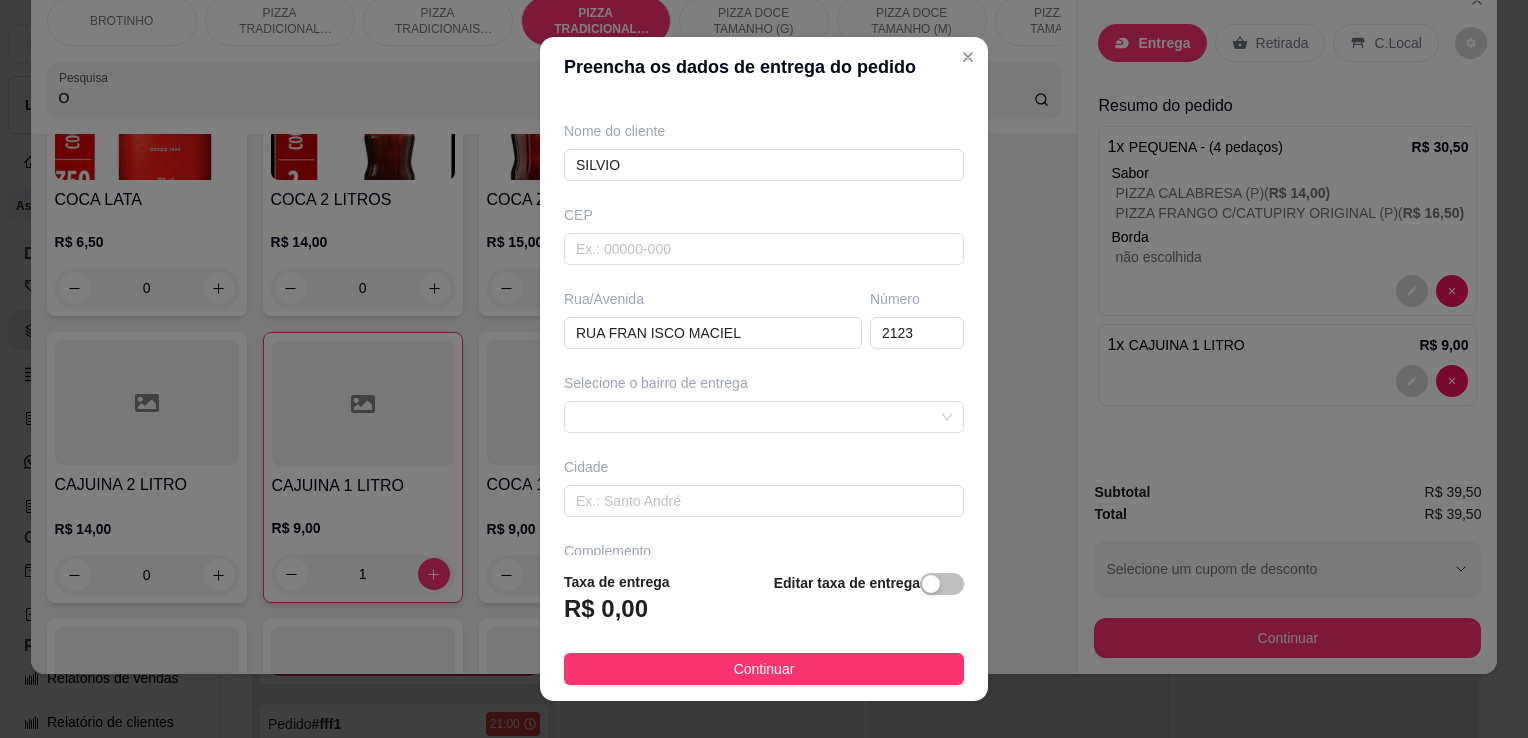 scroll, scrollTop: 212, scrollLeft: 0, axis: vertical 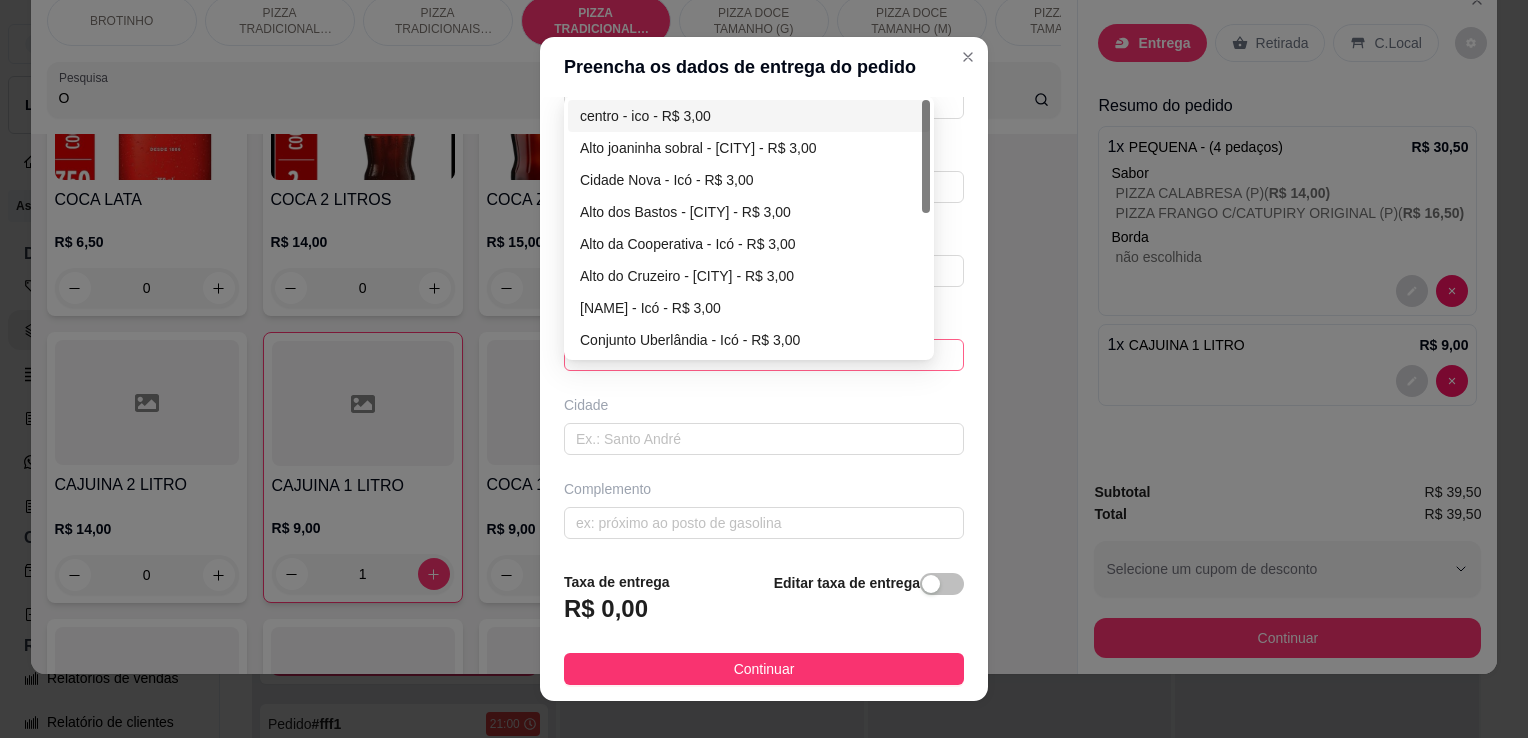 click at bounding box center (764, 355) 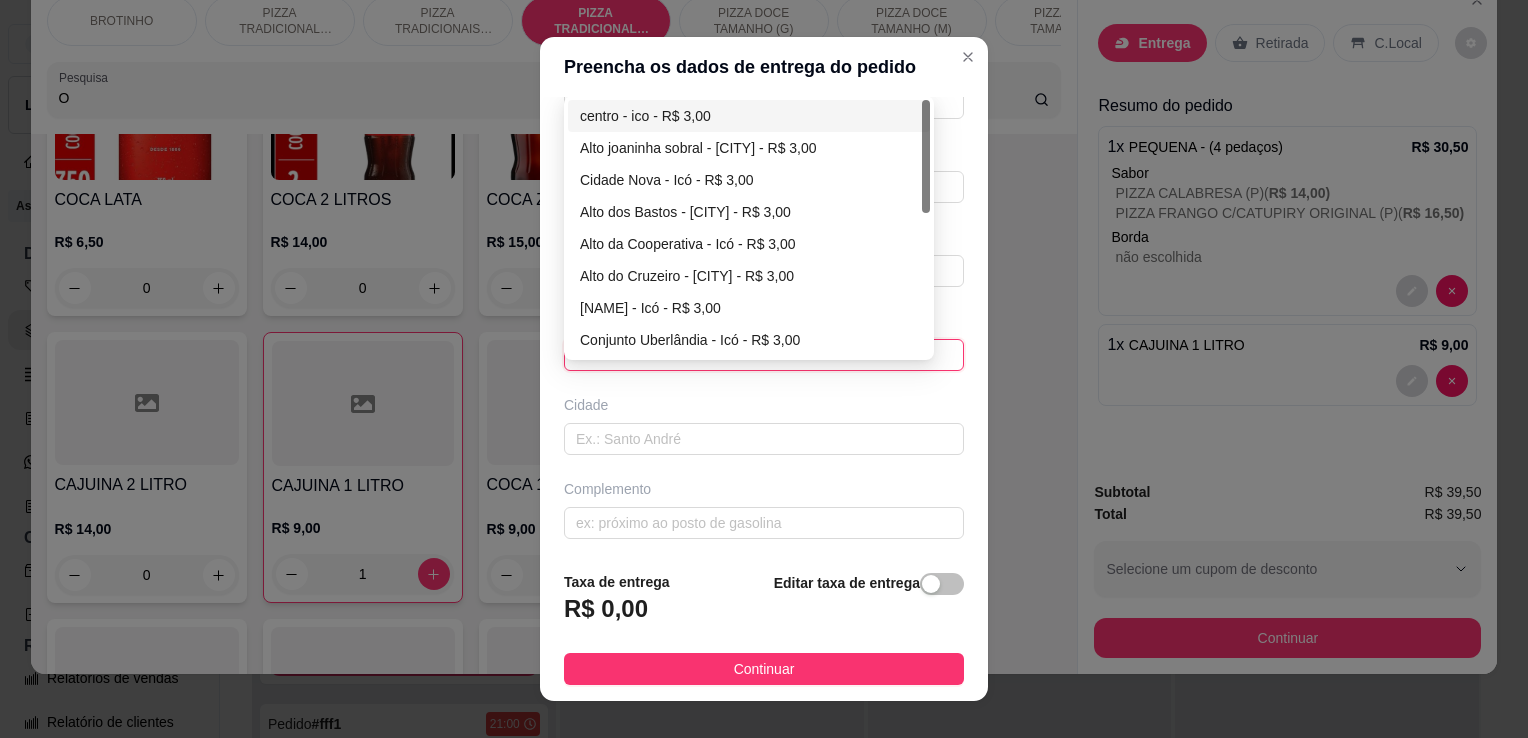 click on "centro - ico -  R$ 3,00" at bounding box center (749, 116) 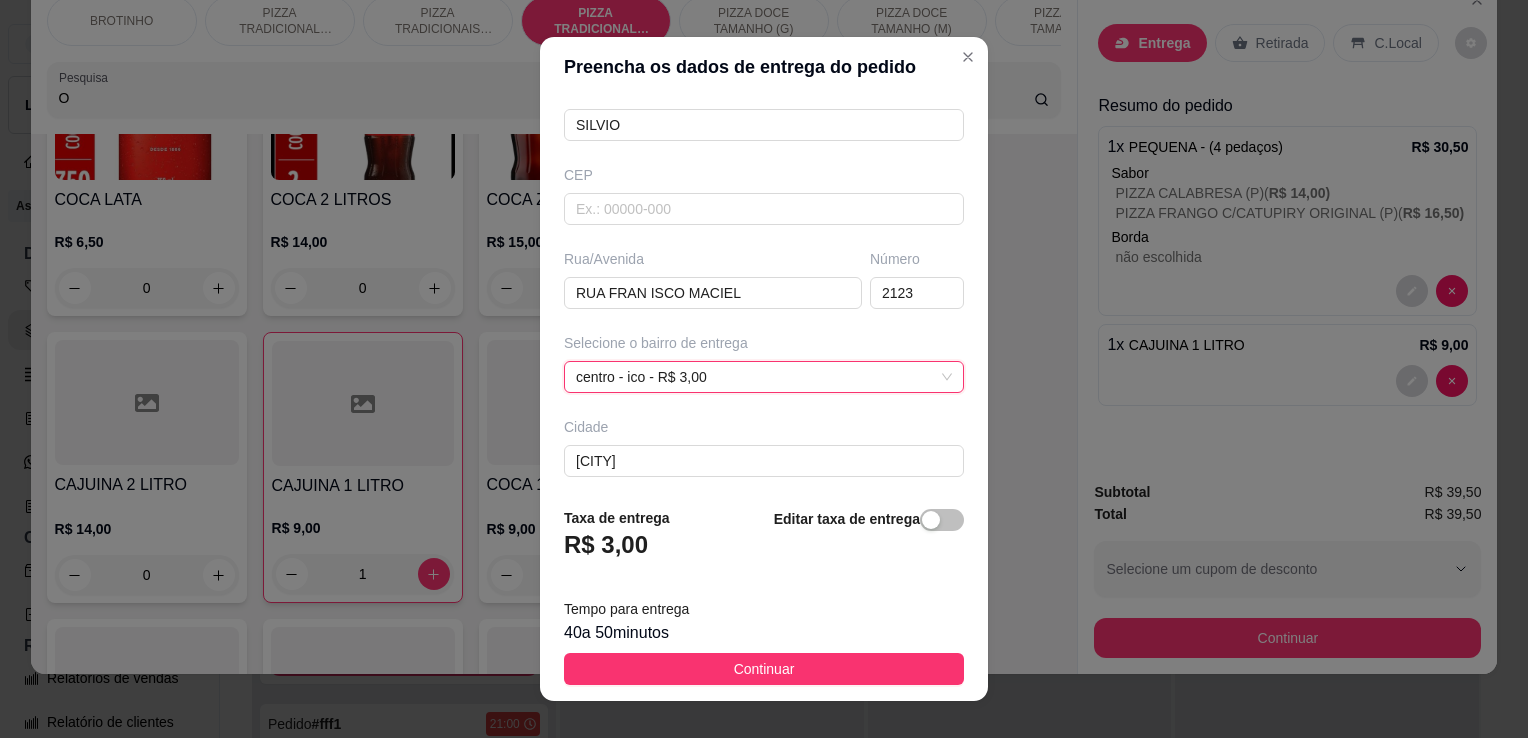 scroll, scrollTop: 212, scrollLeft: 0, axis: vertical 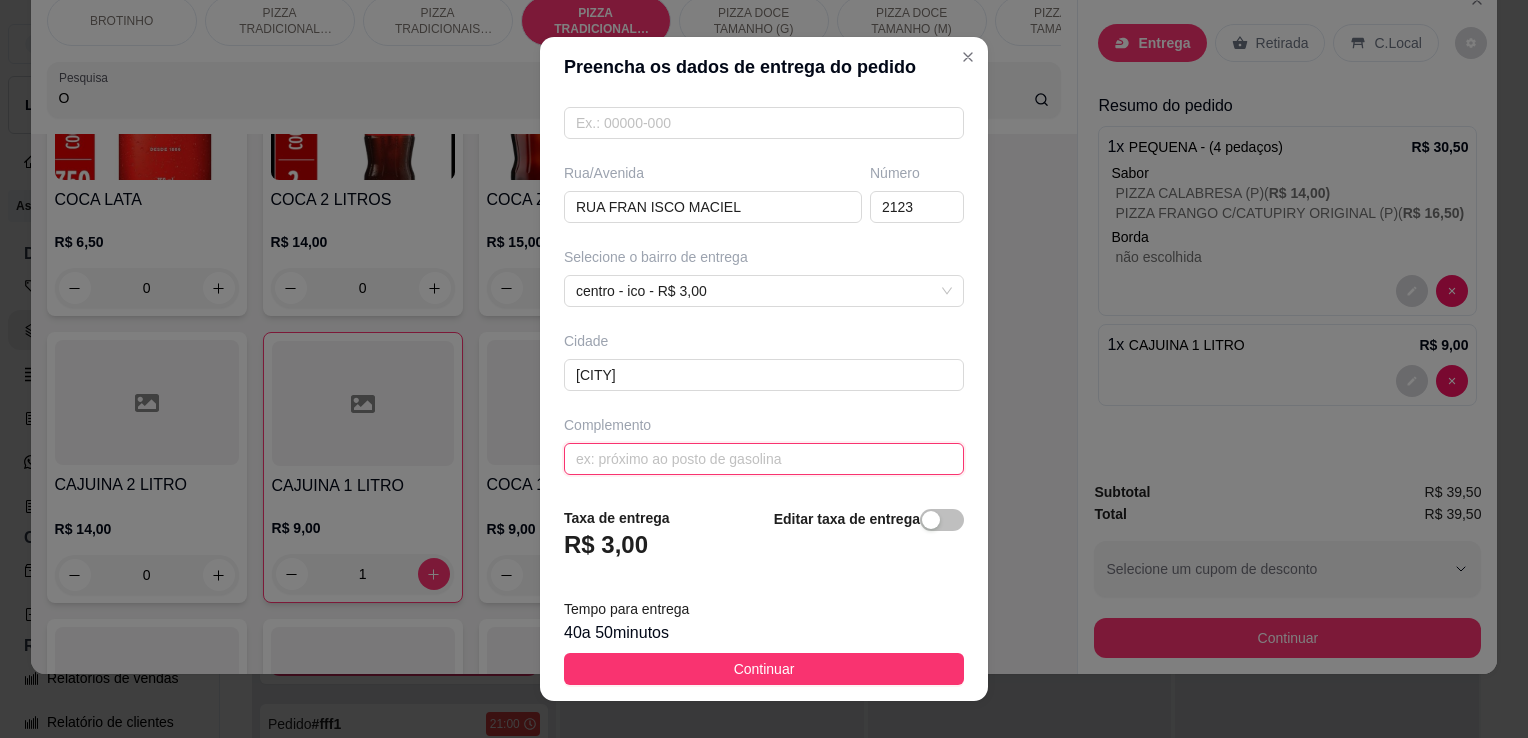 click at bounding box center (764, 459) 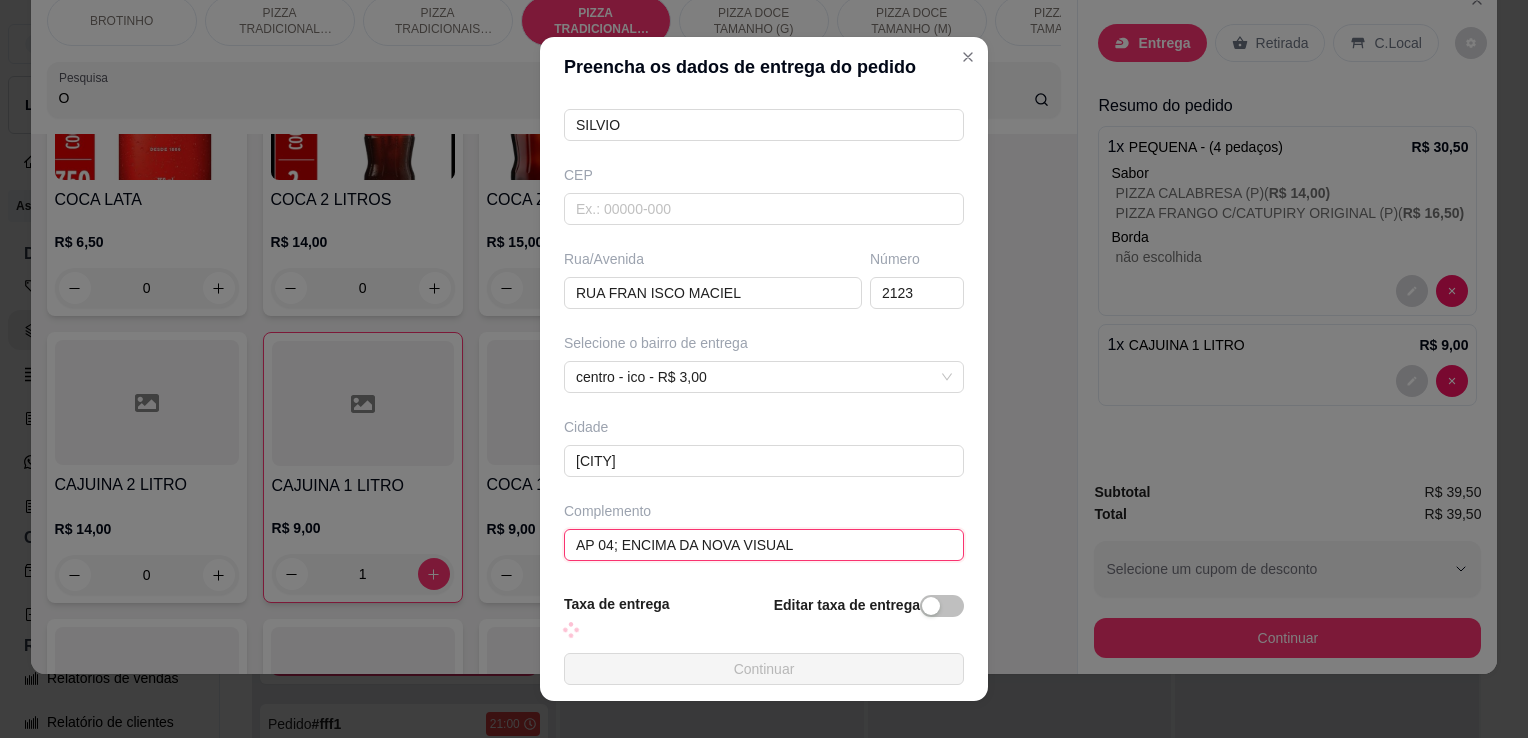 scroll, scrollTop: 276, scrollLeft: 0, axis: vertical 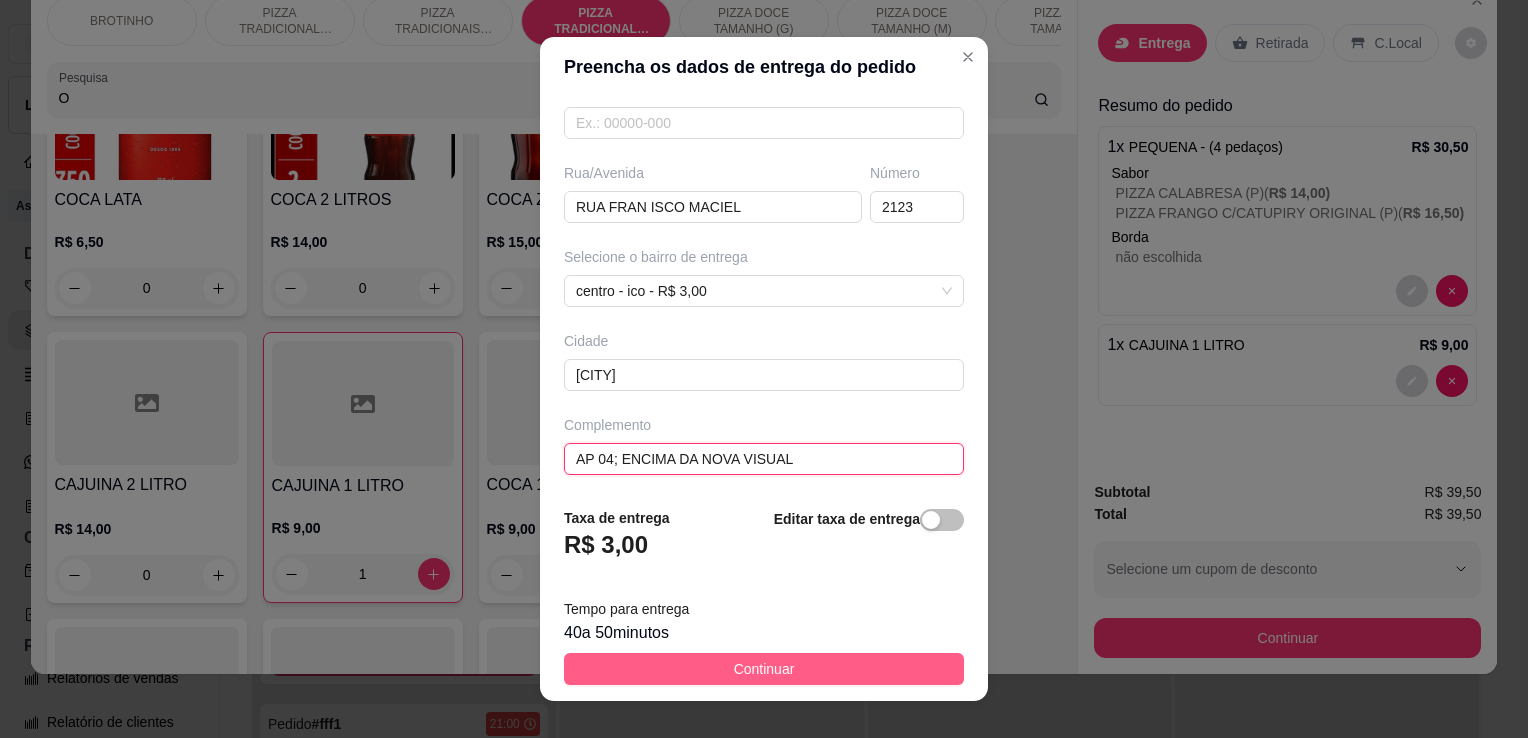 type on "AP 04; ENCIMA DA NOVA VISUAL" 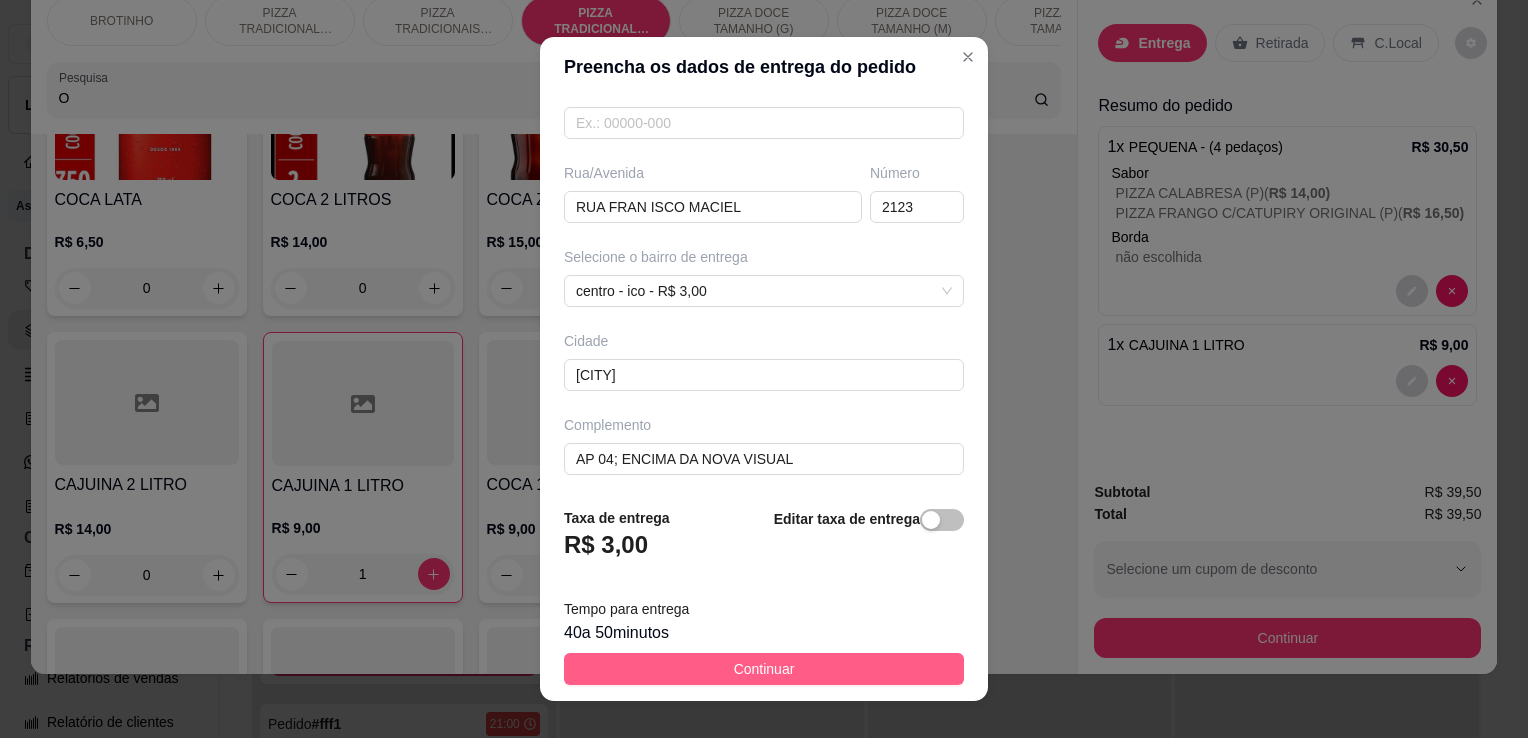 click on "Continuar" at bounding box center [764, 669] 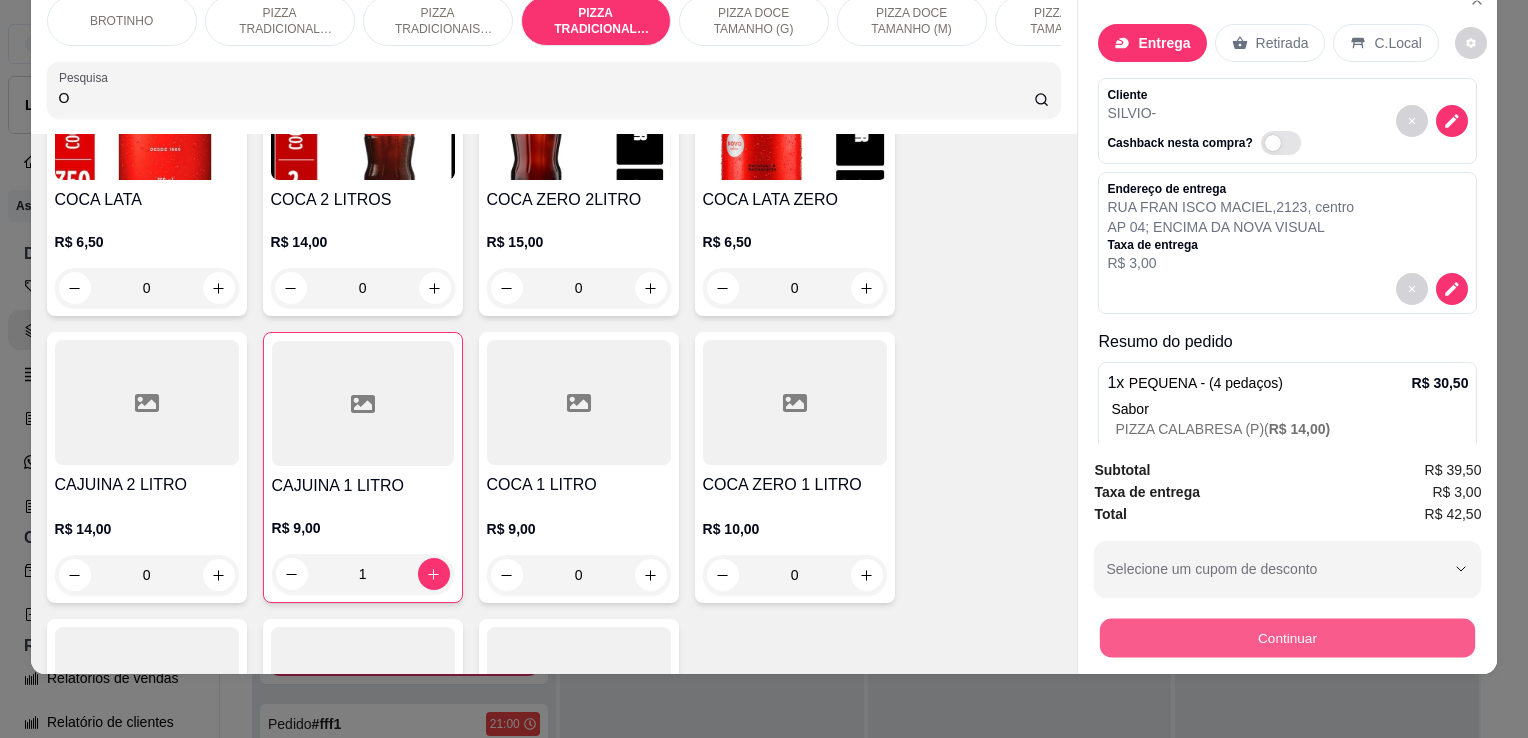 click on "Continuar" at bounding box center [1287, 637] 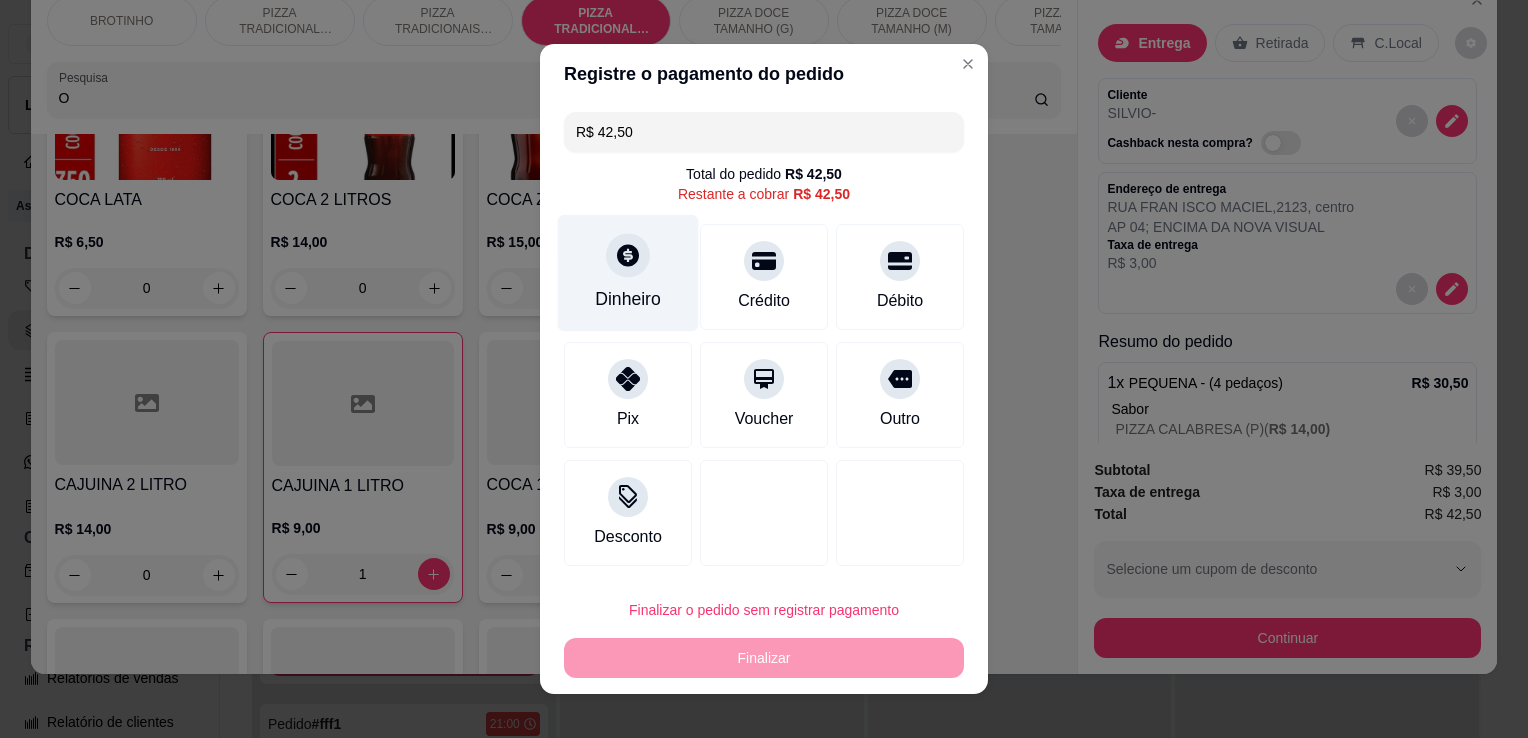 click on "Dinheiro" at bounding box center [628, 299] 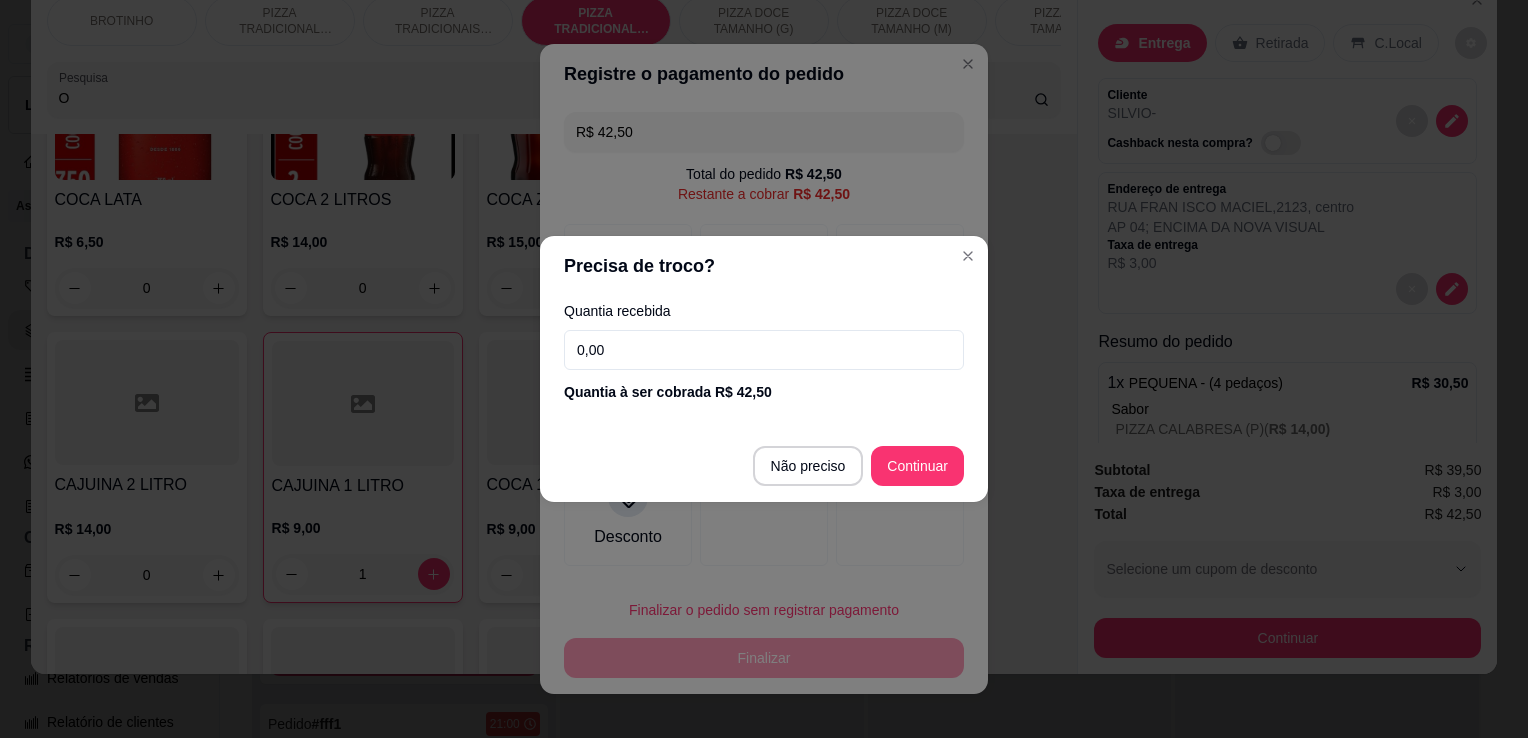 click on "0,00" at bounding box center (764, 350) 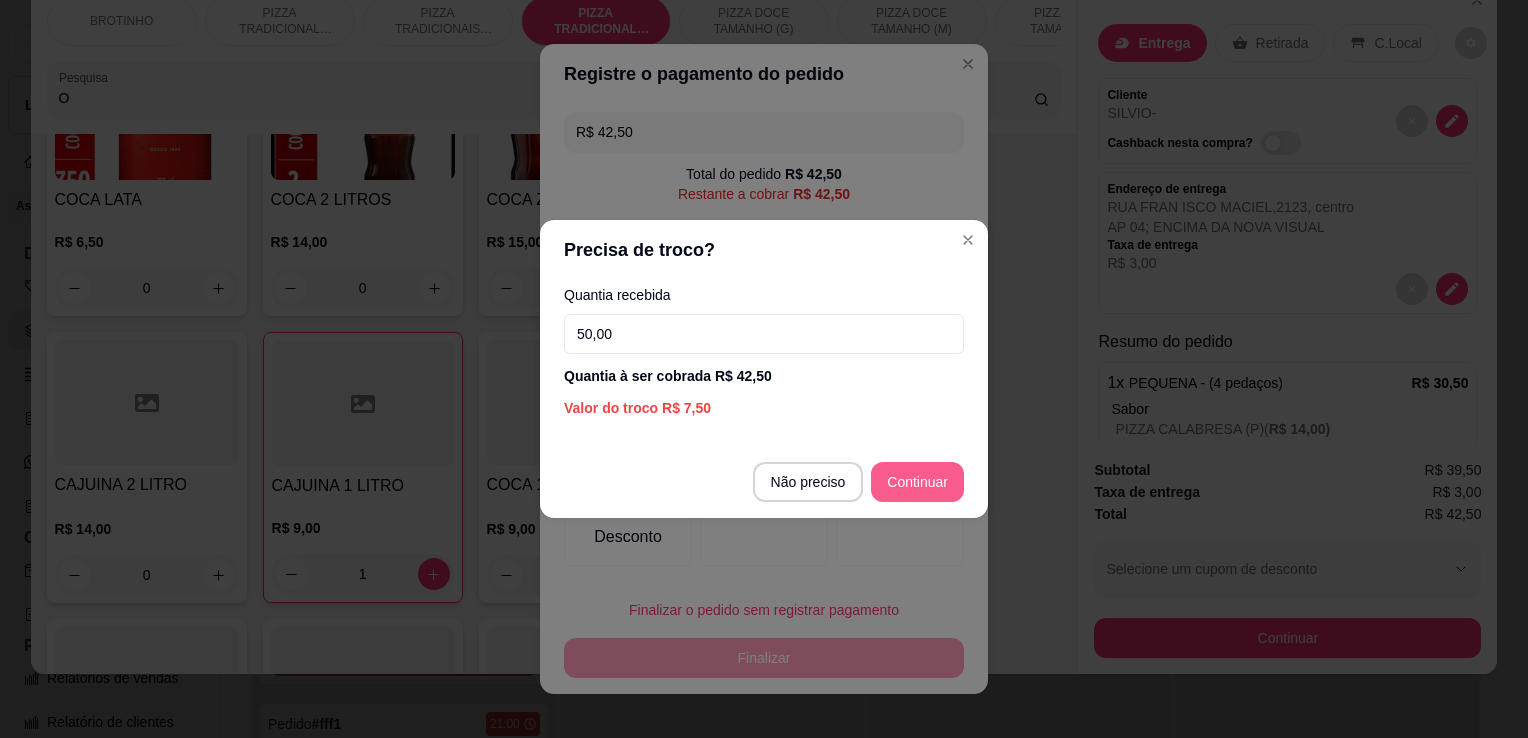 type on "50,00" 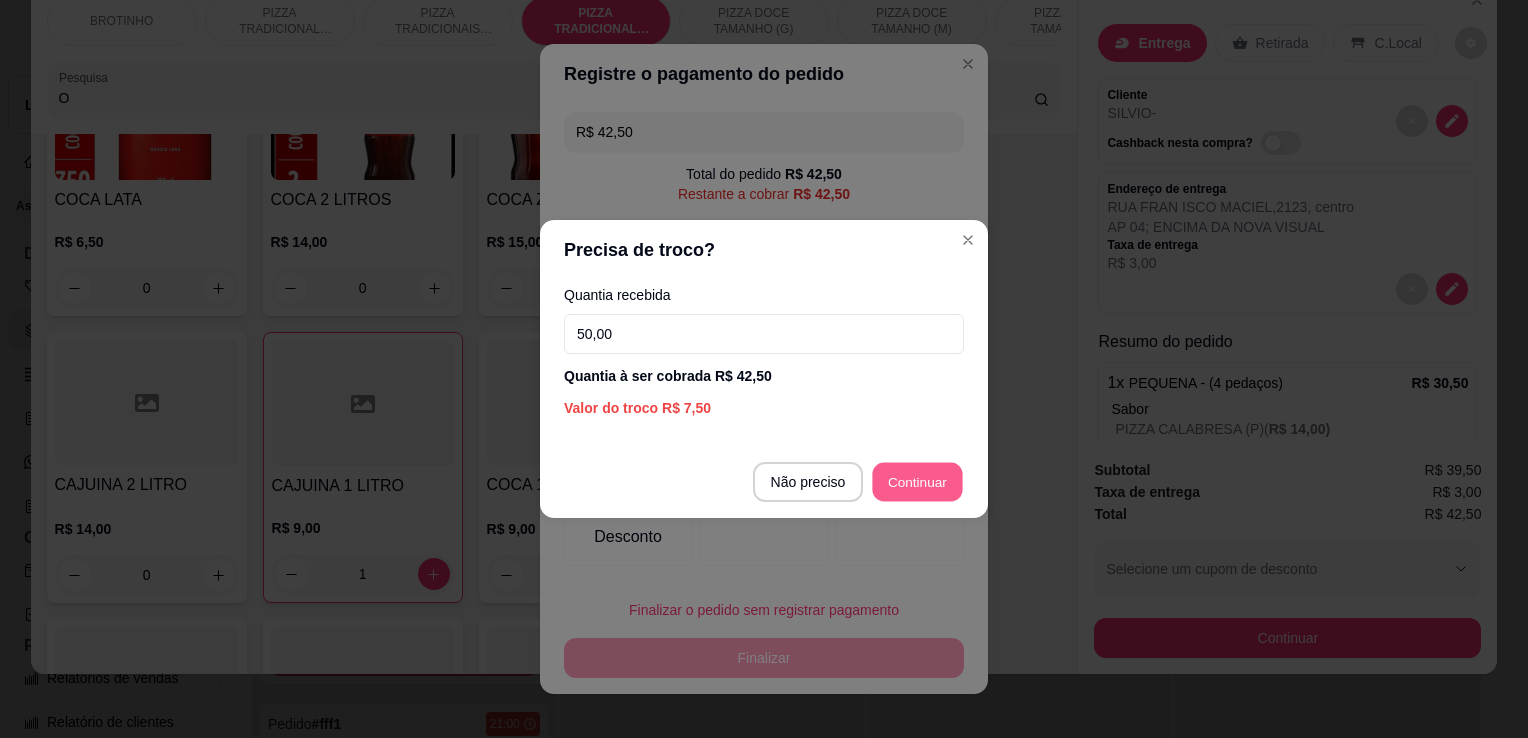 type on "R$ 0,00" 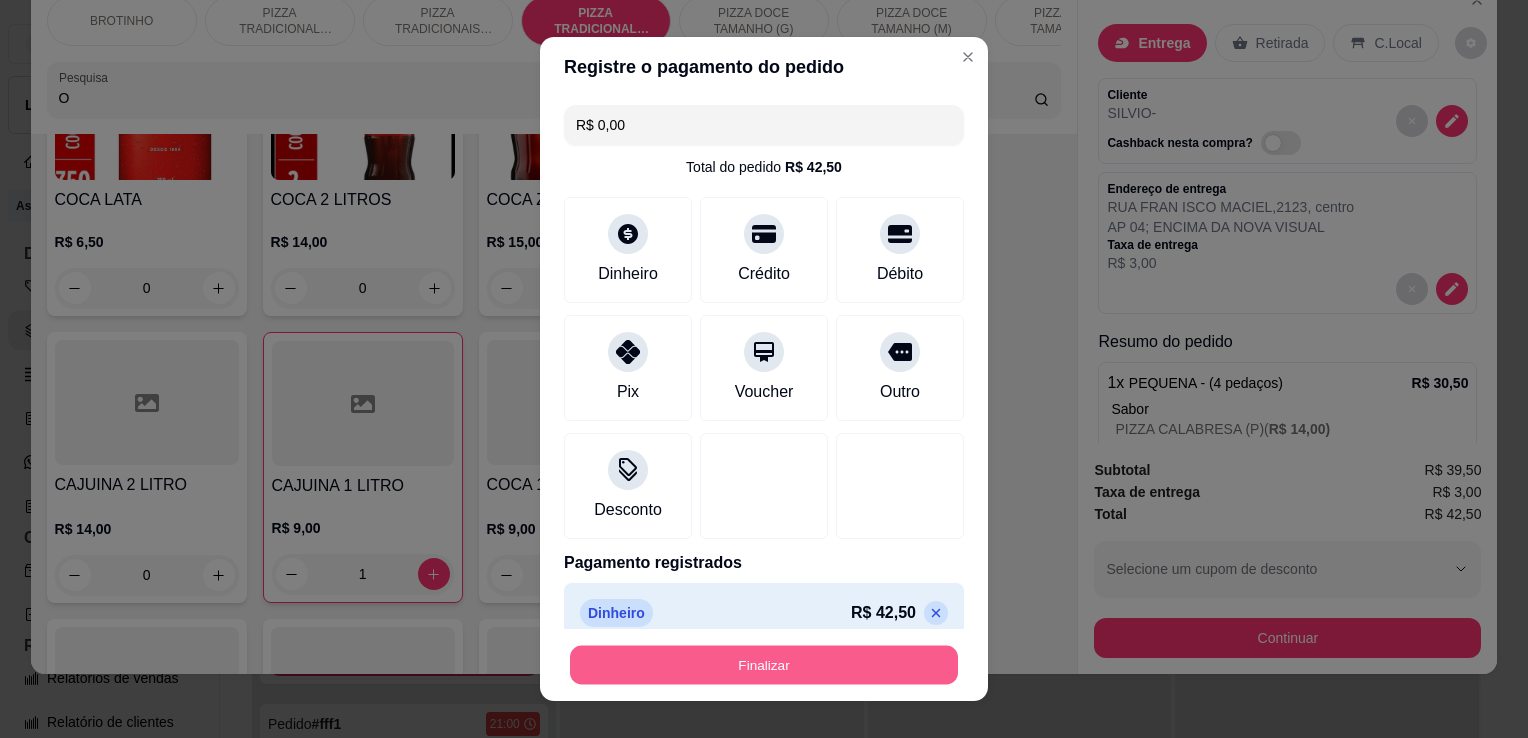 click on "Finalizar" at bounding box center (764, 665) 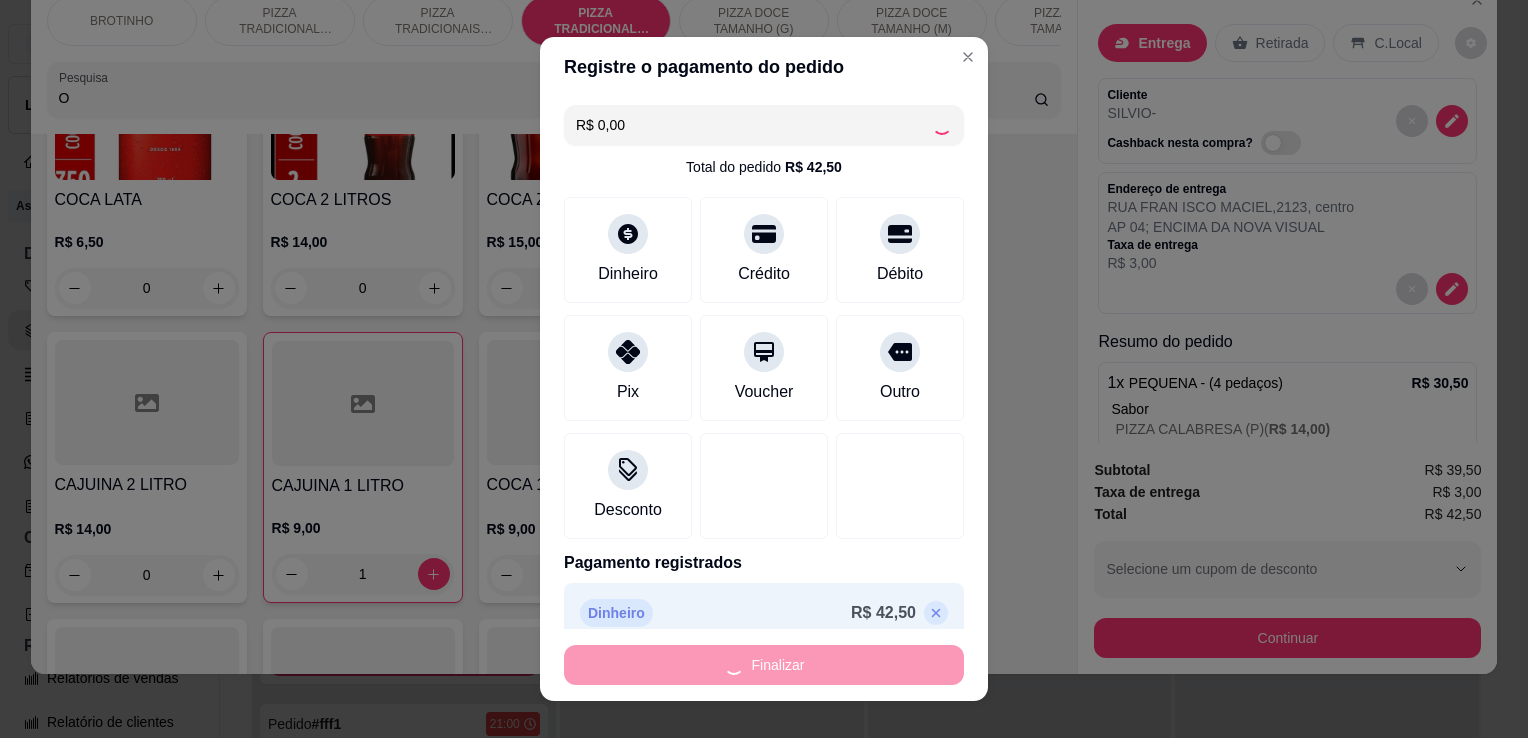 type on "0" 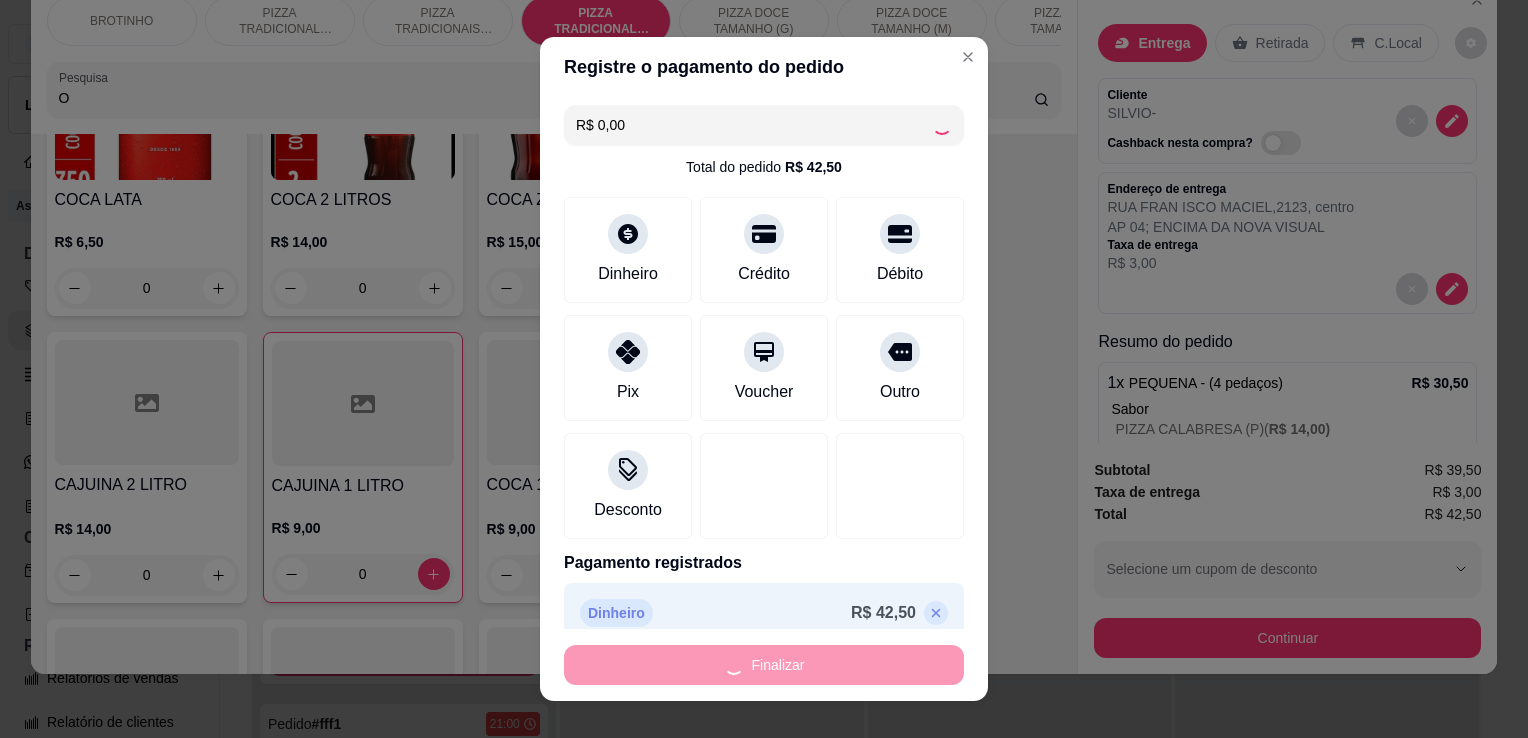 type on "0" 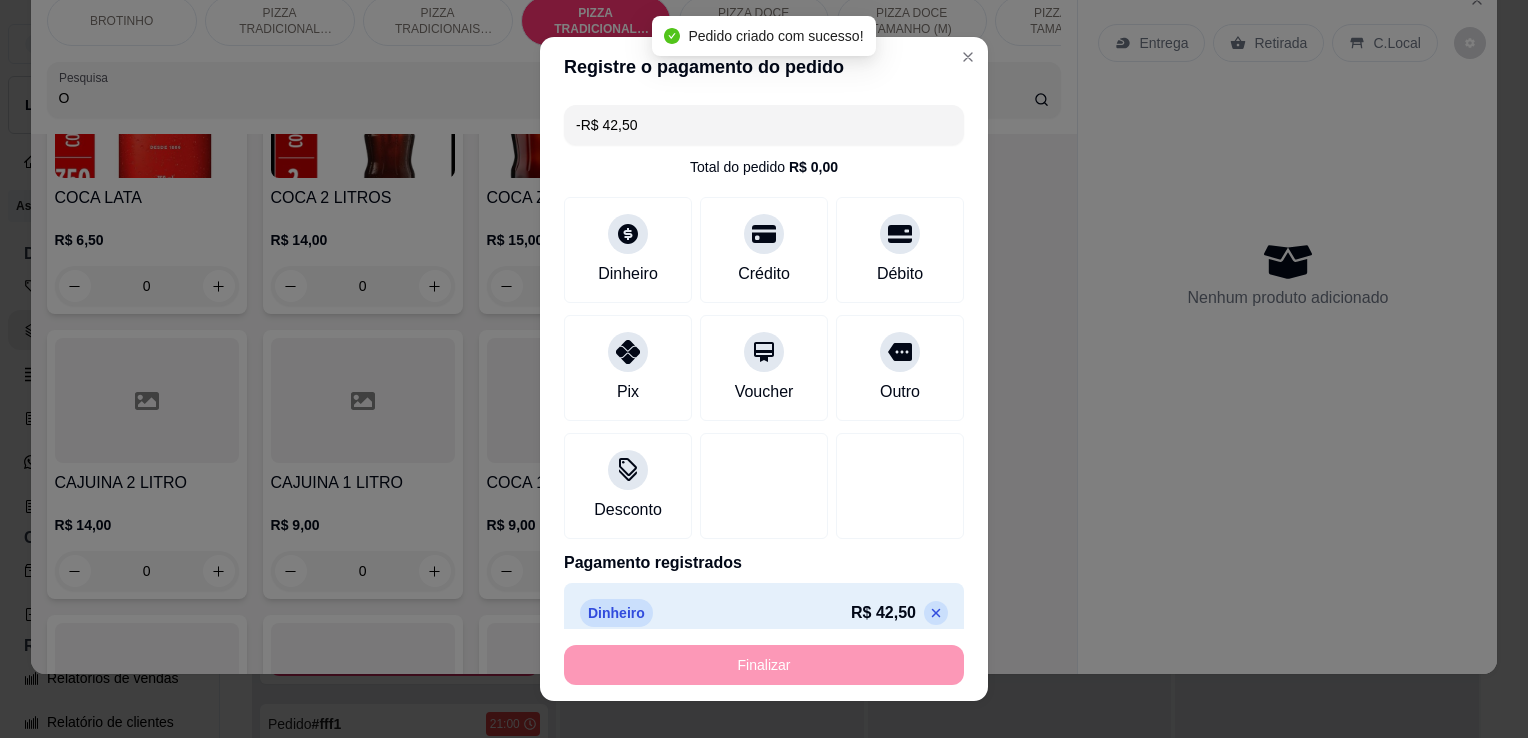 scroll, scrollTop: 3328, scrollLeft: 0, axis: vertical 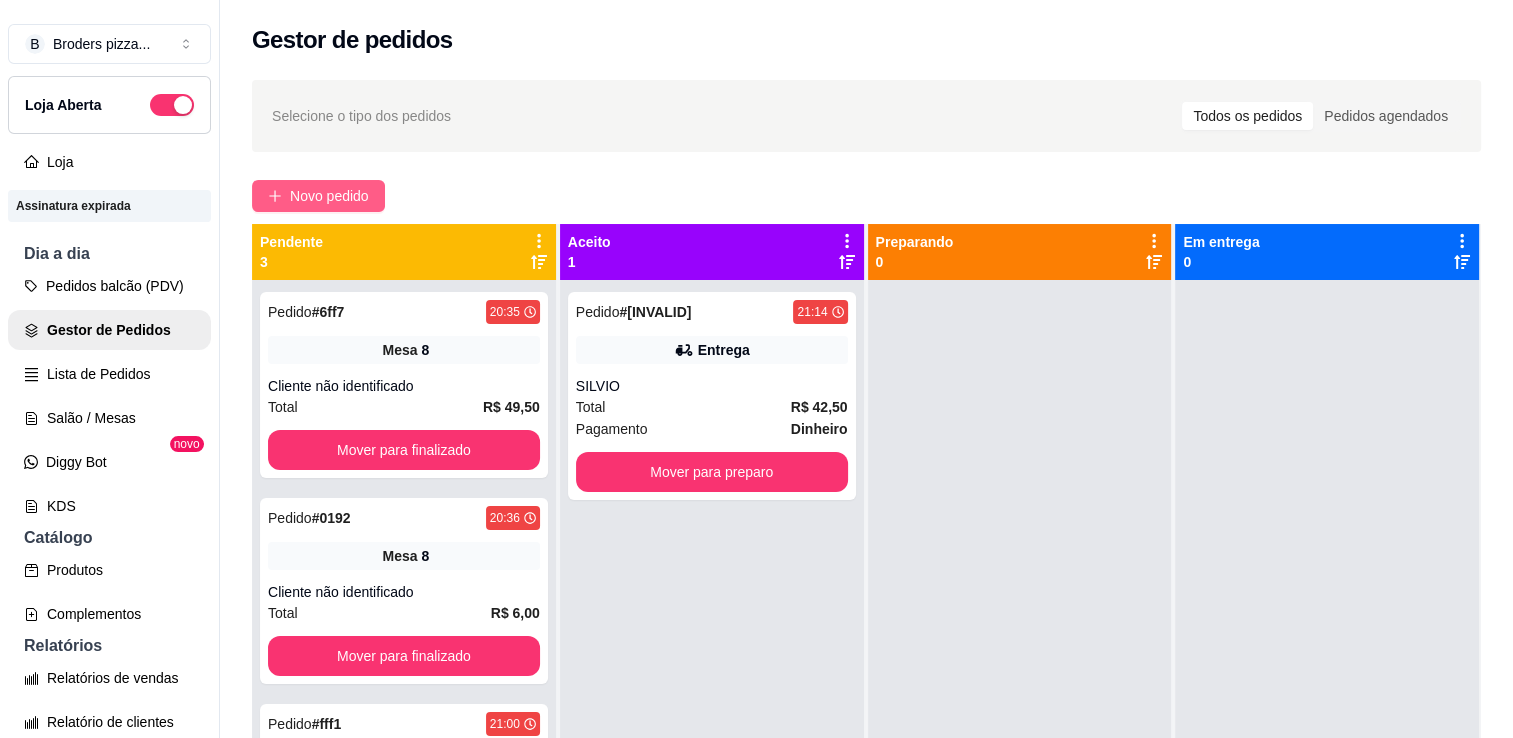 click on "Novo pedido" at bounding box center (329, 196) 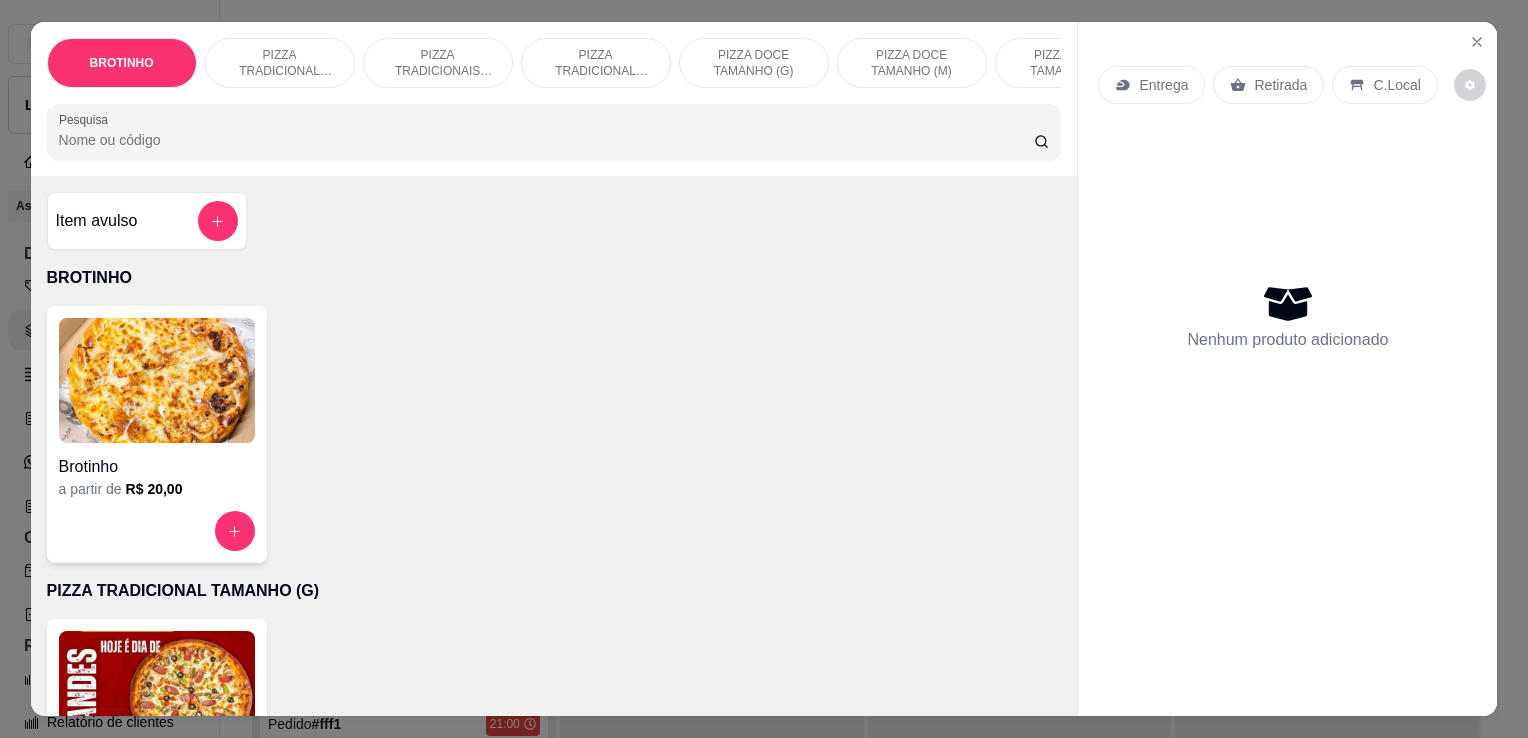 click on "PIZZA TRADICIONAIS TAMANHO (M)" at bounding box center (438, 63) 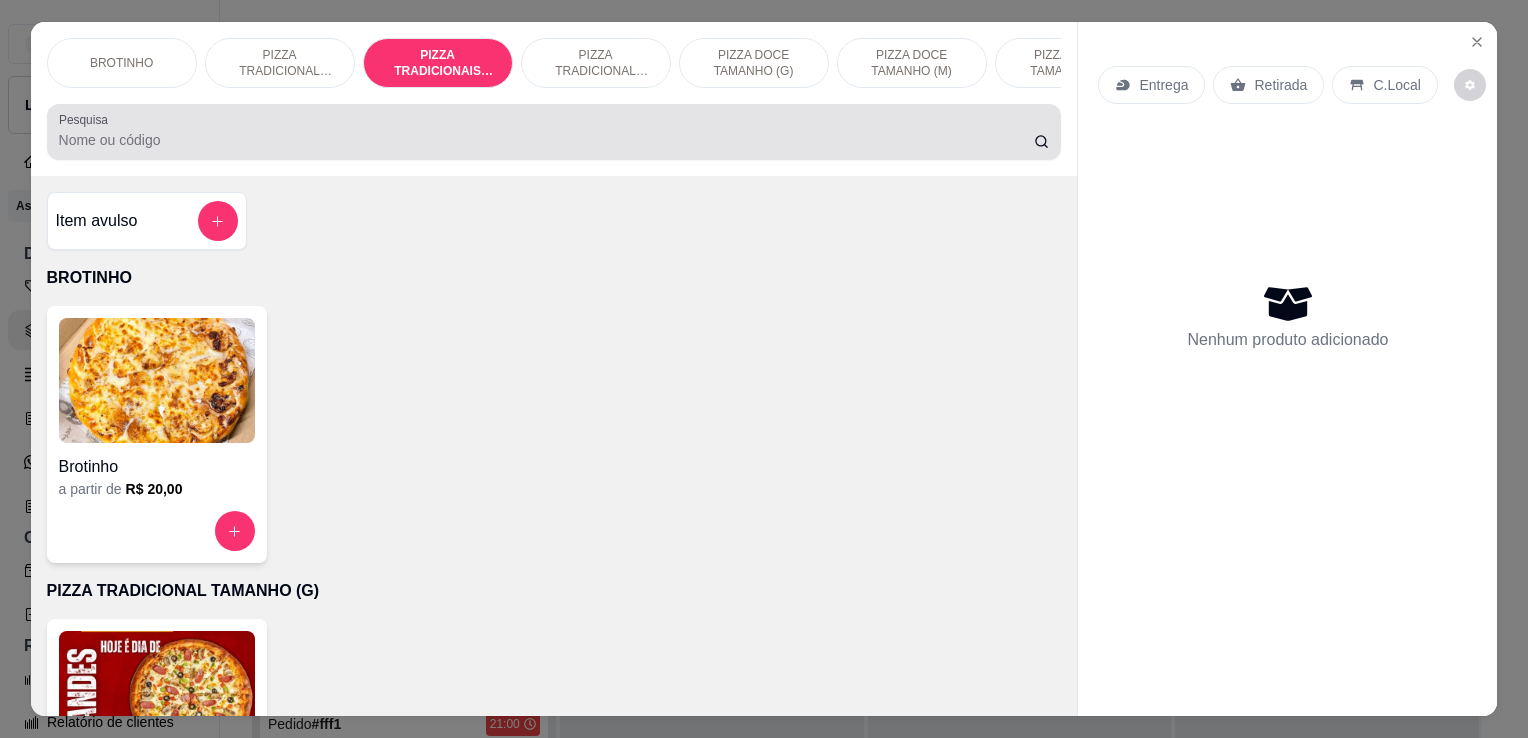 scroll, scrollTop: 716, scrollLeft: 0, axis: vertical 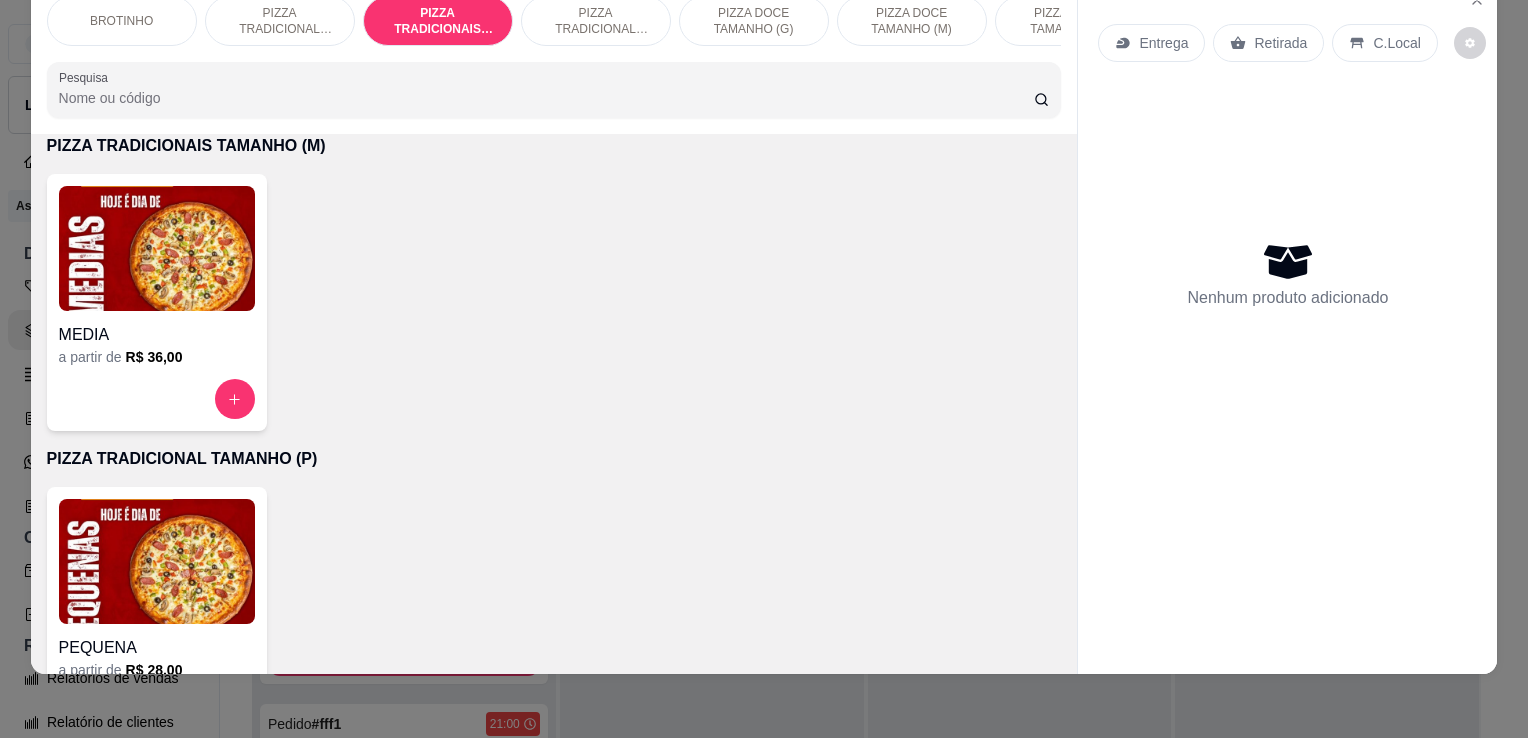 click on "MEDIA a partir de     R$ 36,00" at bounding box center (157, 302) 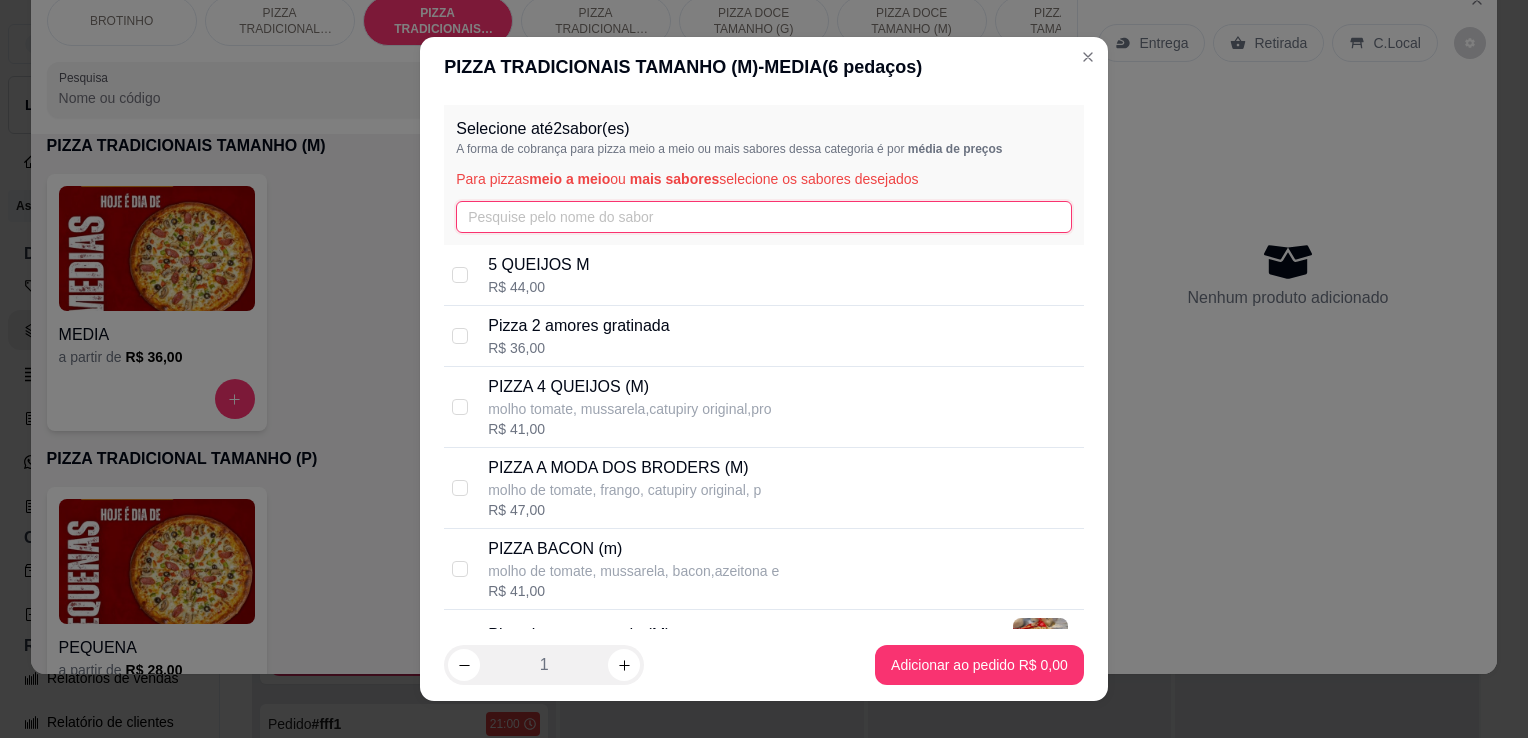 click at bounding box center [764, 217] 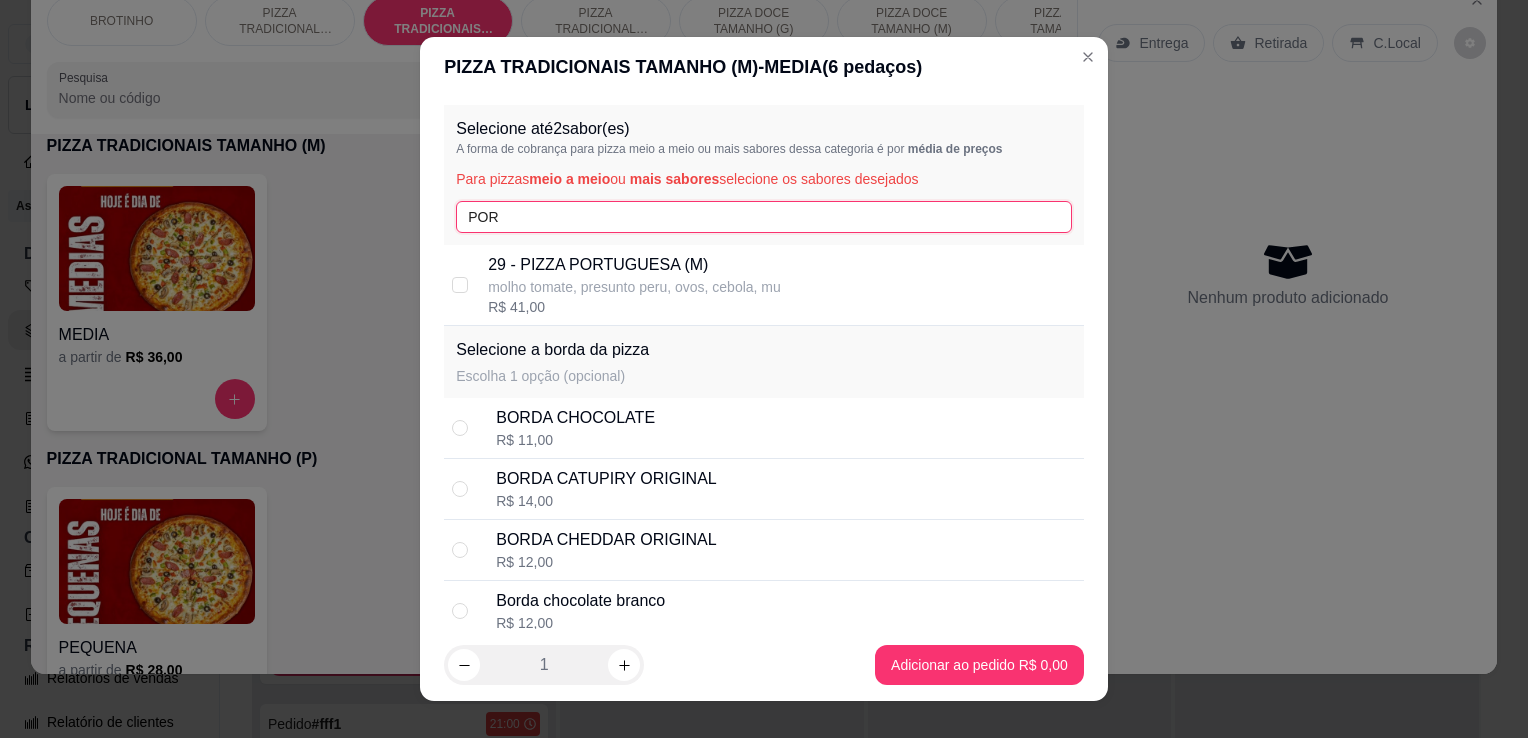 type on "POR" 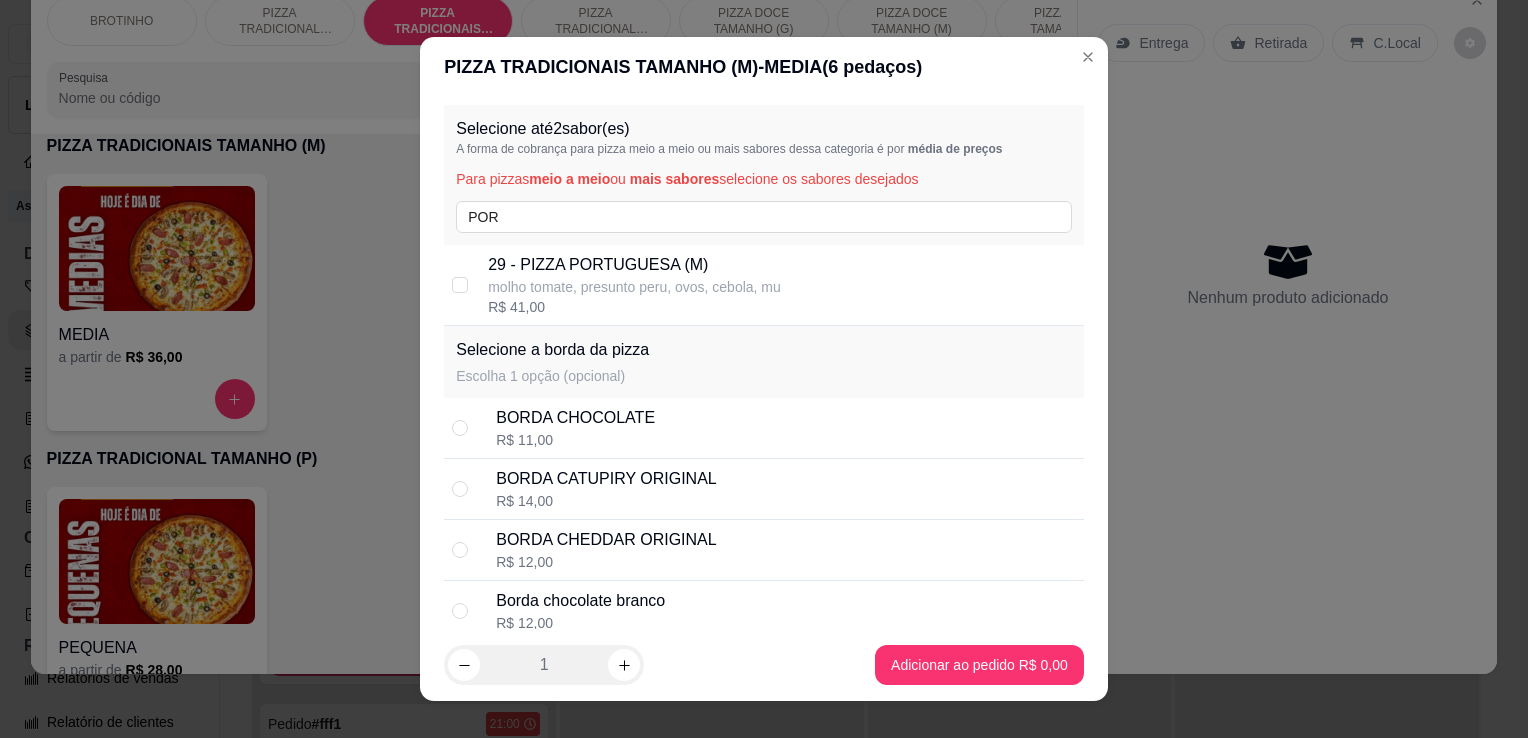 click on "molho tomate, presunto peru, ovos, cebola, mu" at bounding box center [634, 287] 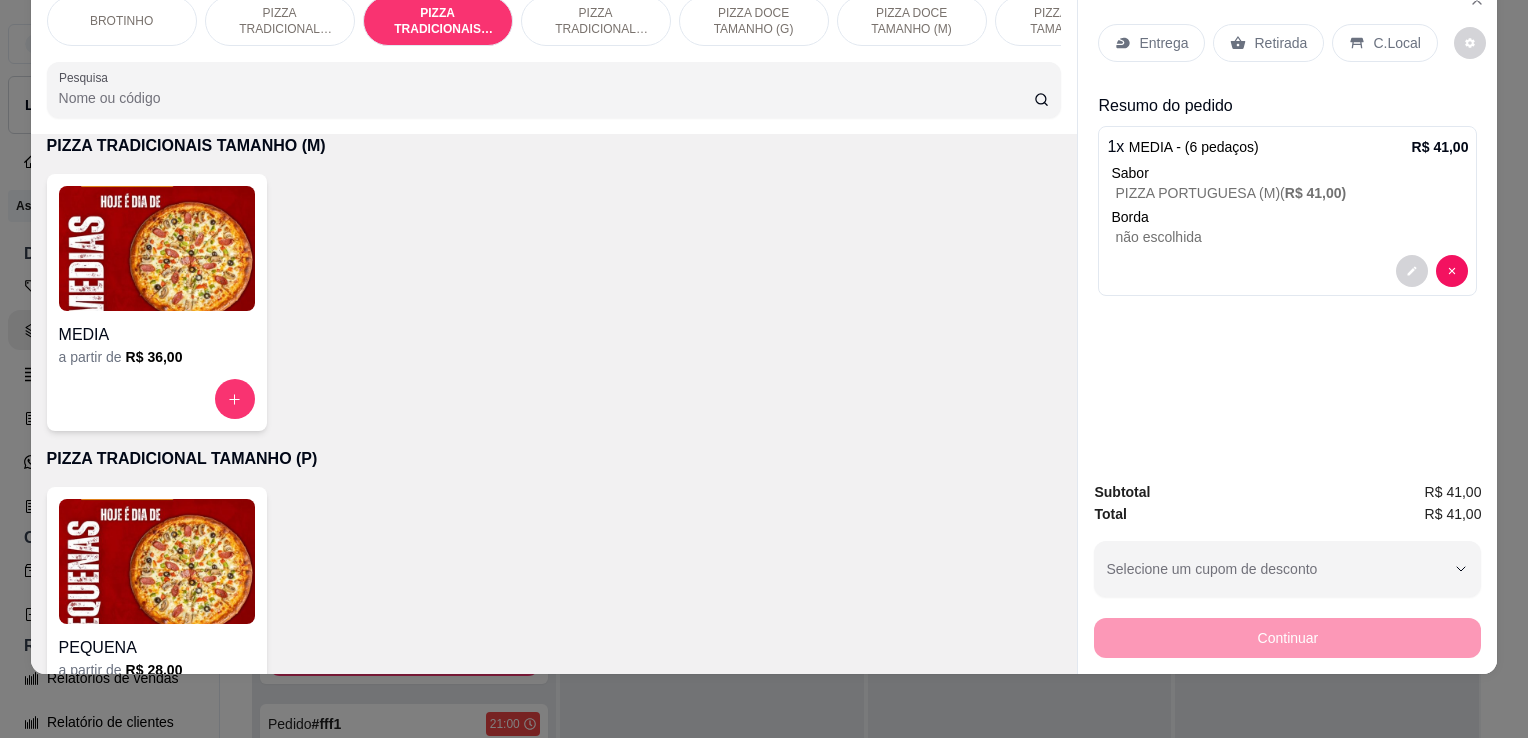 click on "Retirada" at bounding box center (1268, 43) 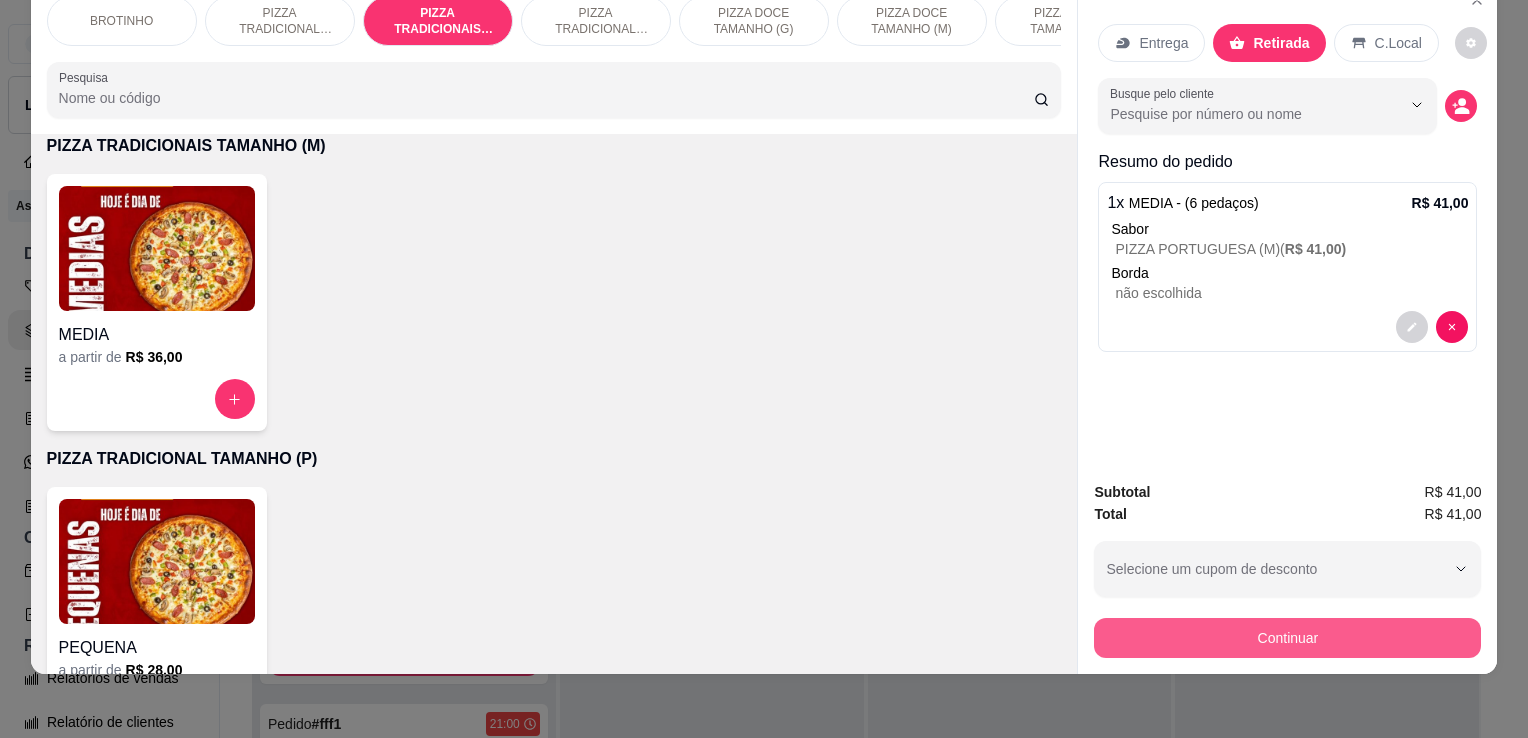 click on "Continuar" at bounding box center (1287, 638) 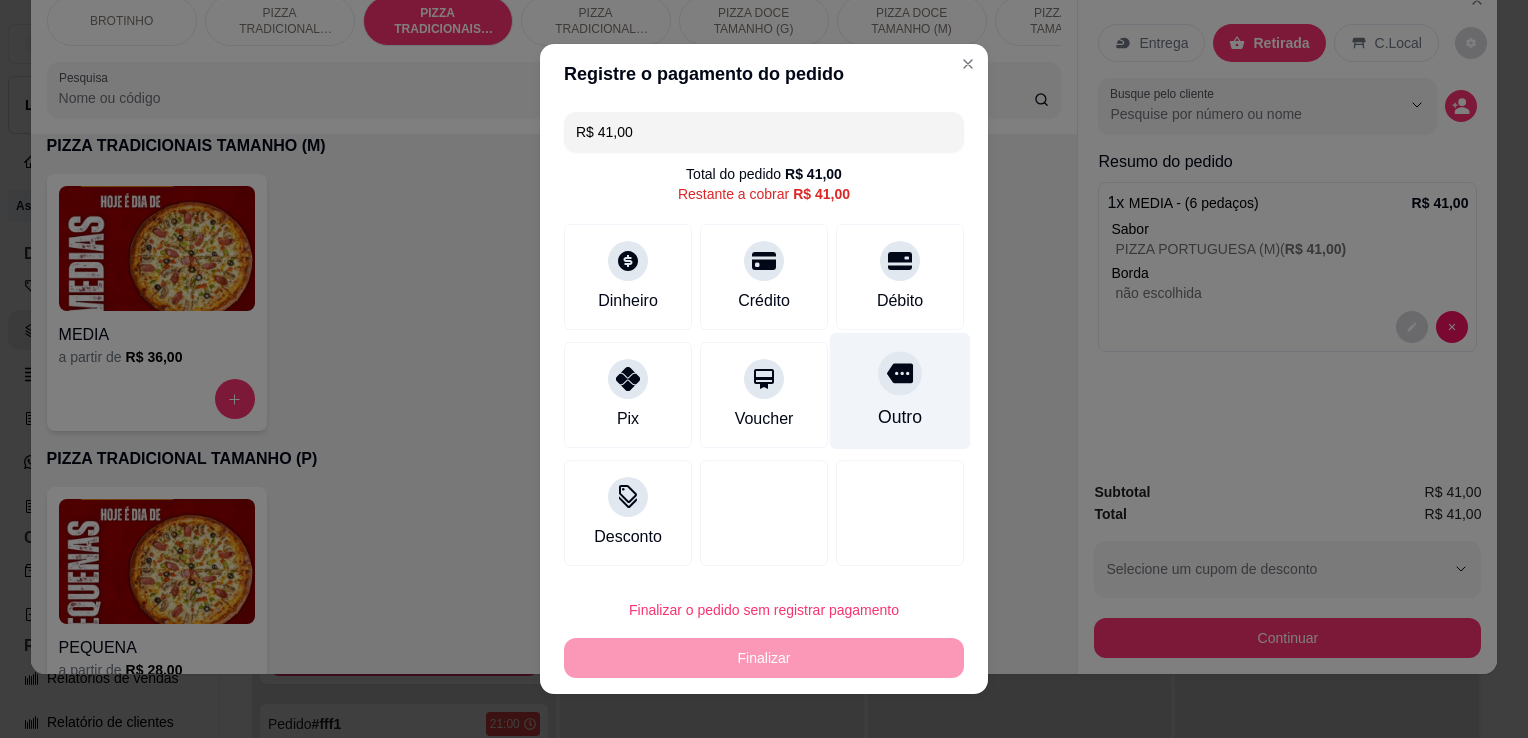 click on "Outro" at bounding box center (900, 391) 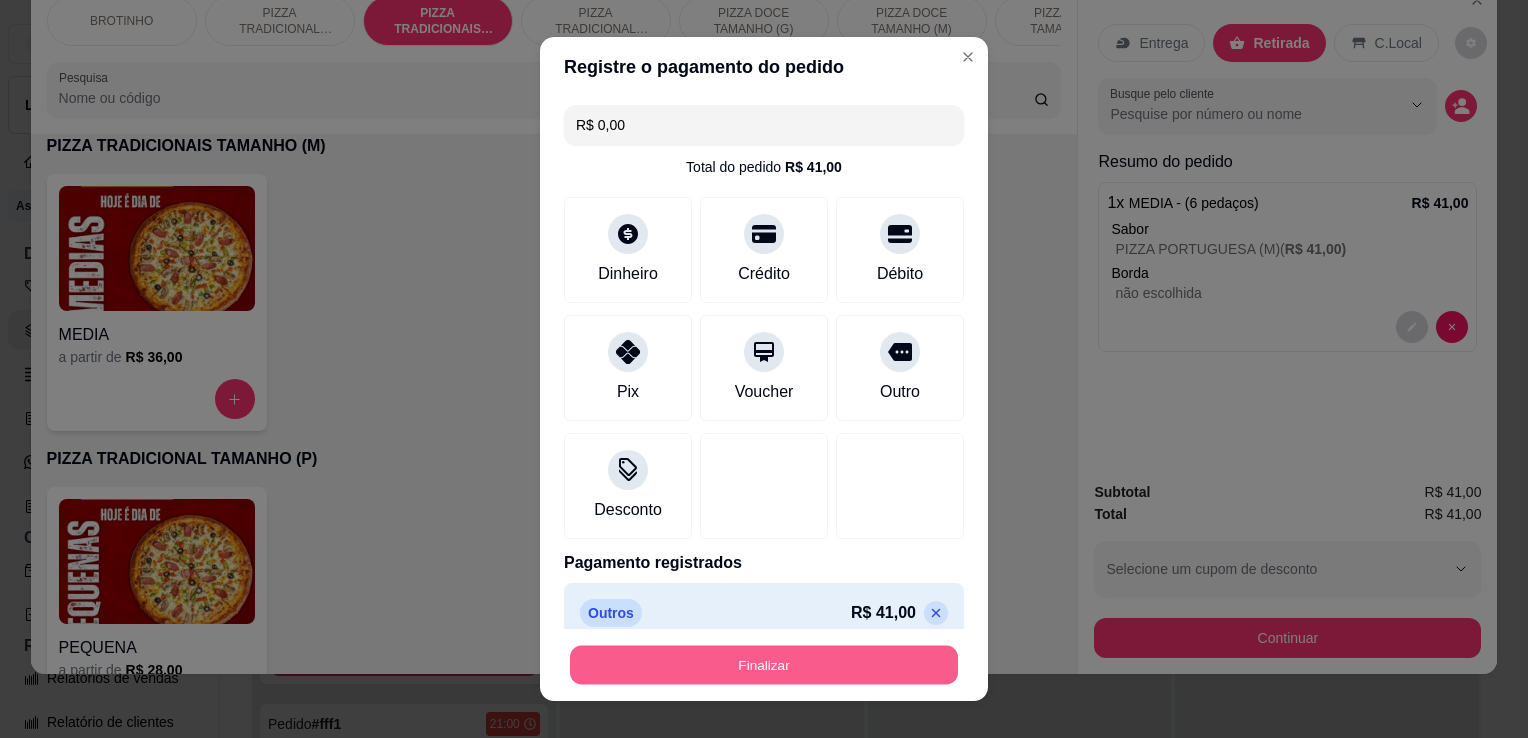 click on "Finalizar" at bounding box center [764, 665] 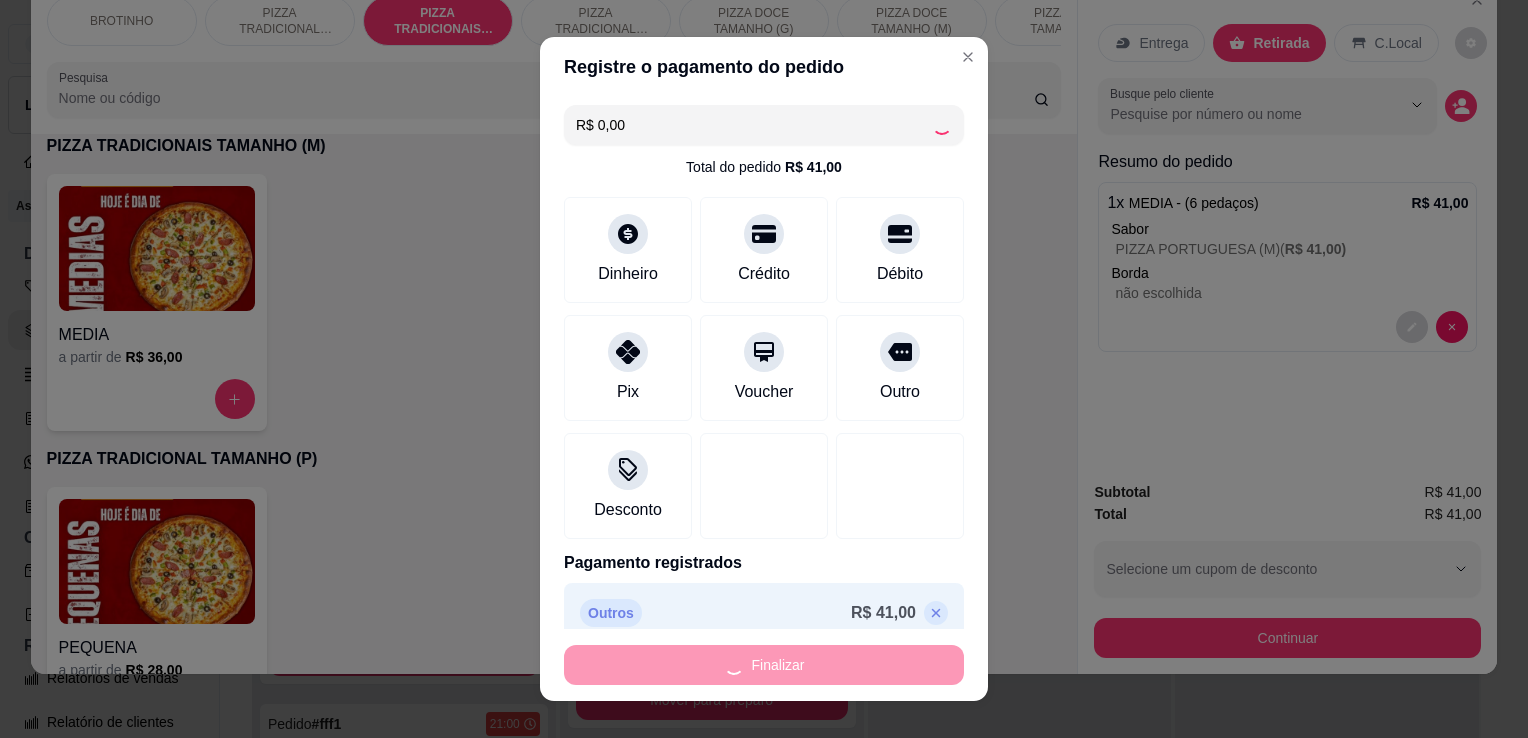 type on "-R$ 41,00" 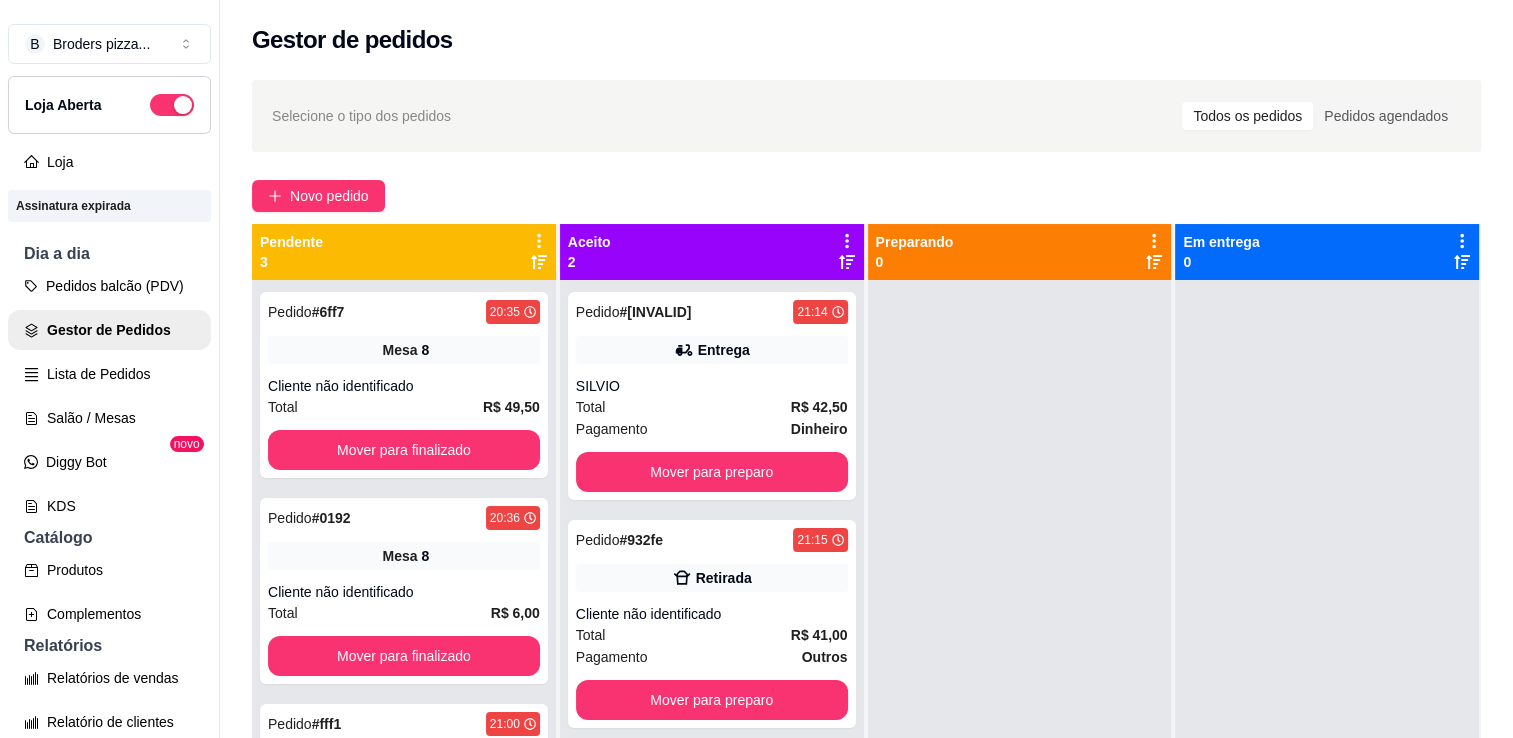click on "Pedido  # 6ff7 20:35 Mesa 8 Cliente não identificado Total R$ 49,50 Mover para finalizado Pedido  # 0192 20:36 Mesa 8 Cliente não identificado Total R$ 6,00 Mover para finalizado Pedido  # fff1 21:00 Mesa 8 Cliente não identificado Total R$ 47,00 Mover para finalizado" at bounding box center [404, 649] 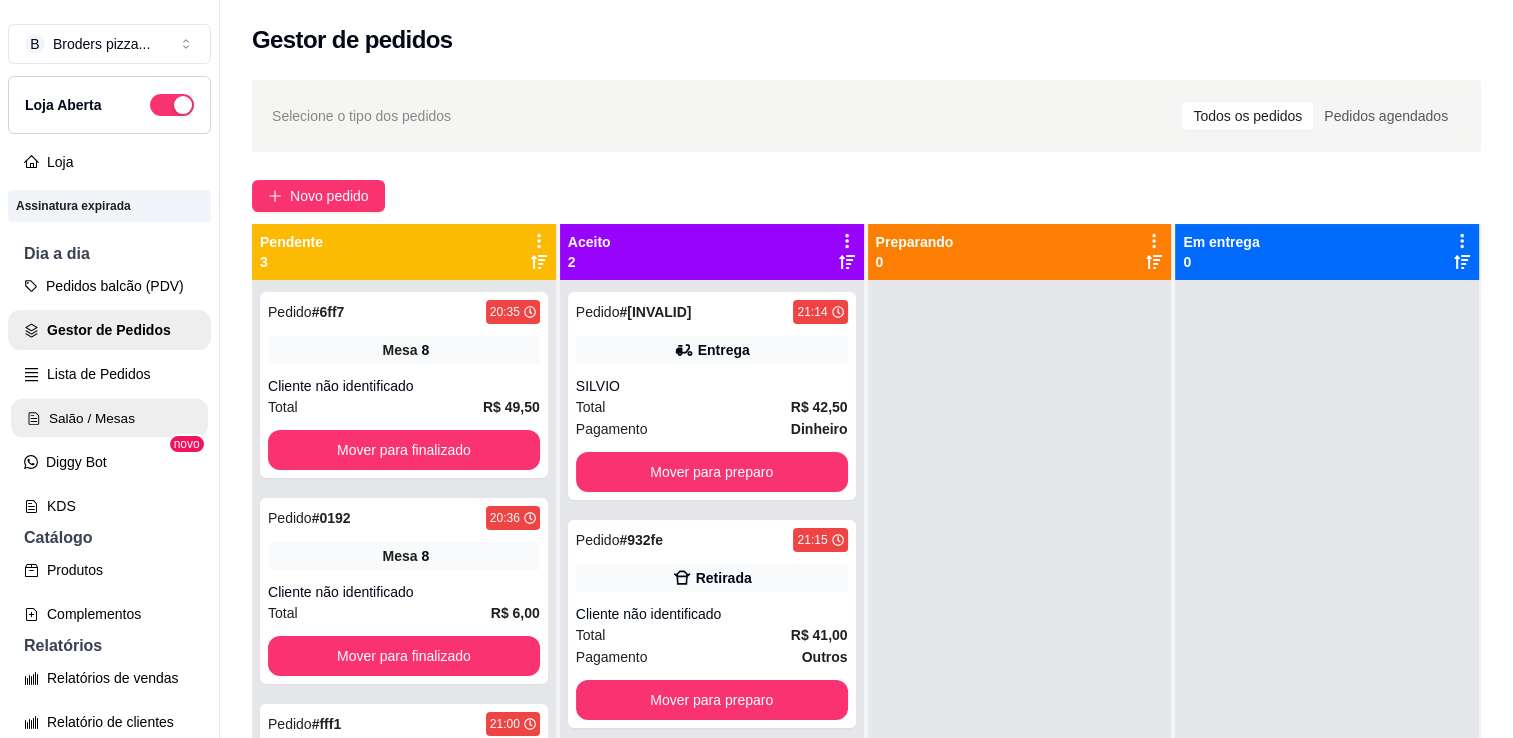 click on "Salão / Mesas" at bounding box center [109, 418] 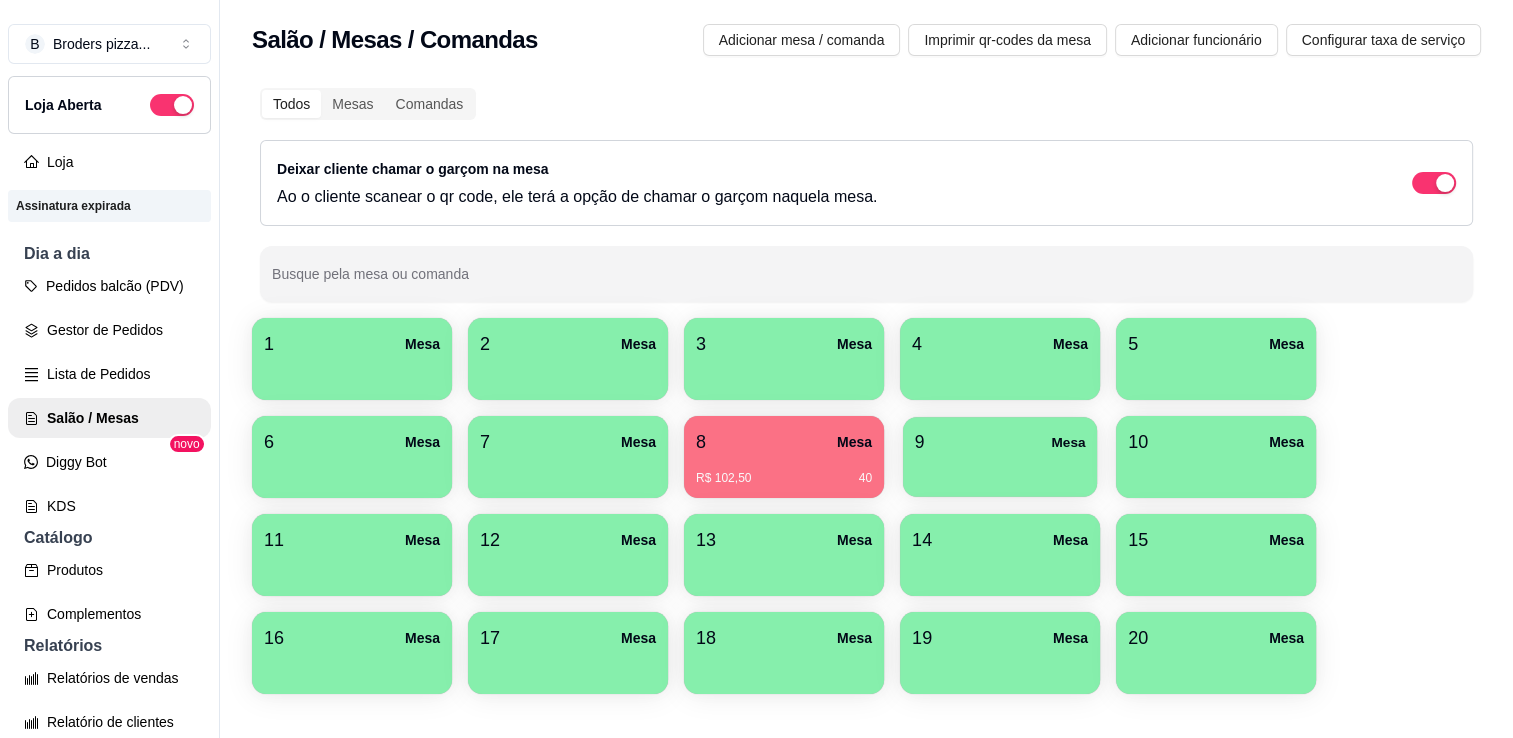 click at bounding box center [1000, 470] 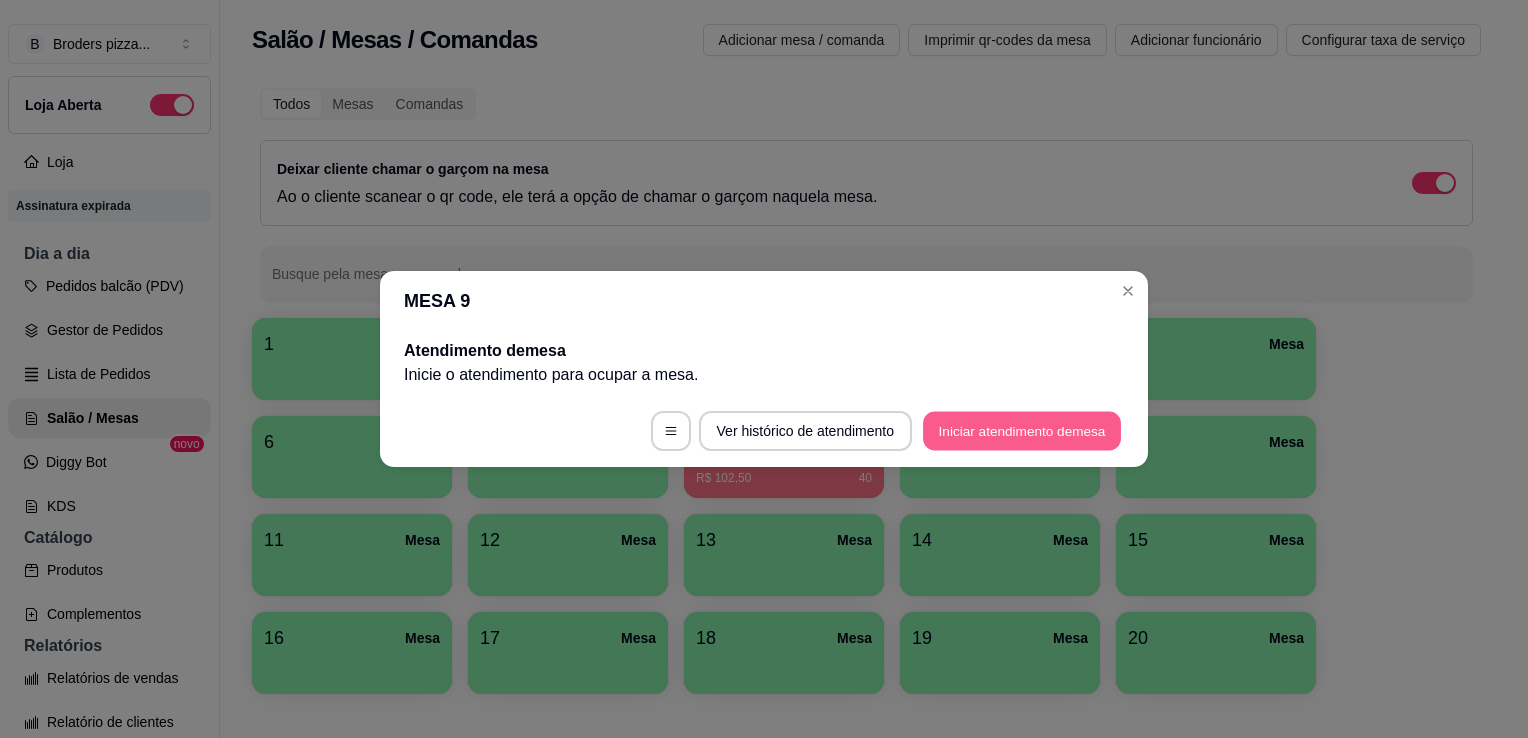click on "Iniciar atendimento de  mesa" at bounding box center (1022, 431) 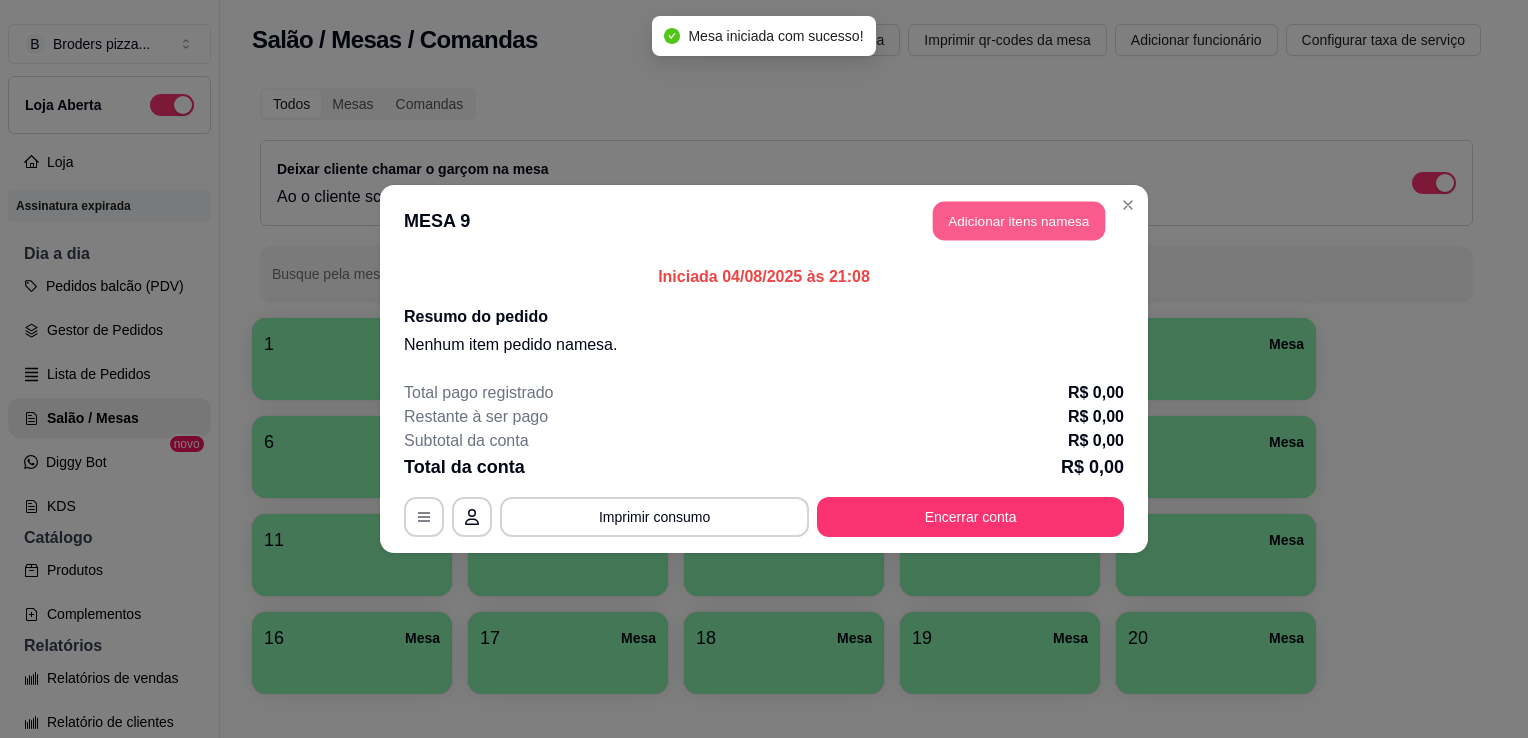 click on "Adicionar itens na  mesa" at bounding box center (1019, 221) 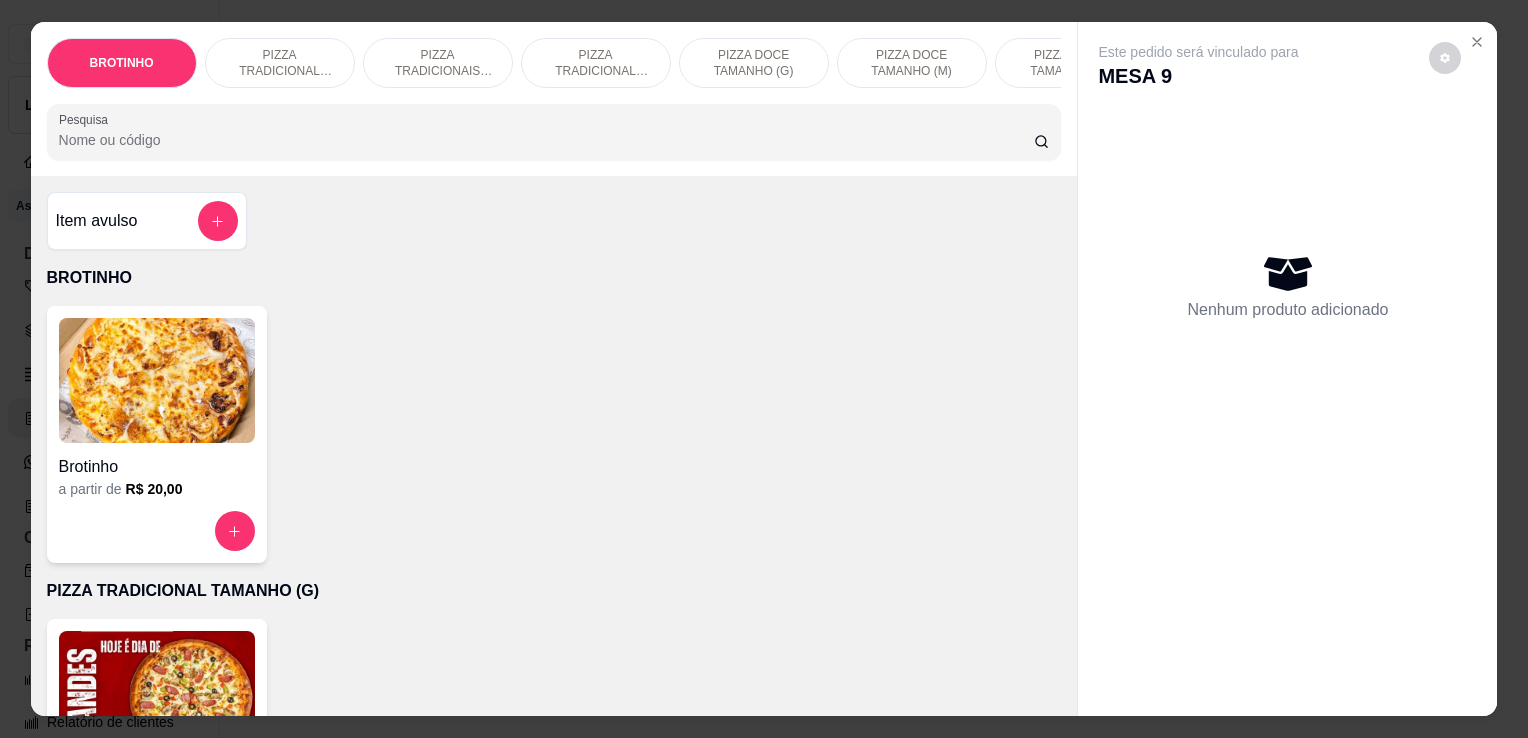 click on "PIZZA TRADICIONAL TAMANHO (G)" at bounding box center [280, 63] 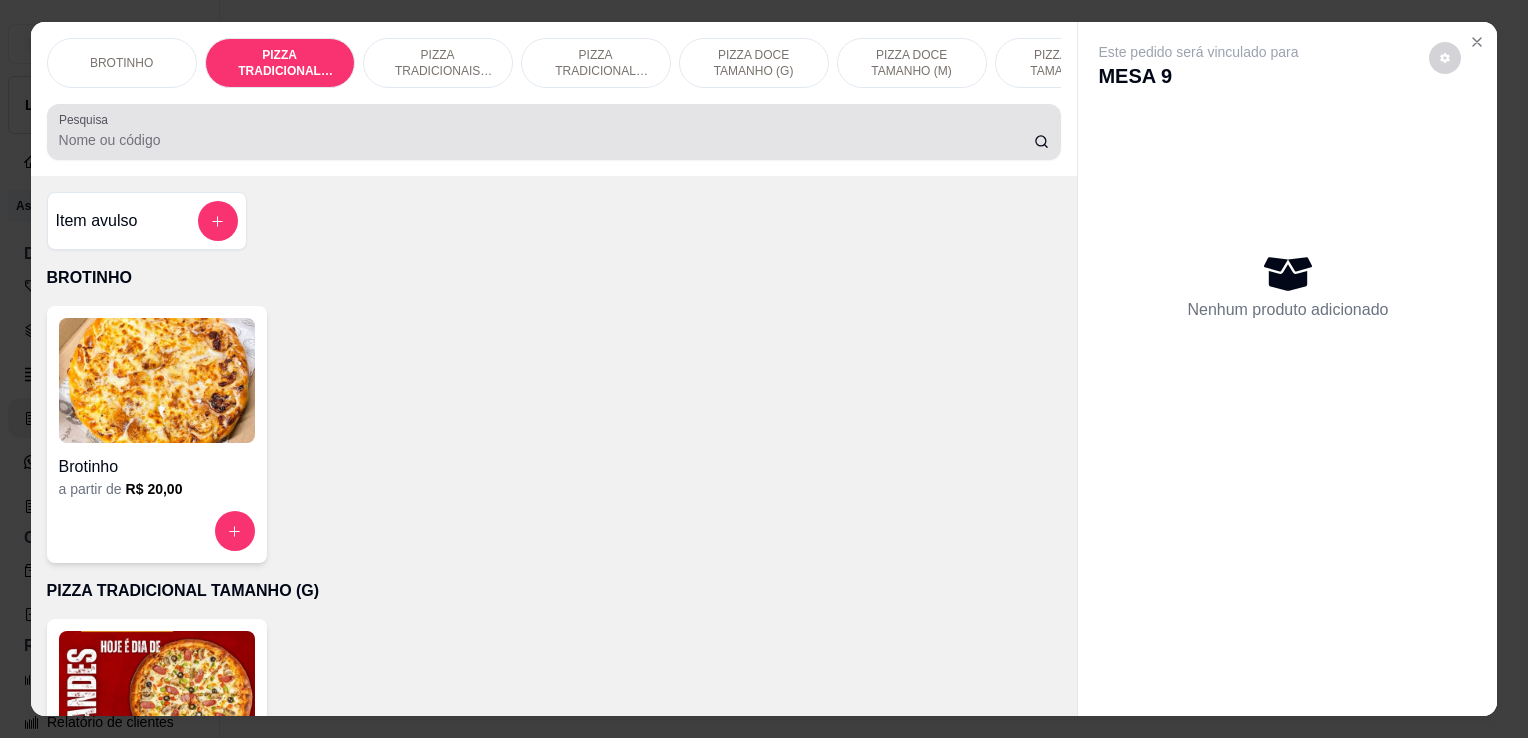 scroll, scrollTop: 402, scrollLeft: 0, axis: vertical 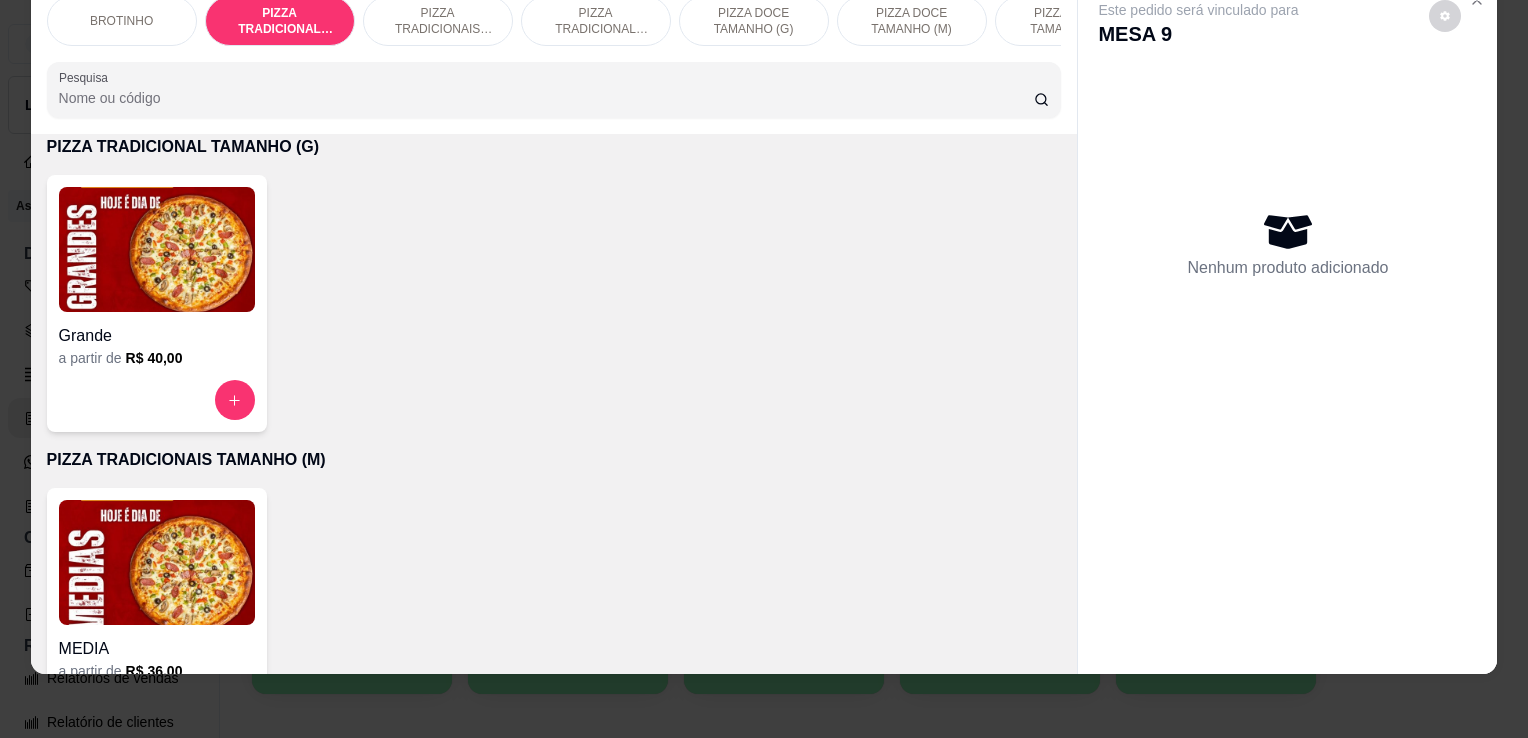 click at bounding box center [157, 249] 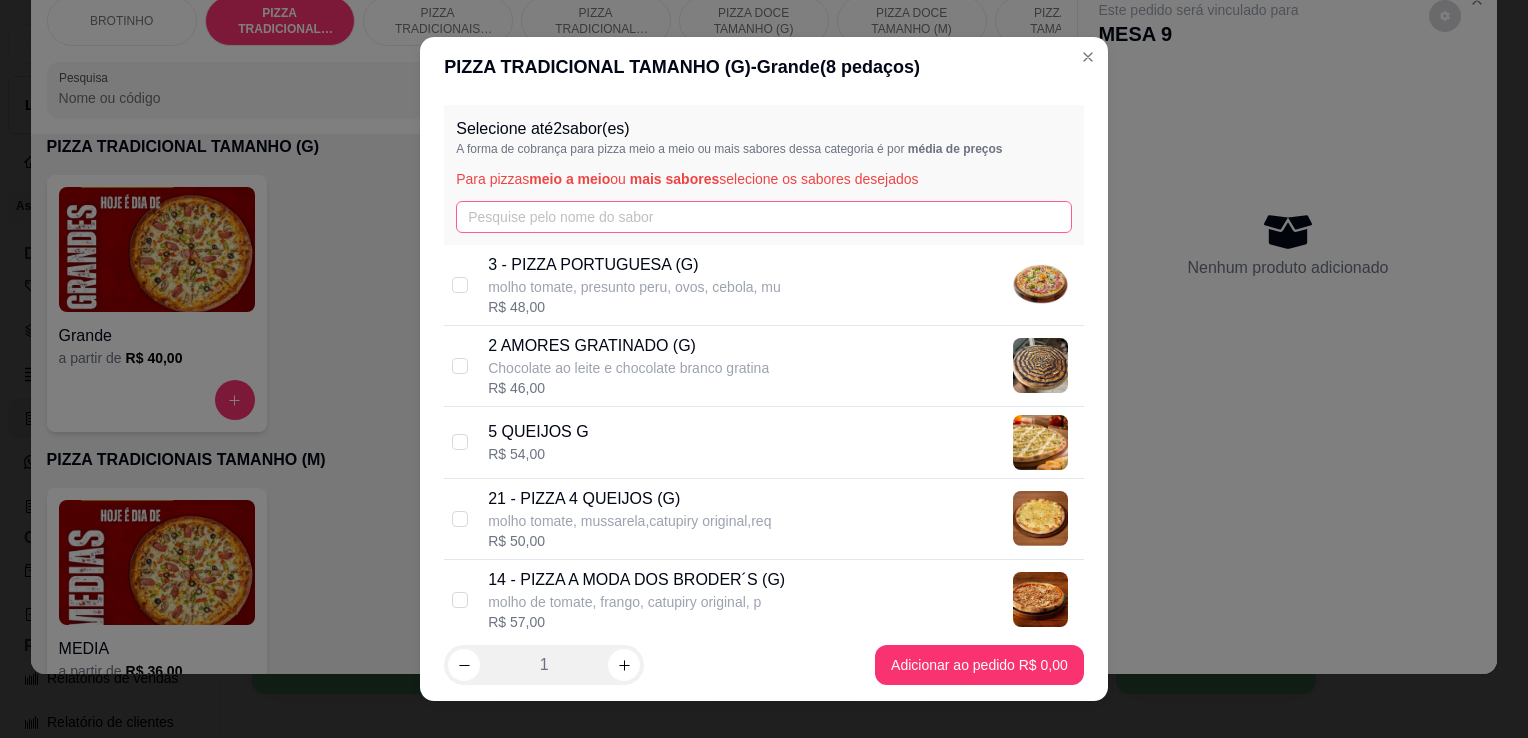 drag, startPoint x: 504, startPoint y: 199, endPoint x: 504, endPoint y: 212, distance: 13 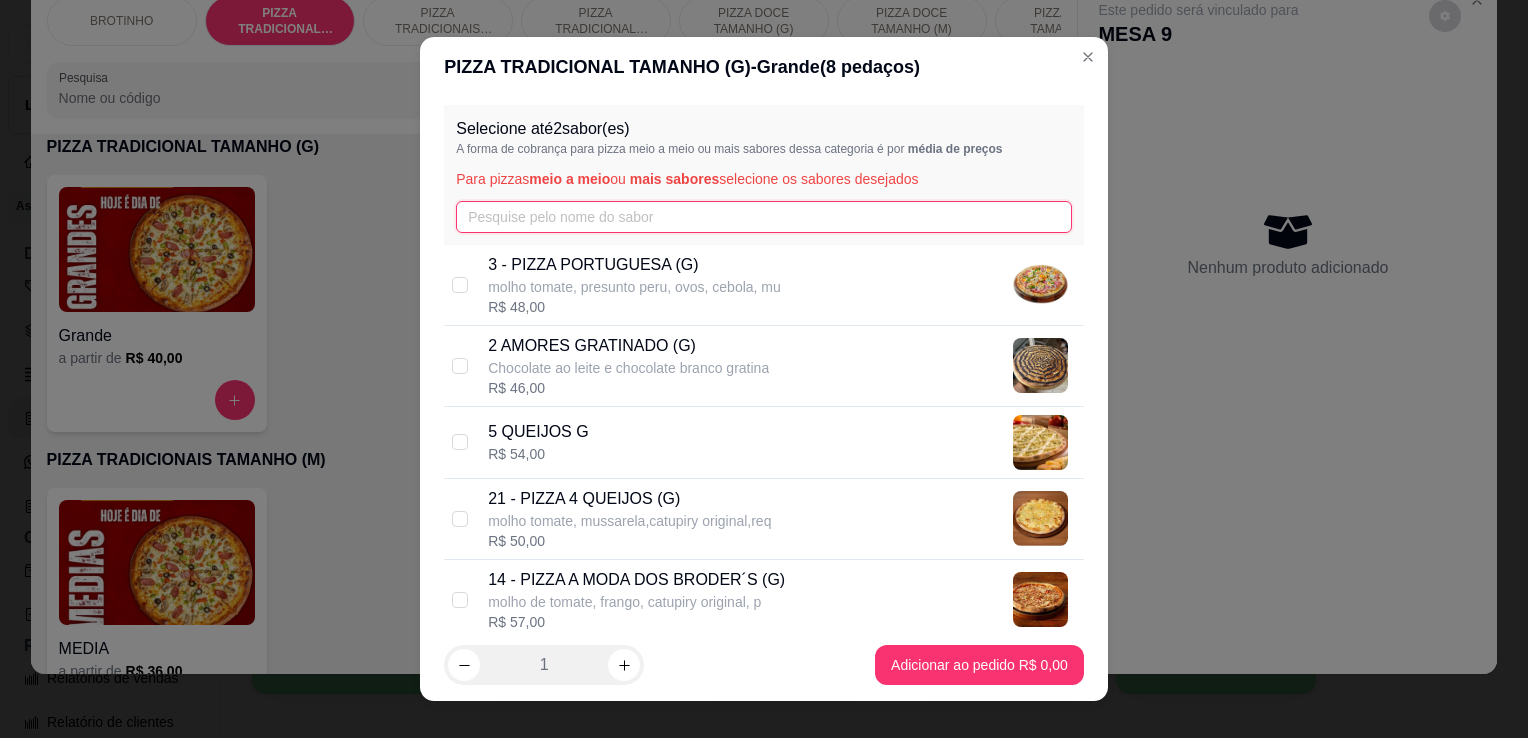 click at bounding box center [764, 217] 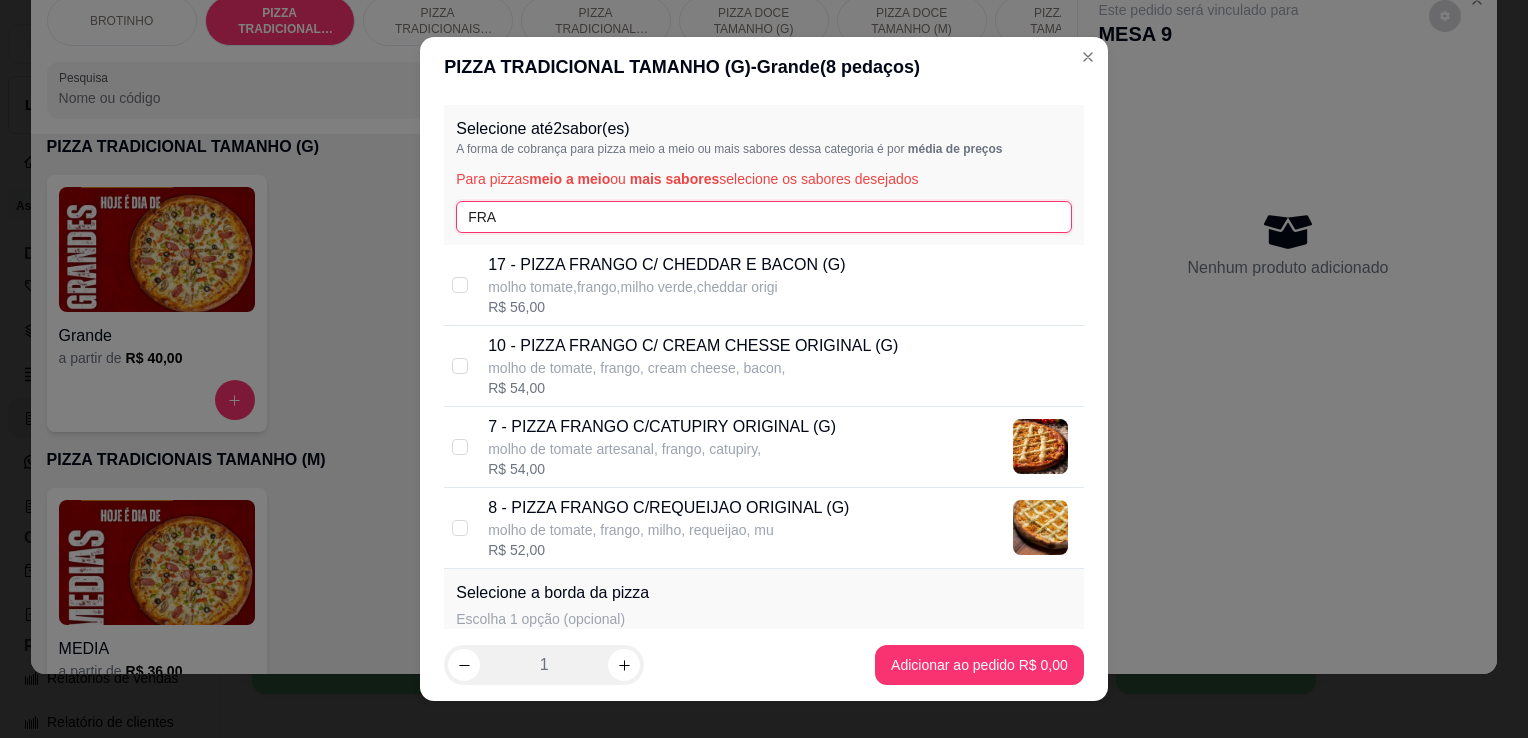 type on "FRA" 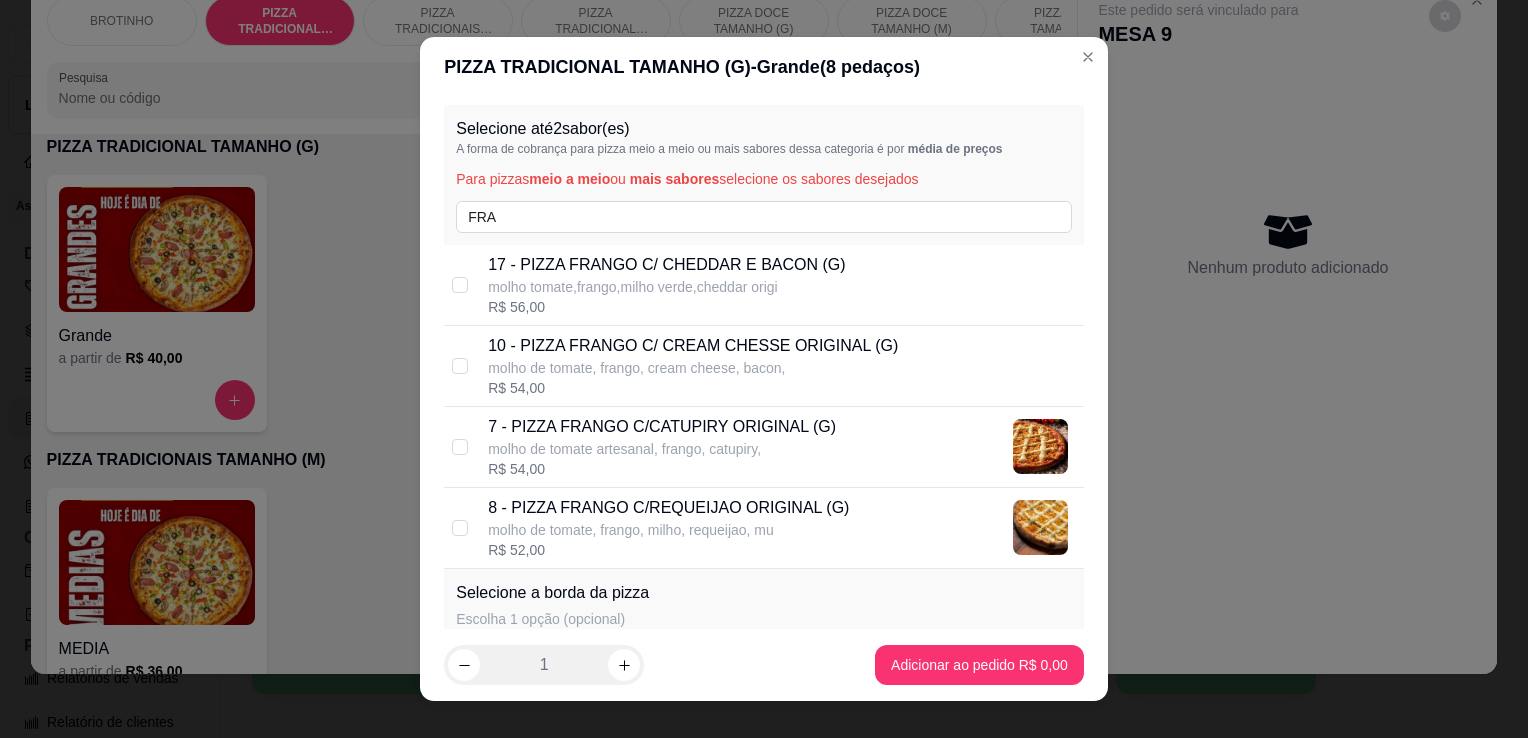 click on "molho de tomate artesanal, frango, catupiry," at bounding box center [662, 449] 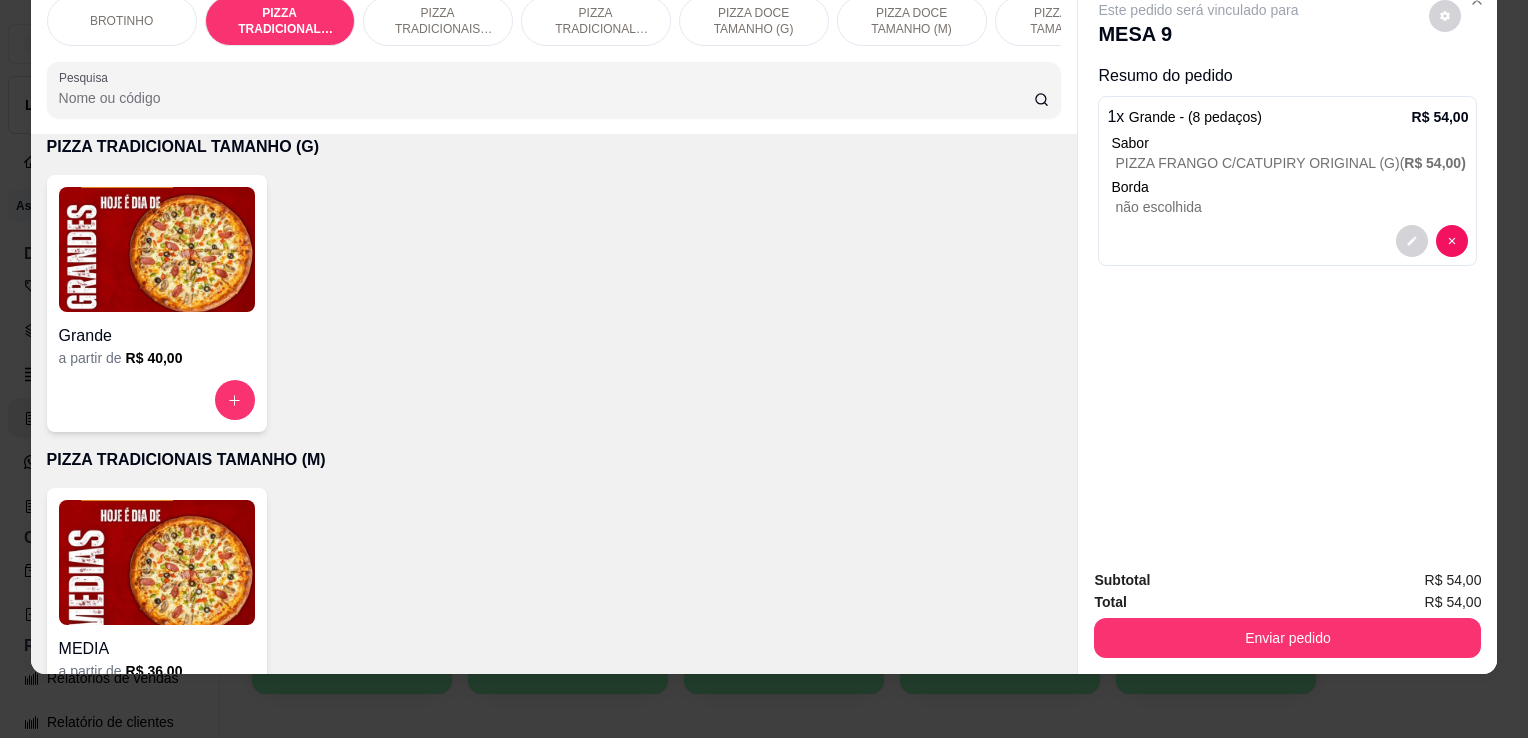 click on "Pesquisa" at bounding box center [546, 98] 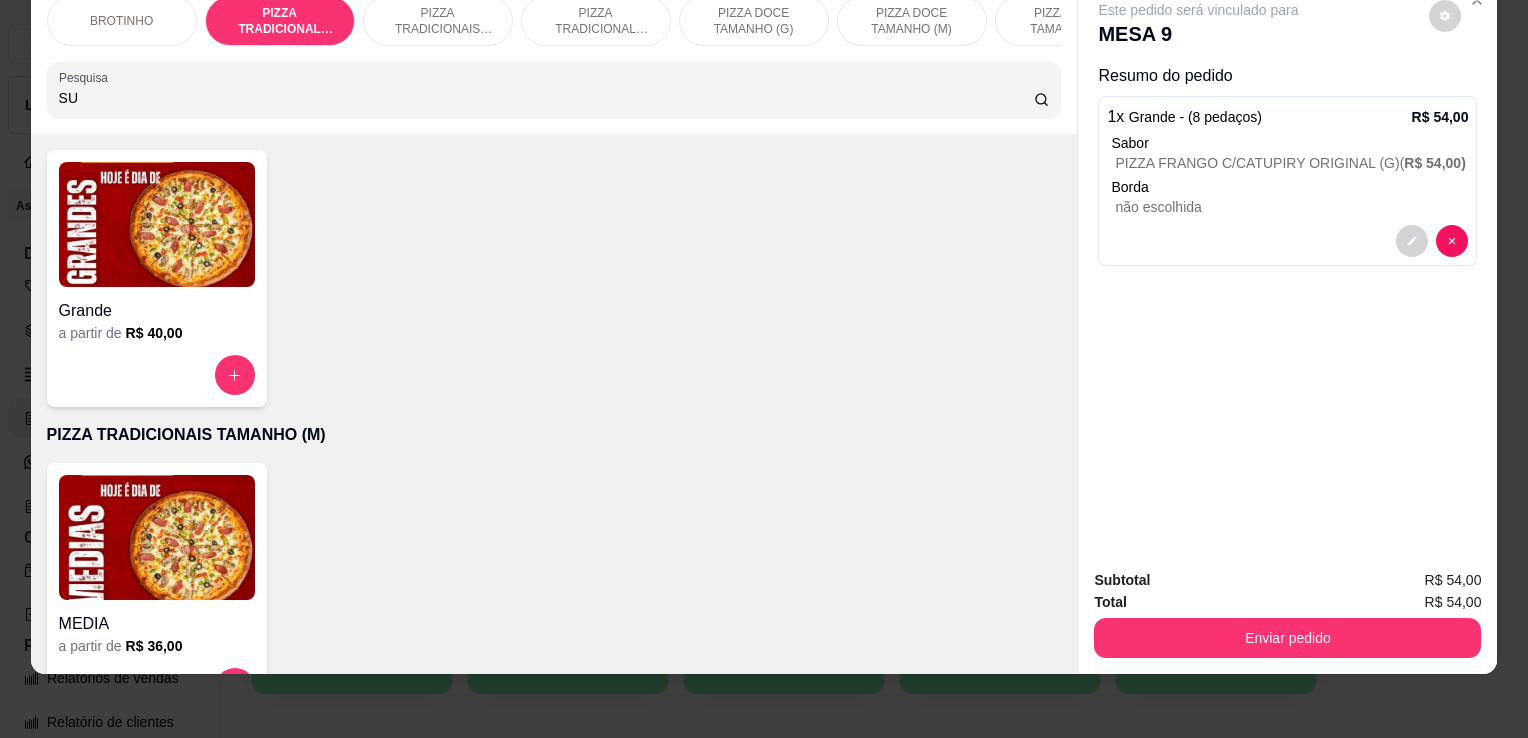 scroll, scrollTop: 728, scrollLeft: 0, axis: vertical 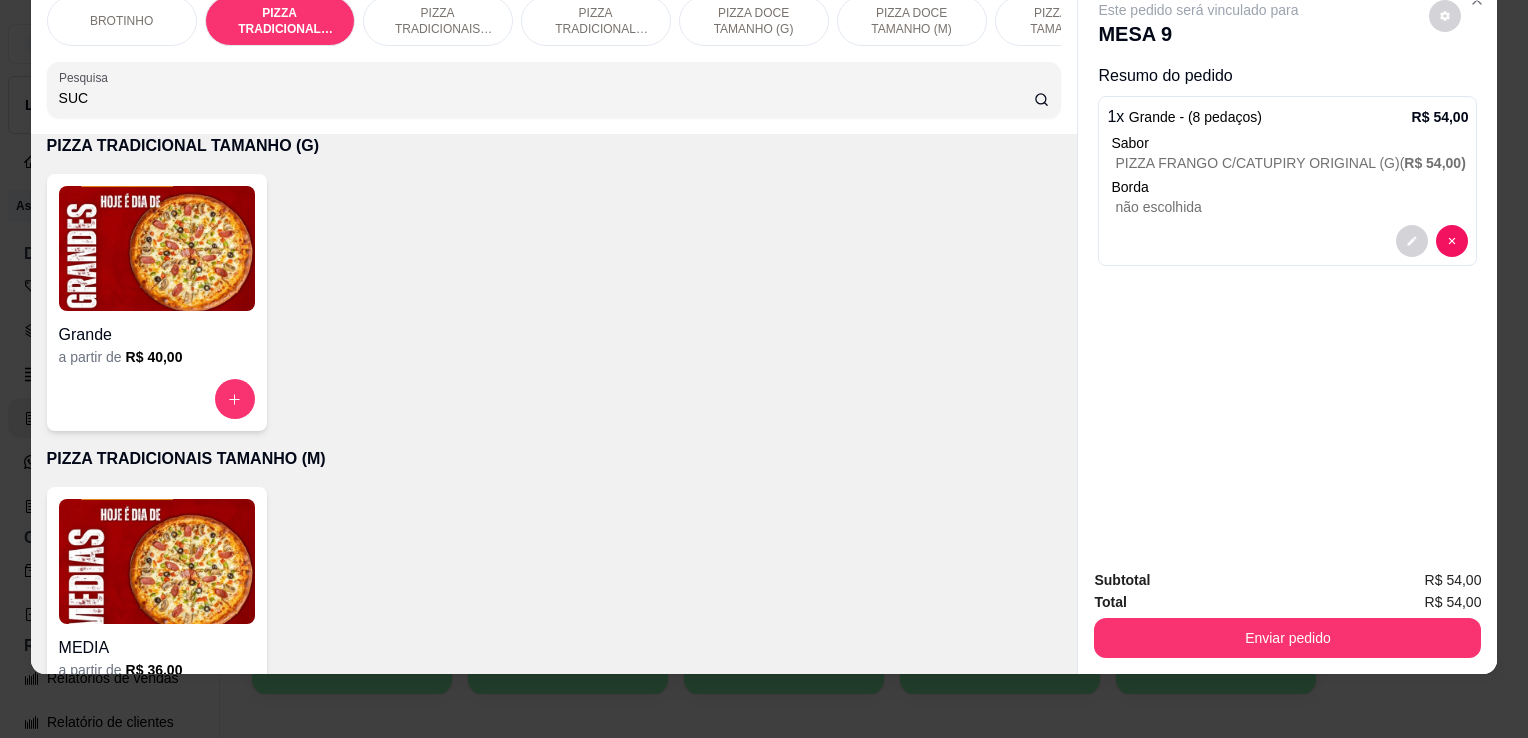 type on "SUC" 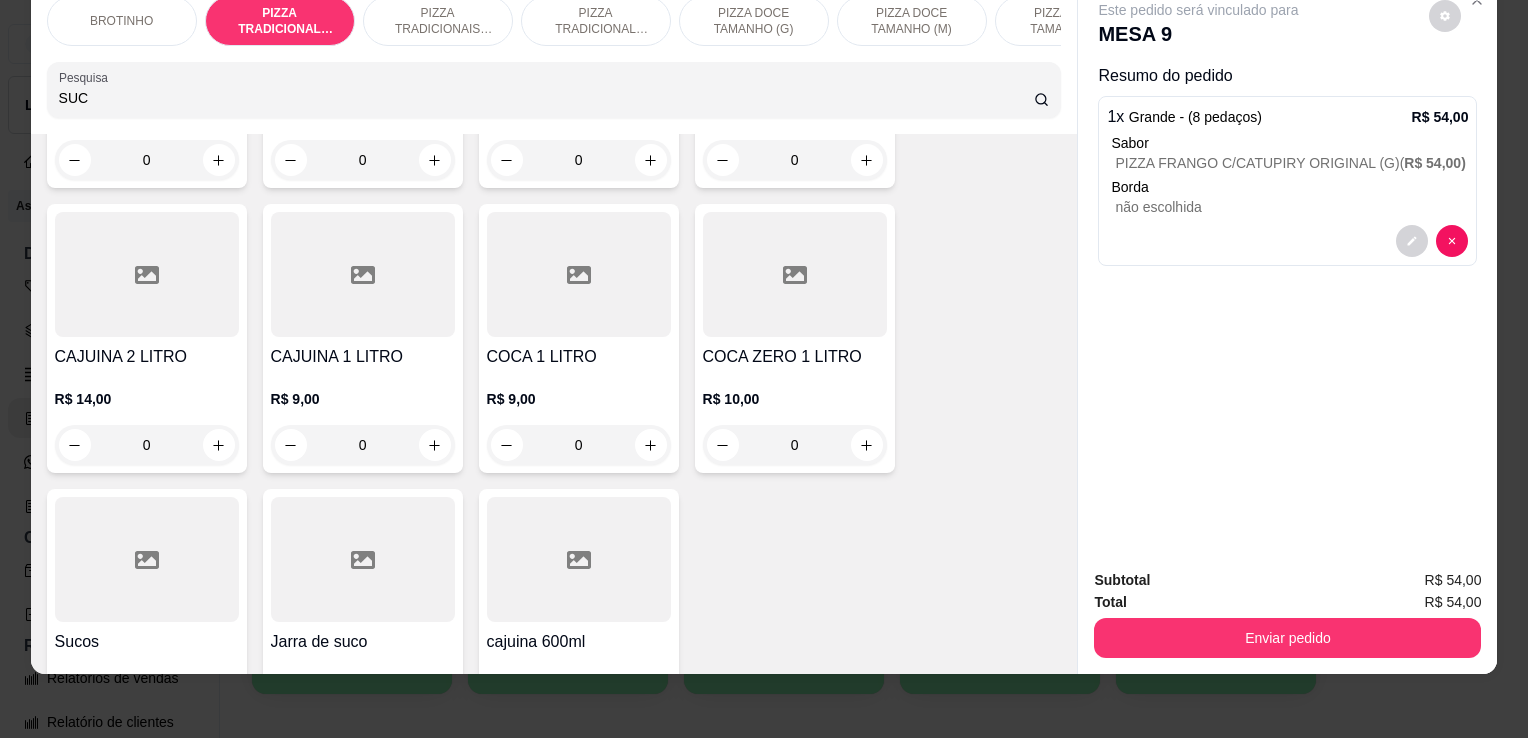 scroll, scrollTop: 3163, scrollLeft: 0, axis: vertical 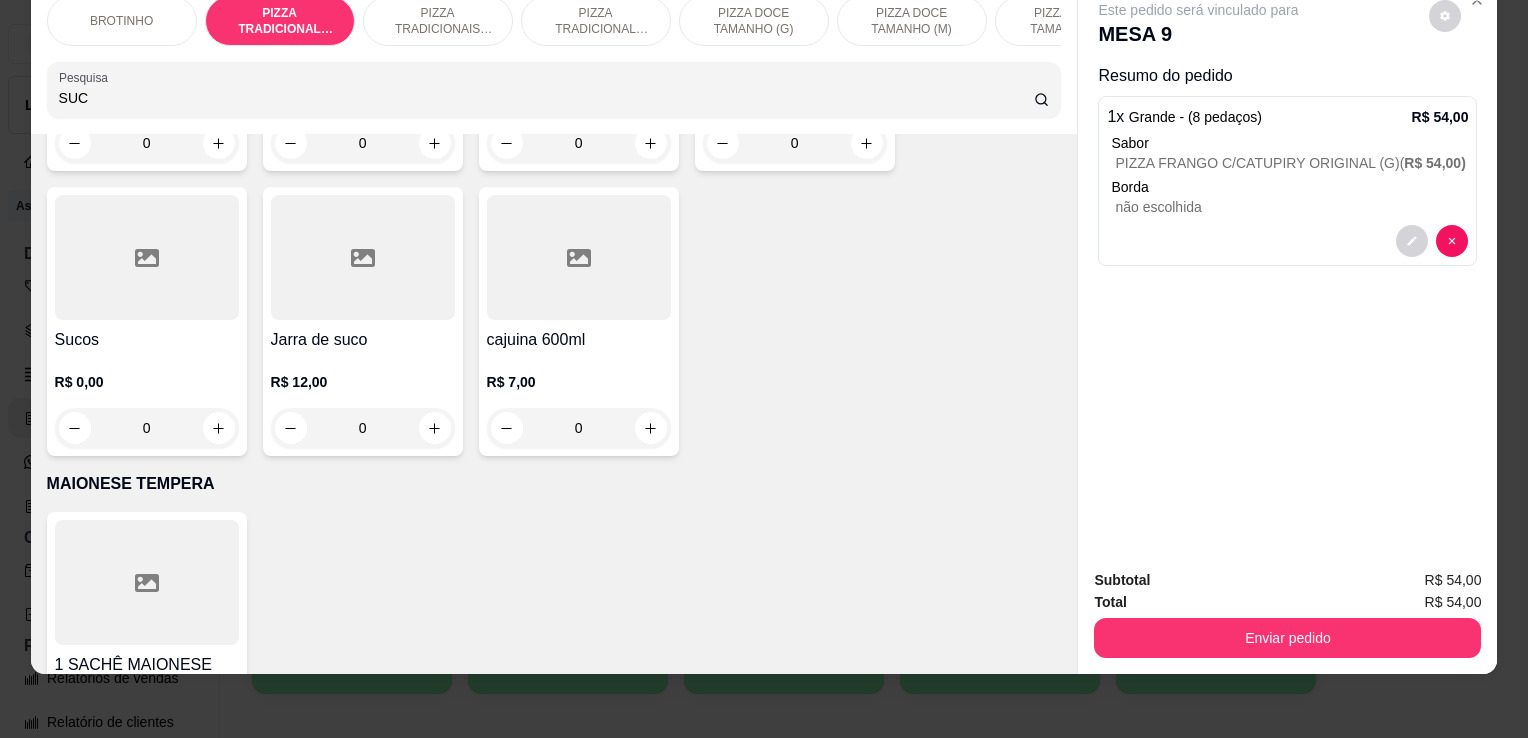 click on "Sucos" at bounding box center (147, 340) 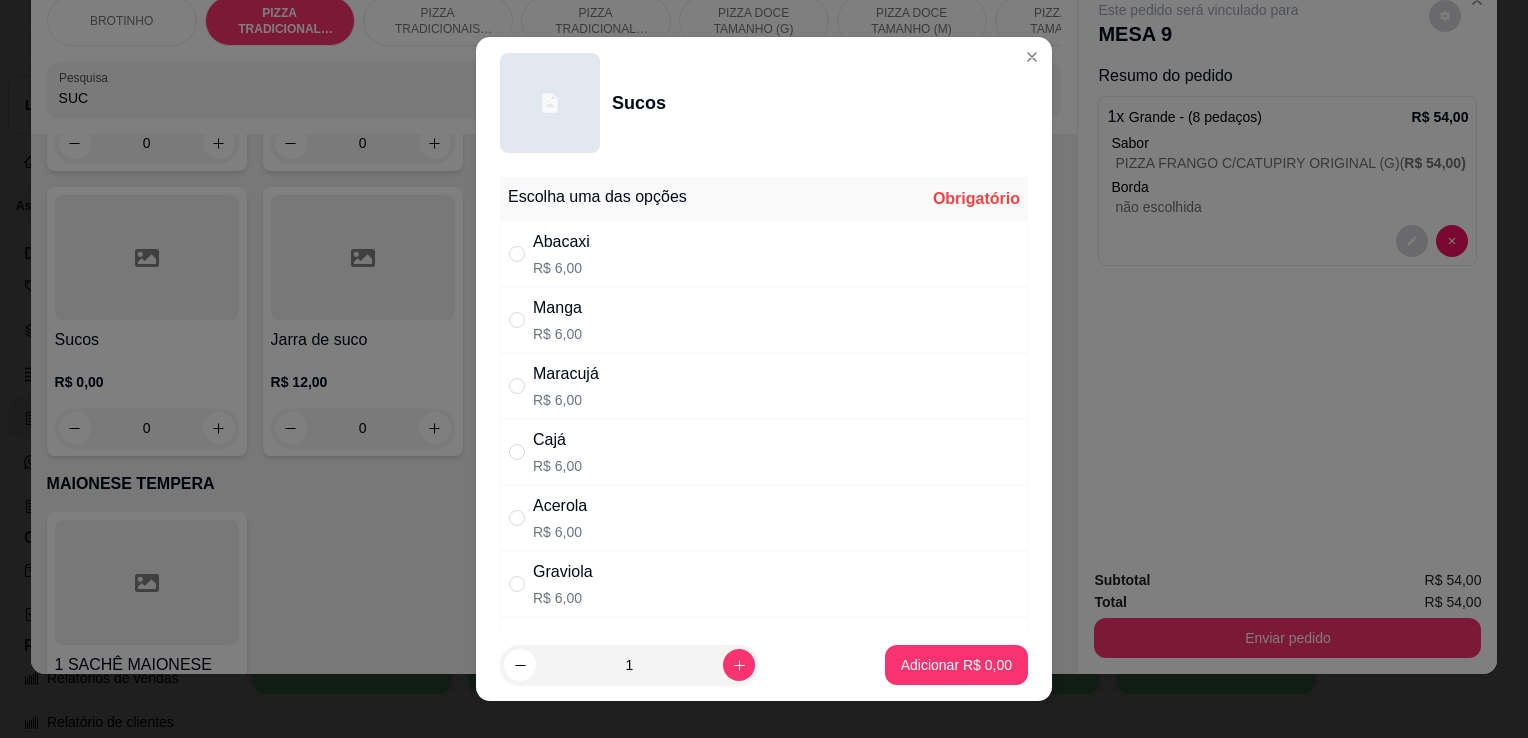 click on "Cajá  R$ 6,00" at bounding box center (764, 452) 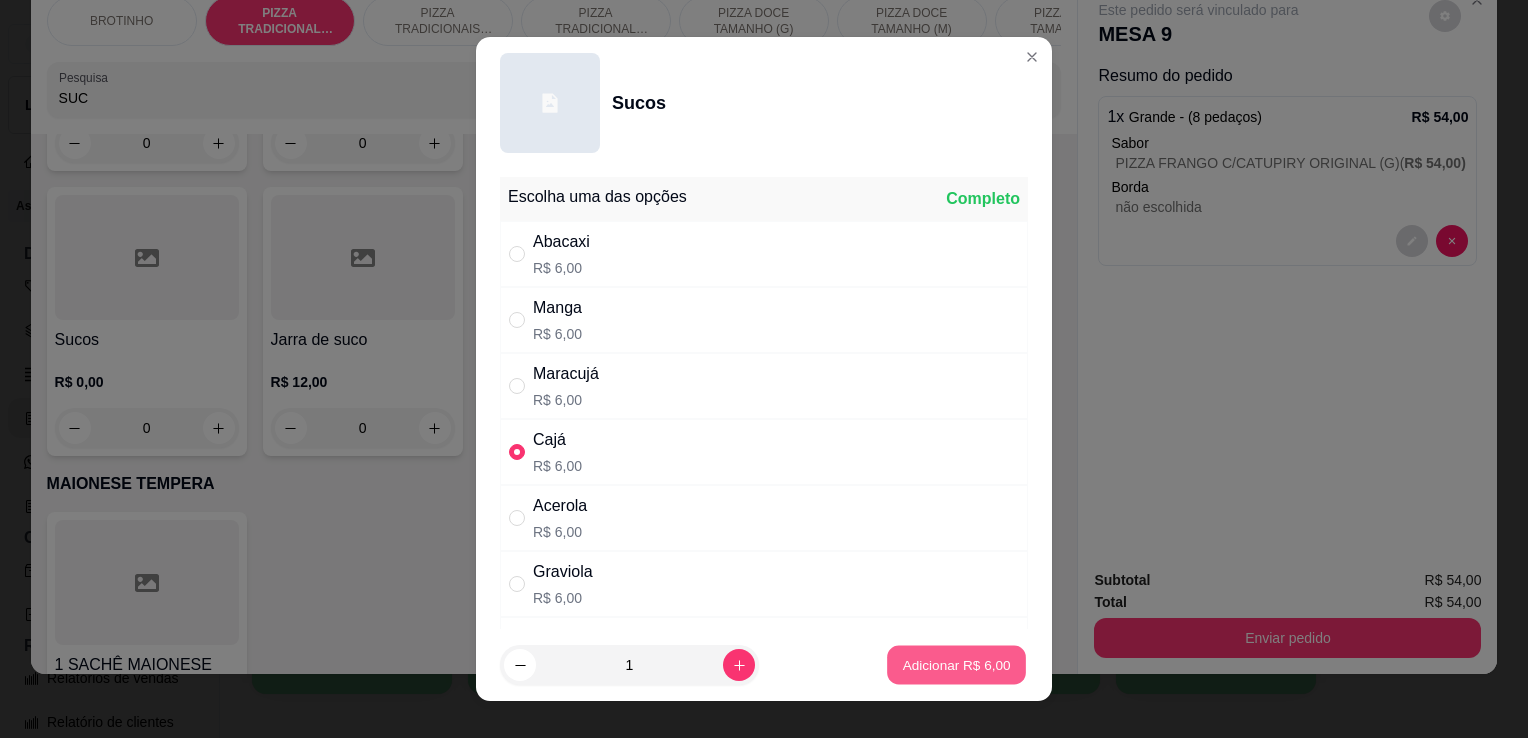 click on "Adicionar   R$ 6,00" at bounding box center [956, 664] 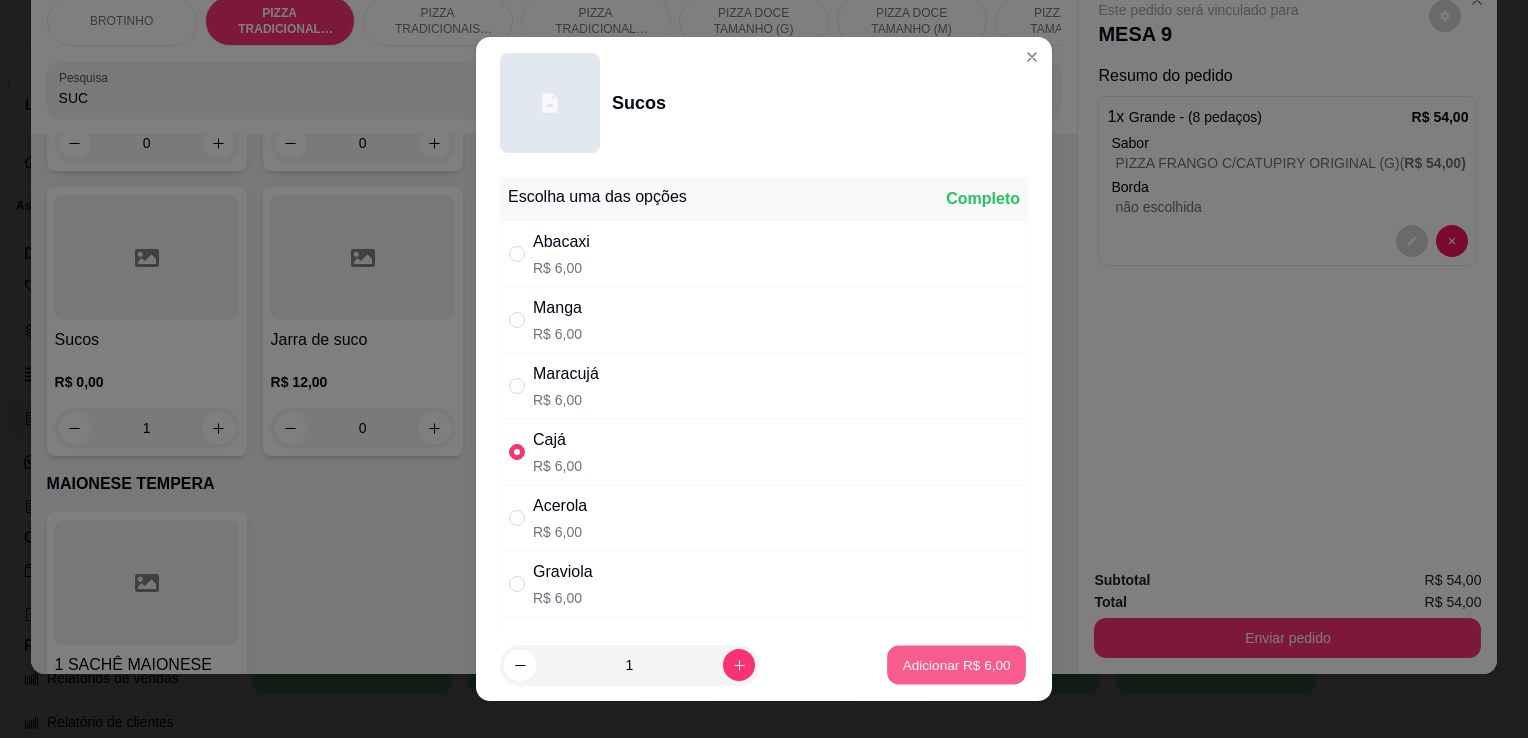 type on "1" 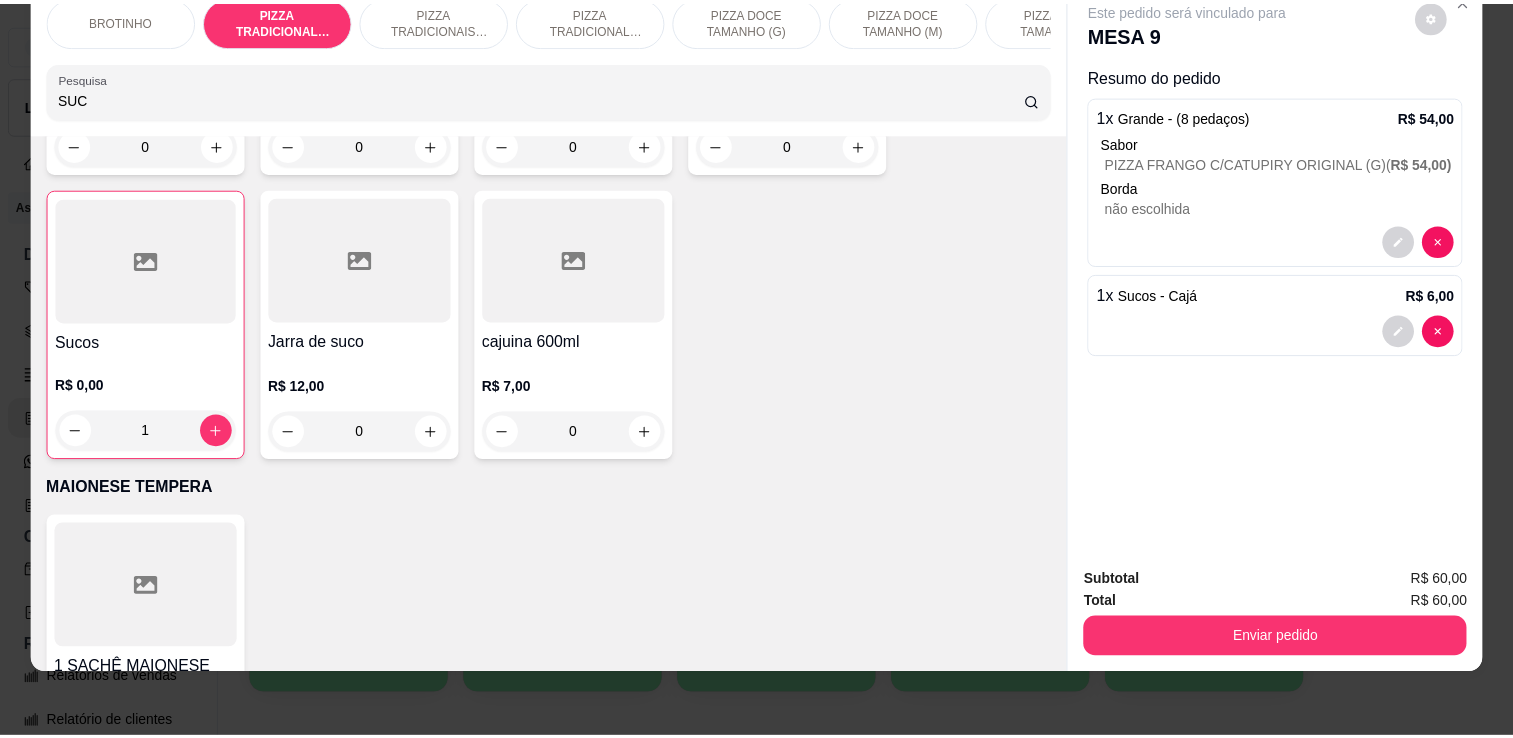 scroll, scrollTop: 3164, scrollLeft: 0, axis: vertical 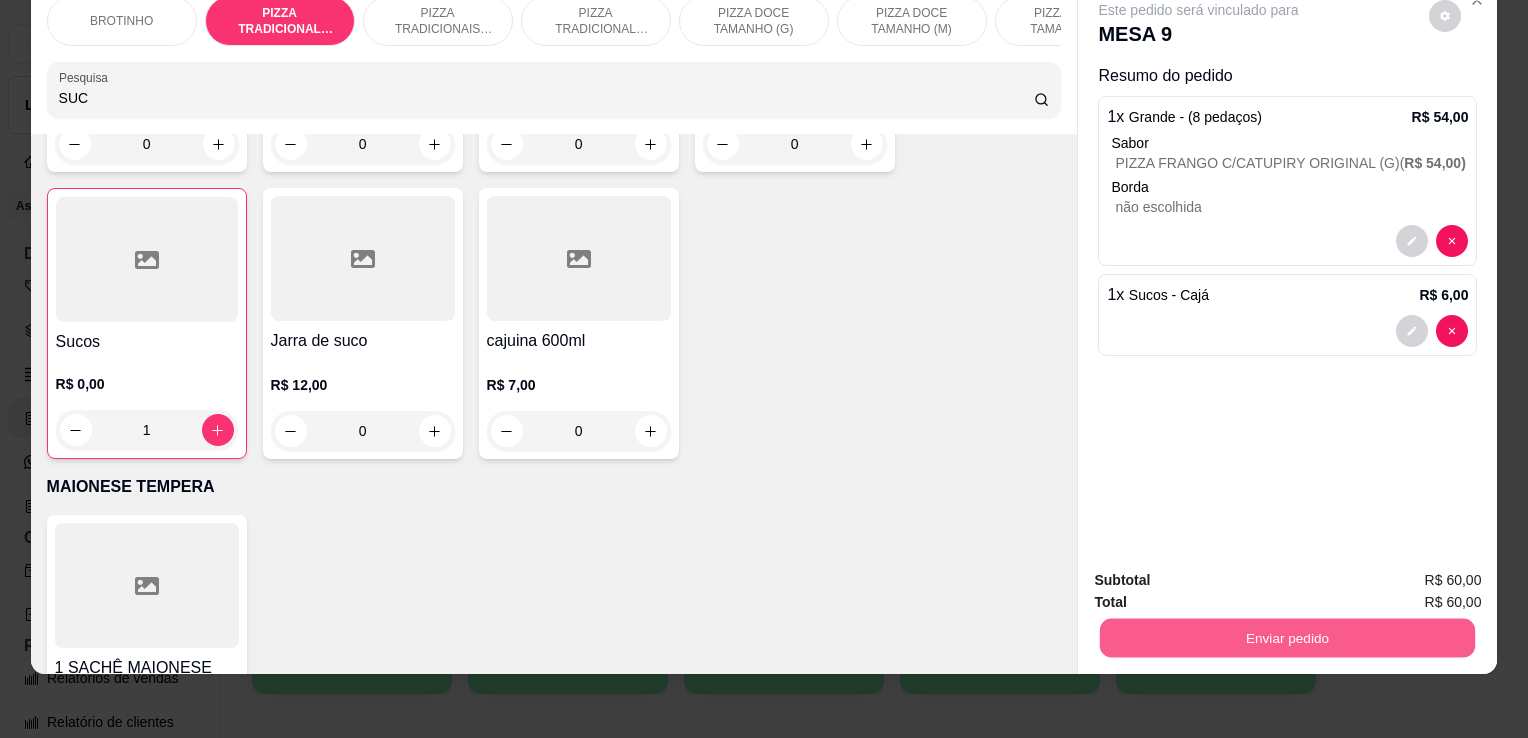 click on "Enviar pedido" at bounding box center (1287, 637) 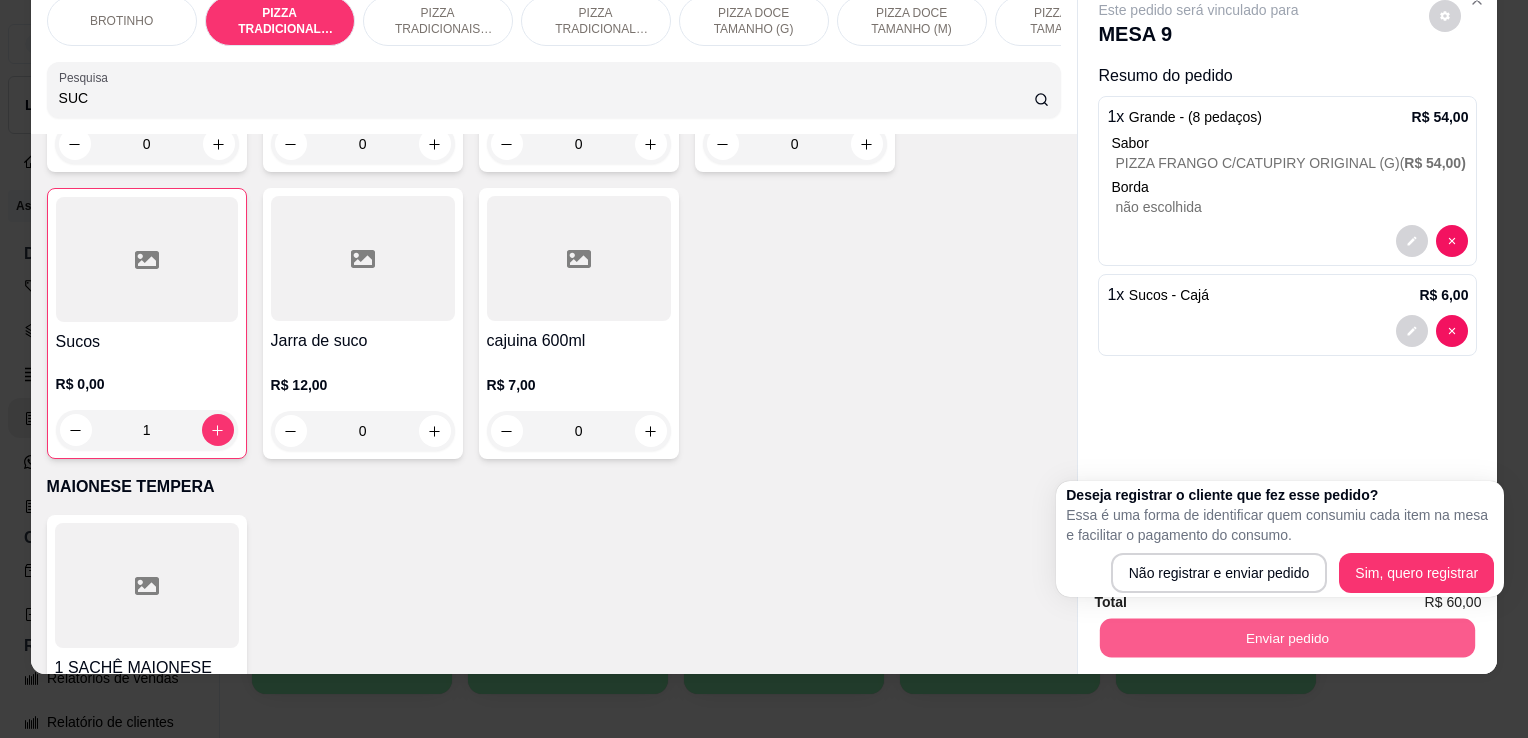 click on "Enviar pedido" at bounding box center (1287, 637) 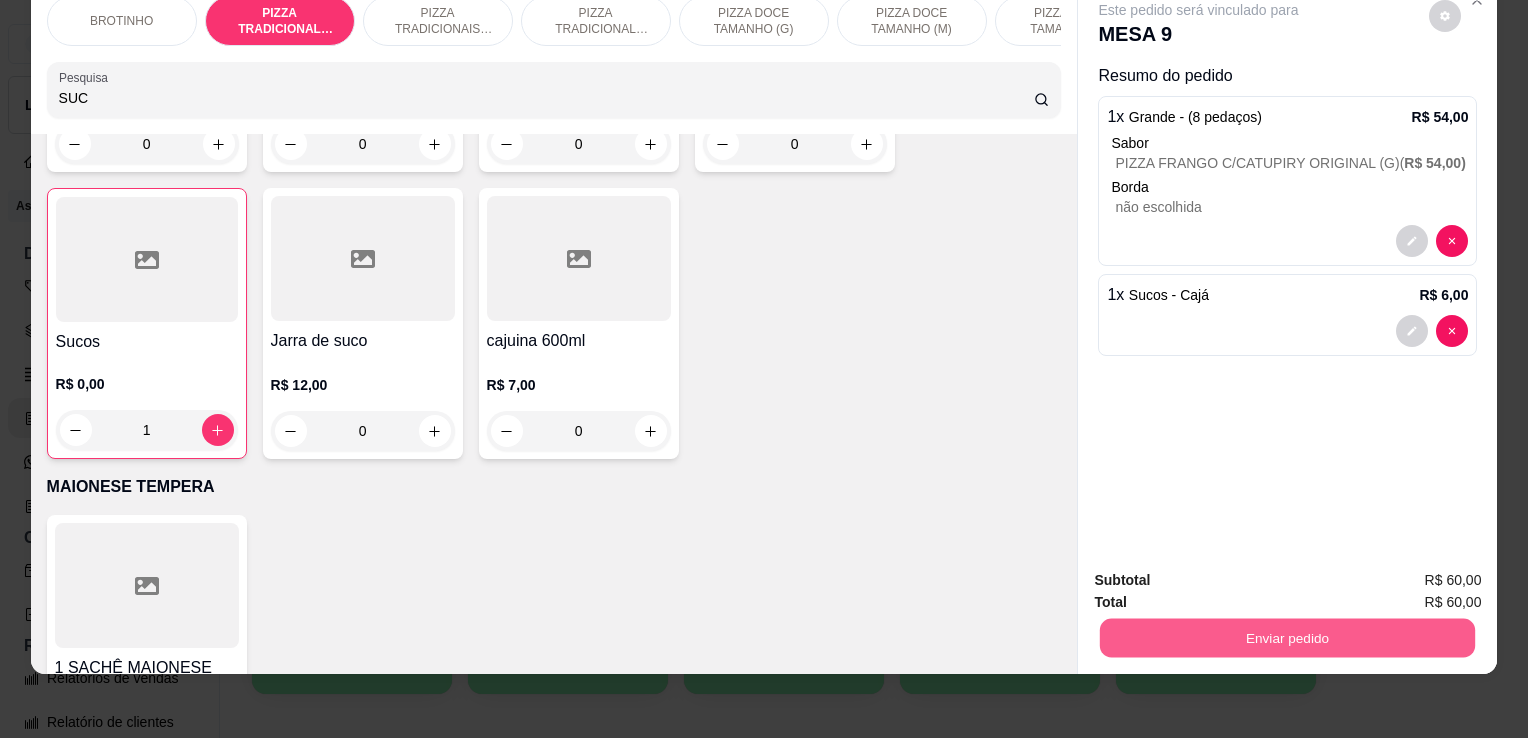 click on "Enviar pedido" at bounding box center (1287, 637) 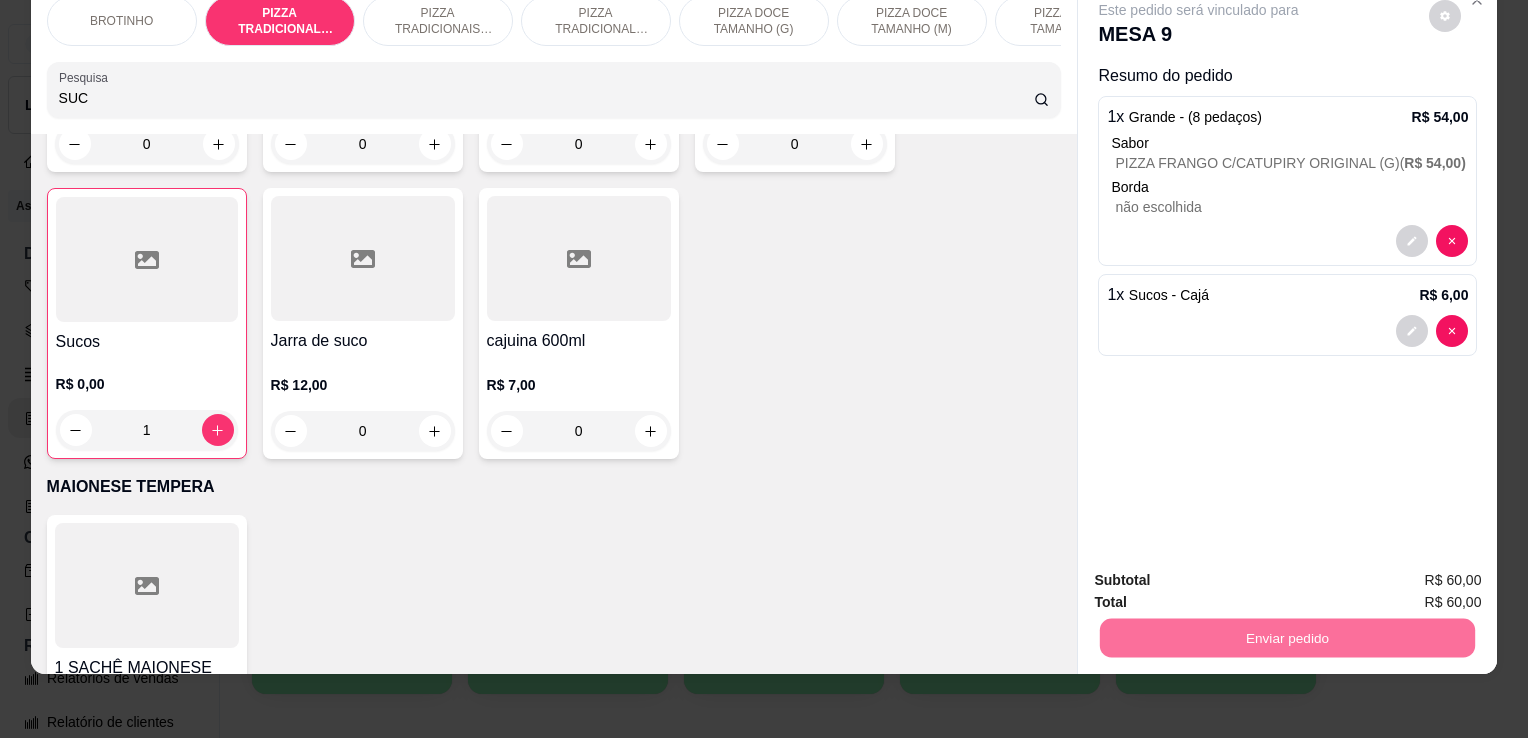 click on "Não registrar e enviar pedido" at bounding box center [1222, 574] 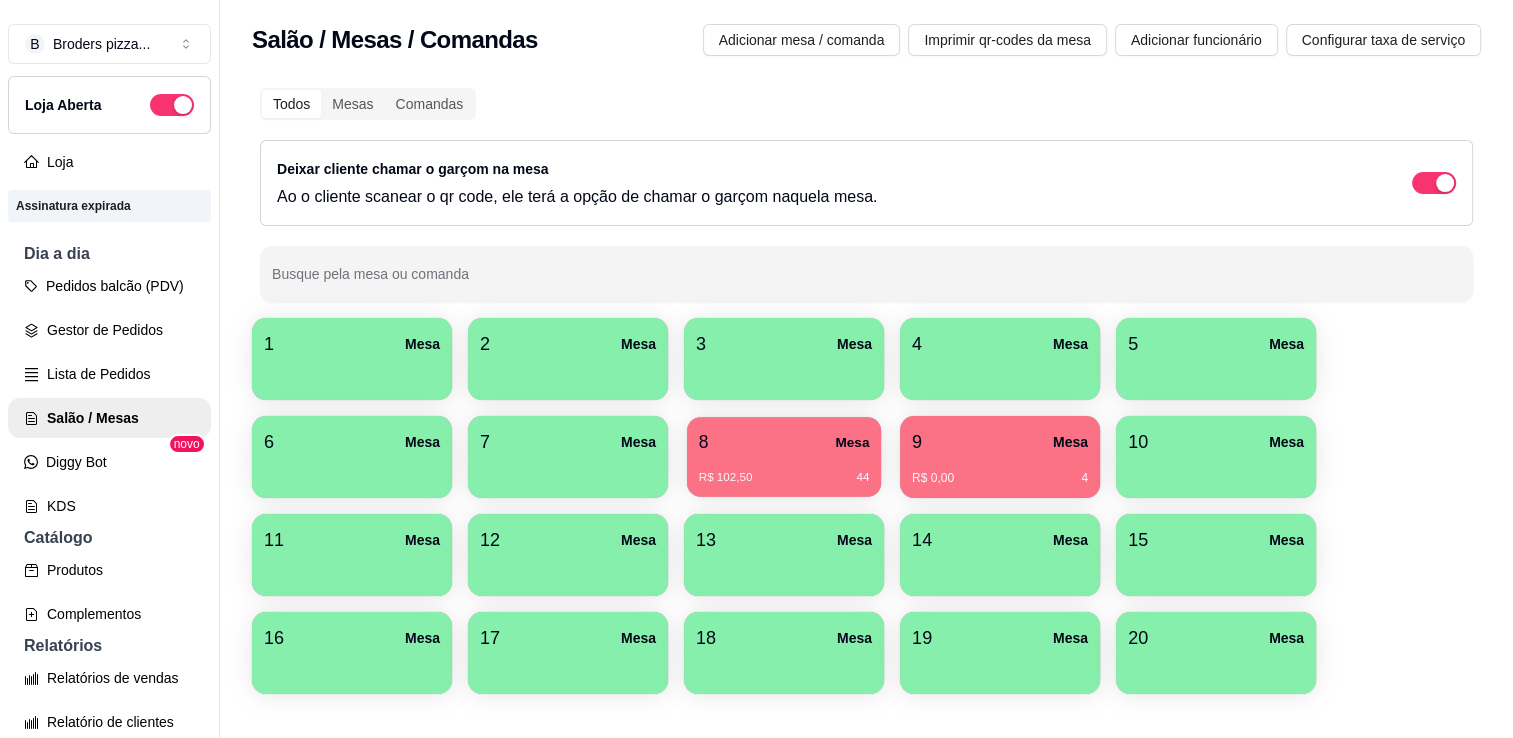 click on "8 Mesa" at bounding box center [784, 442] 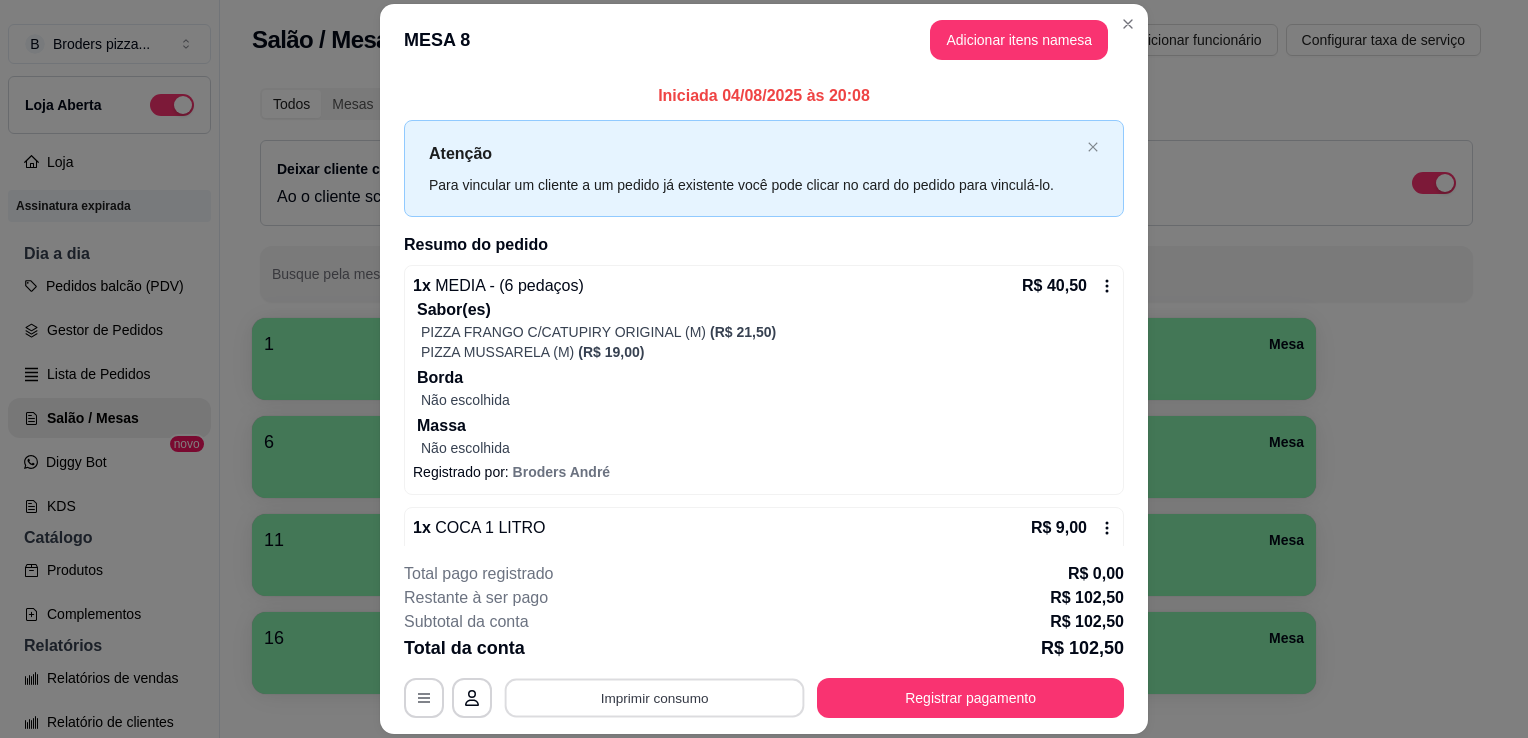 click on "Imprimir consumo" at bounding box center [655, 698] 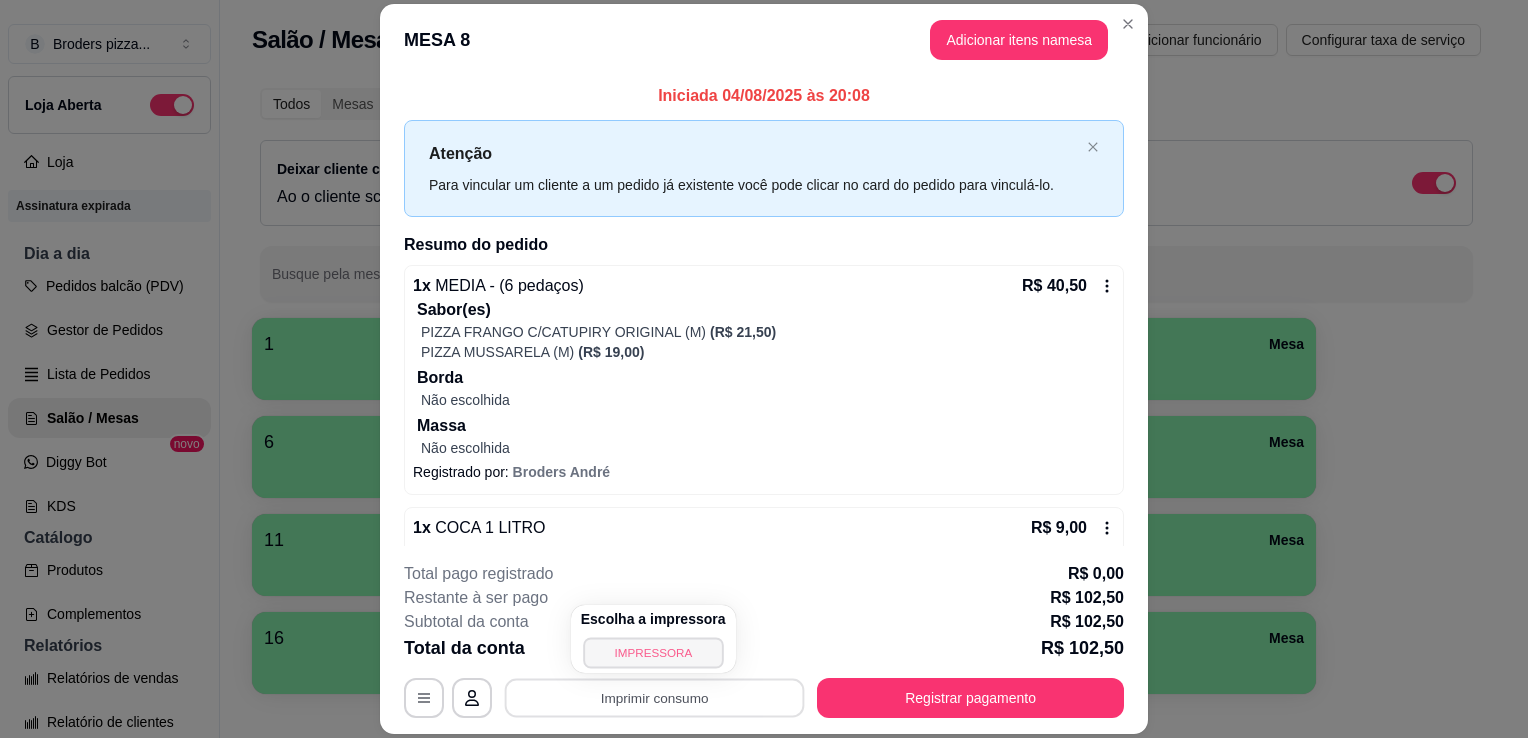 click on "IMPRESSORA" at bounding box center (653, 652) 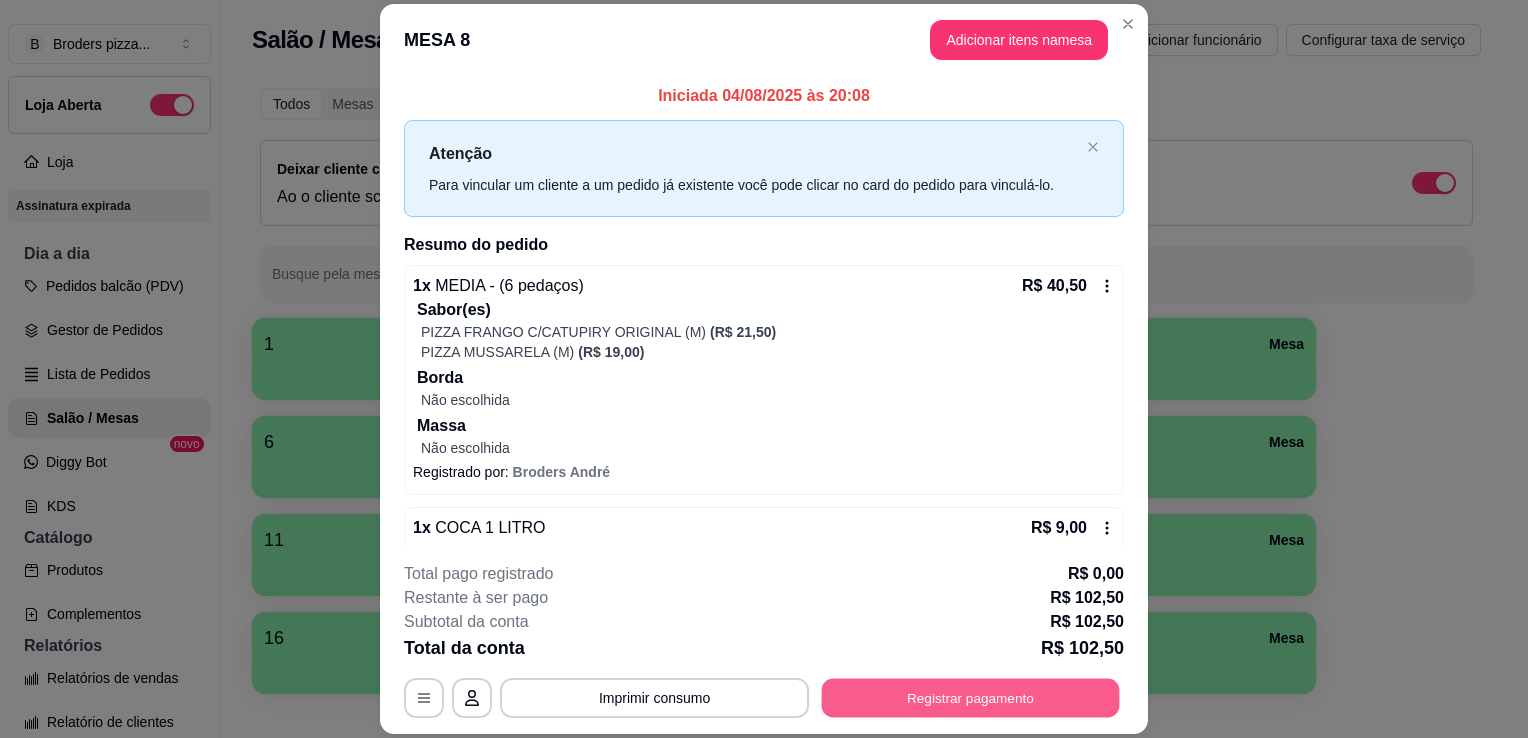 click on "Registrar pagamento" at bounding box center (971, 698) 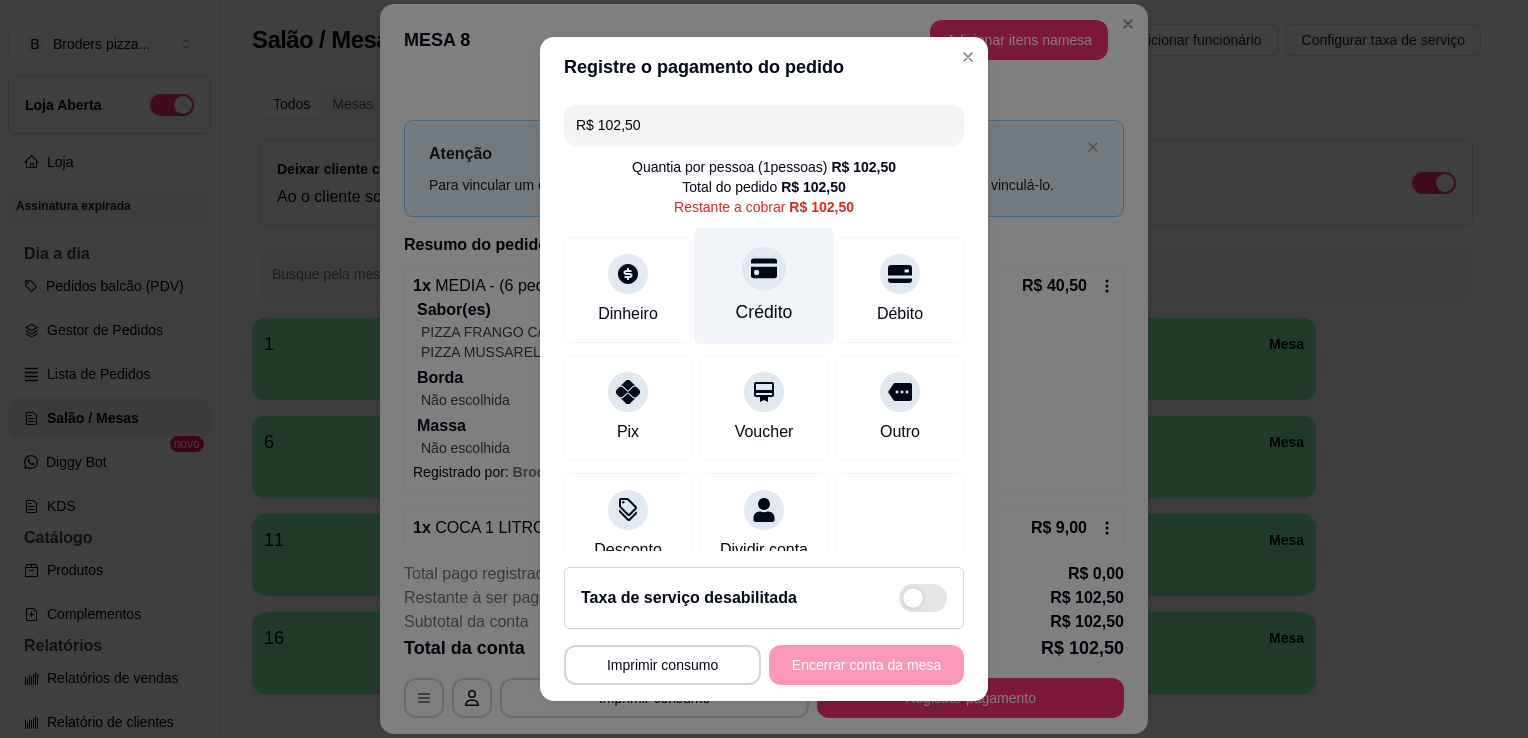 click on "Crédito" at bounding box center [764, 286] 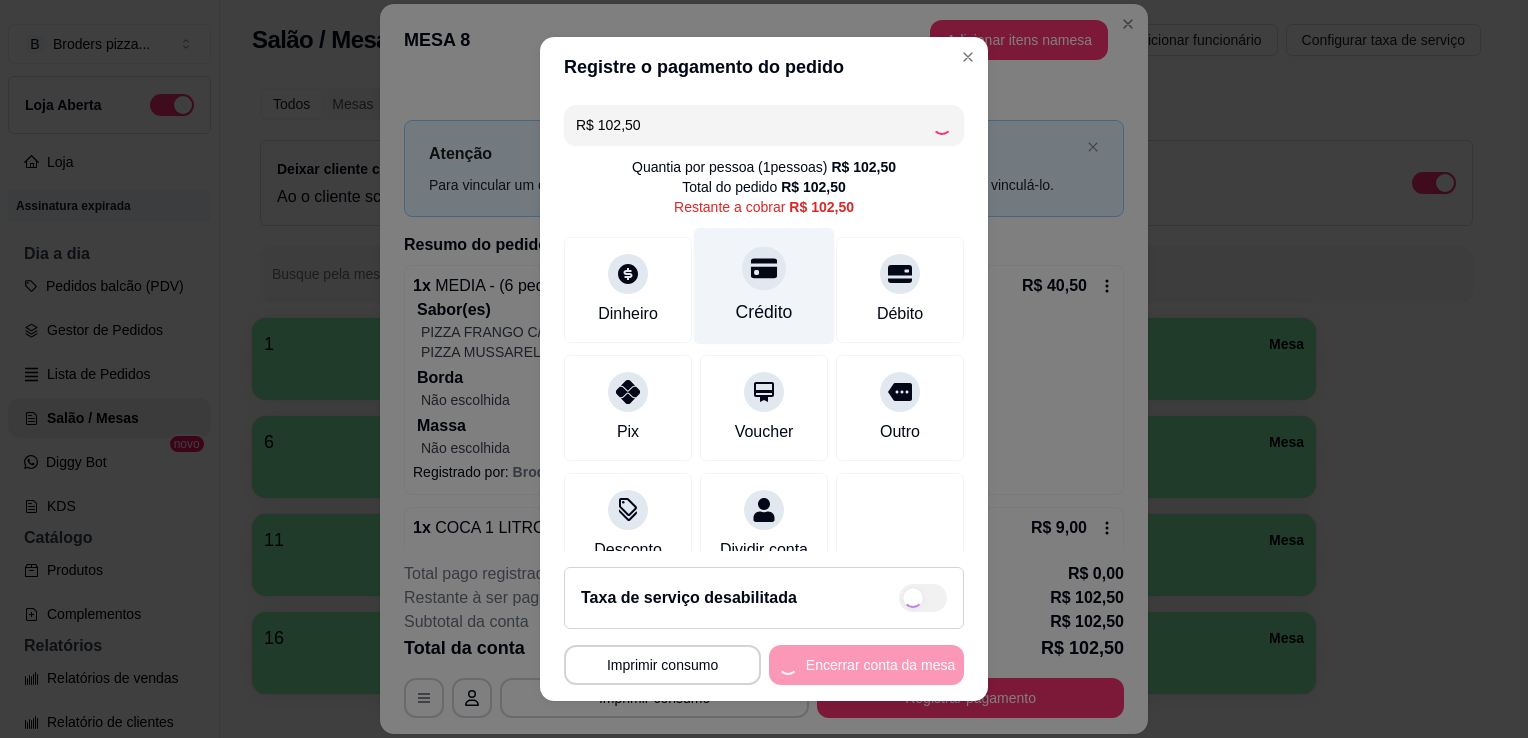 type on "R$ 0,00" 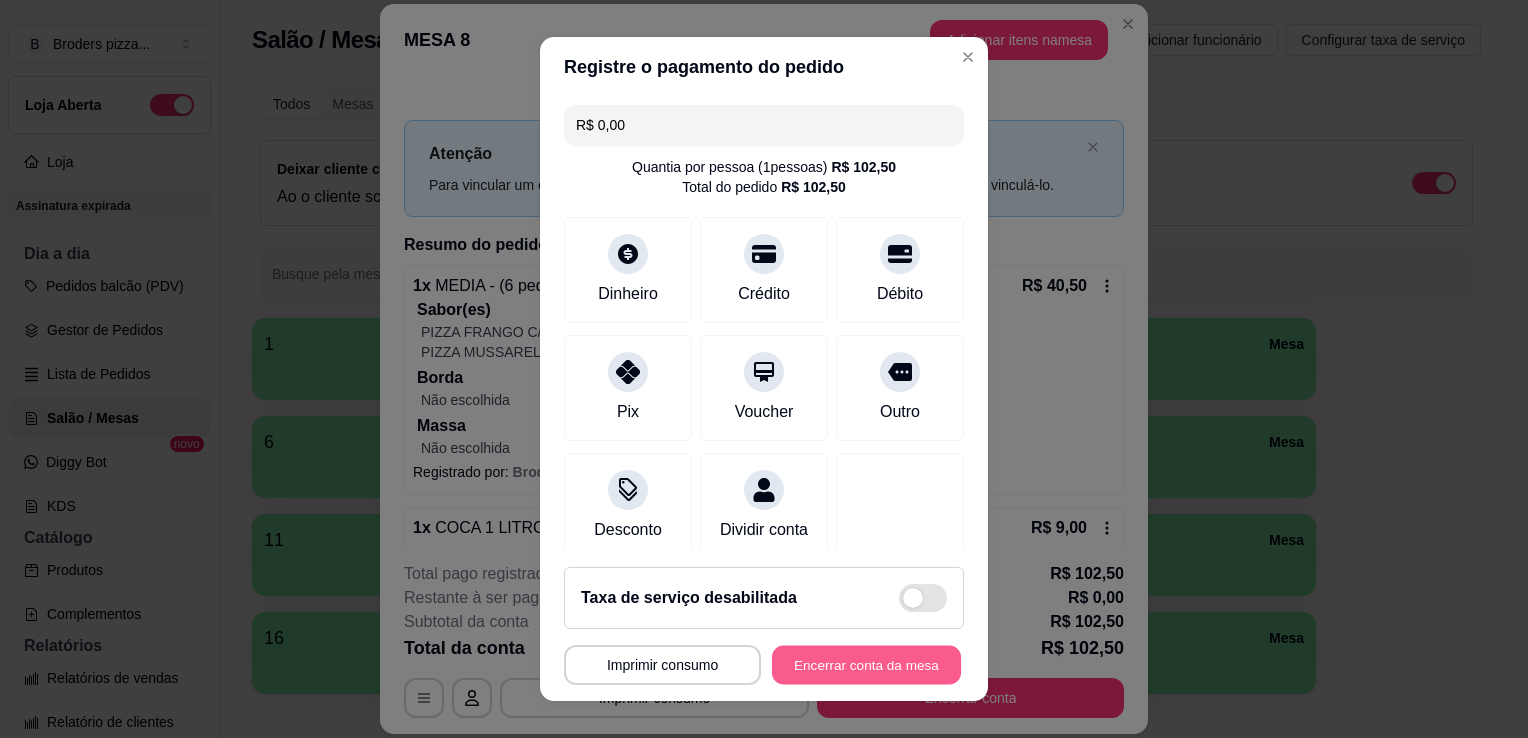 click on "Encerrar conta da mesa" at bounding box center [866, 665] 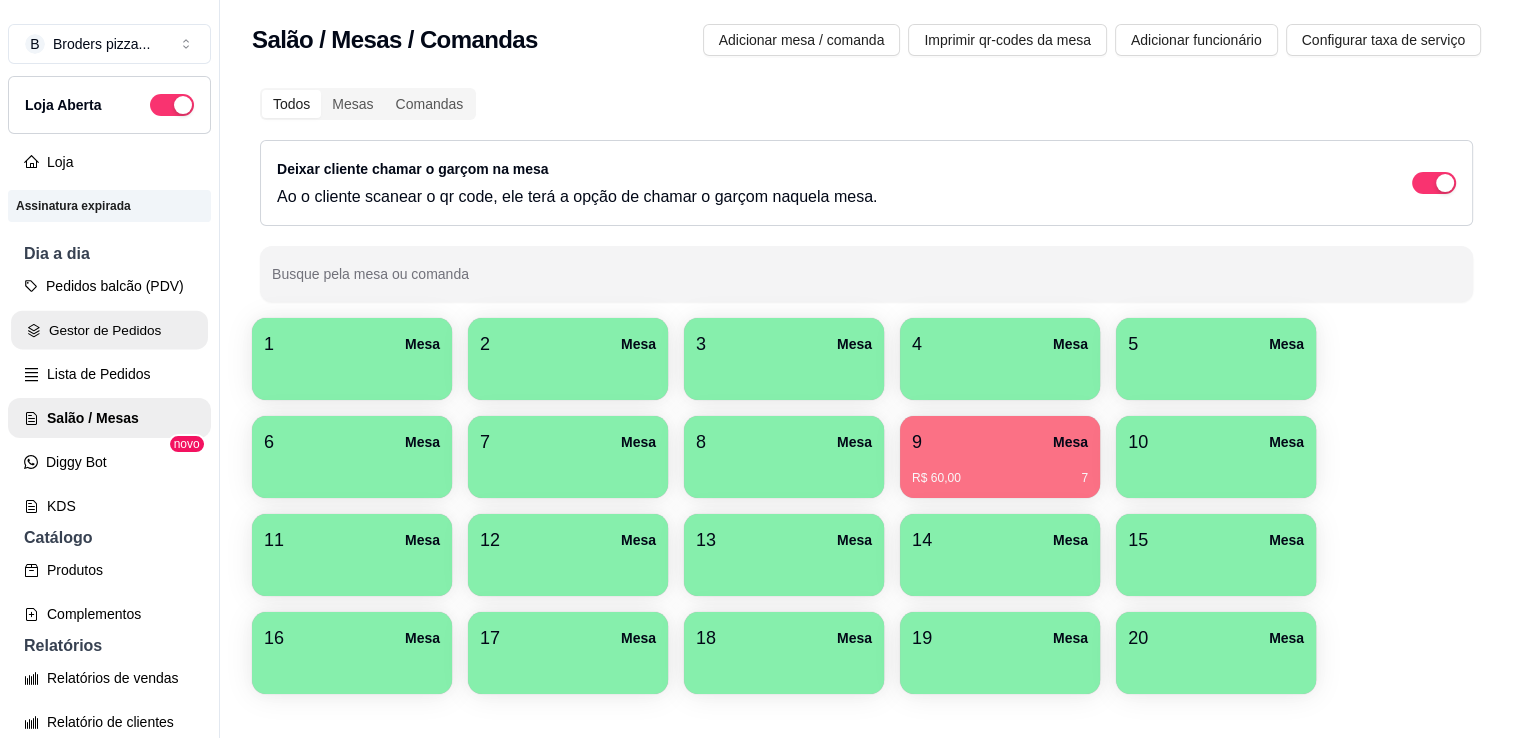 click on "Gestor de Pedidos" at bounding box center (109, 330) 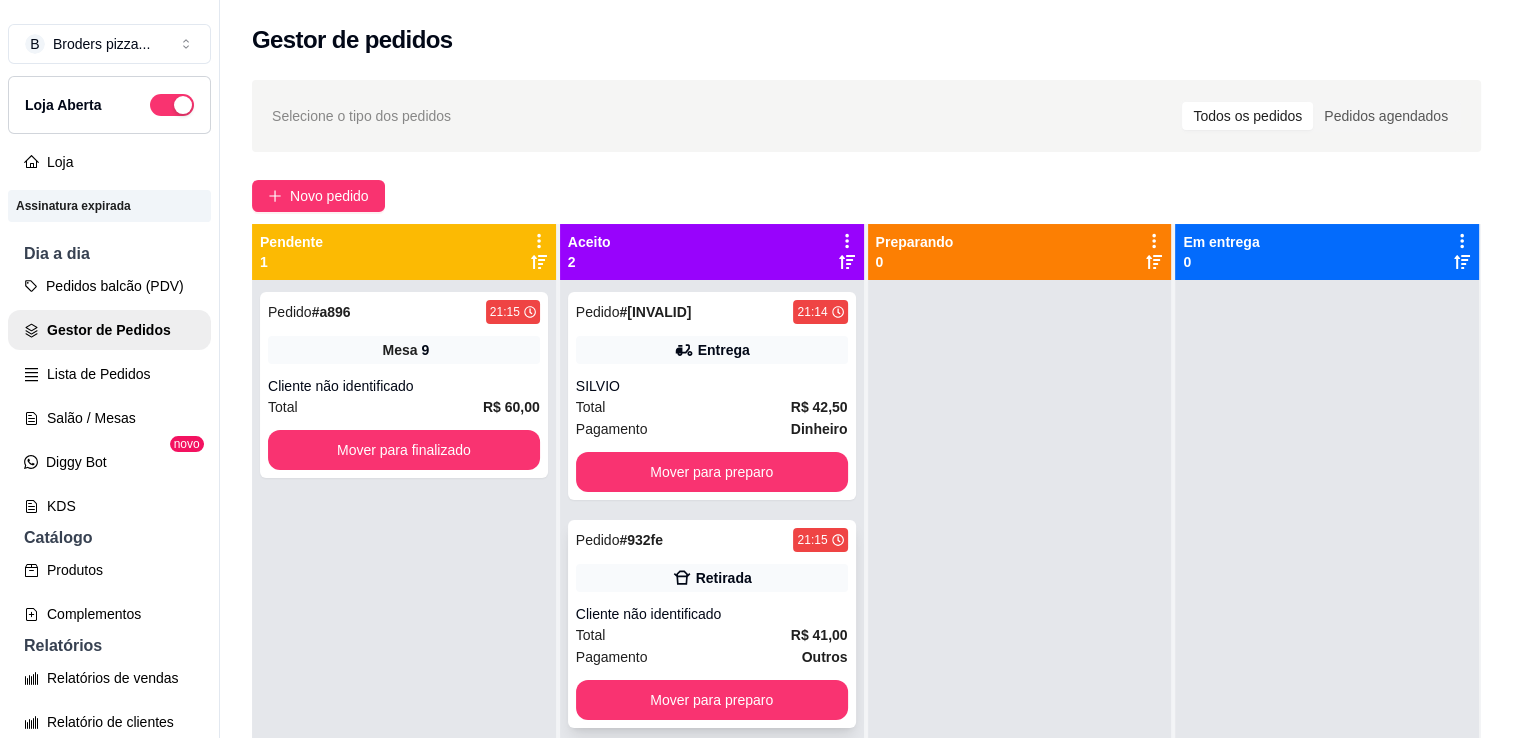 click on "Retirada" at bounding box center [712, 578] 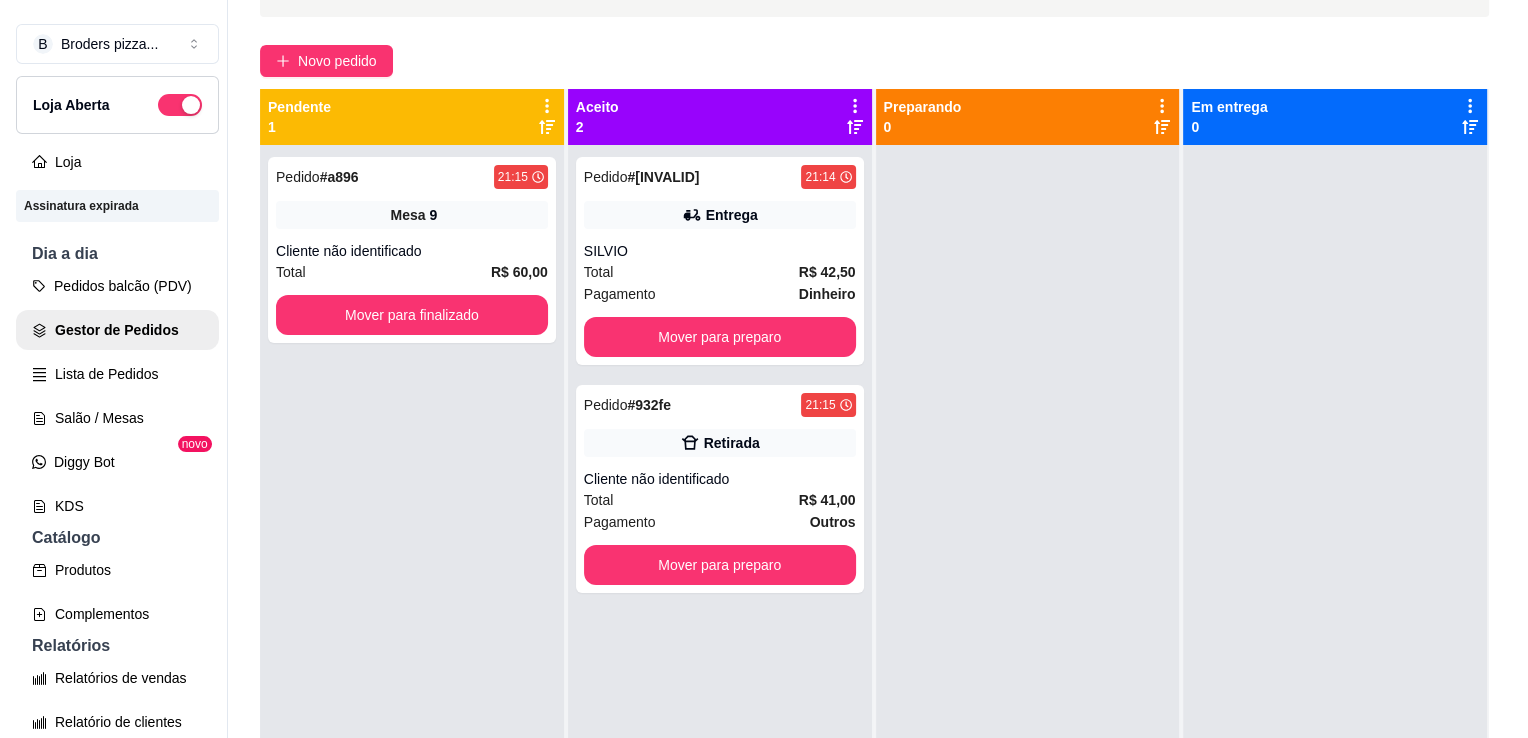 scroll, scrollTop: 0, scrollLeft: 0, axis: both 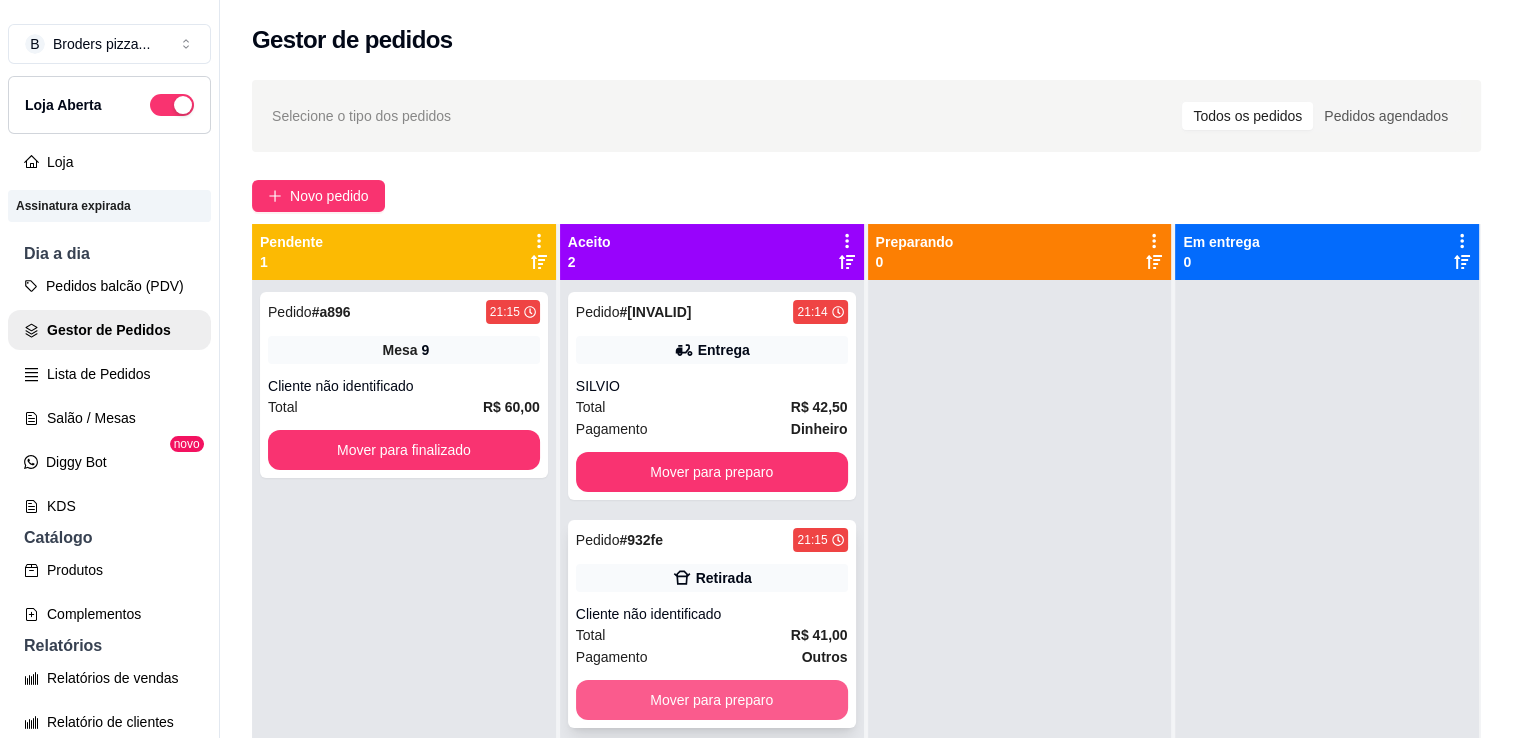 click on "Mover para preparo" at bounding box center [712, 700] 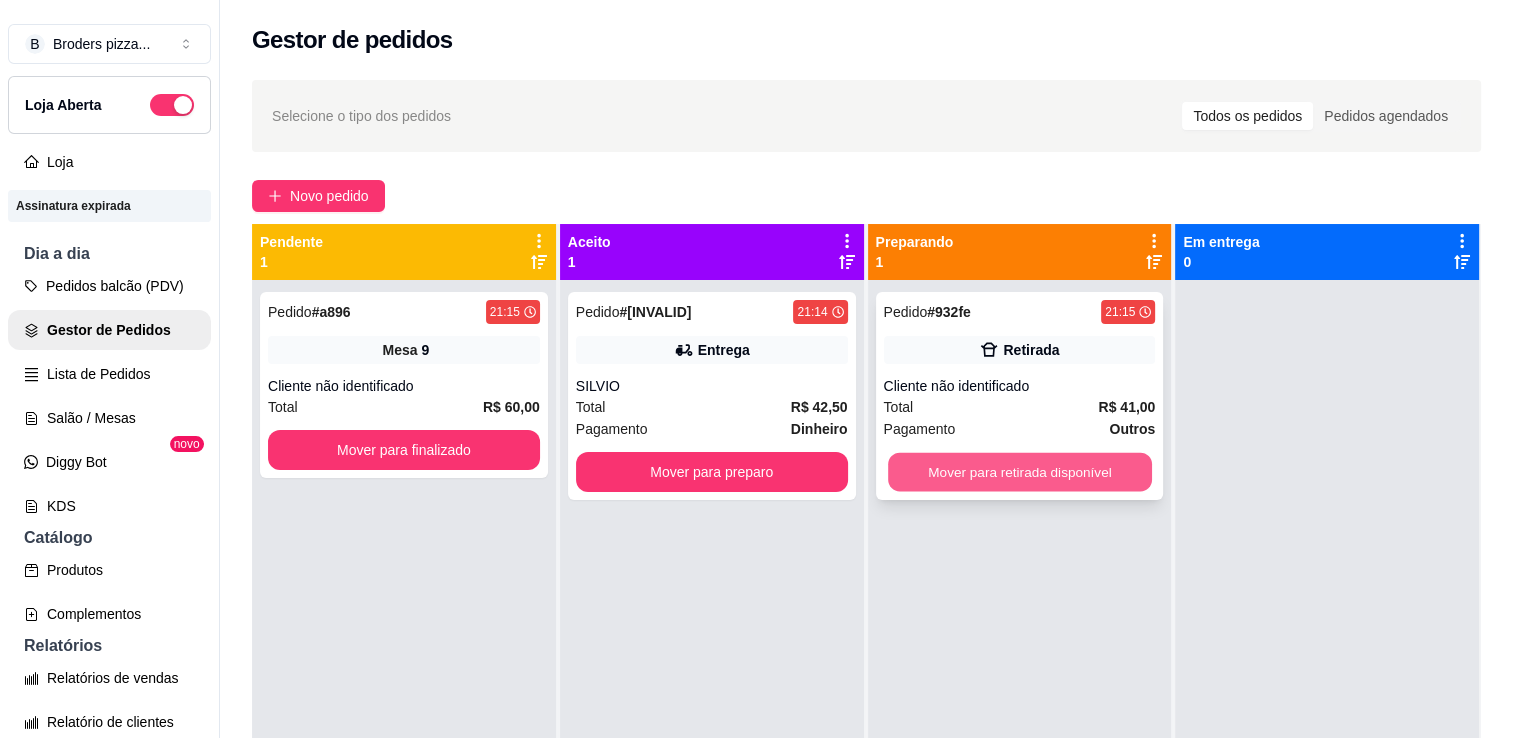 click on "Mover para retirada disponível" at bounding box center [1020, 472] 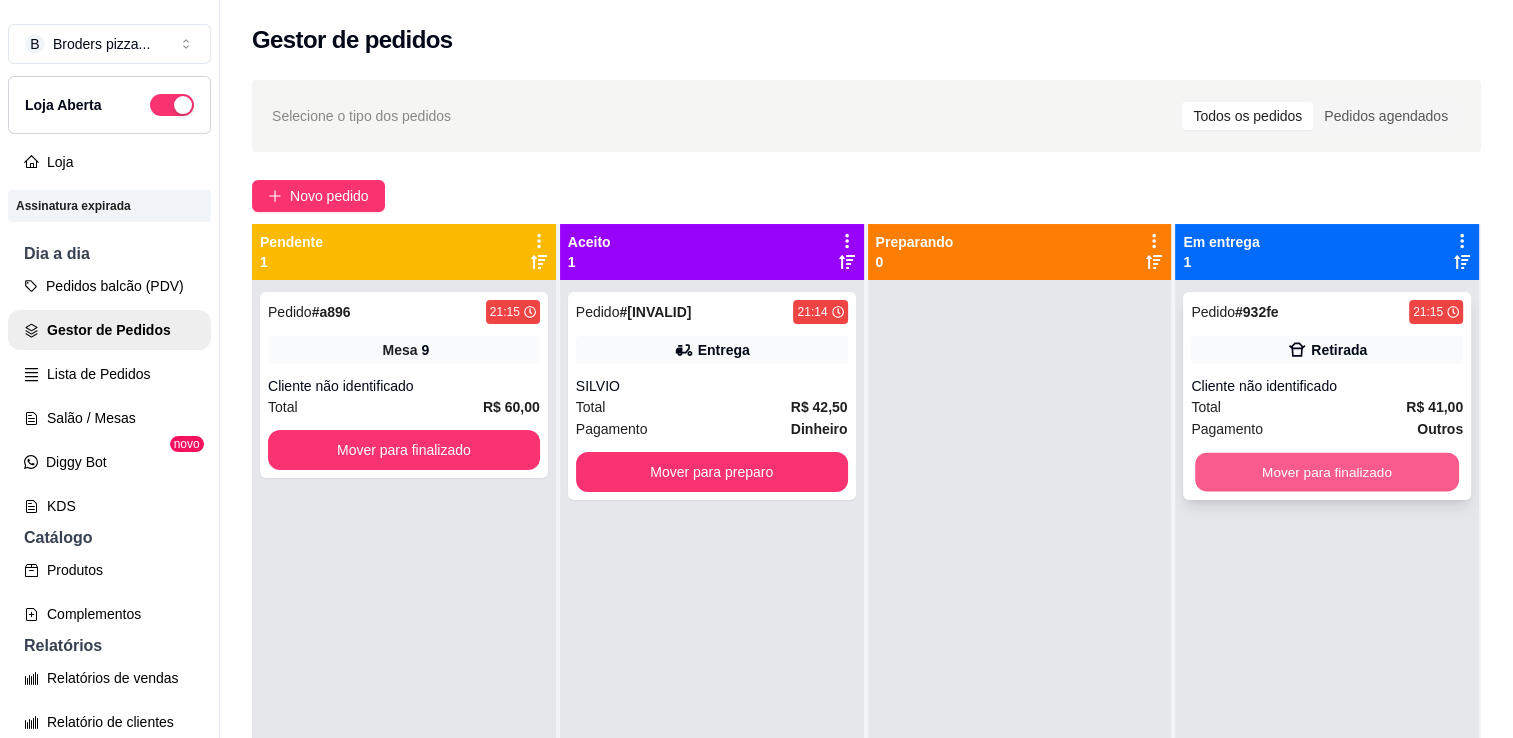 click on "Mover para finalizado" at bounding box center [1327, 472] 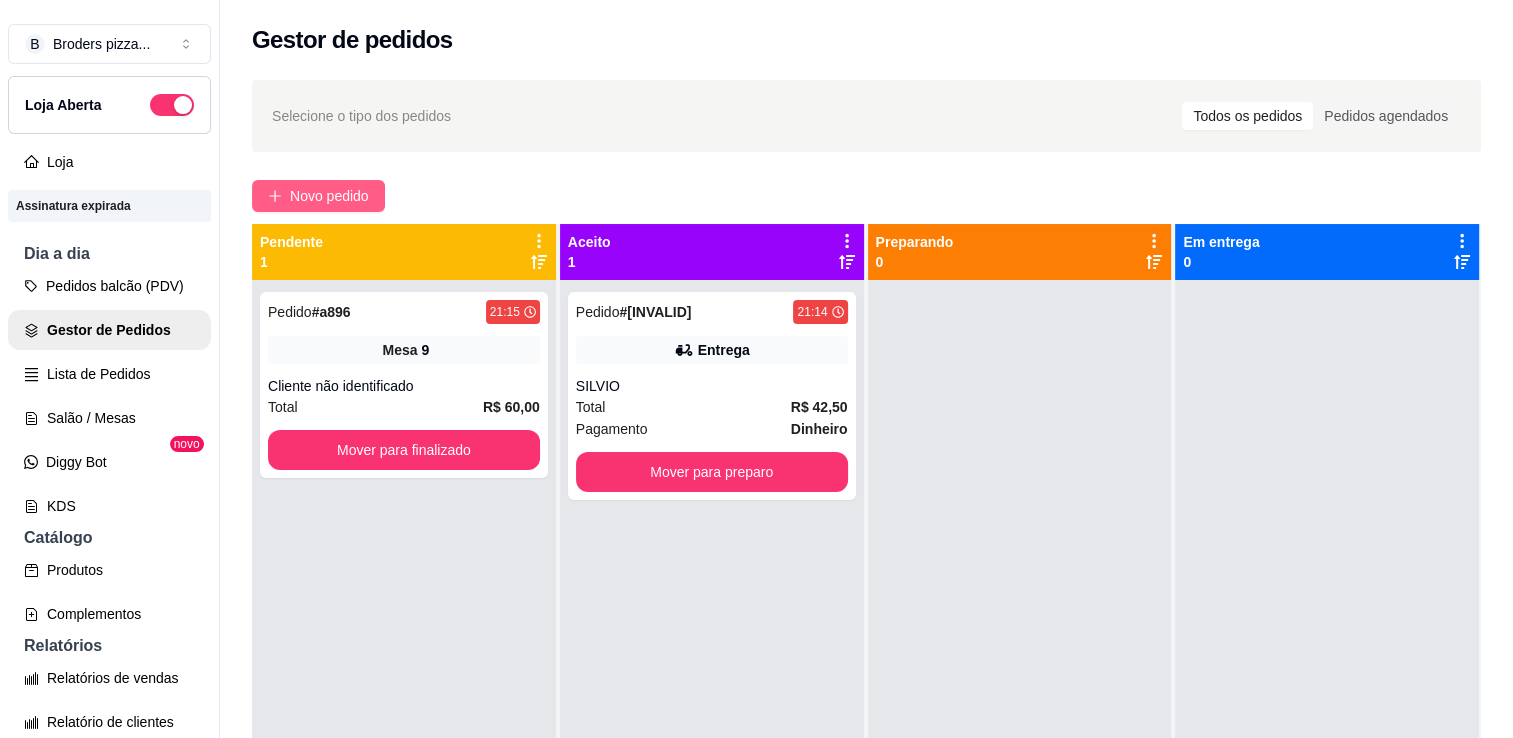 click on "Novo pedido" at bounding box center [329, 196] 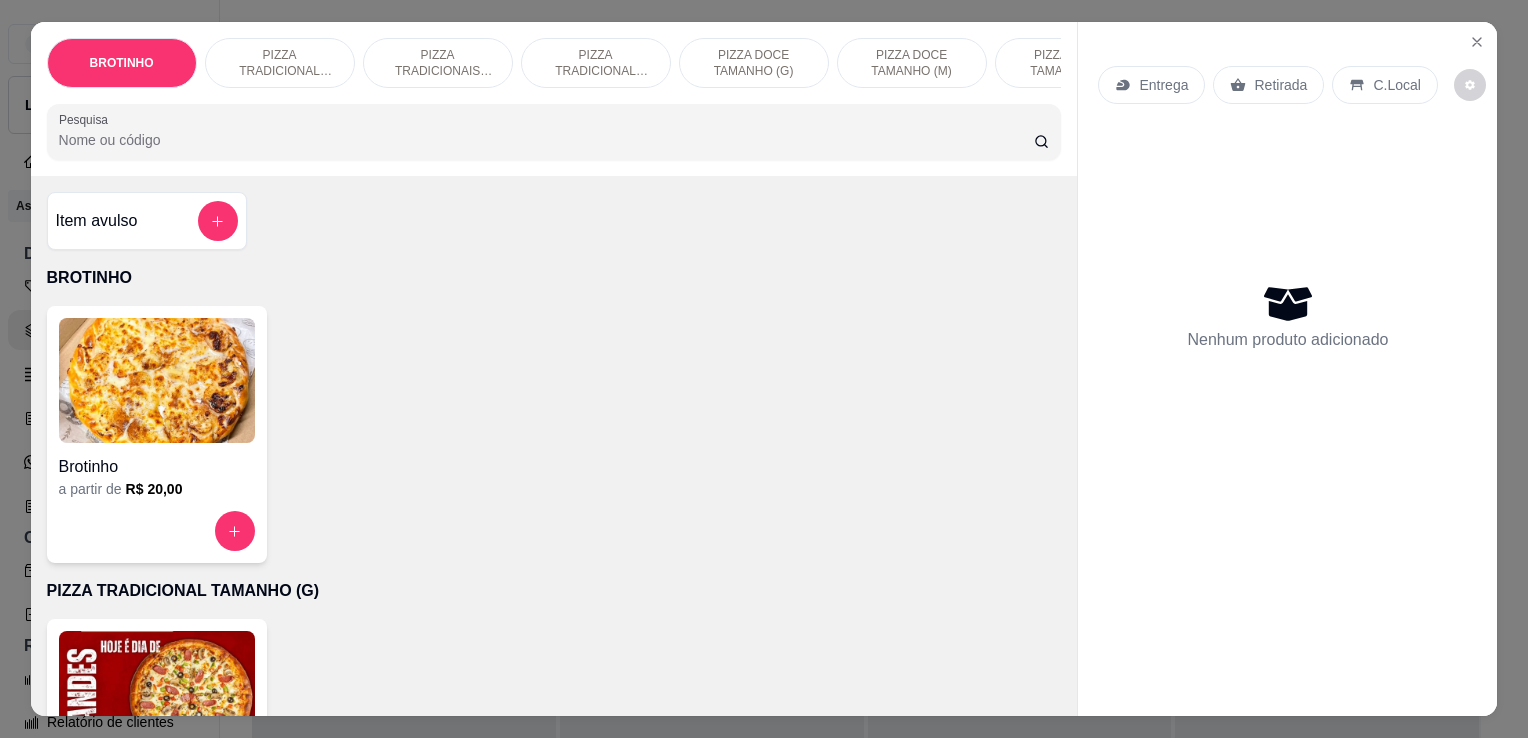 click on "PIZZA TRADICIONAIS TAMANHO (M)" at bounding box center (438, 63) 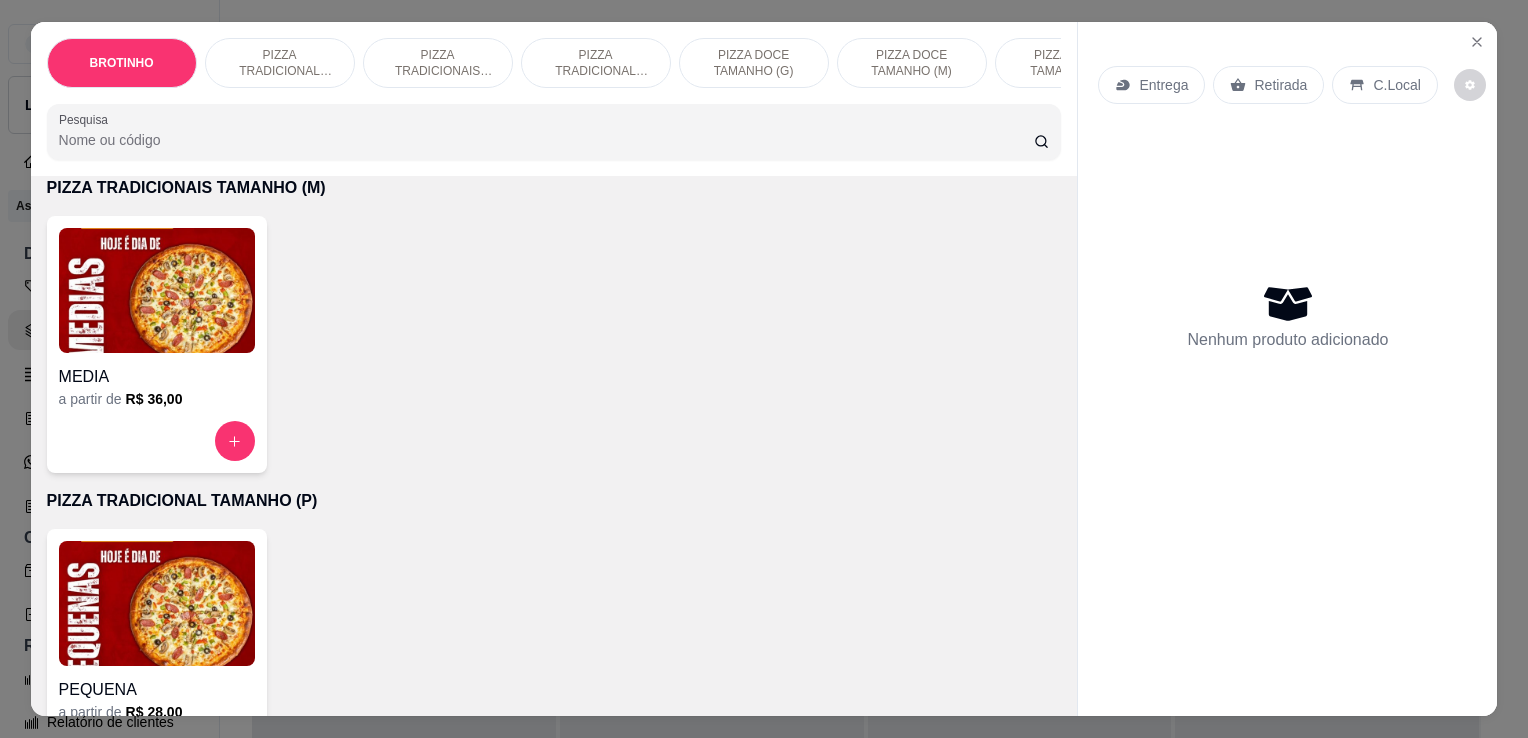 scroll, scrollTop: 49, scrollLeft: 0, axis: vertical 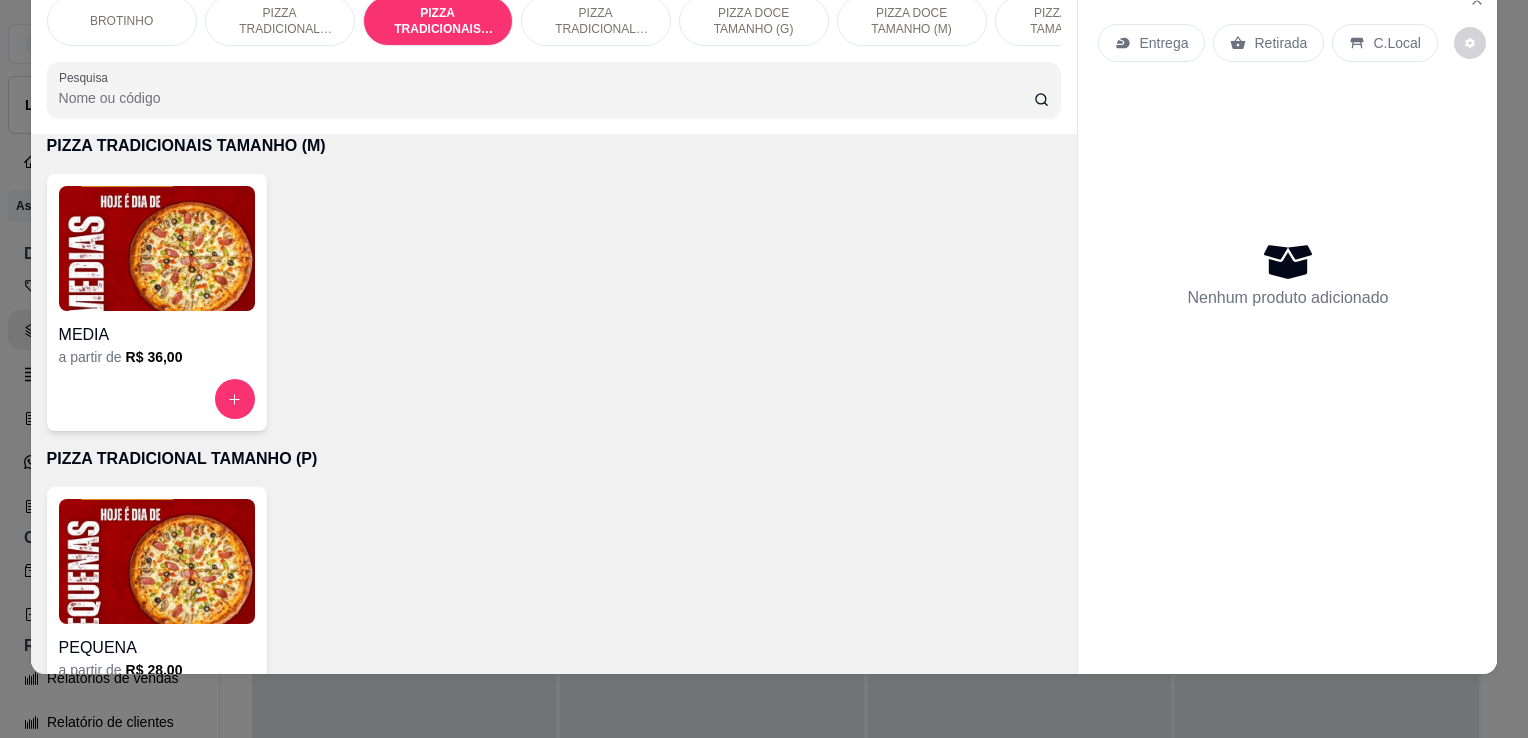click at bounding box center (157, 248) 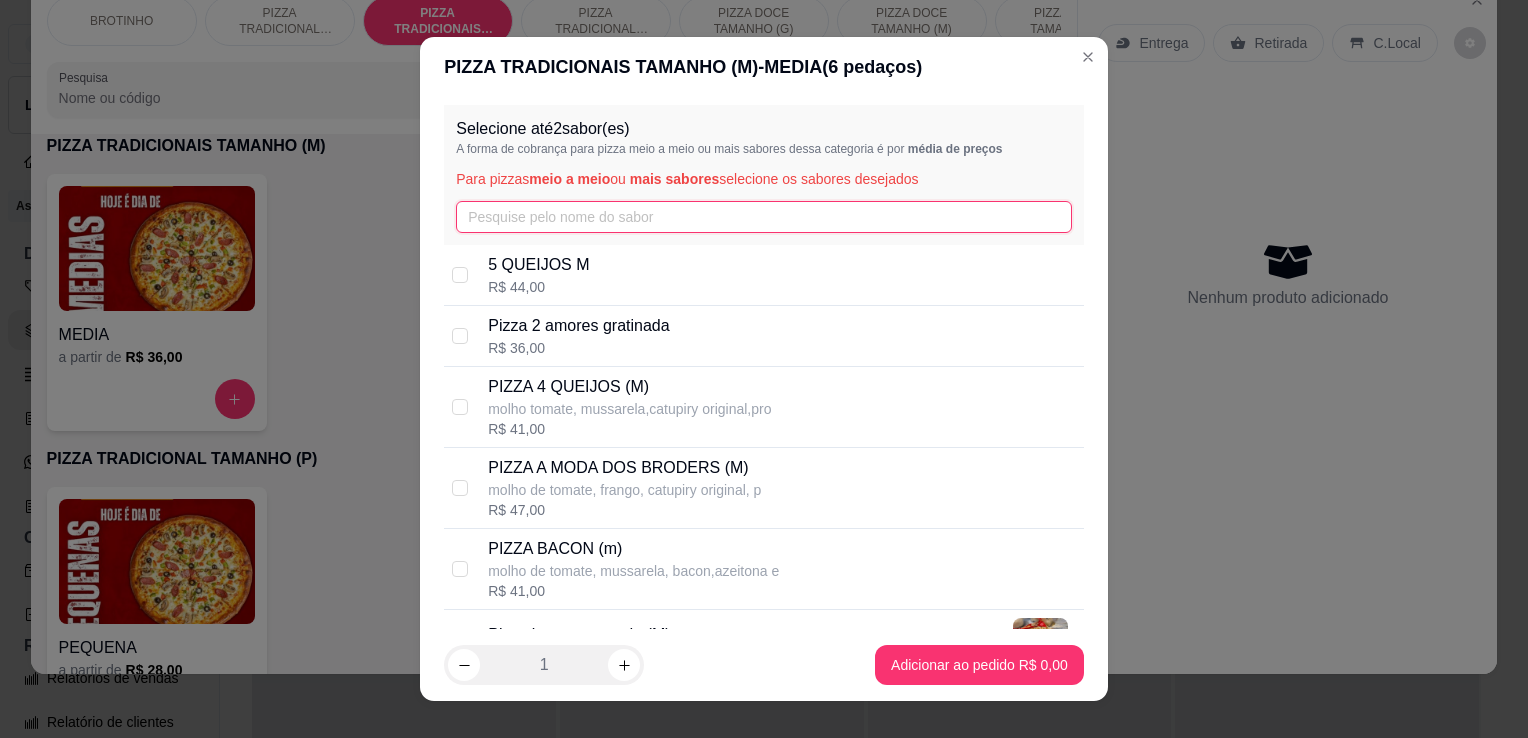 click at bounding box center (764, 217) 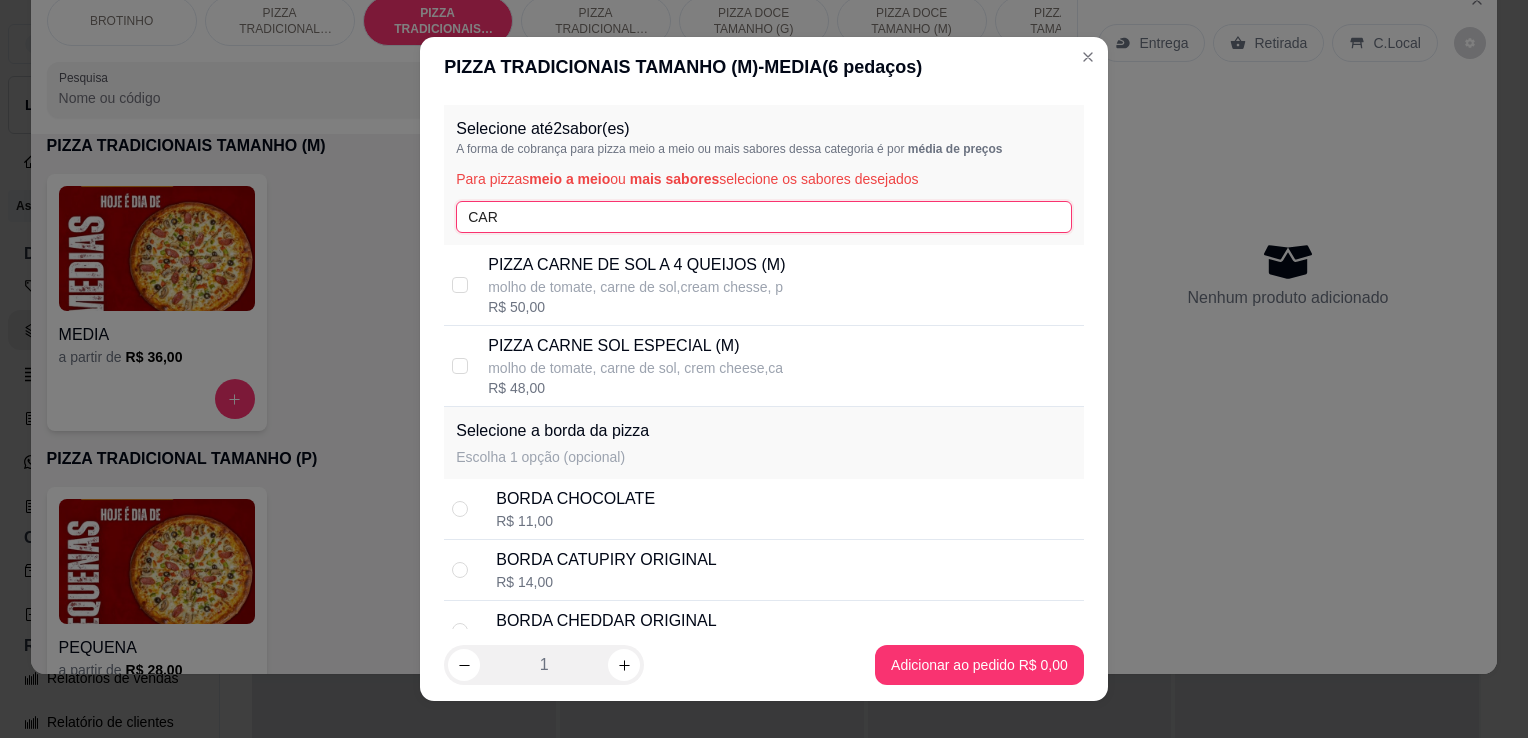 type on "CAR" 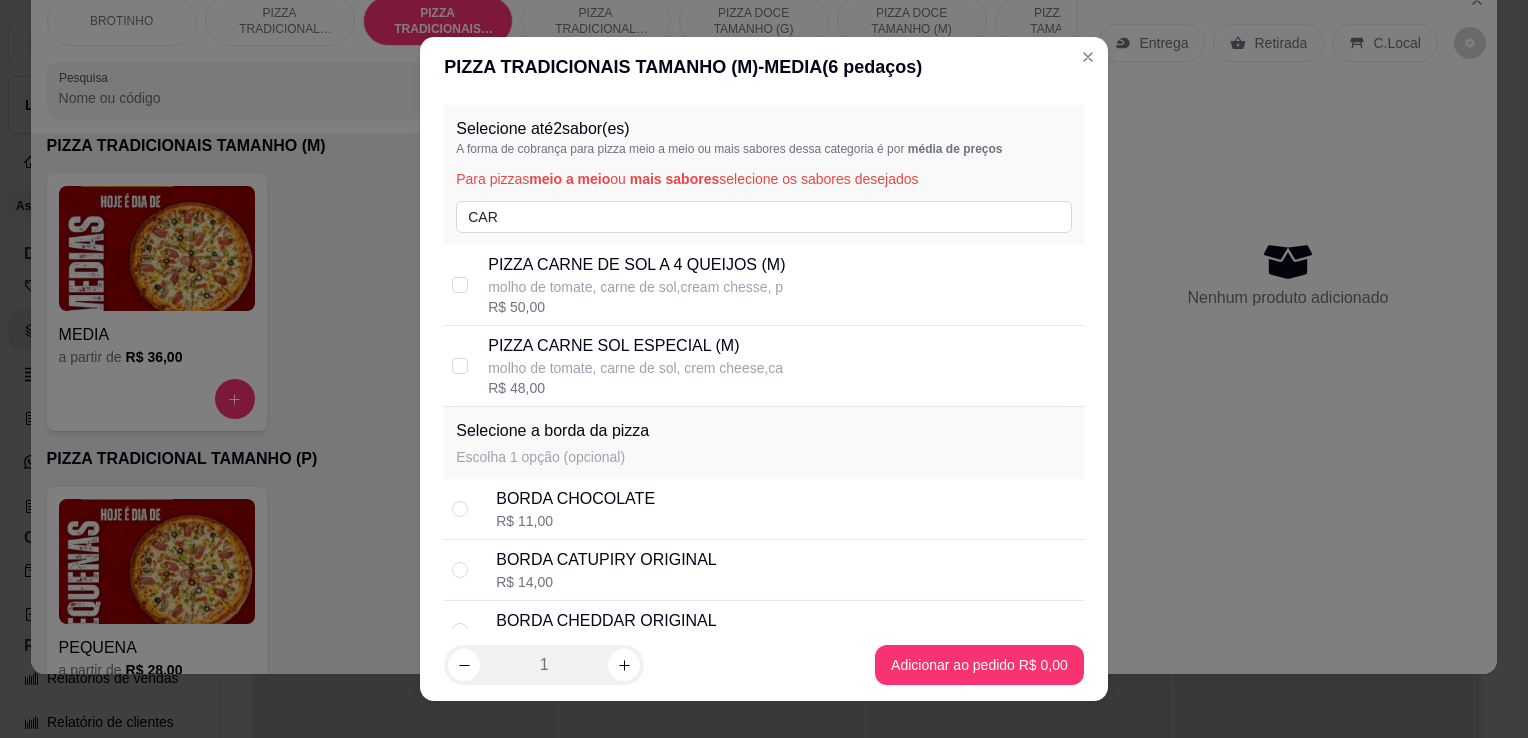 click on "PIZZA CARNE SOL ESPECIAL (M) molho de tomate, carne de sol, crem cheese,ca R$ 48,00" at bounding box center [764, 366] 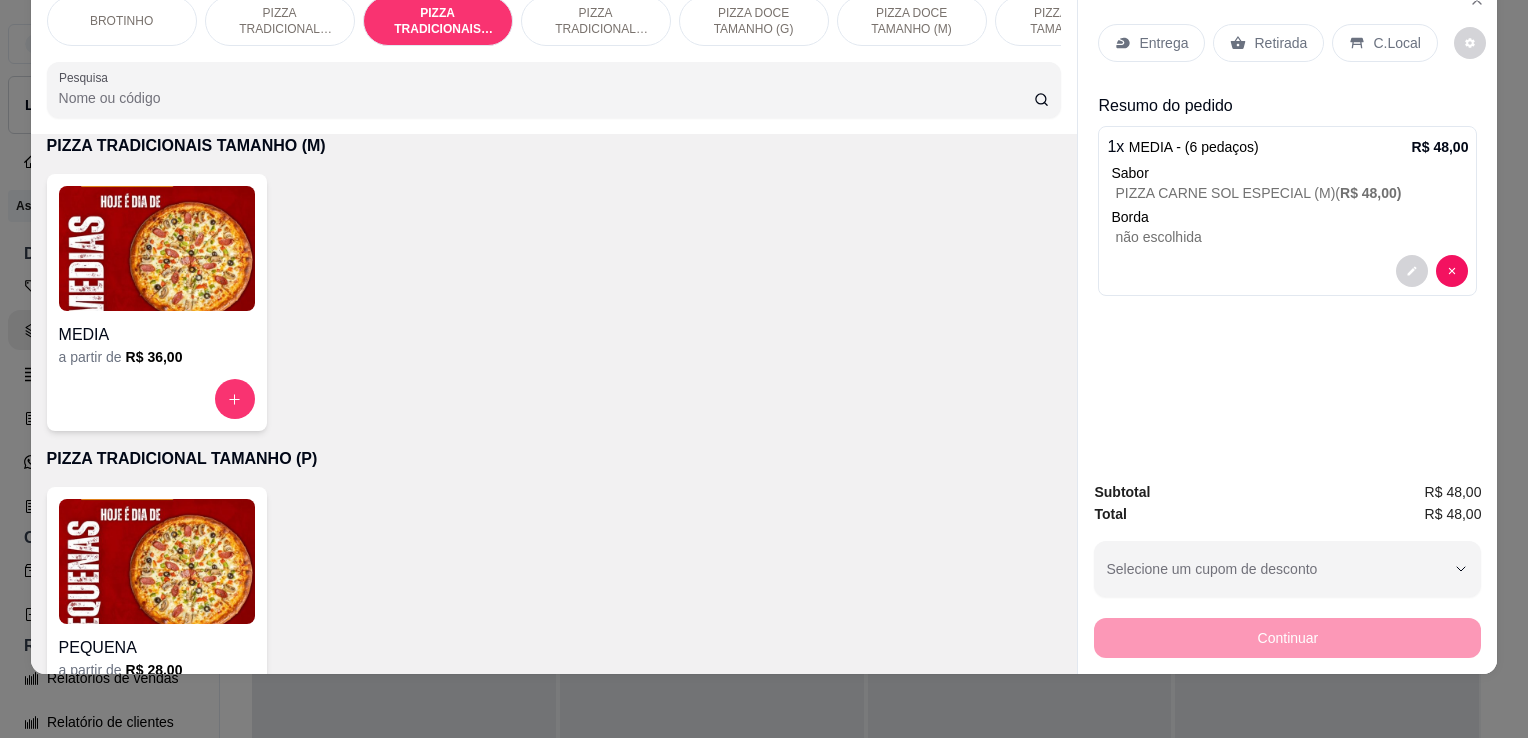 click on "Entrega" at bounding box center (1163, 43) 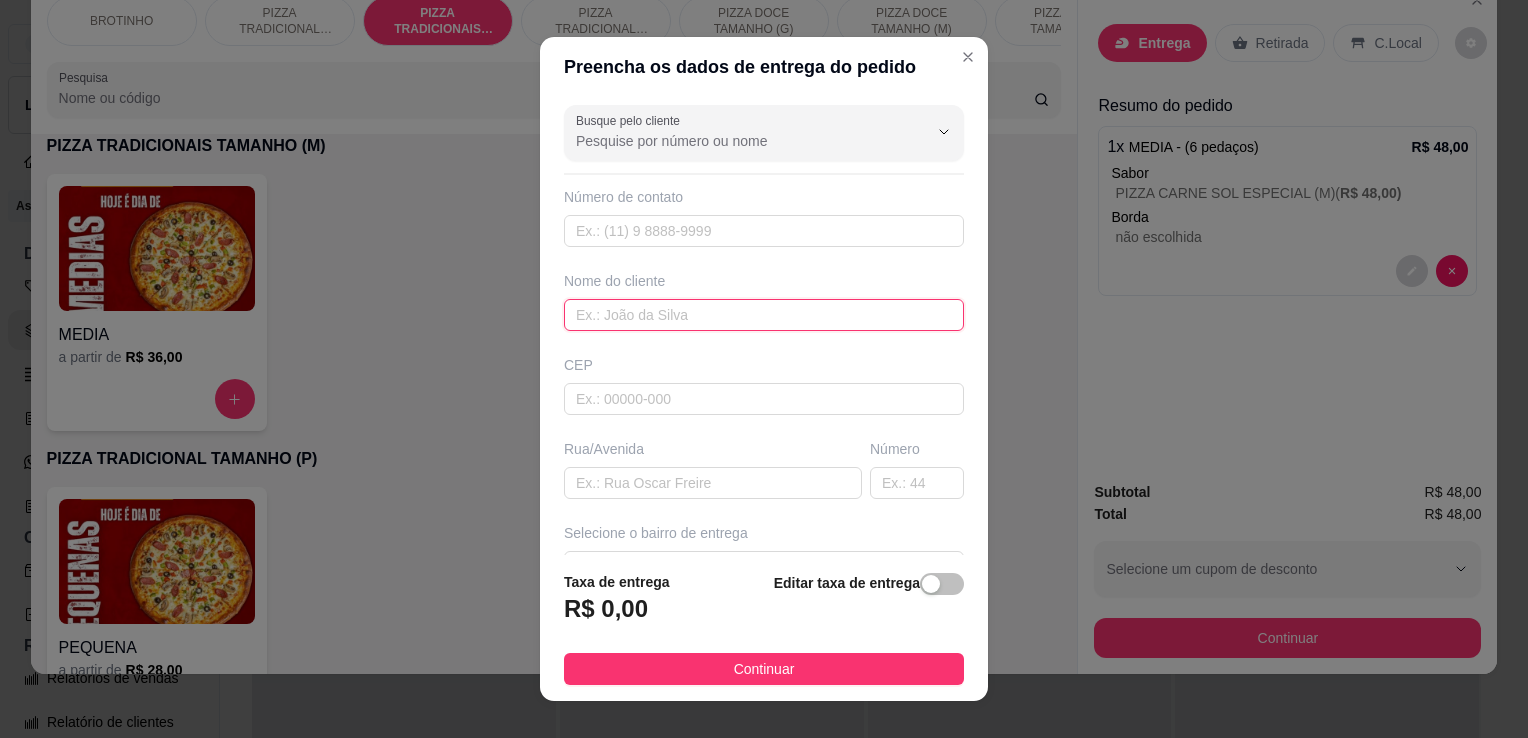 click at bounding box center (764, 315) 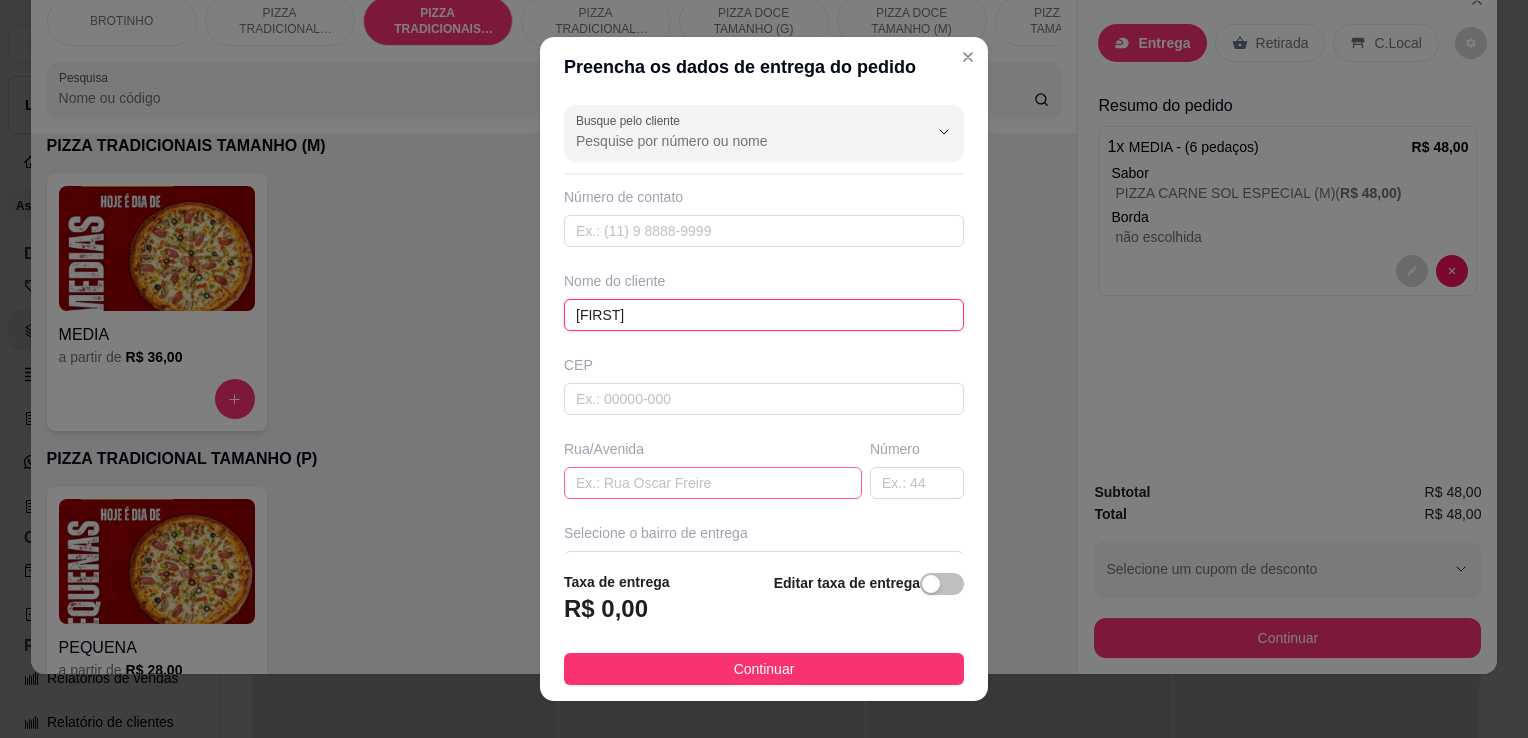 type on "[FIRST]" 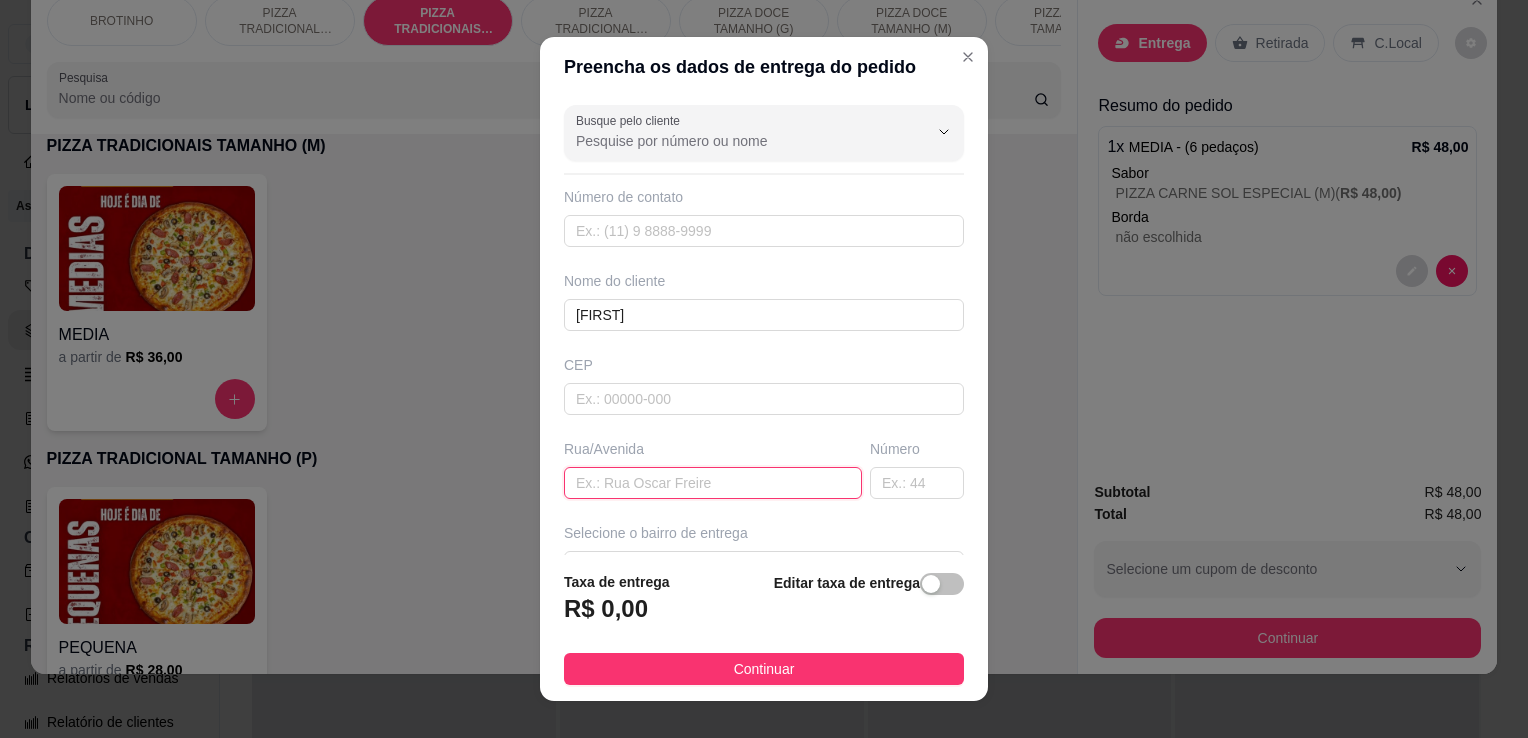 click at bounding box center (713, 483) 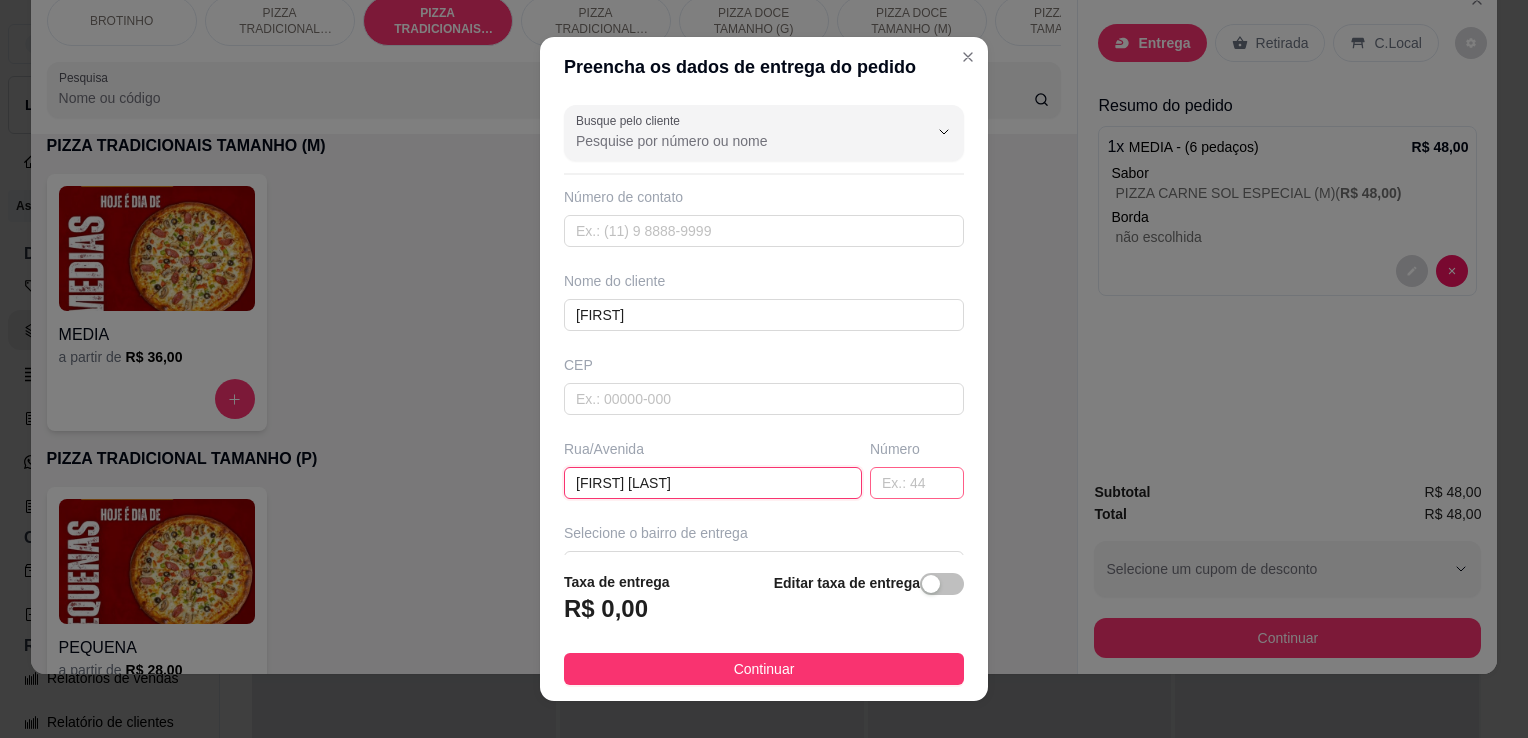 type on "[FIRST] [LAST]" 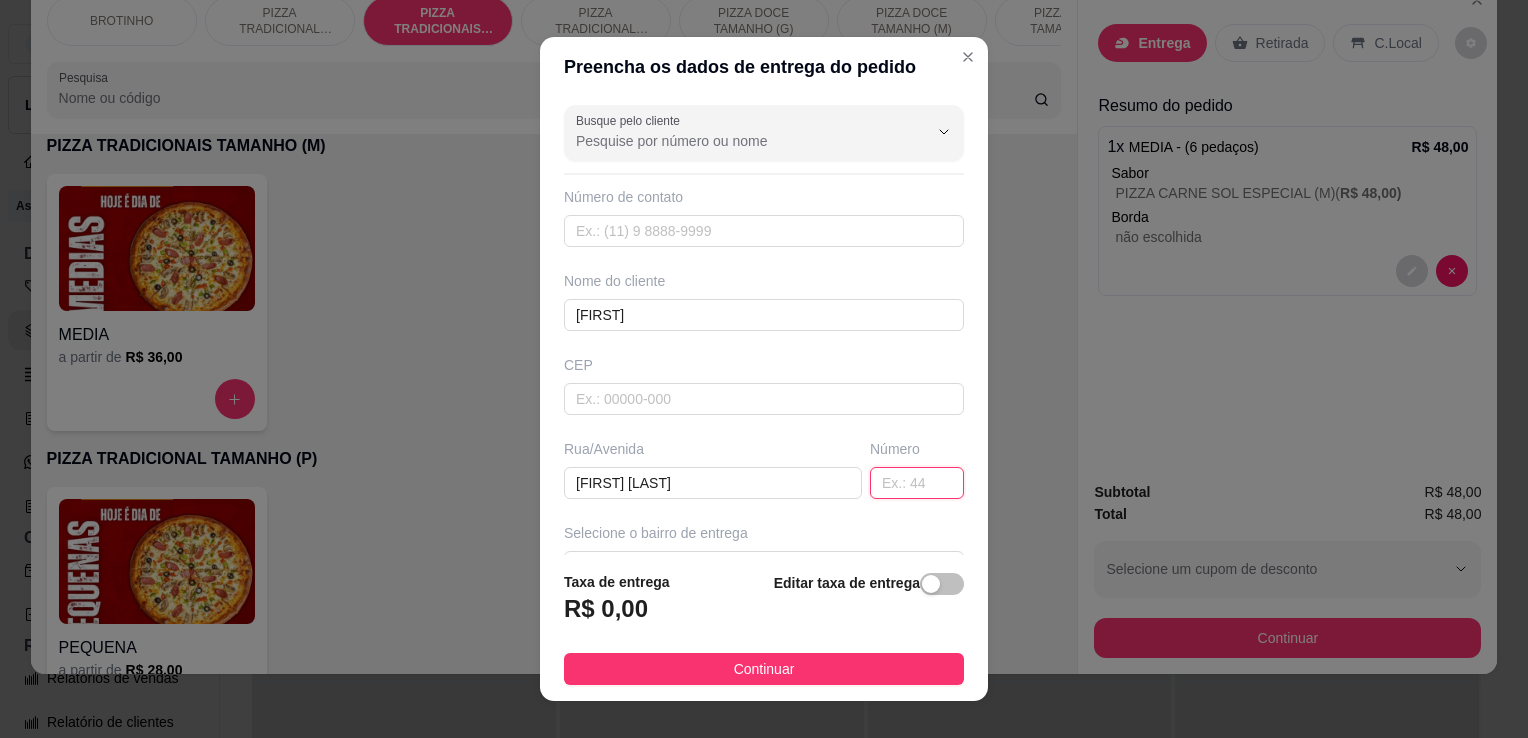 click at bounding box center [917, 483] 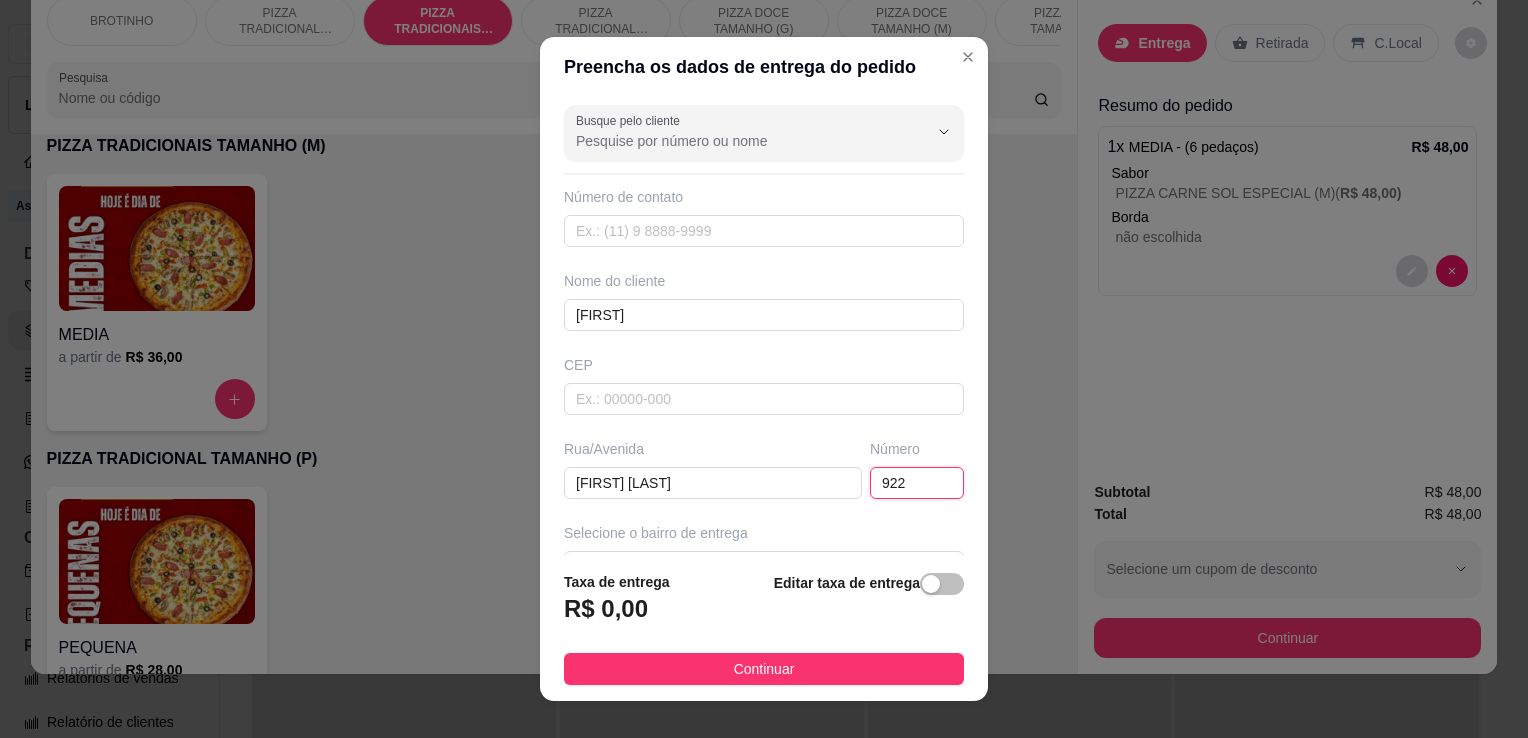 type on "922" 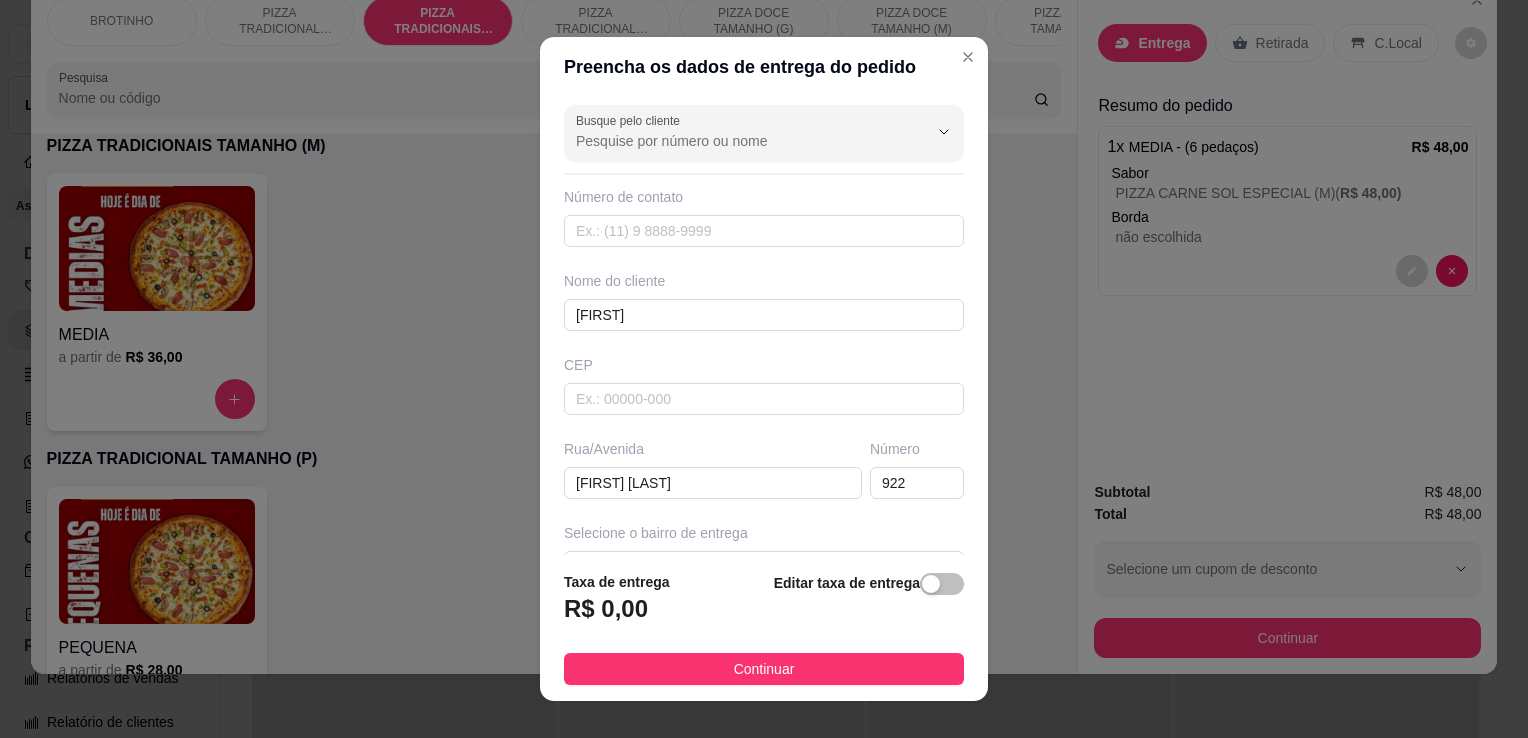 scroll, scrollTop: 178, scrollLeft: 0, axis: vertical 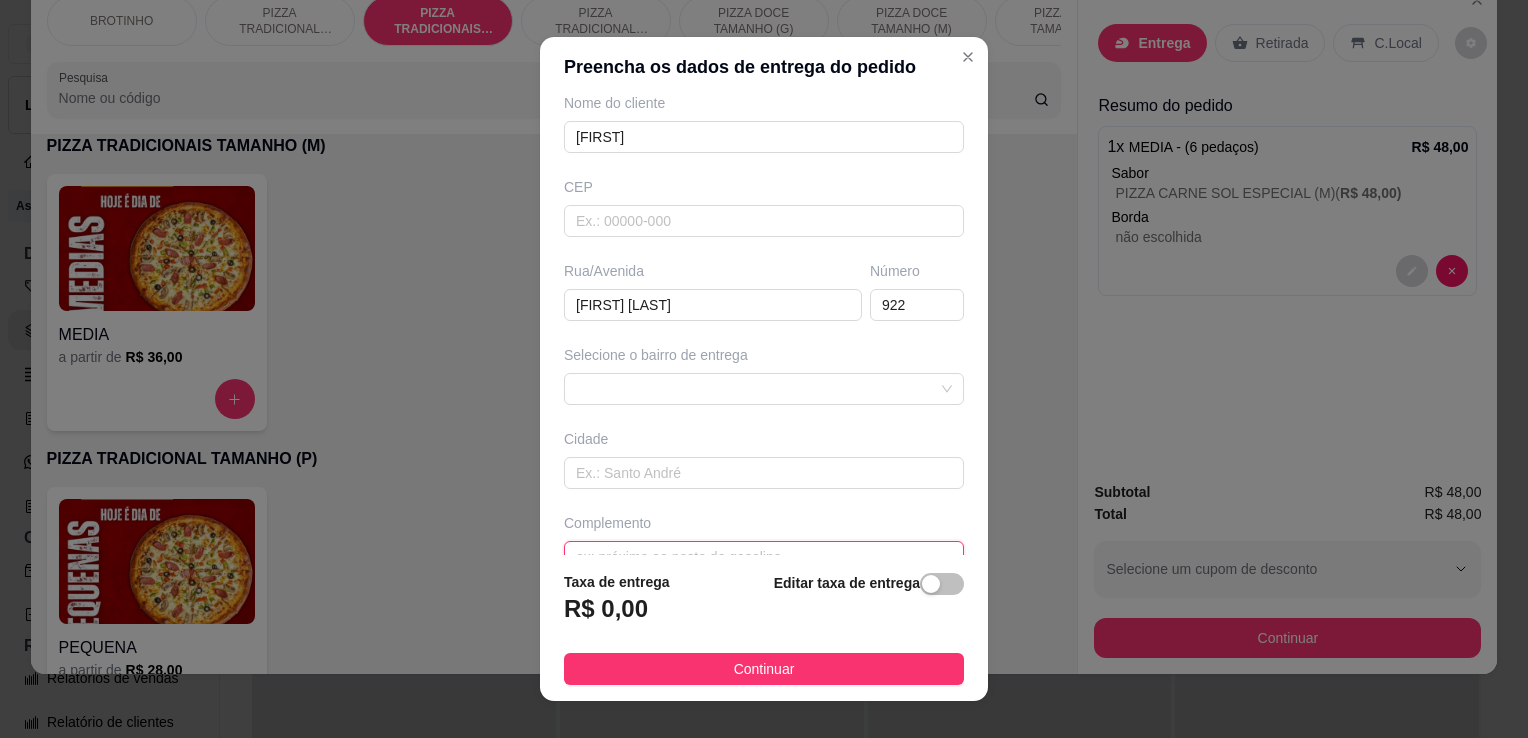 click at bounding box center (764, 557) 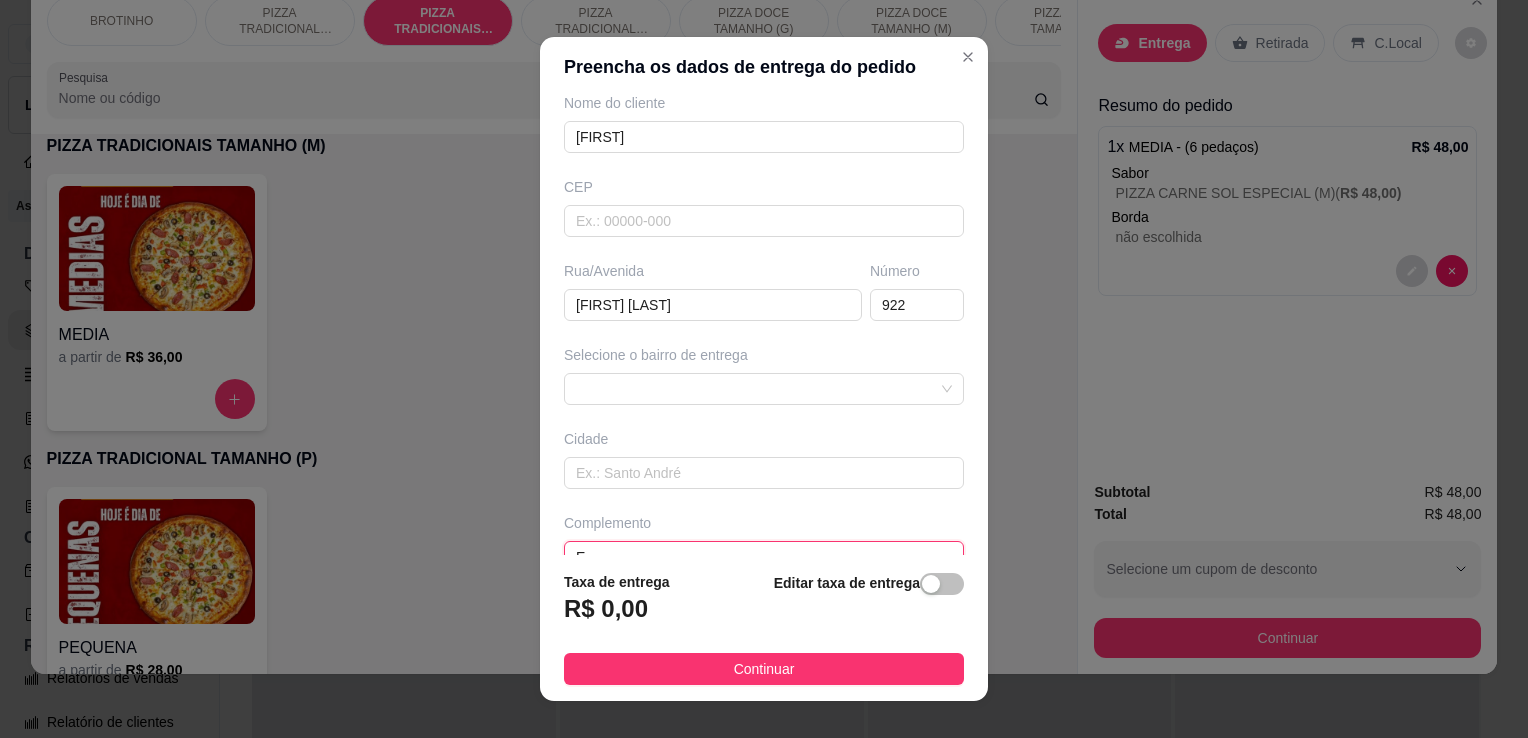 scroll, scrollTop: 186, scrollLeft: 0, axis: vertical 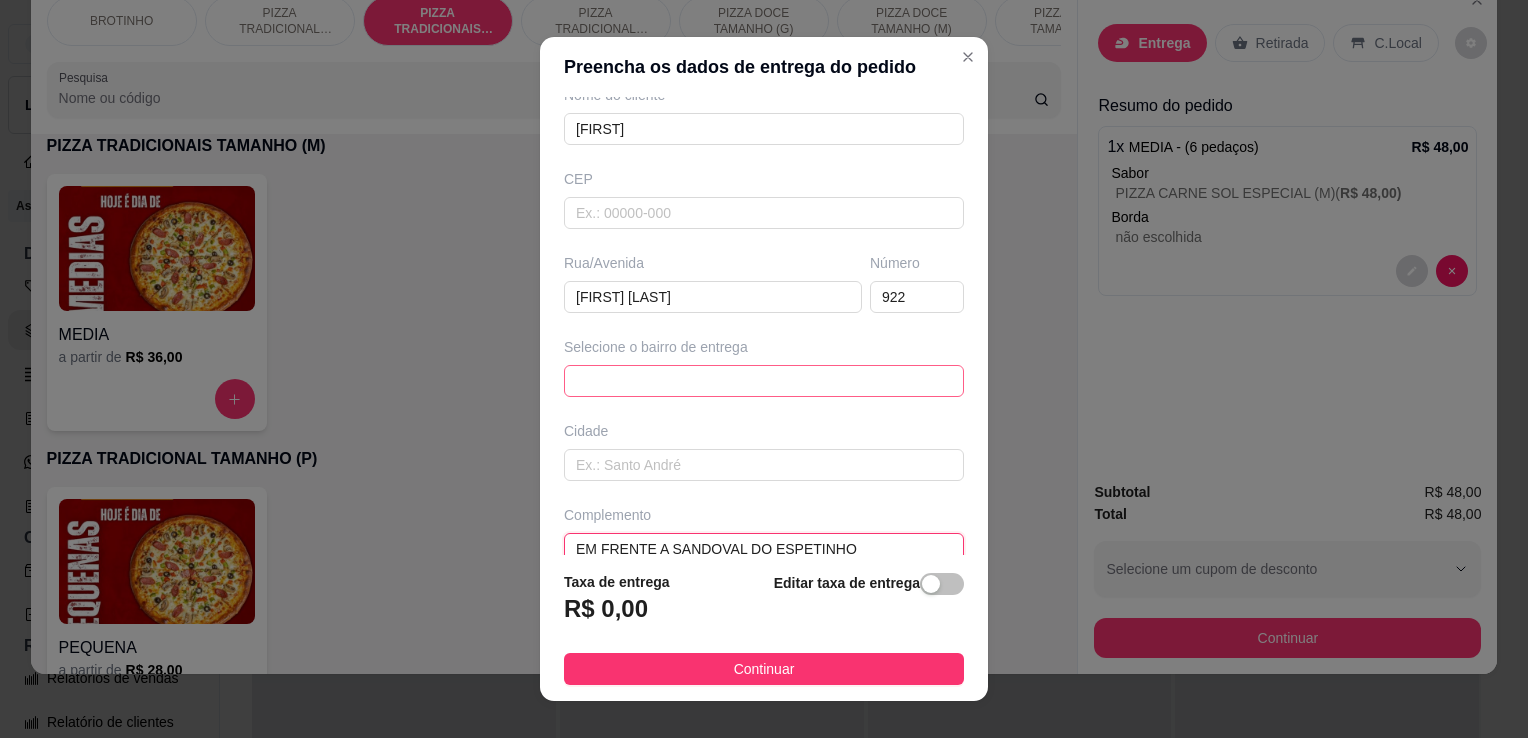click at bounding box center [764, 381] 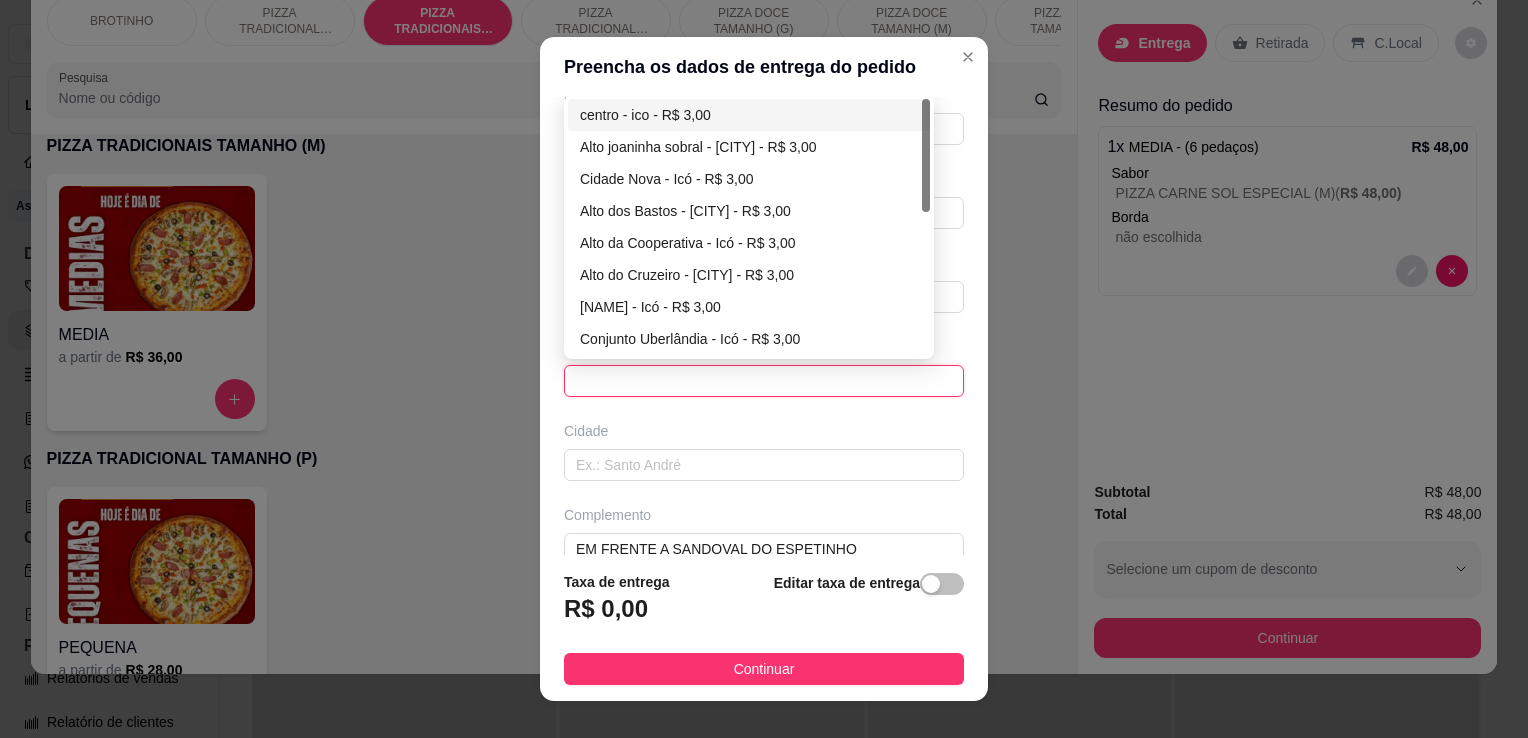click on "centro - ico -  R$ 3,00" at bounding box center [749, 115] 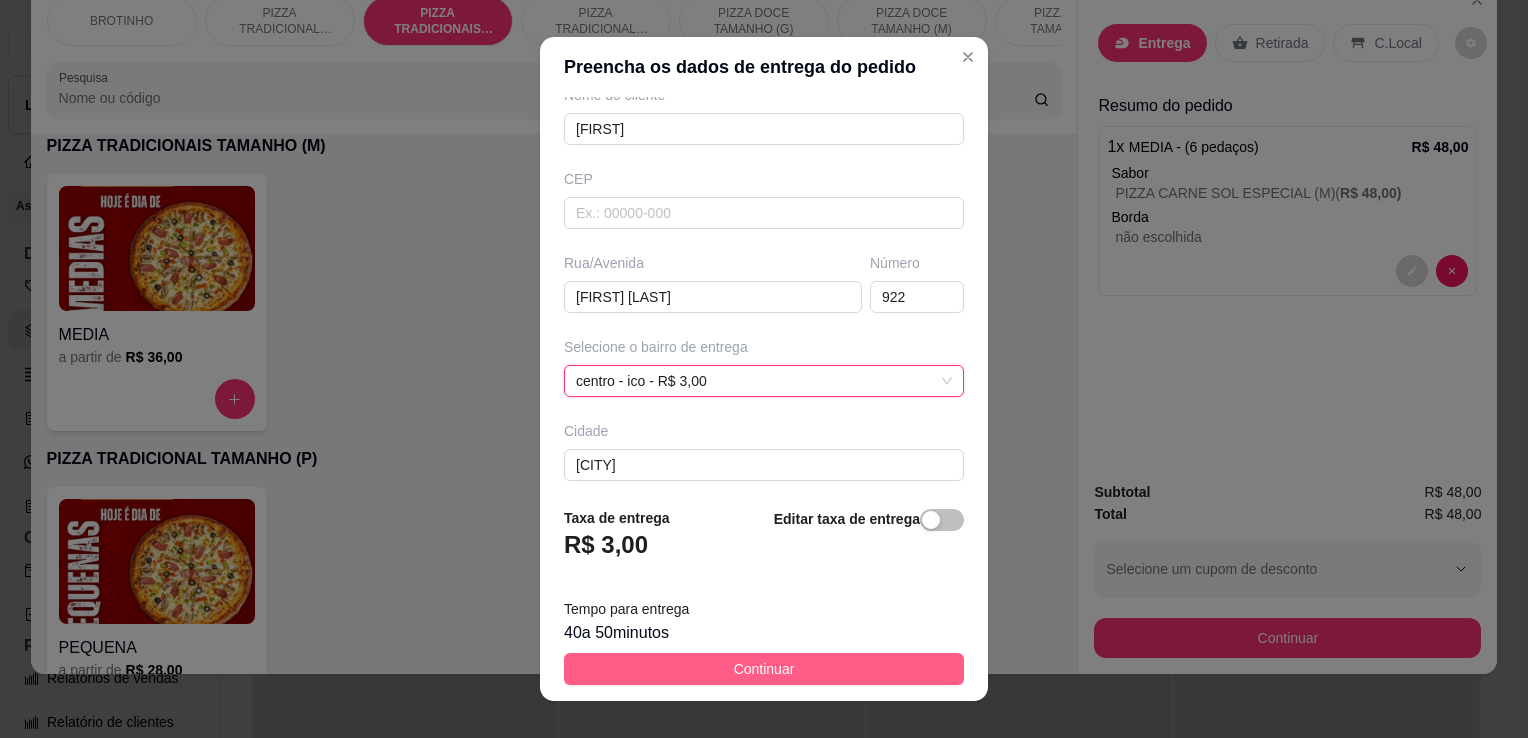 click on "Continuar" at bounding box center [764, 669] 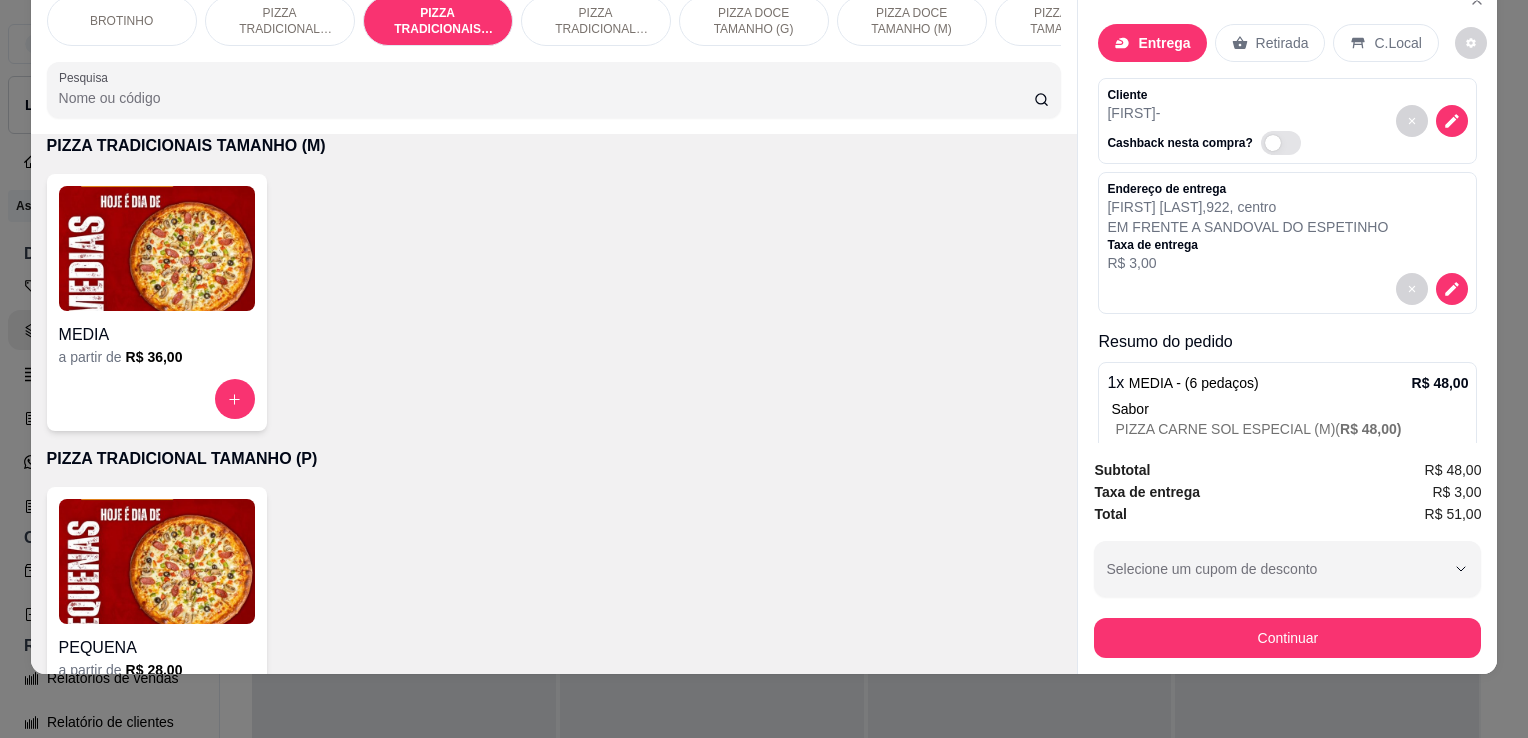 click on "Subtotal R$ 48,00 Taxa de entrega R$ 3,00 Total R$ 51,00 Selecione um cupom de desconto SEXTOU10 Selecione um cupom de desconto Continuar" at bounding box center (1287, 558) 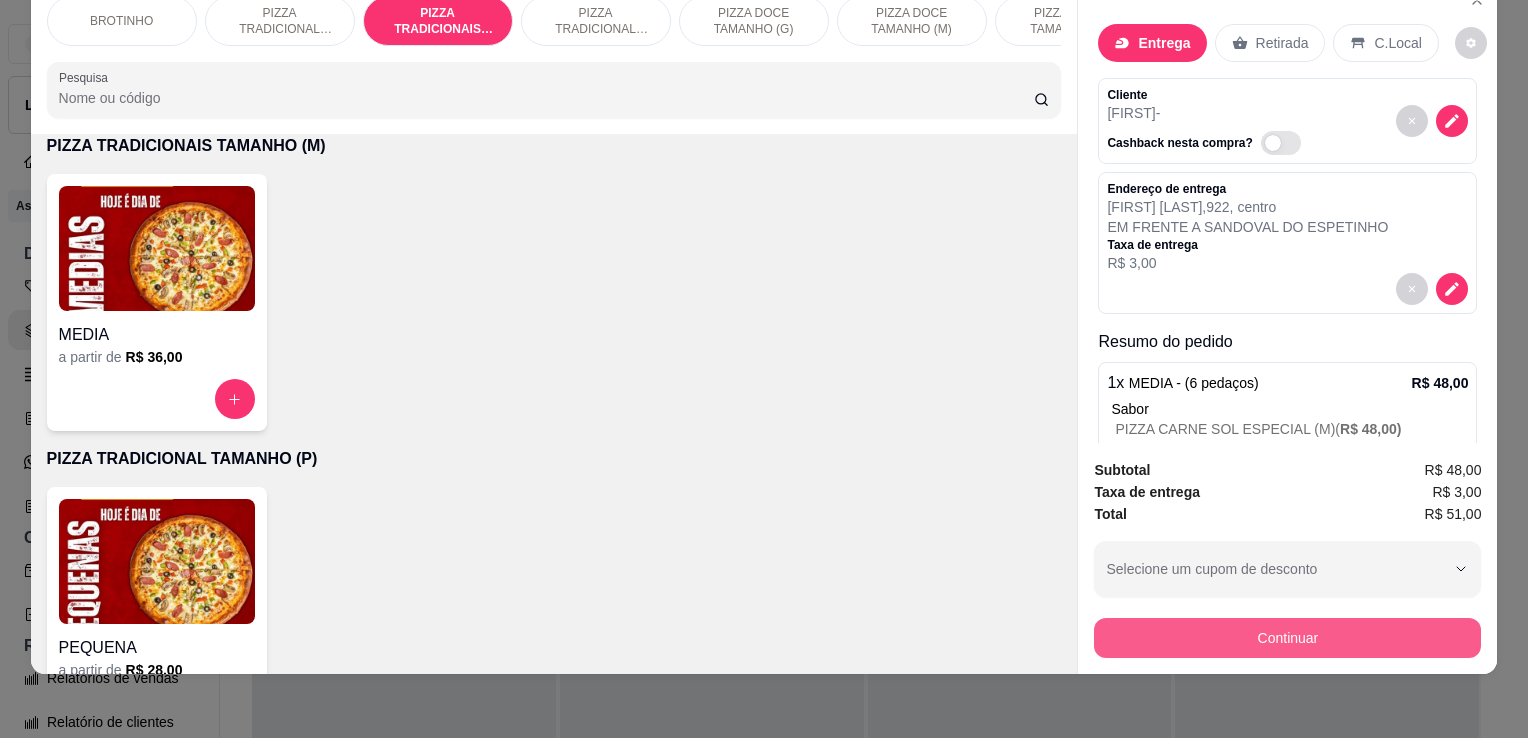 click on "Continuar" at bounding box center (1287, 638) 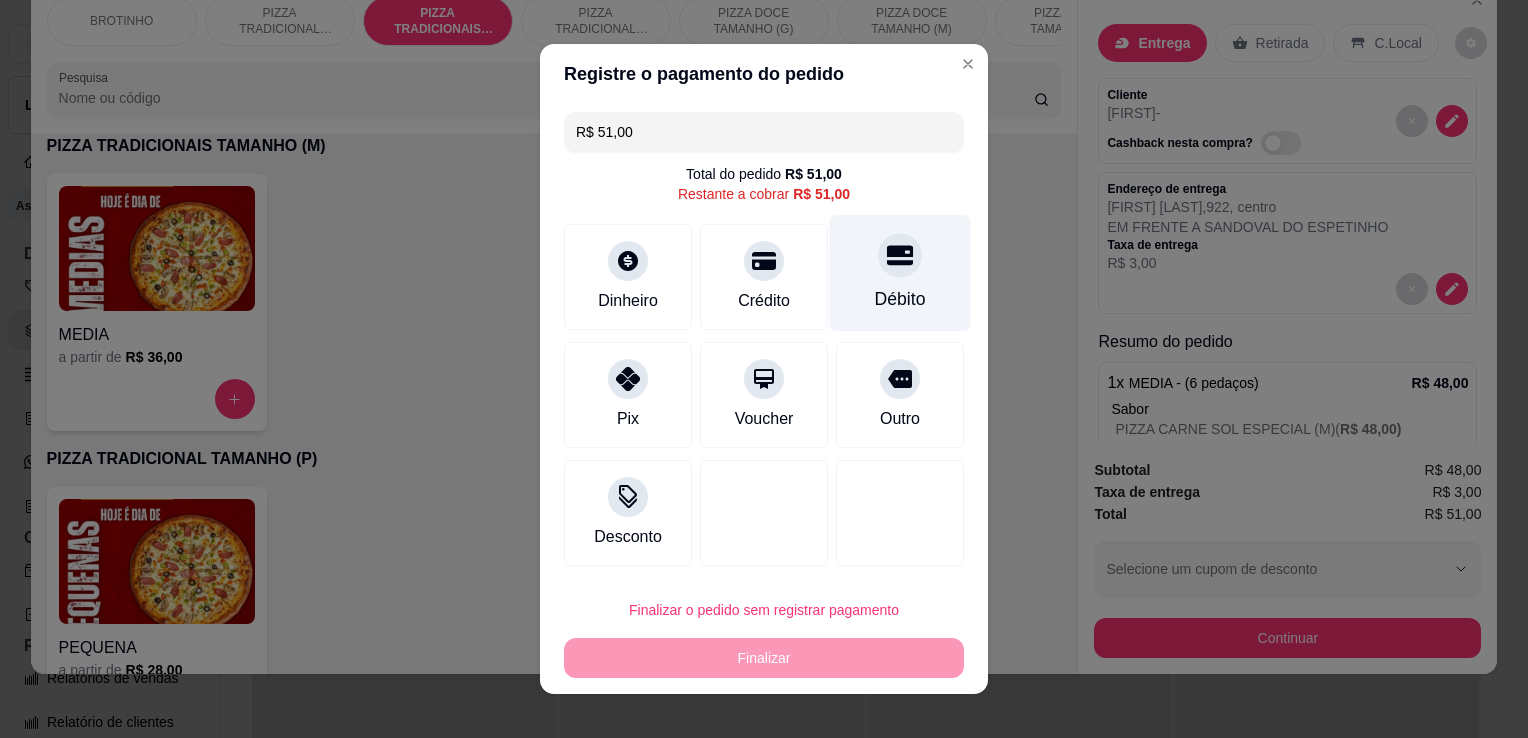 click on "Débito" at bounding box center [900, 299] 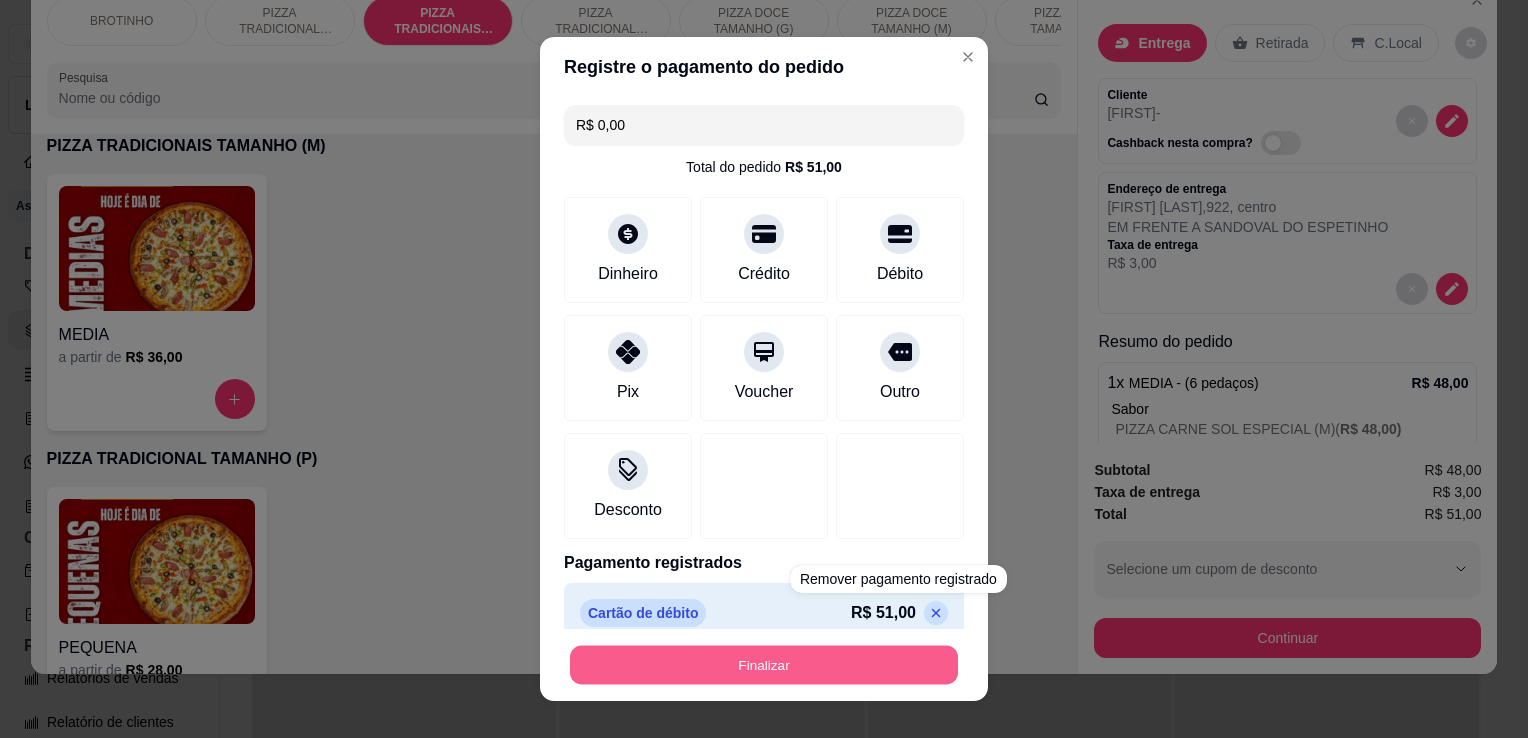 click on "Finalizar" at bounding box center (764, 665) 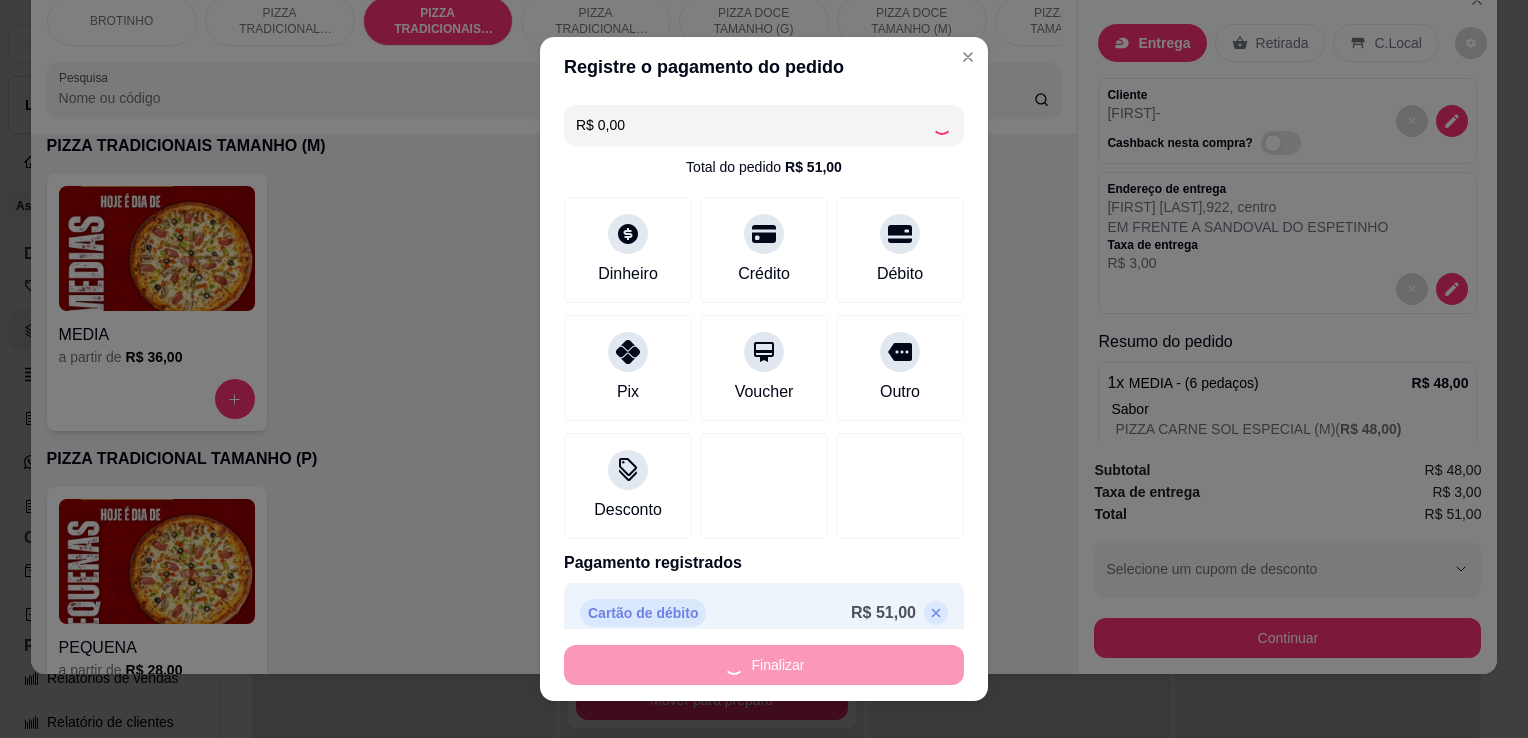 type on "-R$ 51,00" 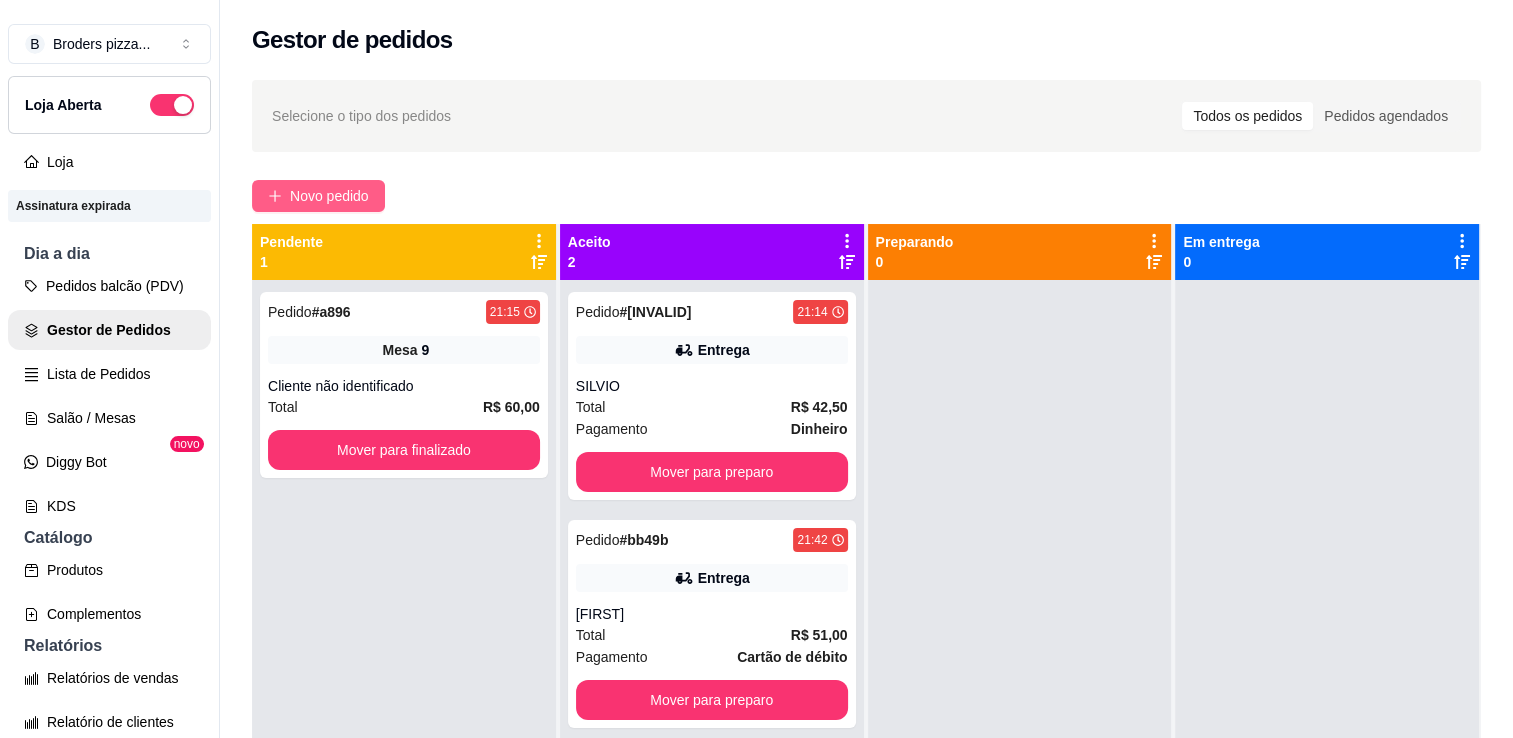 click on "Novo pedido" at bounding box center [329, 196] 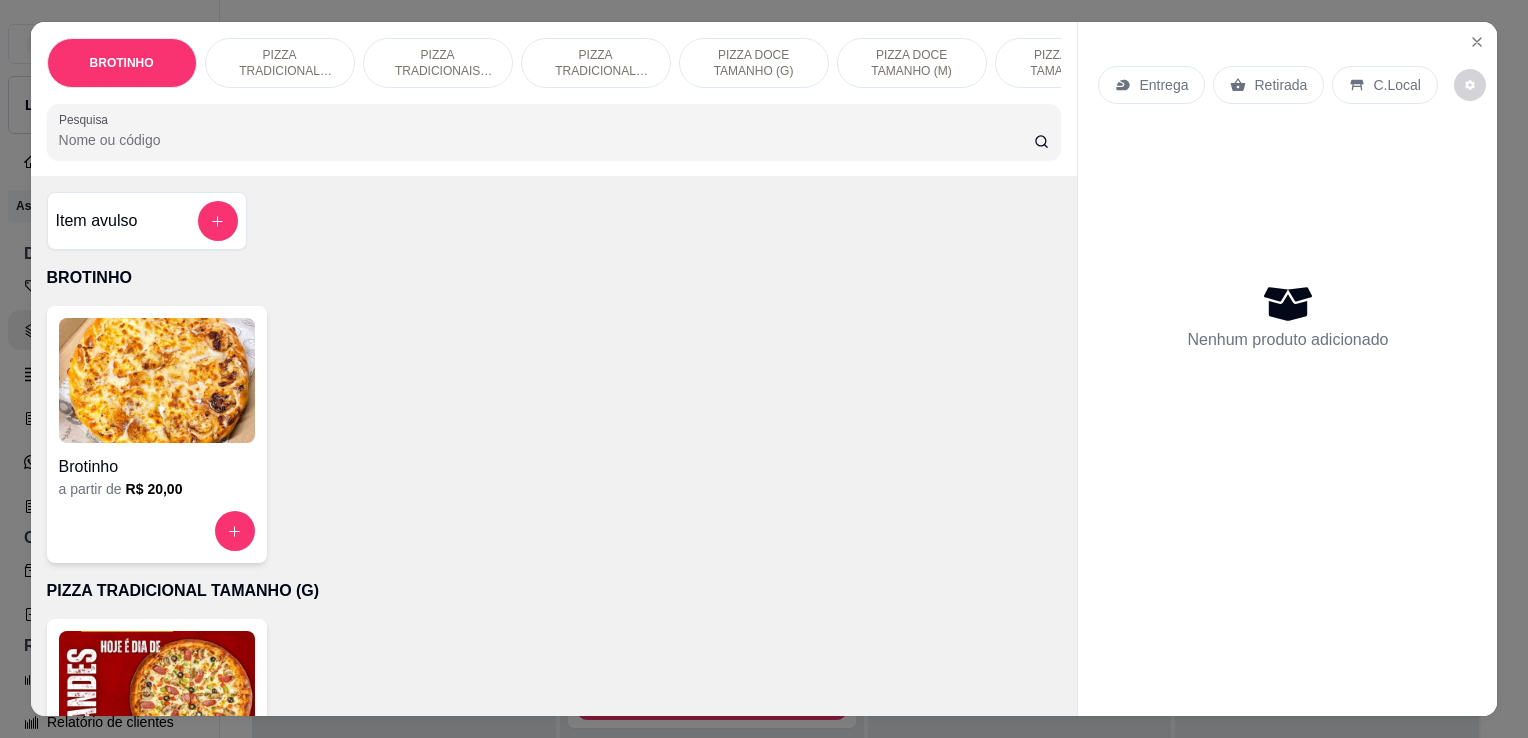 click on "PIZZA TRADICIONAL TAMANHO (G)" at bounding box center (280, 63) 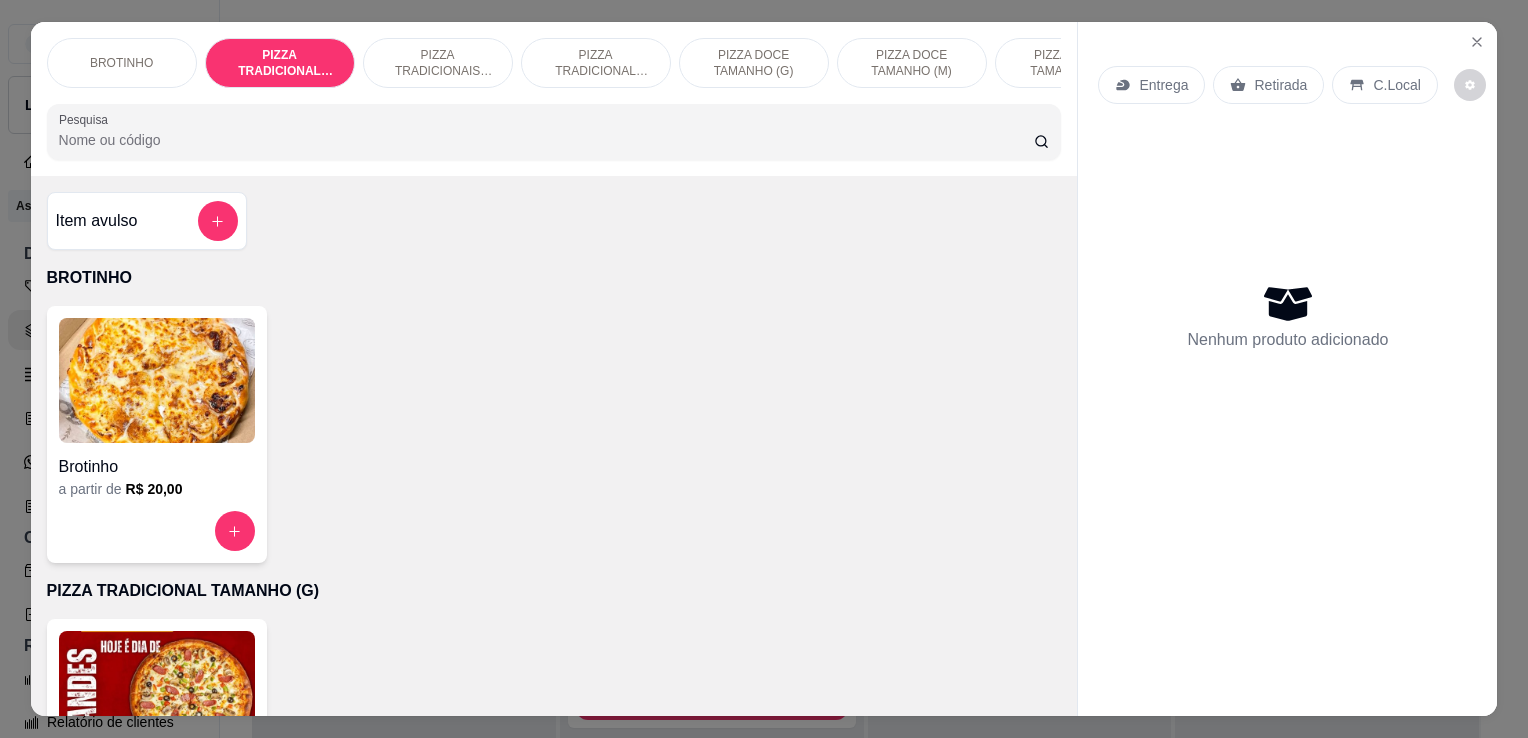 scroll, scrollTop: 402, scrollLeft: 0, axis: vertical 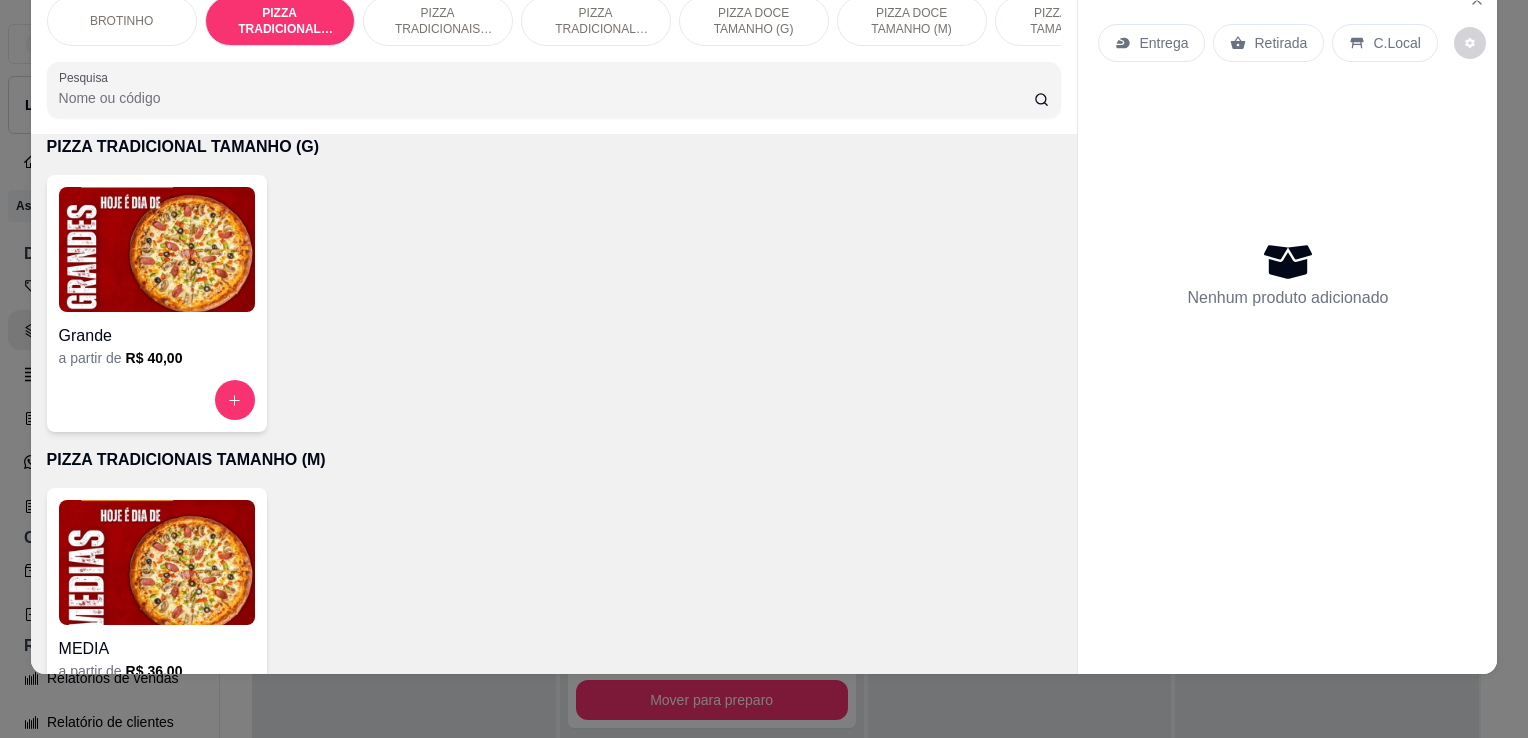 click at bounding box center (157, 249) 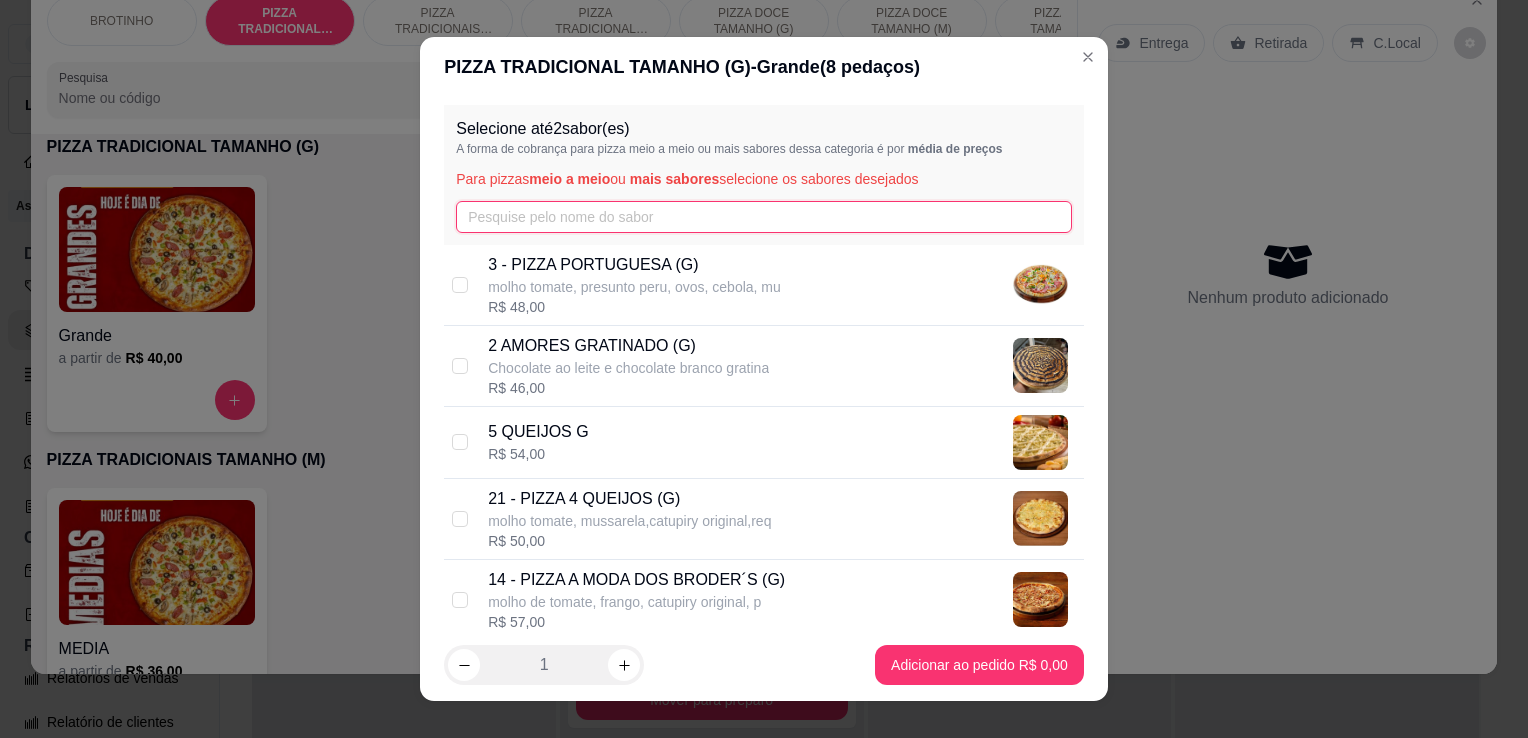 click at bounding box center (764, 217) 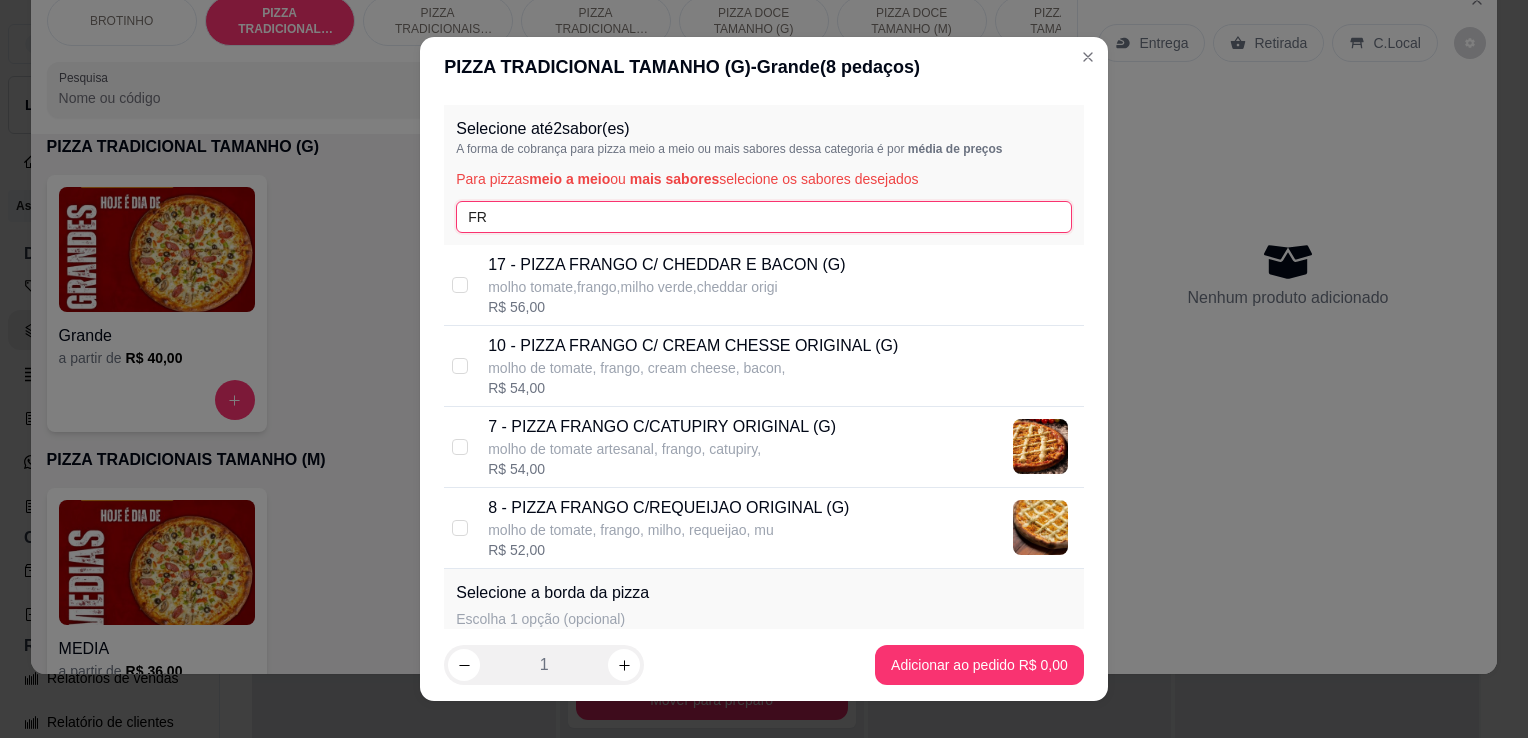 type on "FR" 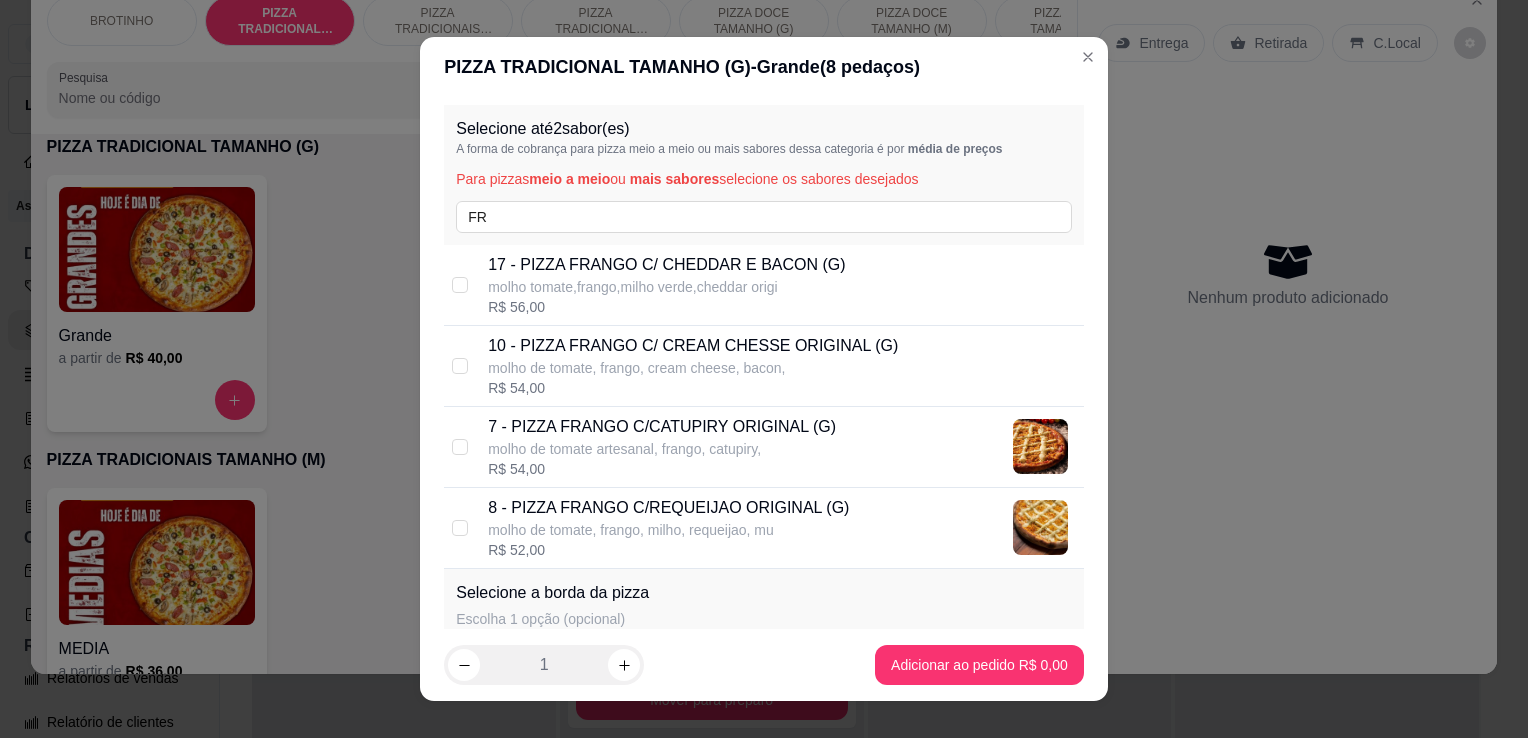 click on "molho de tomate artesanal, frango, catupiry," at bounding box center (662, 449) 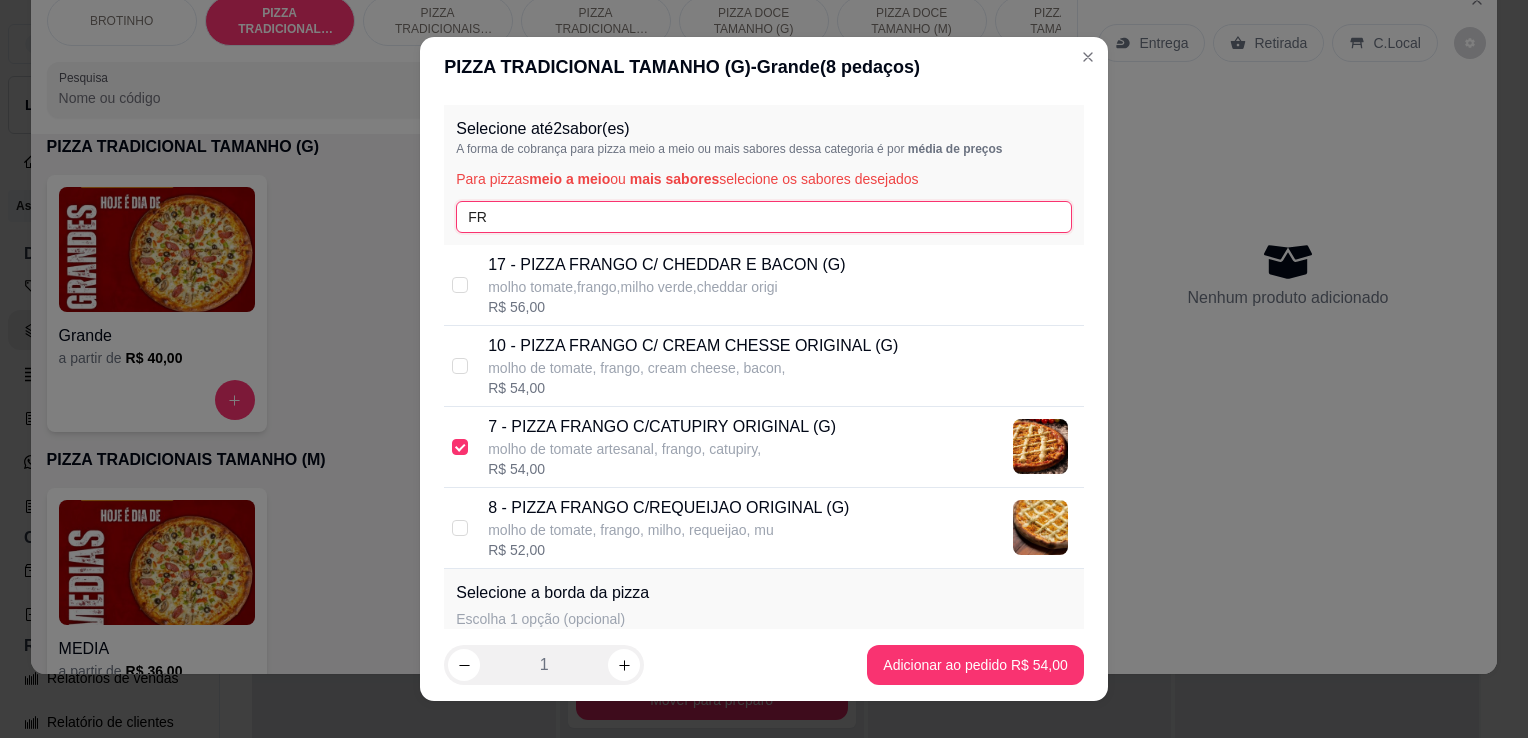 click on "FR" at bounding box center (764, 217) 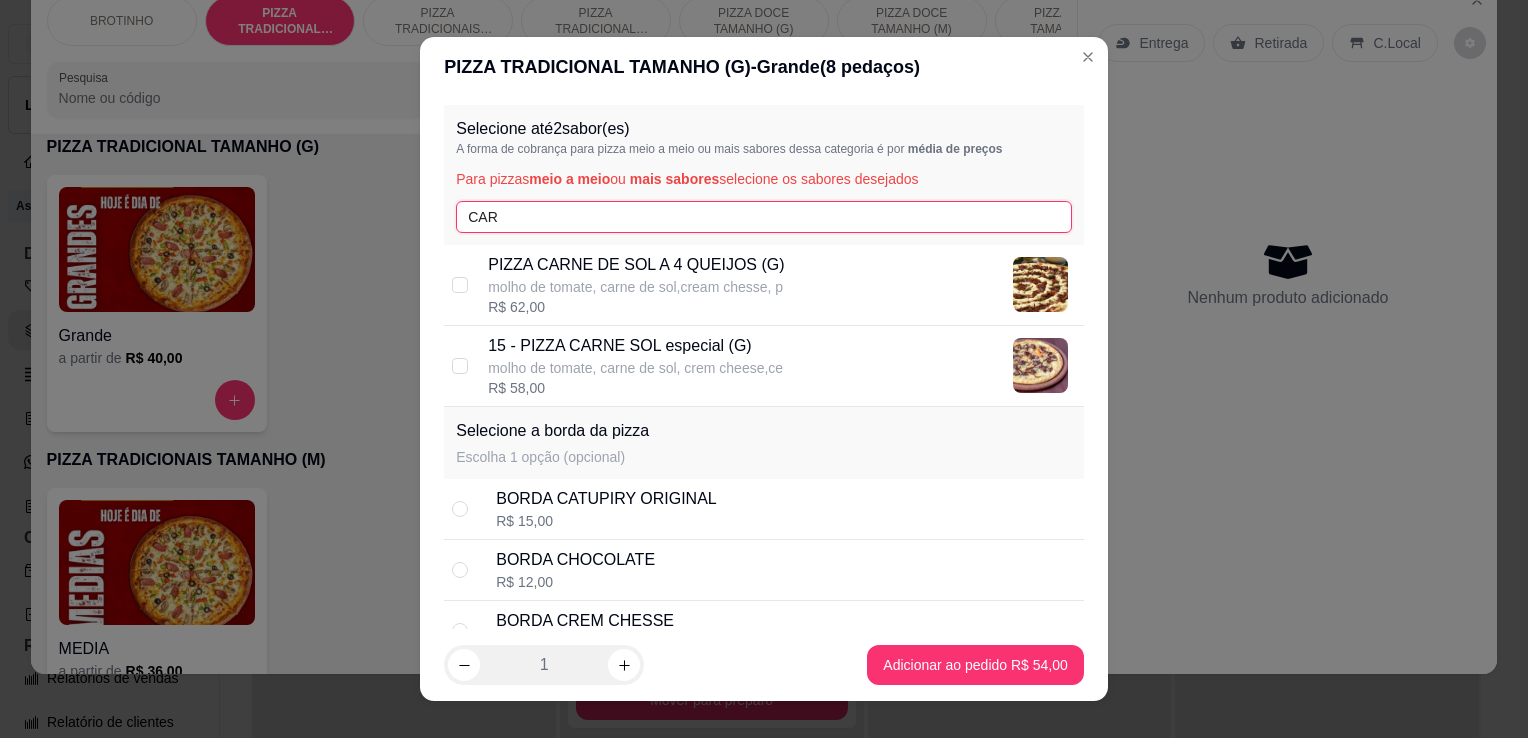 type on "CAR" 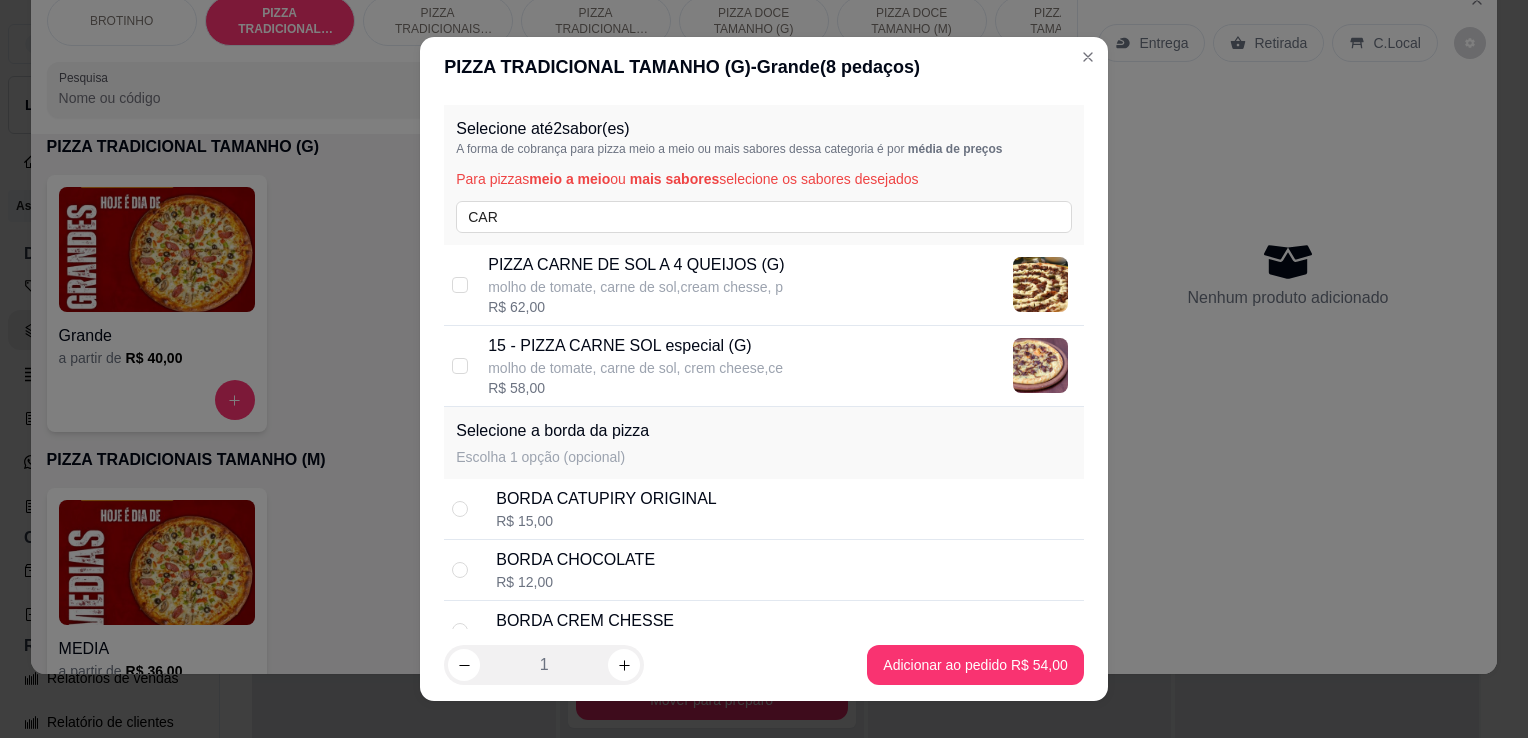click on "Selecione a borda da pizza Escolha 1 opção (opcional)" at bounding box center (764, 443) 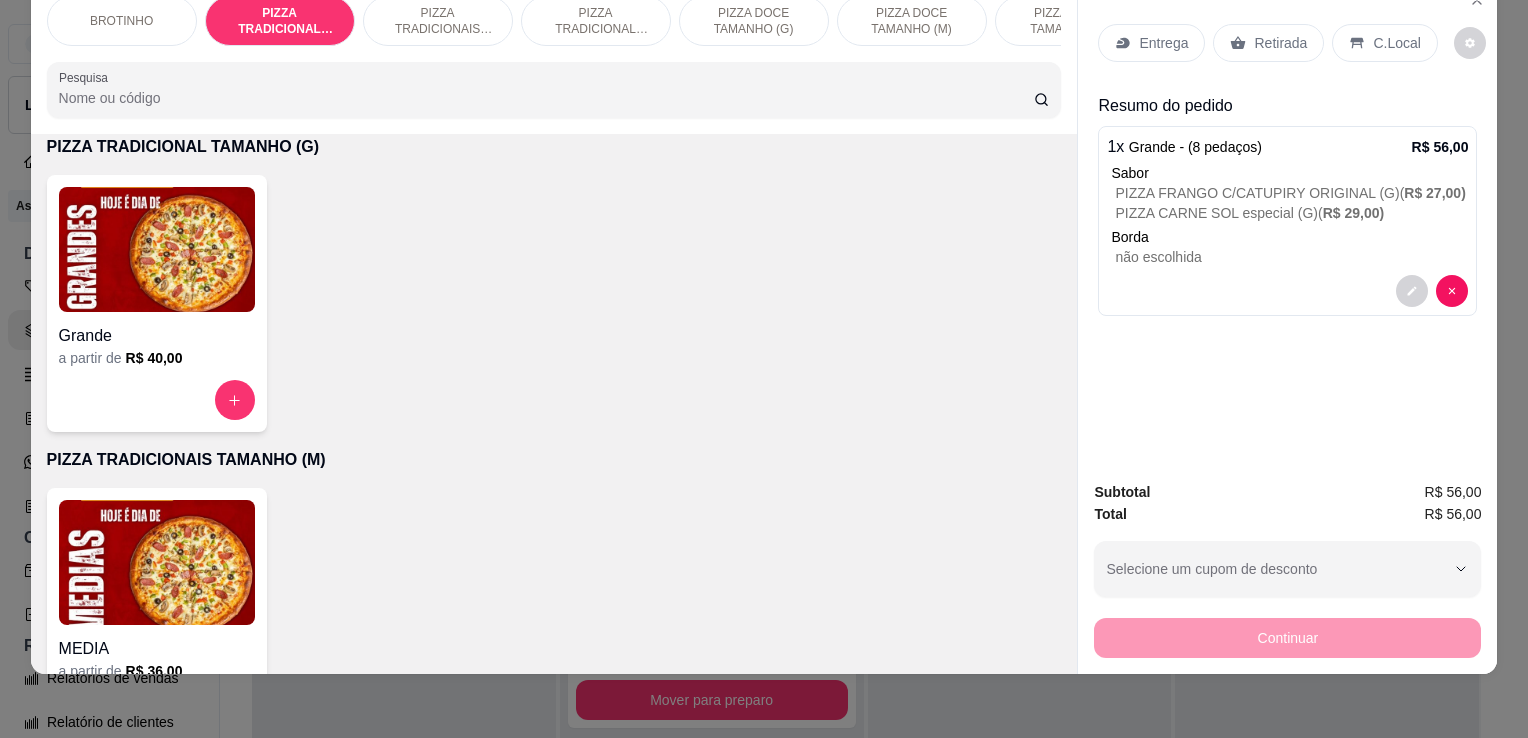 click on "Pesquisa" at bounding box center [546, 98] 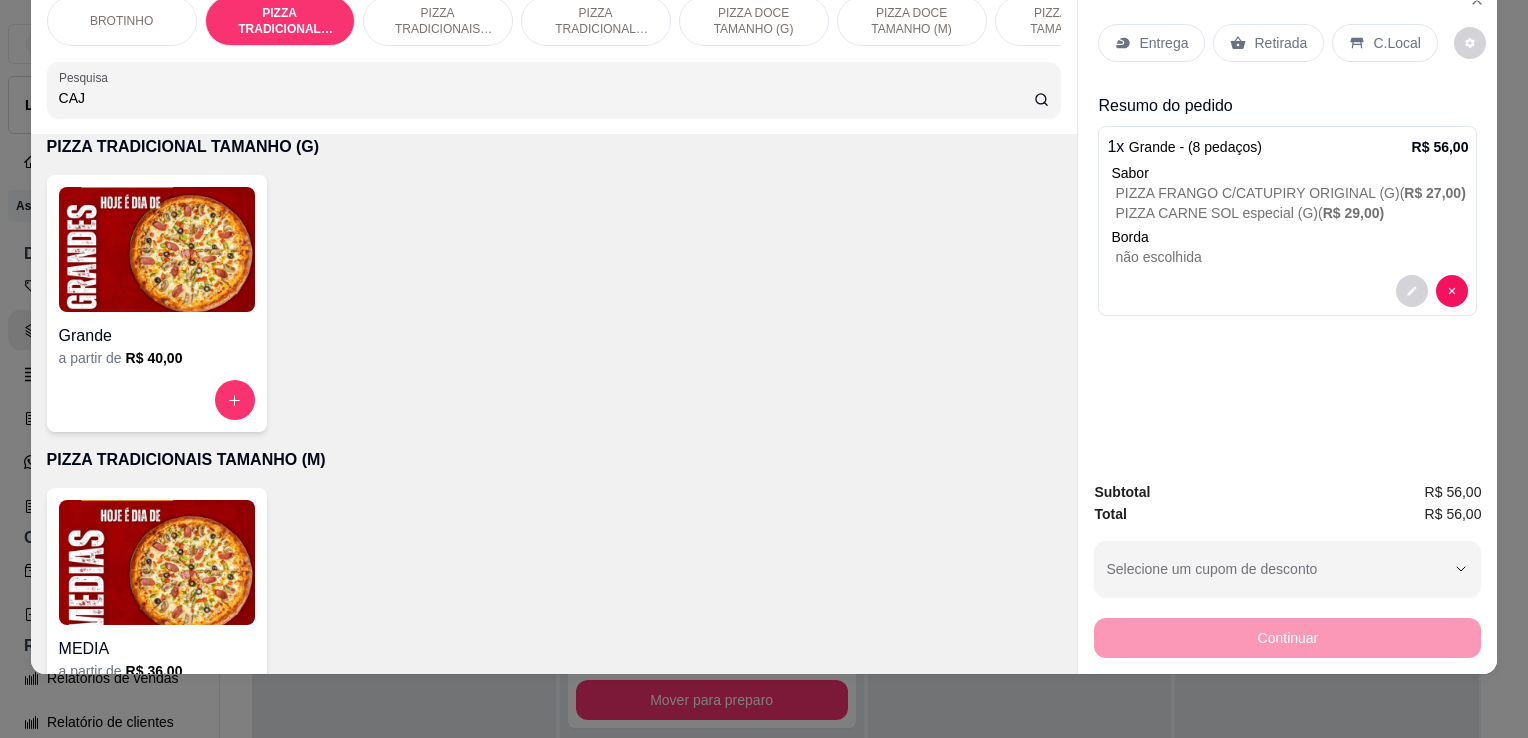 scroll, scrollTop: 728, scrollLeft: 0, axis: vertical 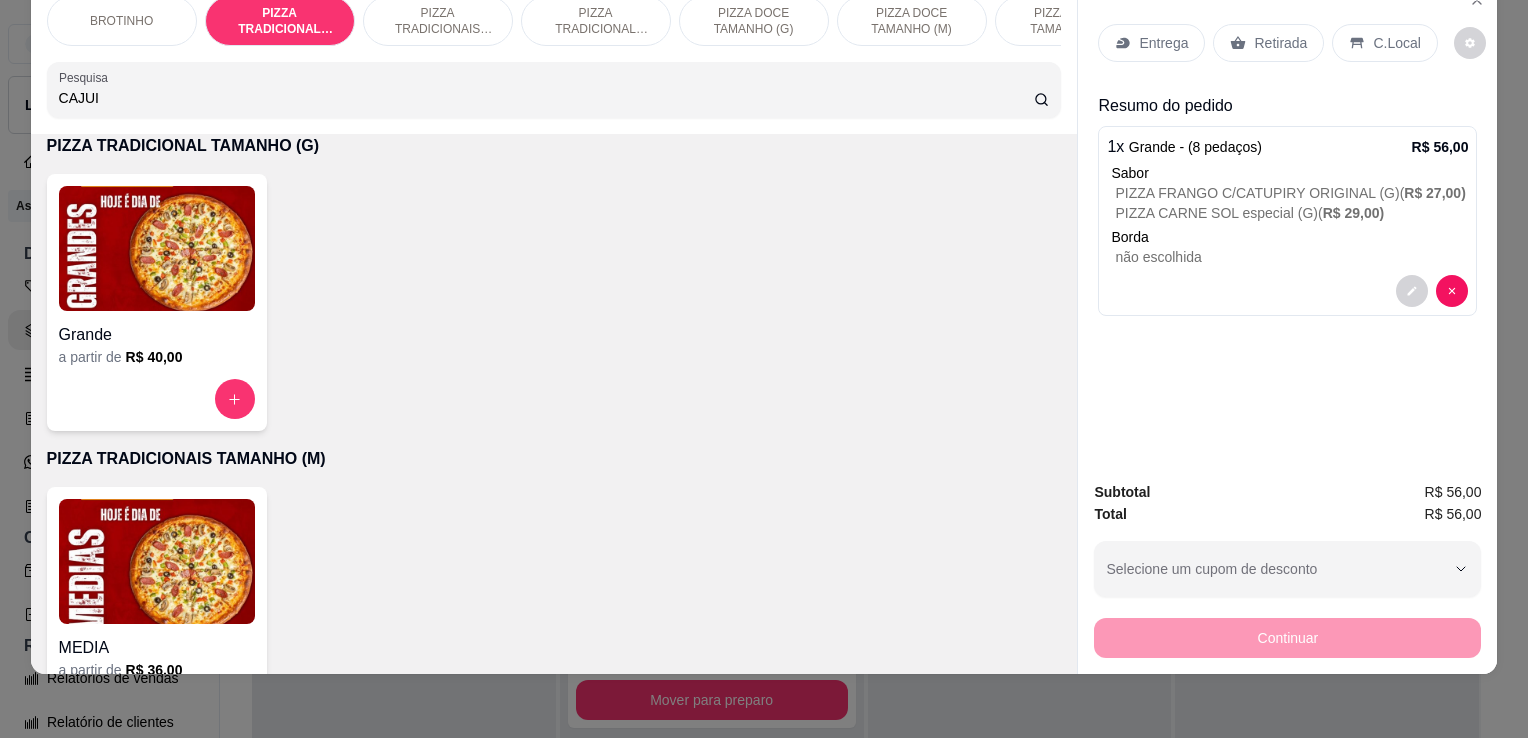 type on "CAJUI" 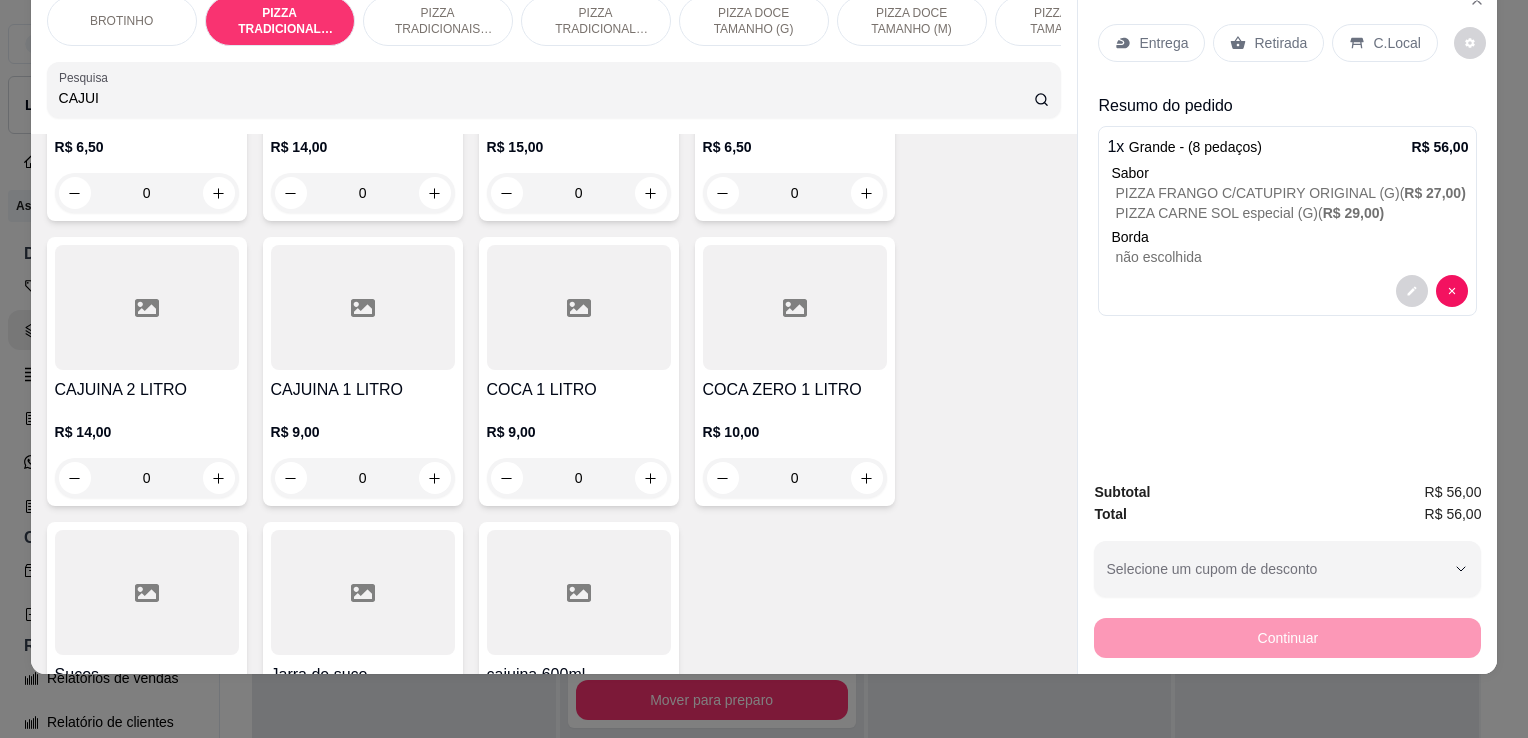 scroll, scrollTop: 2924, scrollLeft: 0, axis: vertical 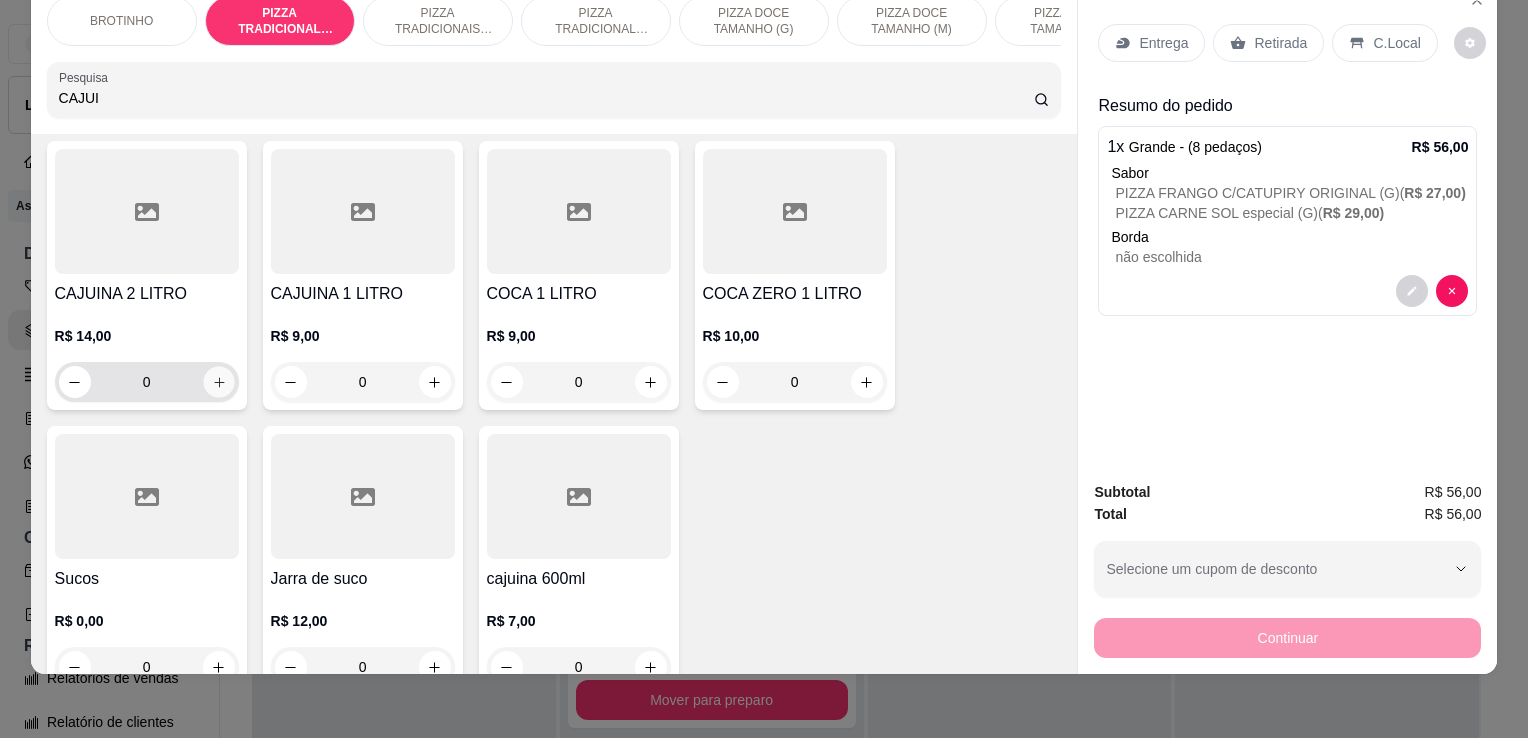 click at bounding box center (218, 382) 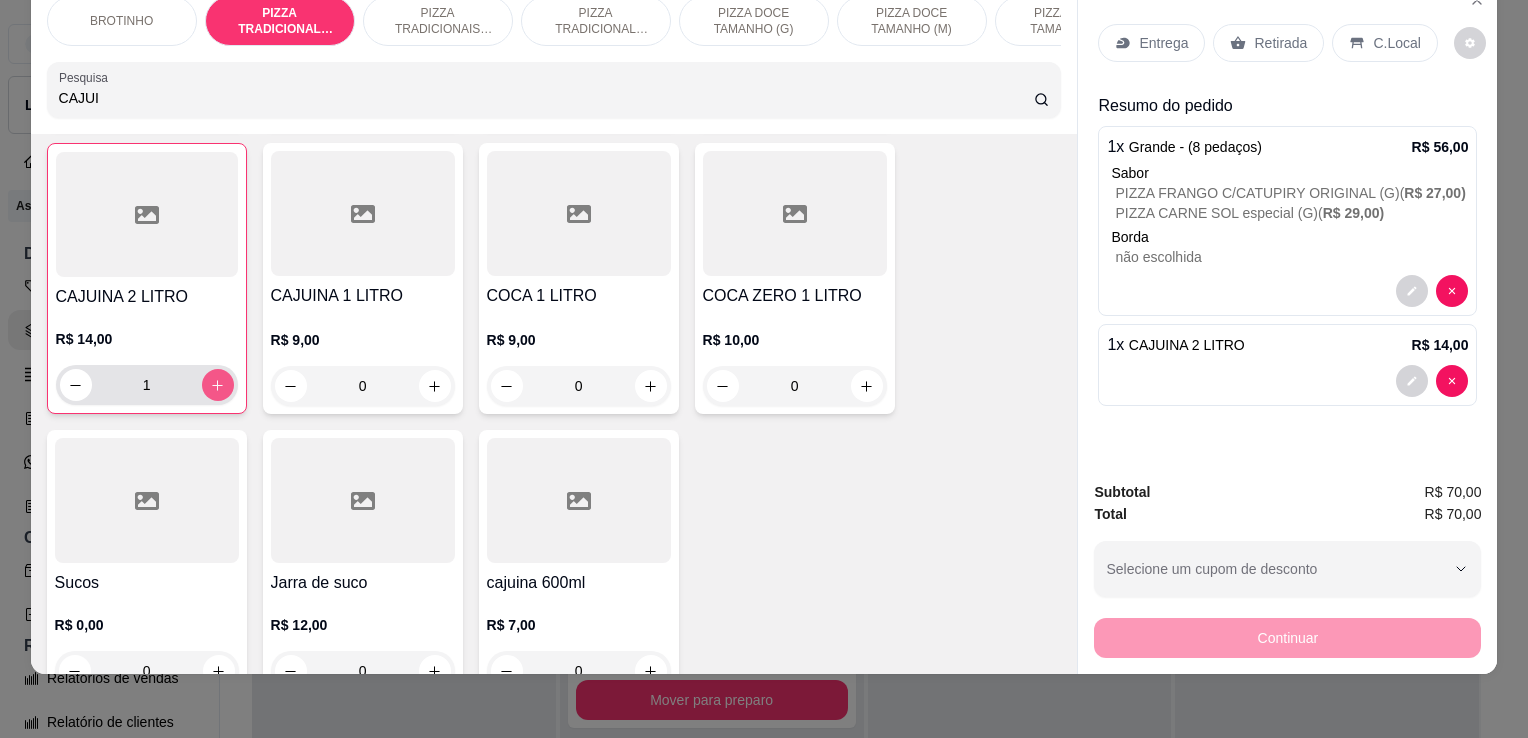 scroll, scrollTop: 2926, scrollLeft: 0, axis: vertical 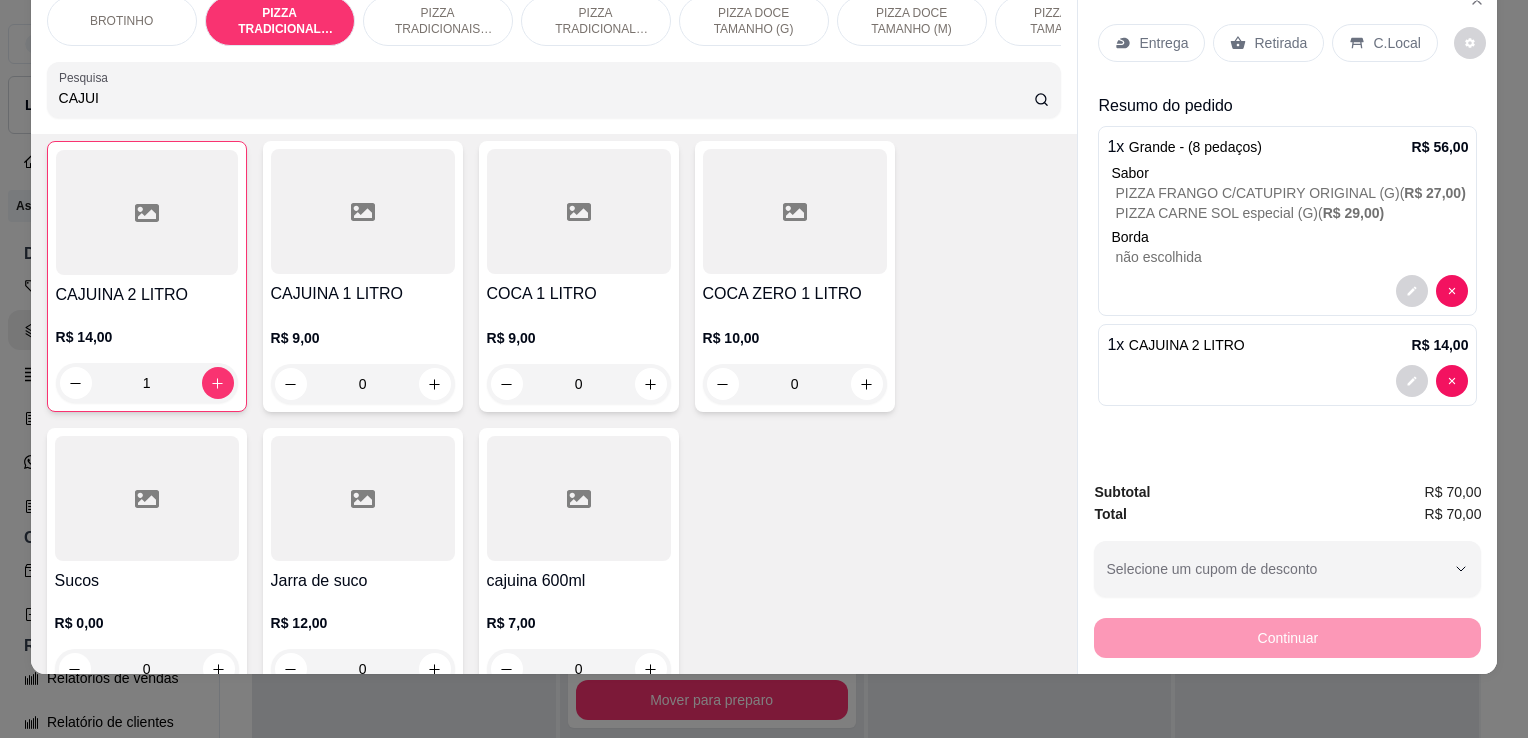 click on "Retirada" at bounding box center (1280, 43) 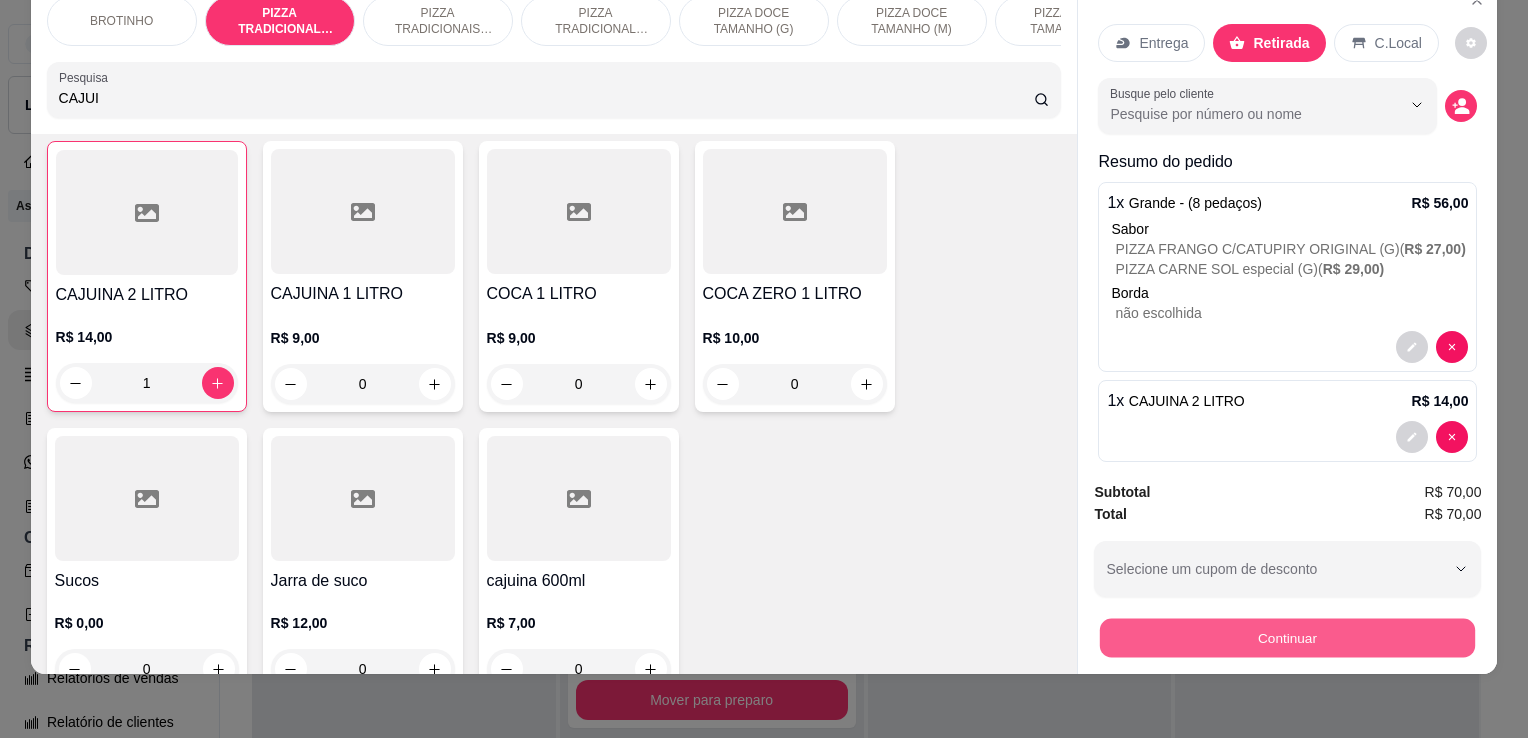 click on "Continuar" at bounding box center [1287, 637] 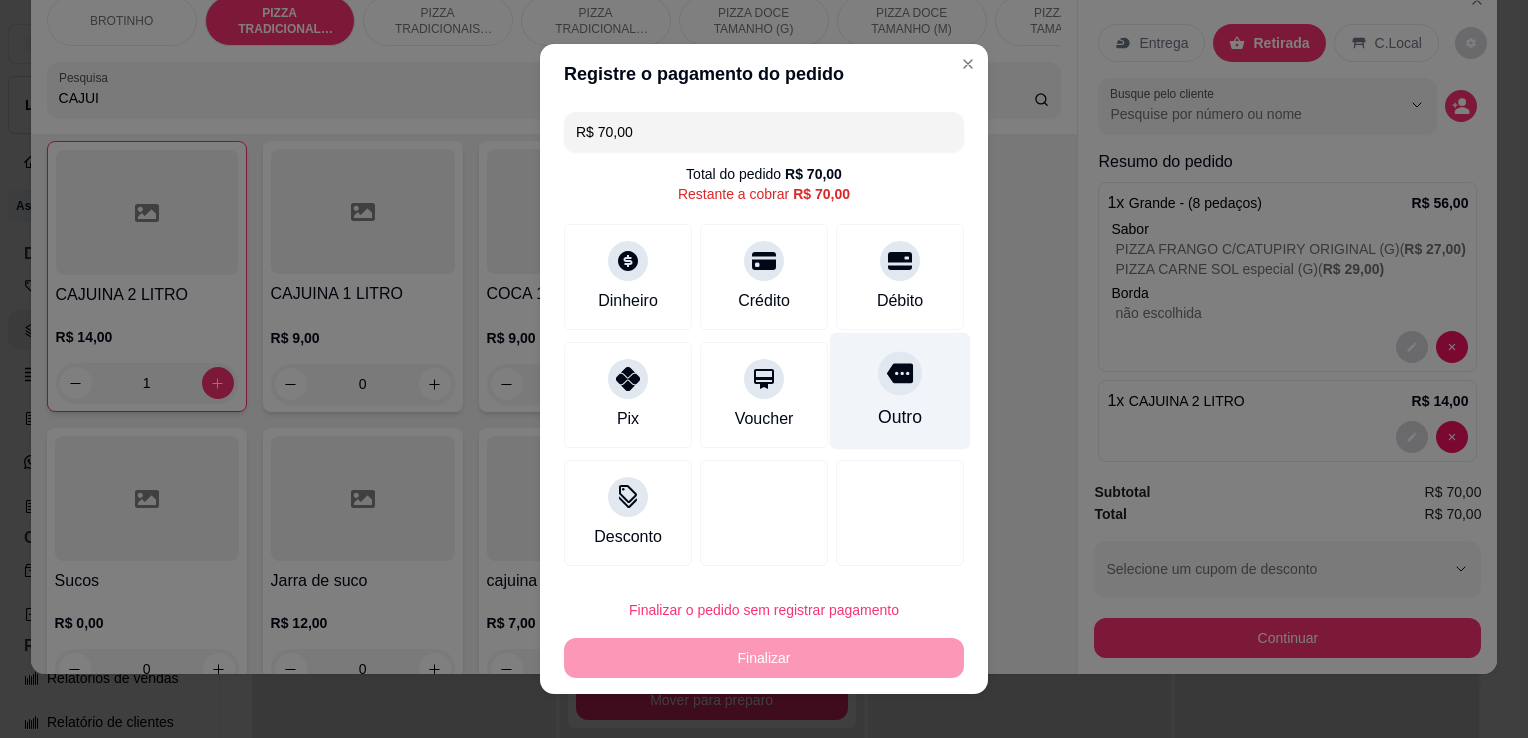 click at bounding box center [900, 373] 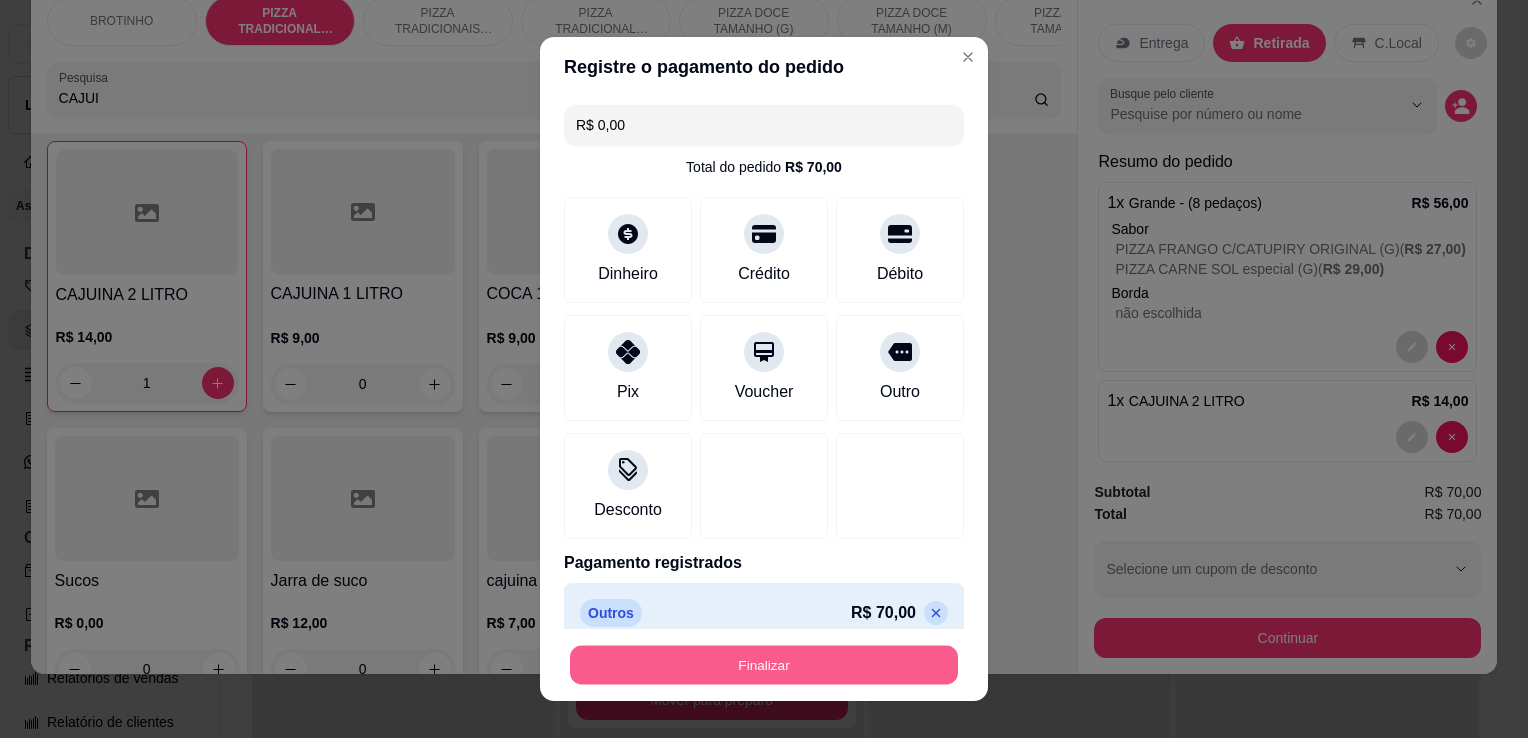 click on "Finalizar" at bounding box center (764, 665) 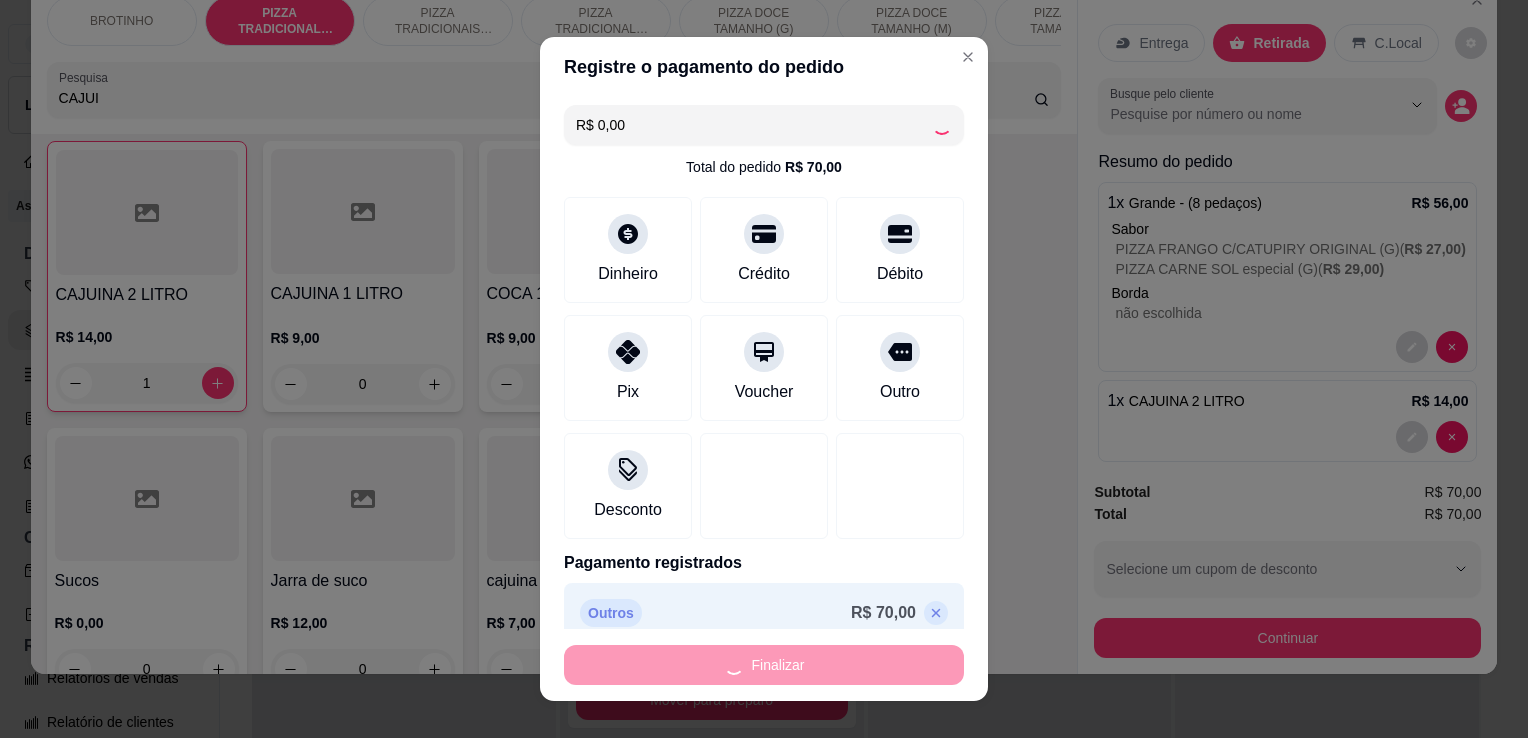 type on "0" 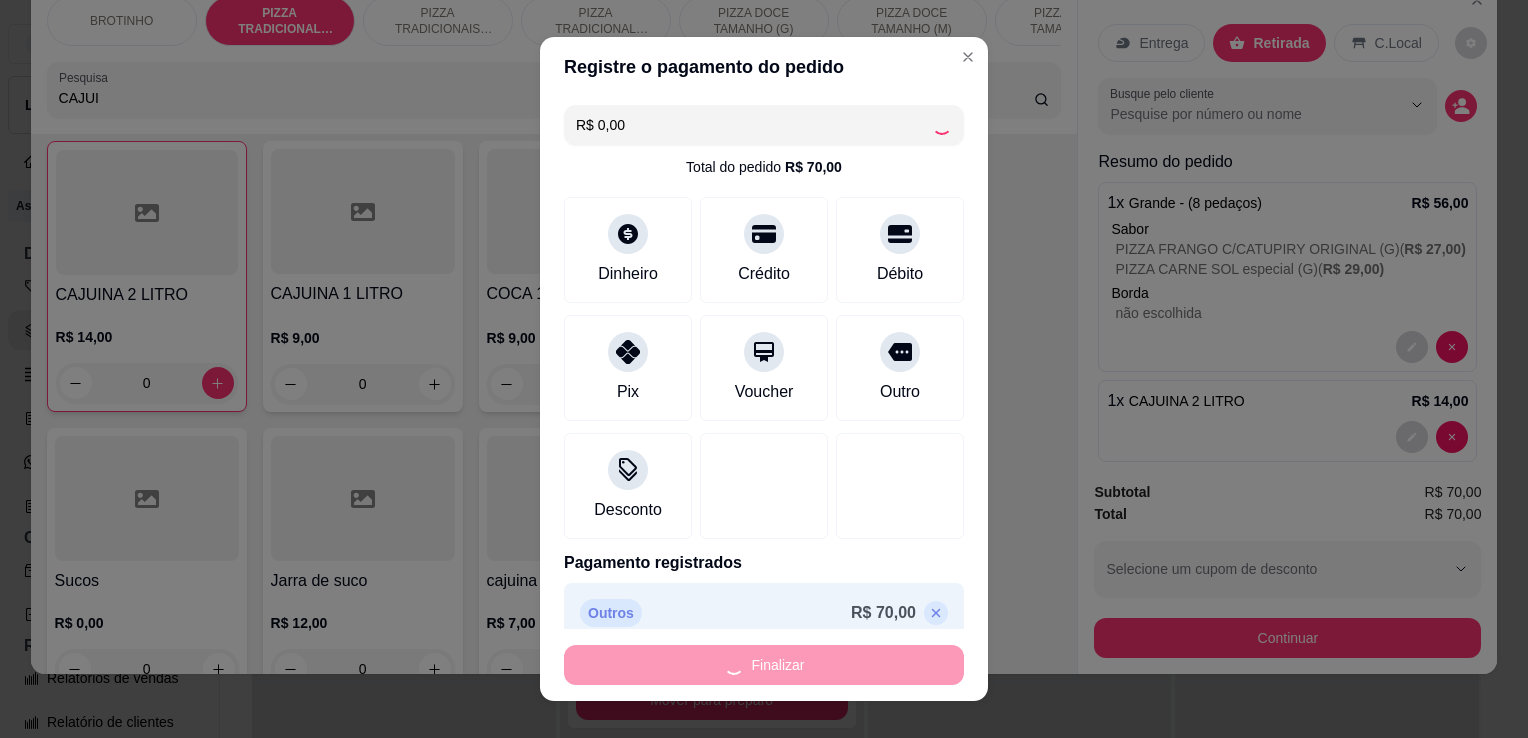 type on "-R$ 70,00" 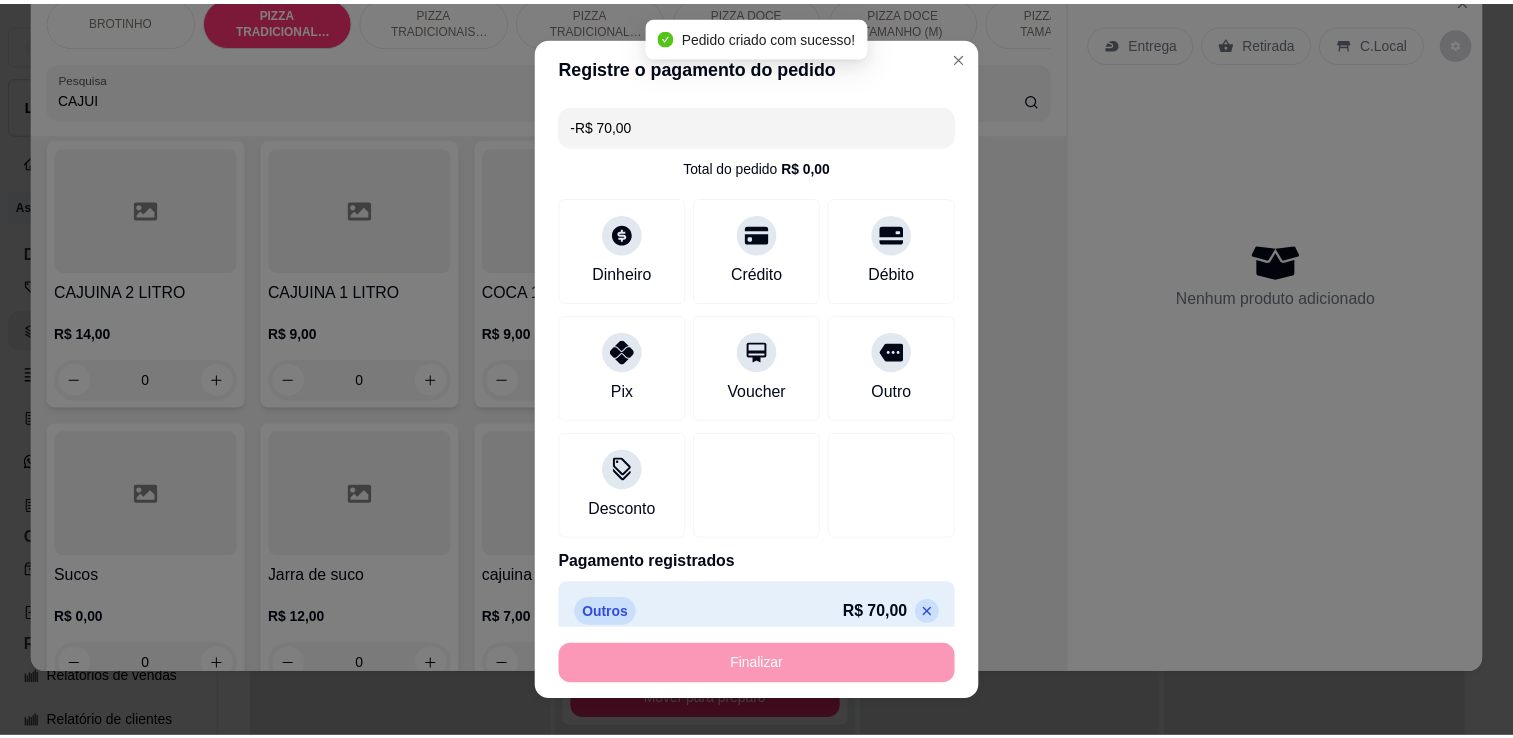 scroll, scrollTop: 2924, scrollLeft: 0, axis: vertical 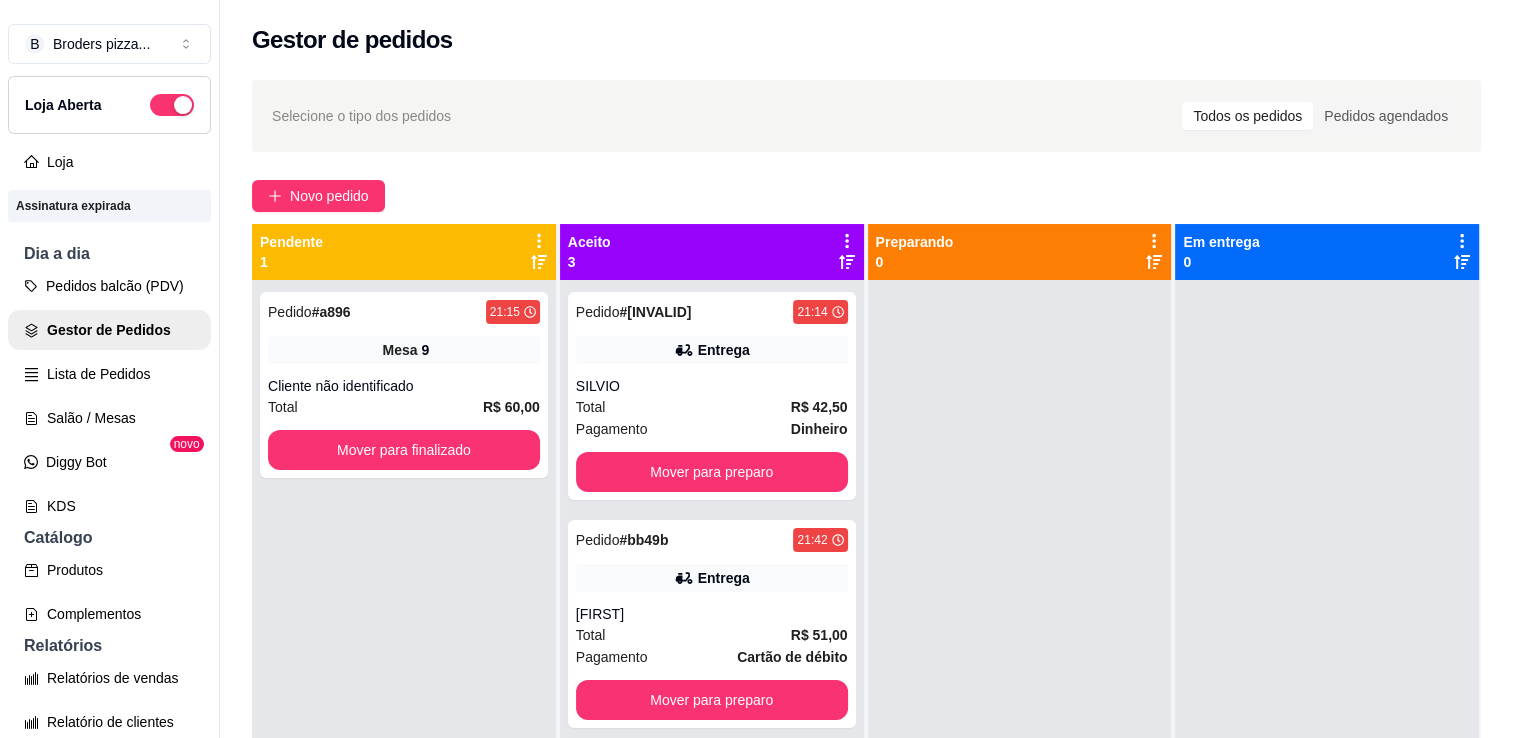 click on "Cartão de débito" at bounding box center [792, 657] 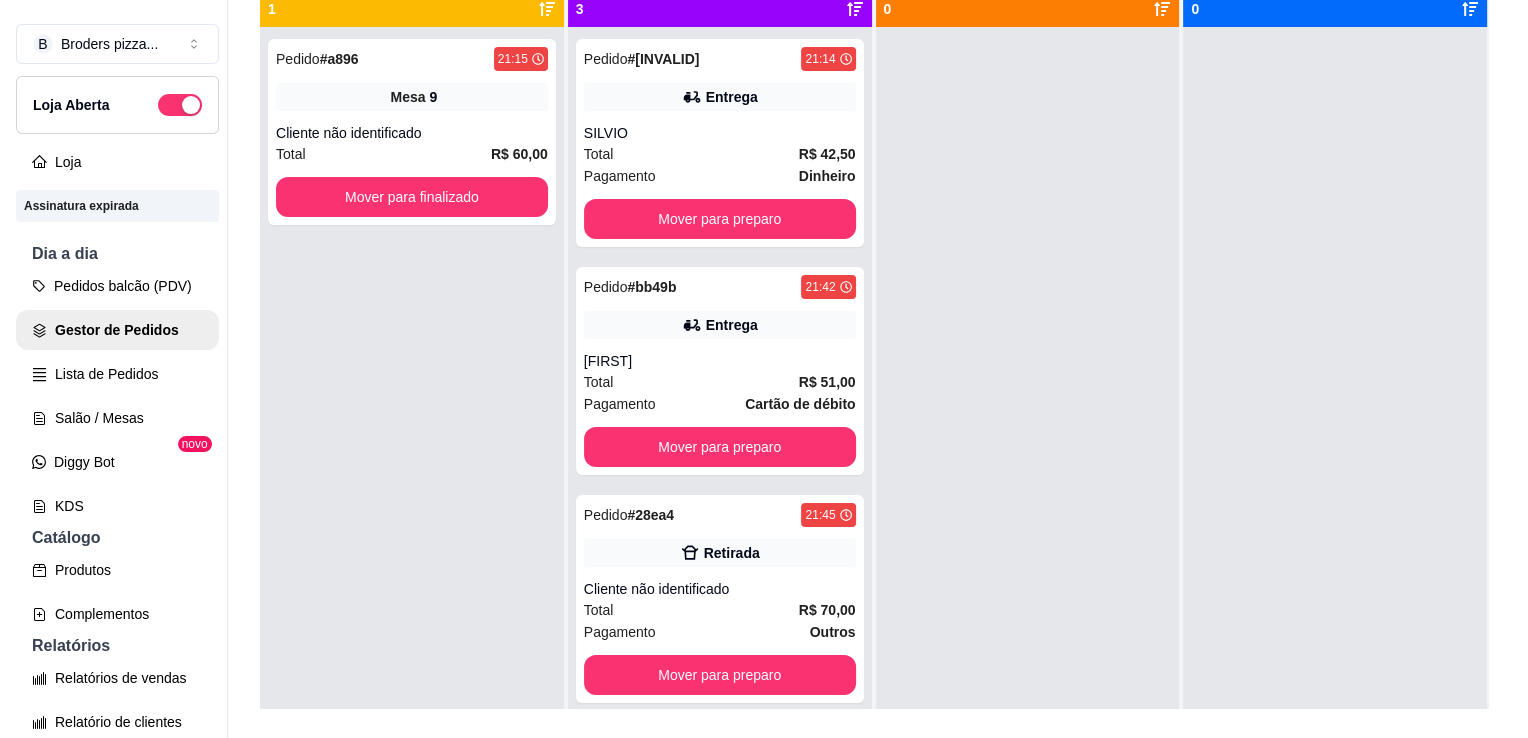 scroll, scrollTop: 319, scrollLeft: 0, axis: vertical 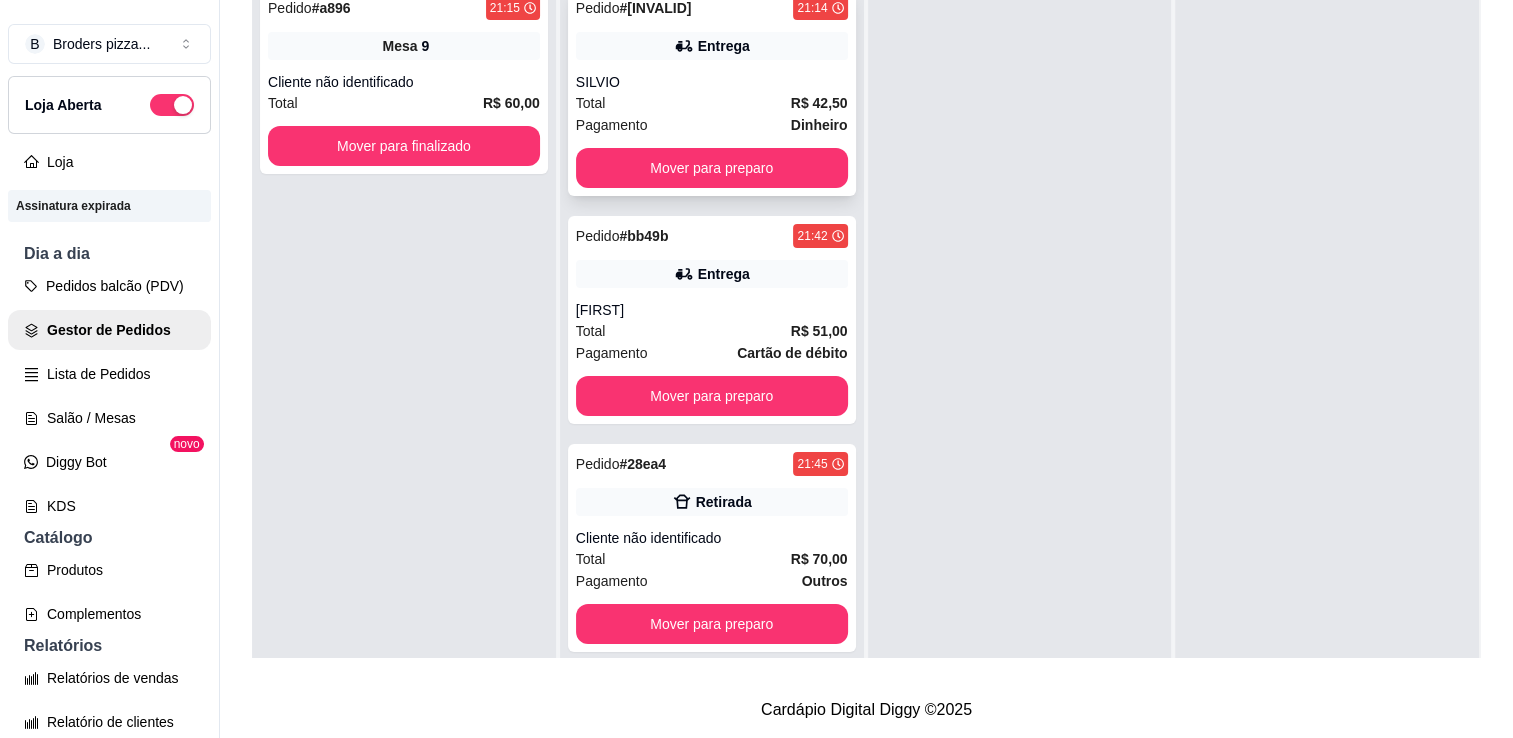 click on "Pagamento Dinheiro" at bounding box center (712, 125) 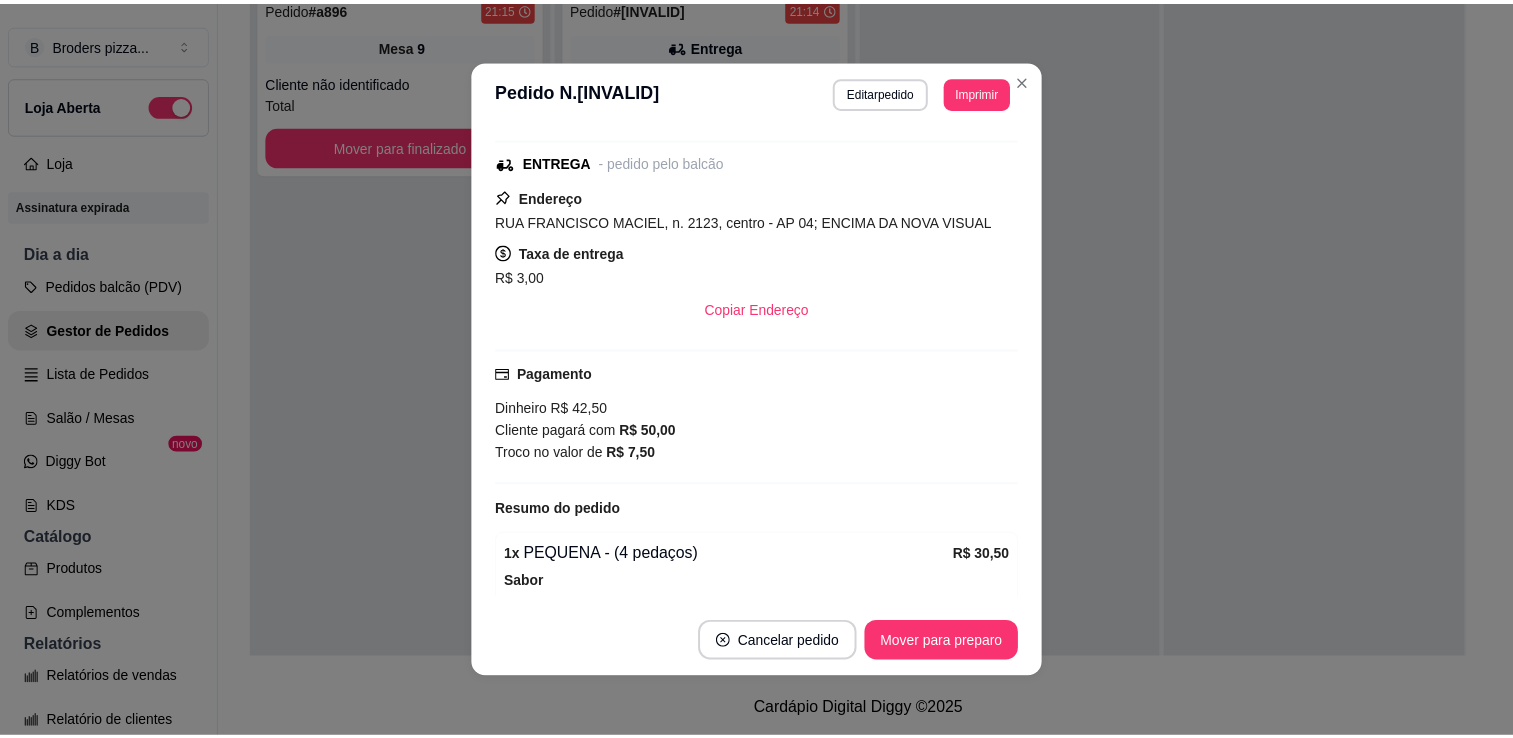 scroll, scrollTop: 529, scrollLeft: 0, axis: vertical 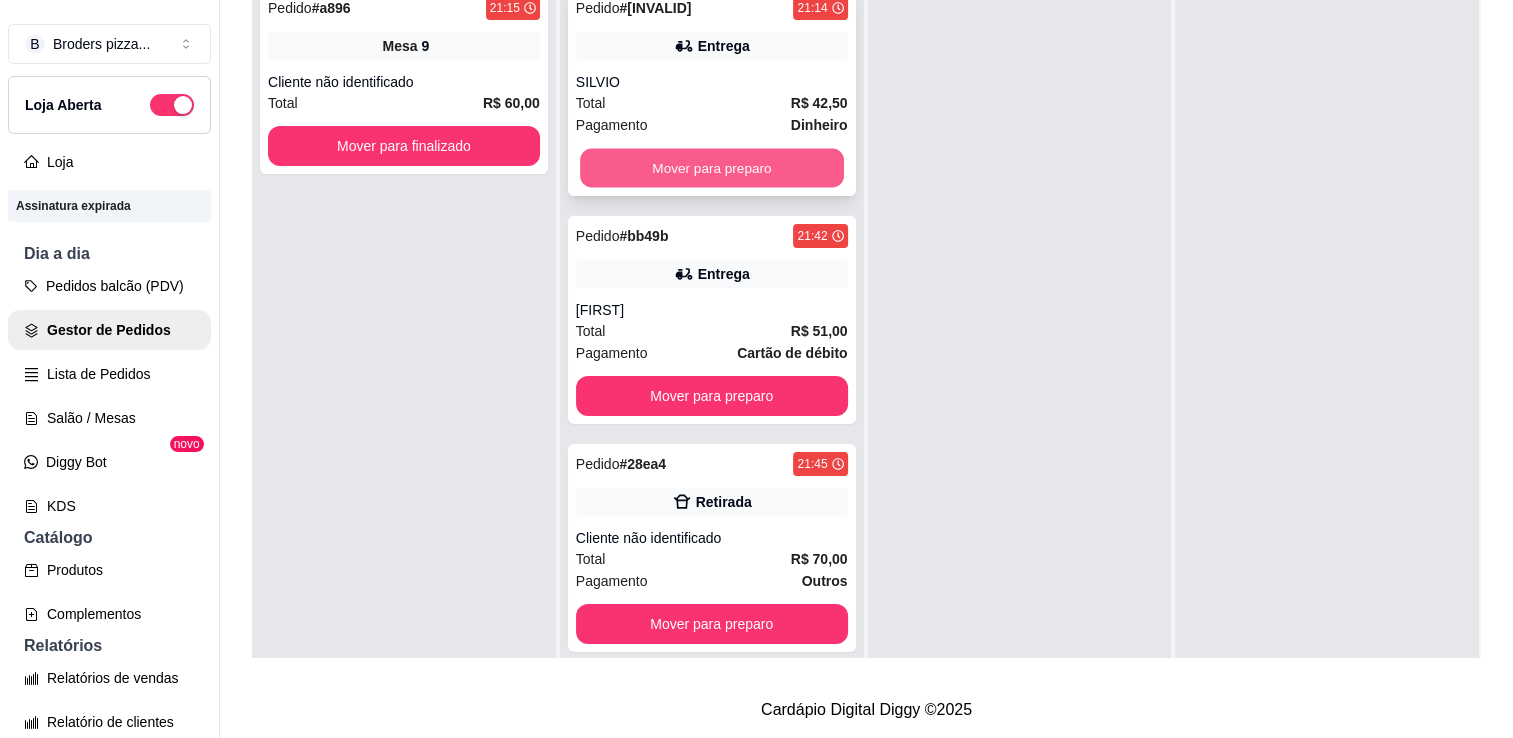 click on "Mover para preparo" at bounding box center [712, 168] 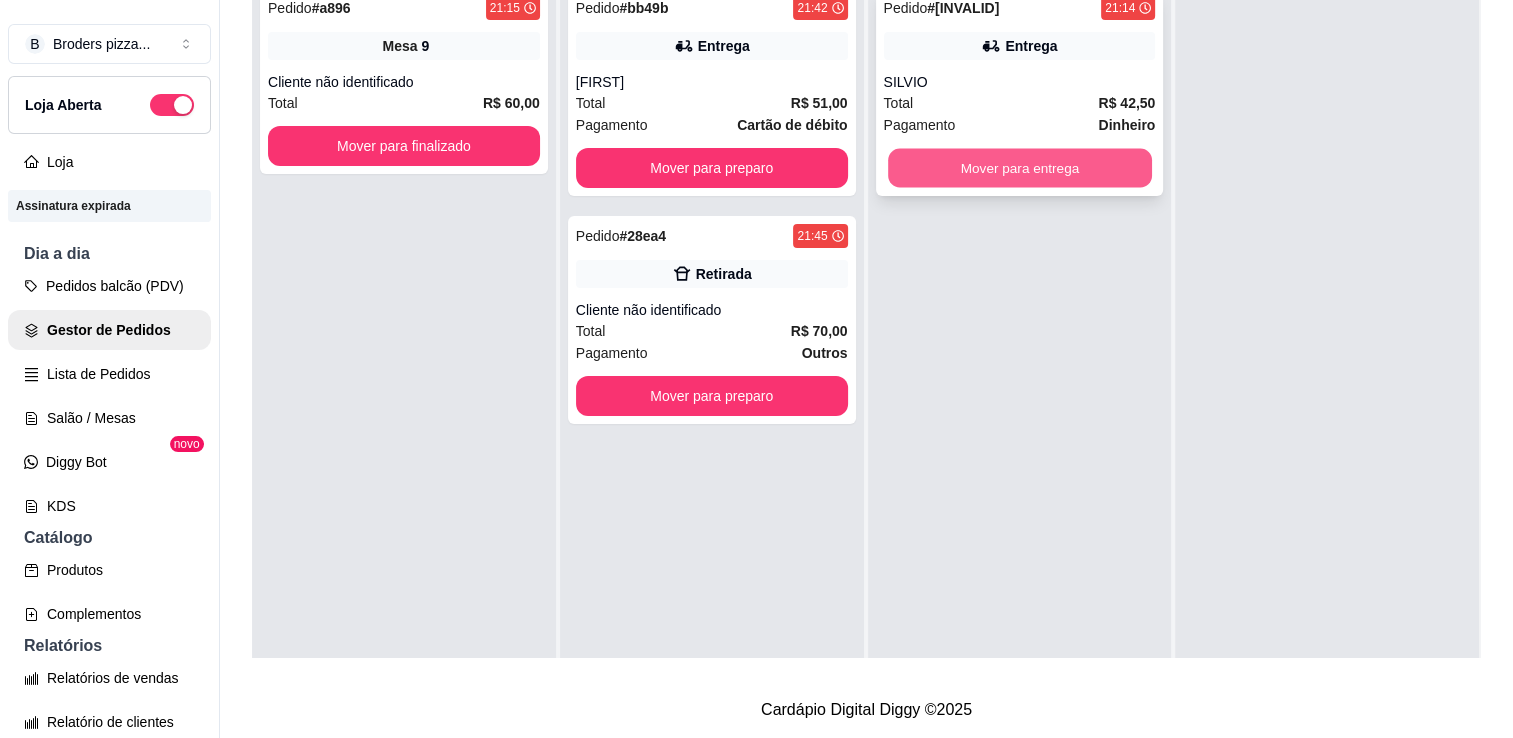 click on "Mover para entrega" at bounding box center (1020, 168) 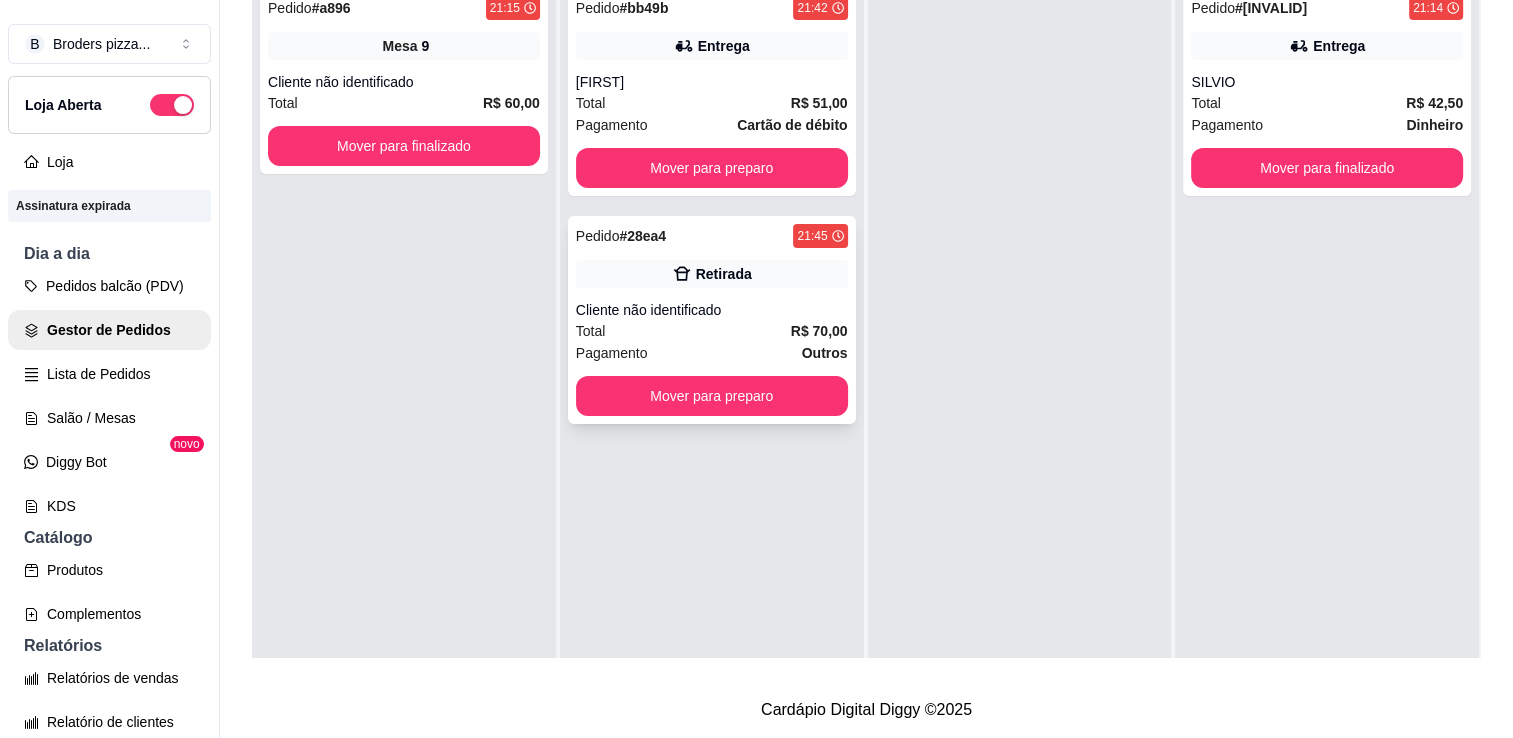click on "Retirada" at bounding box center (712, 274) 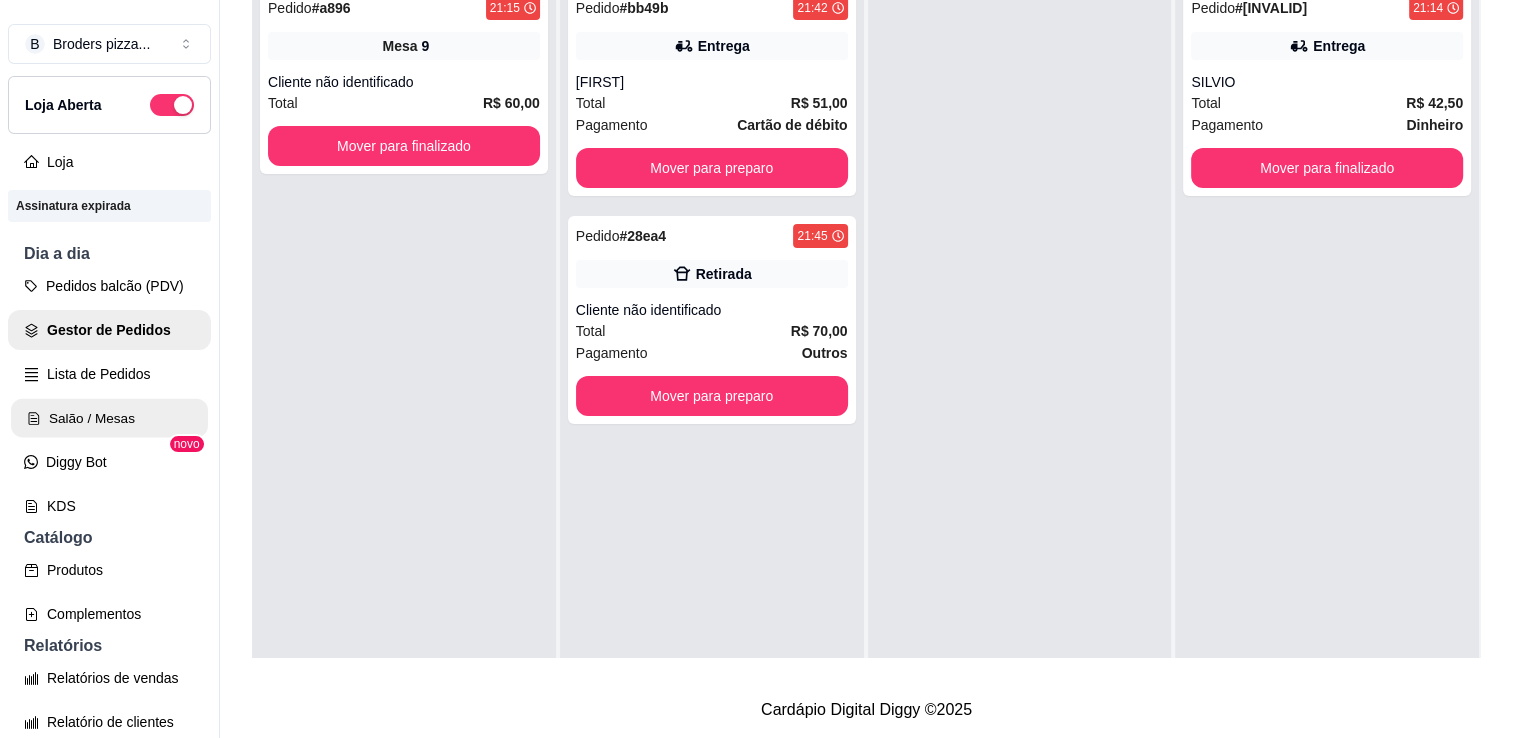 click on "Salão / Mesas" at bounding box center [109, 418] 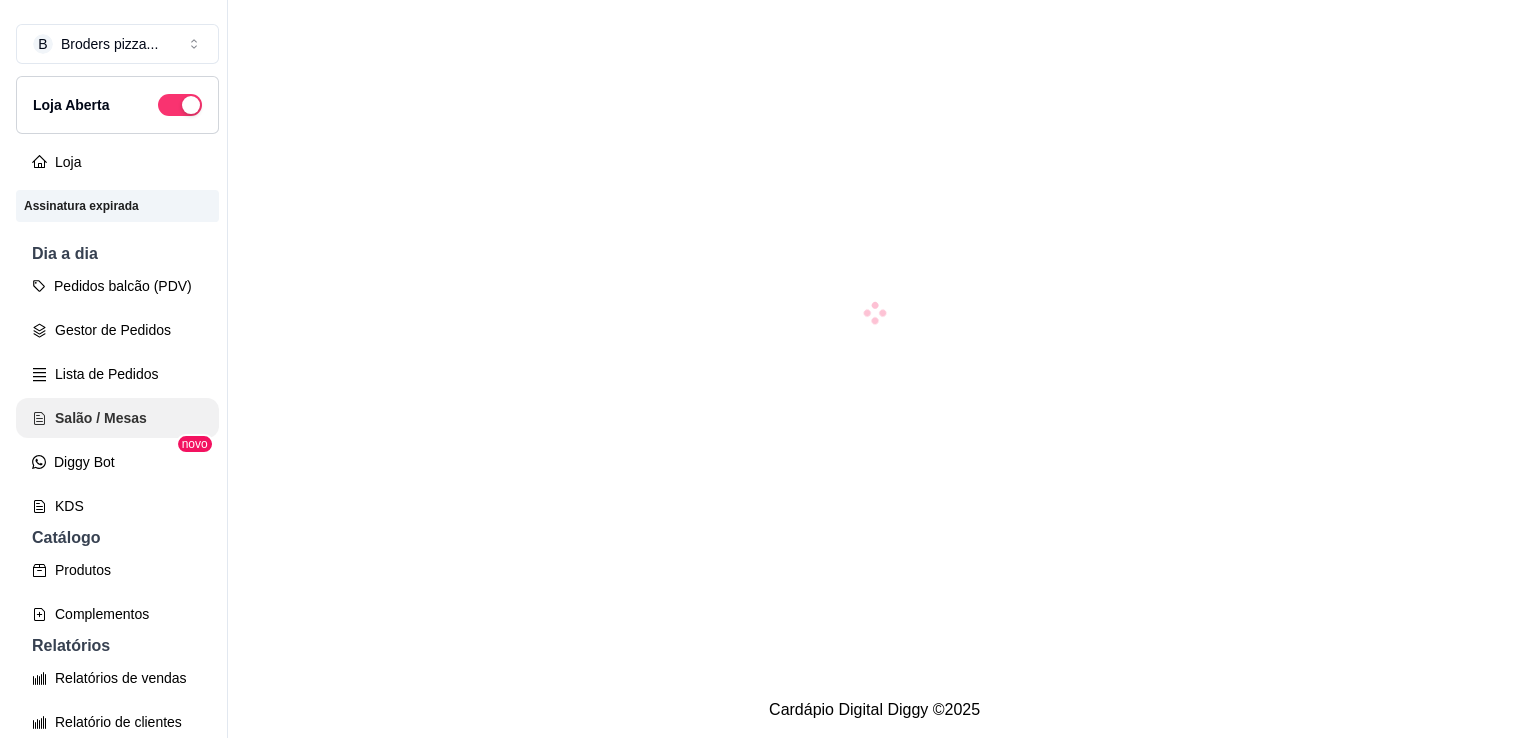 scroll, scrollTop: 0, scrollLeft: 0, axis: both 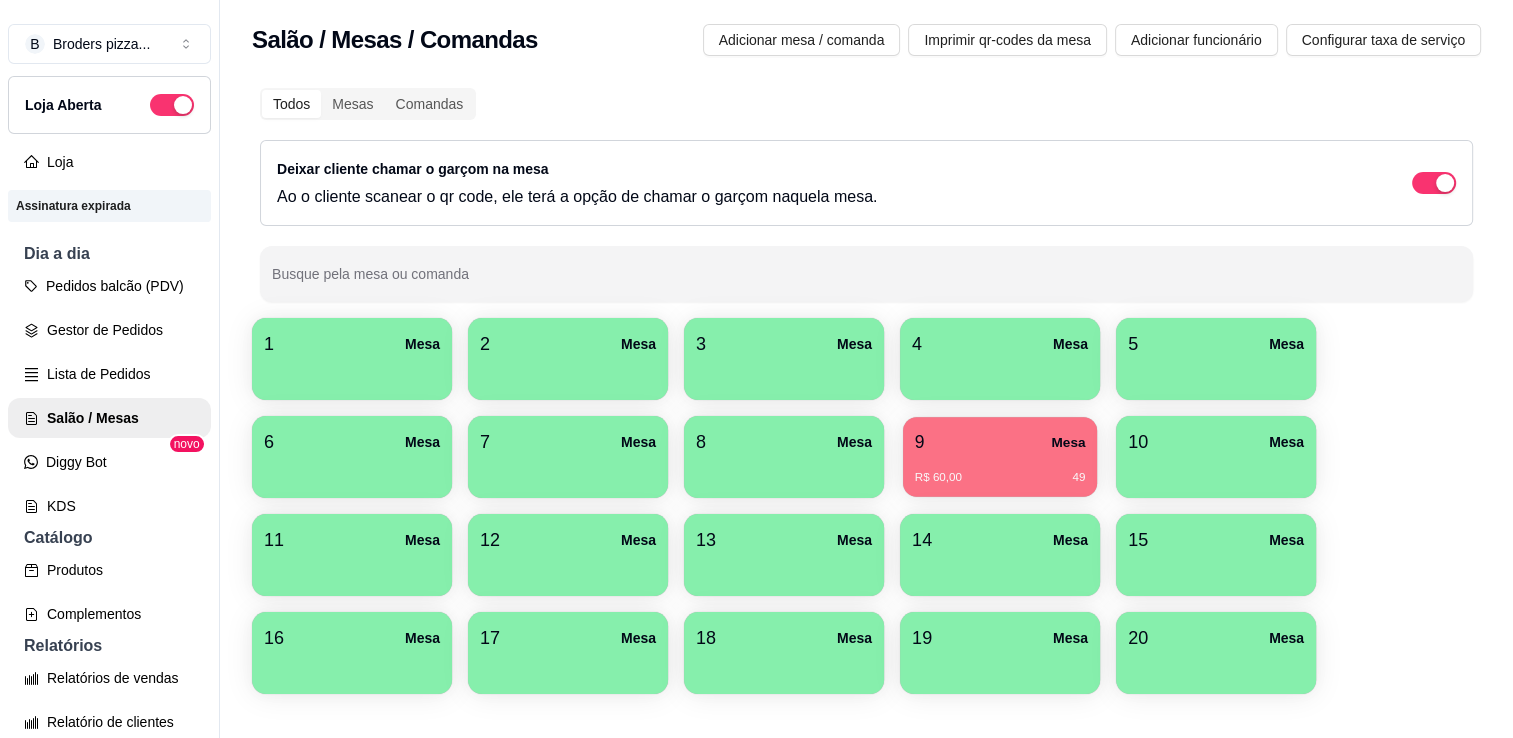 click on "R$ 60,00 49" at bounding box center [1000, 470] 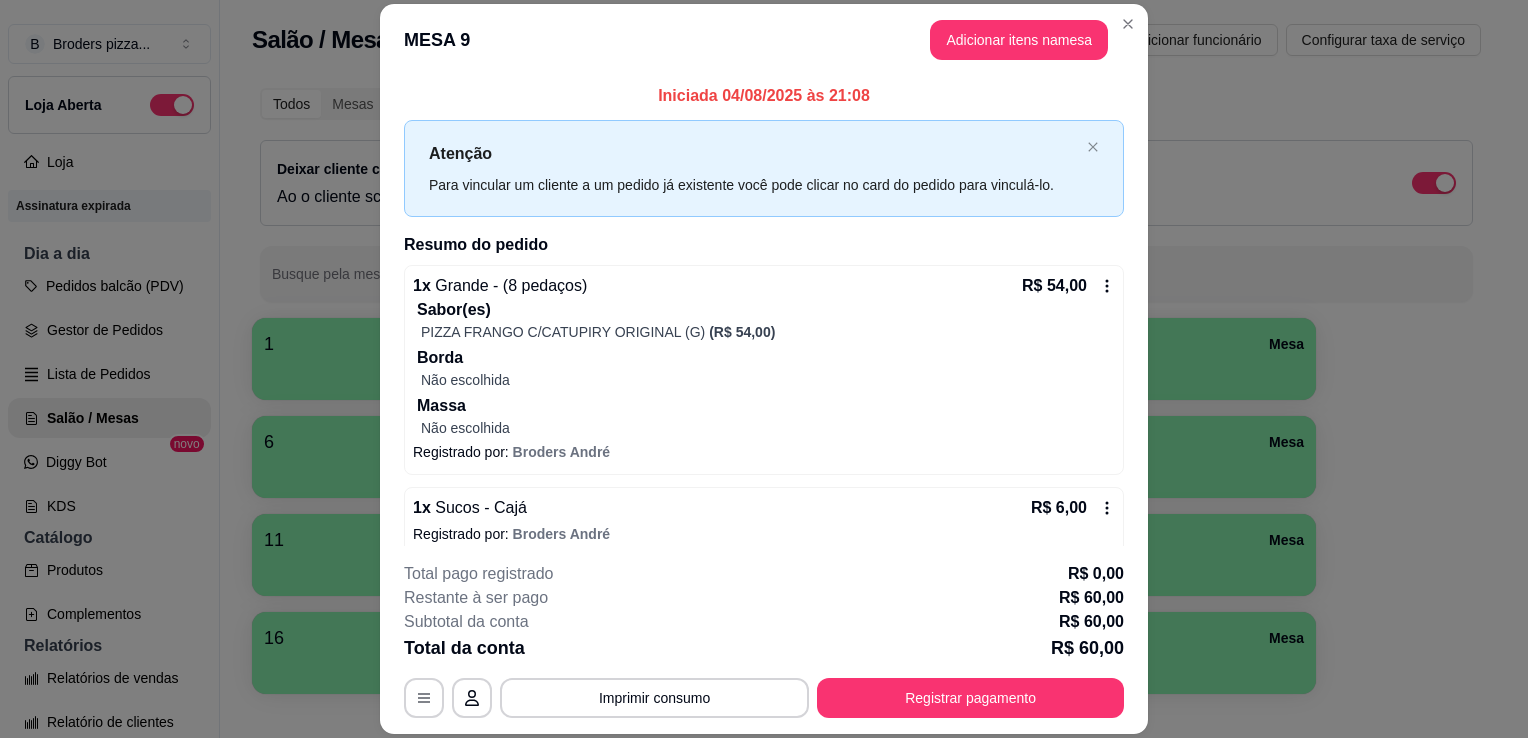 scroll, scrollTop: 16, scrollLeft: 0, axis: vertical 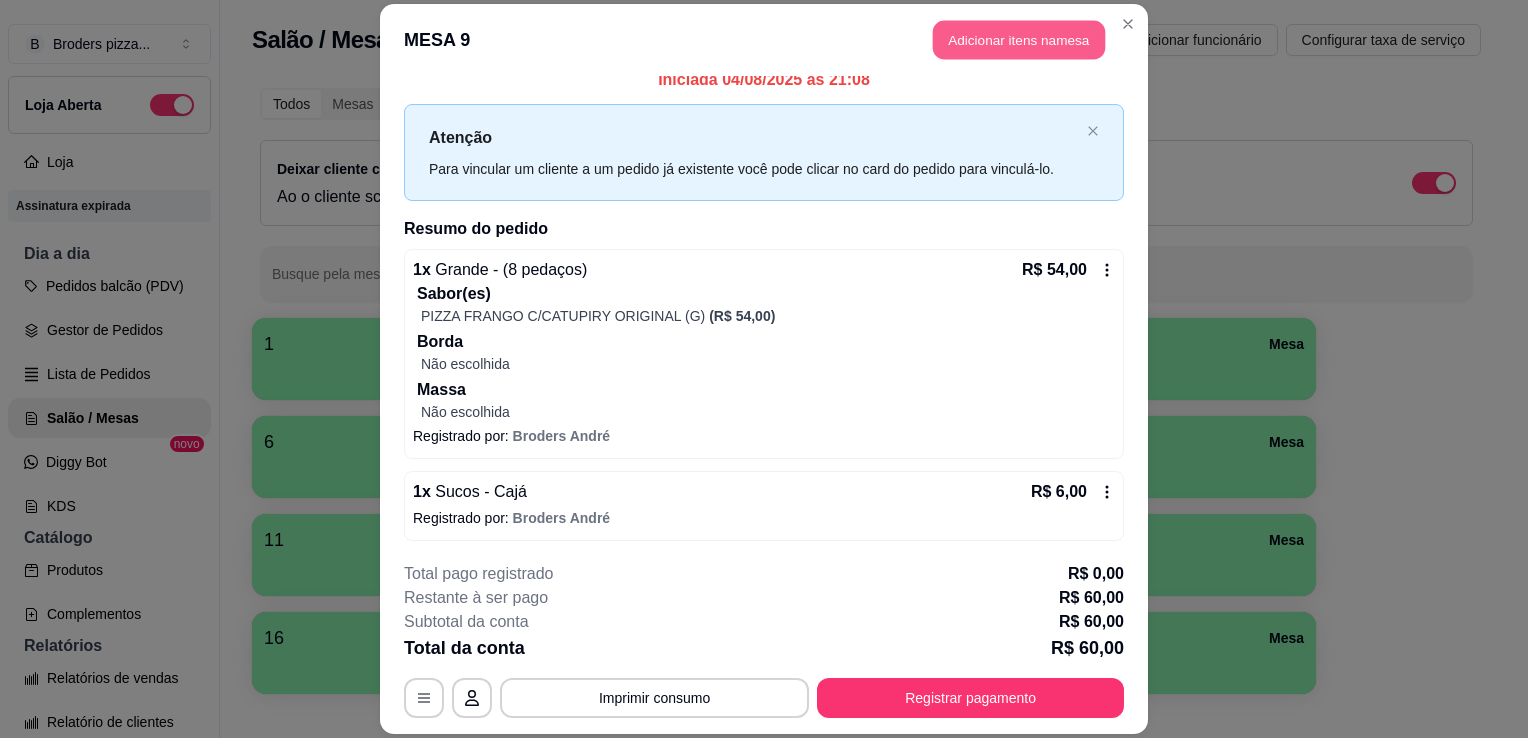 click on "Adicionar itens na  mesa" at bounding box center (1019, 39) 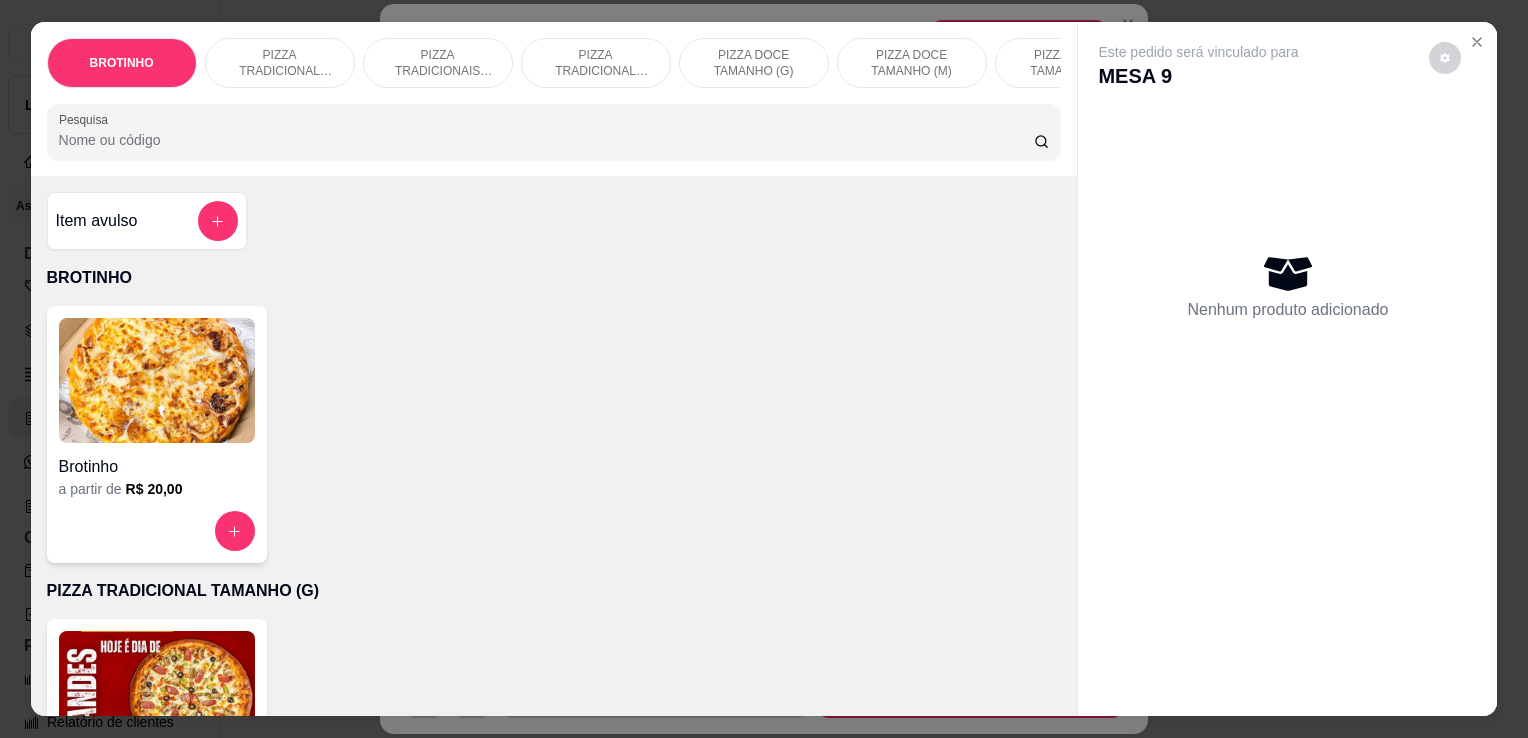 click on "Pesquisa" at bounding box center [546, 140] 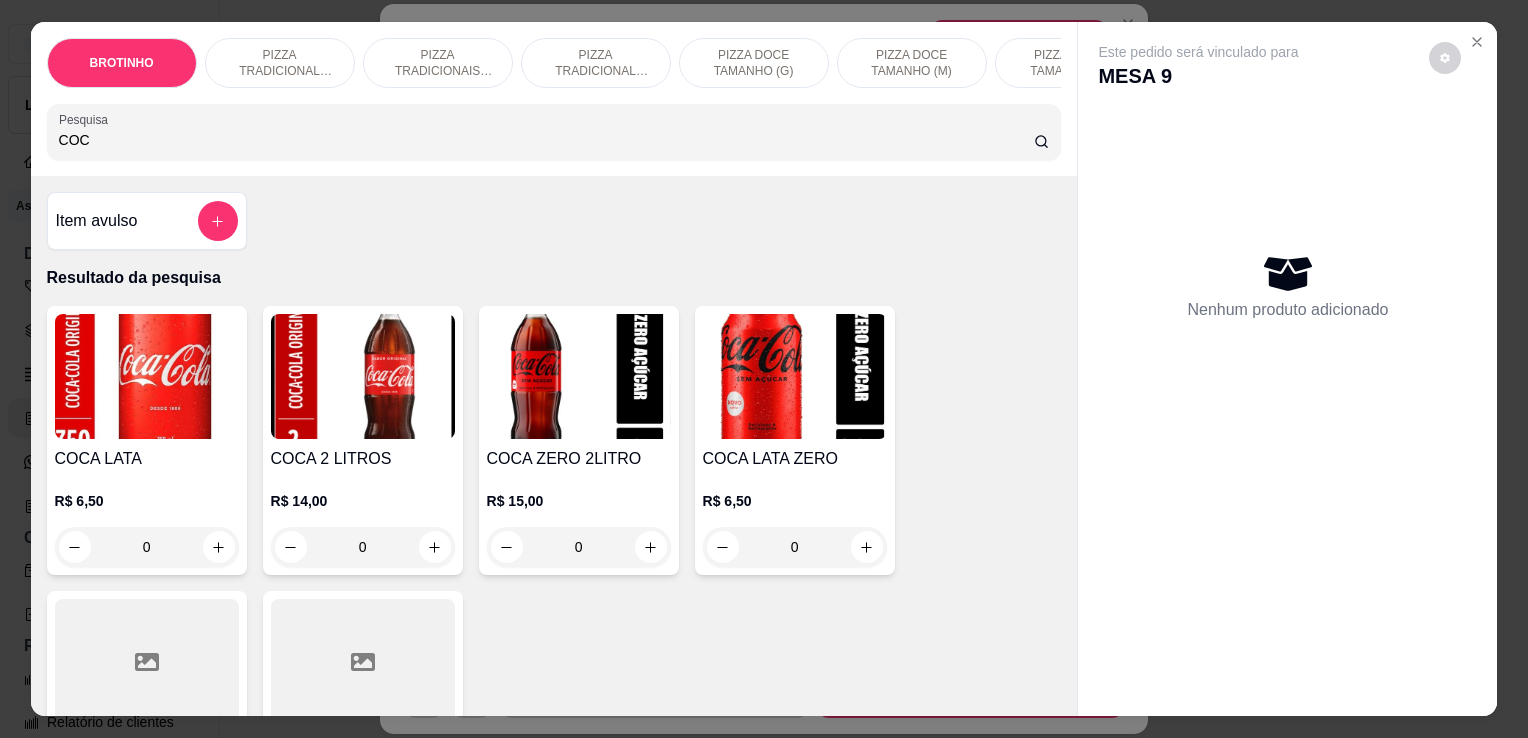 type on "COC" 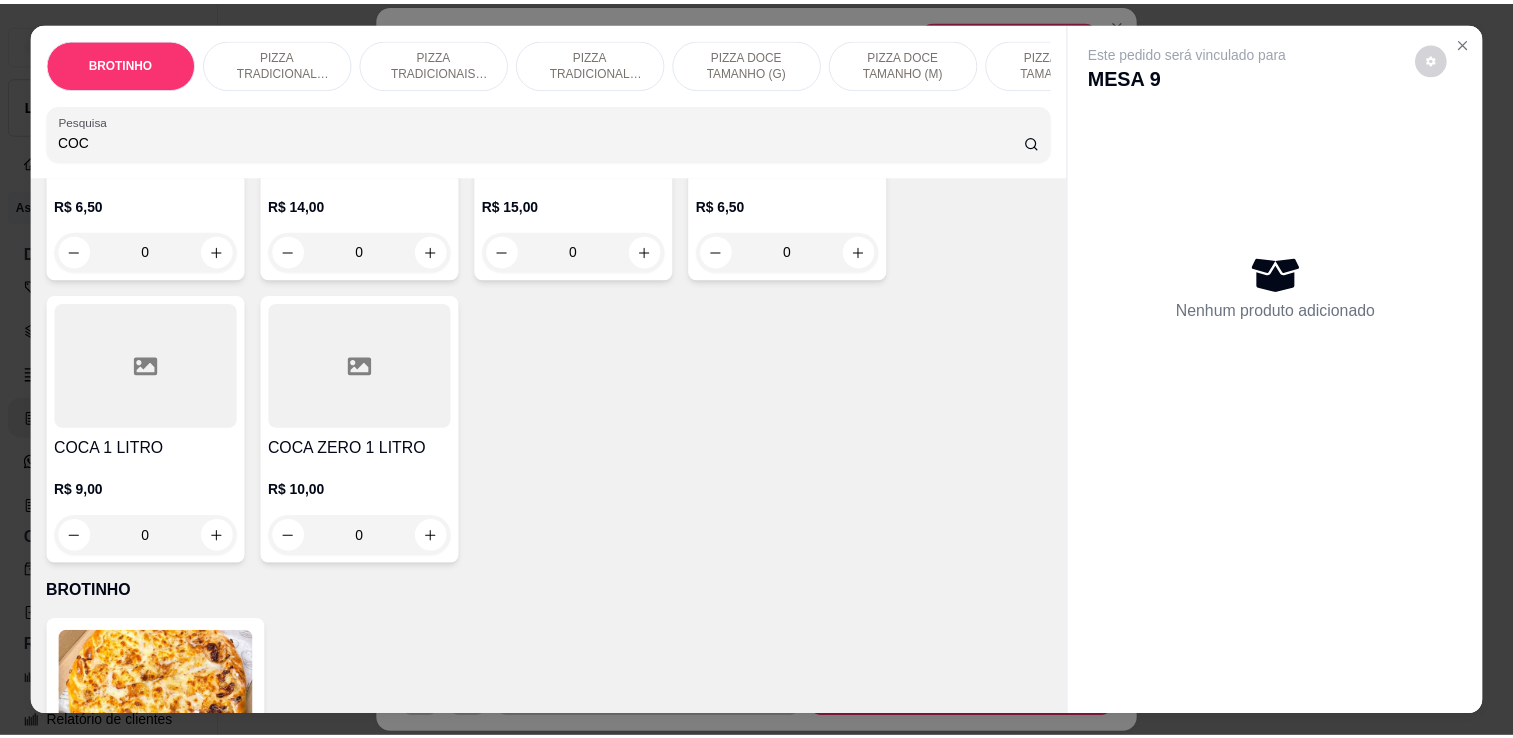 scroll, scrollTop: 310, scrollLeft: 0, axis: vertical 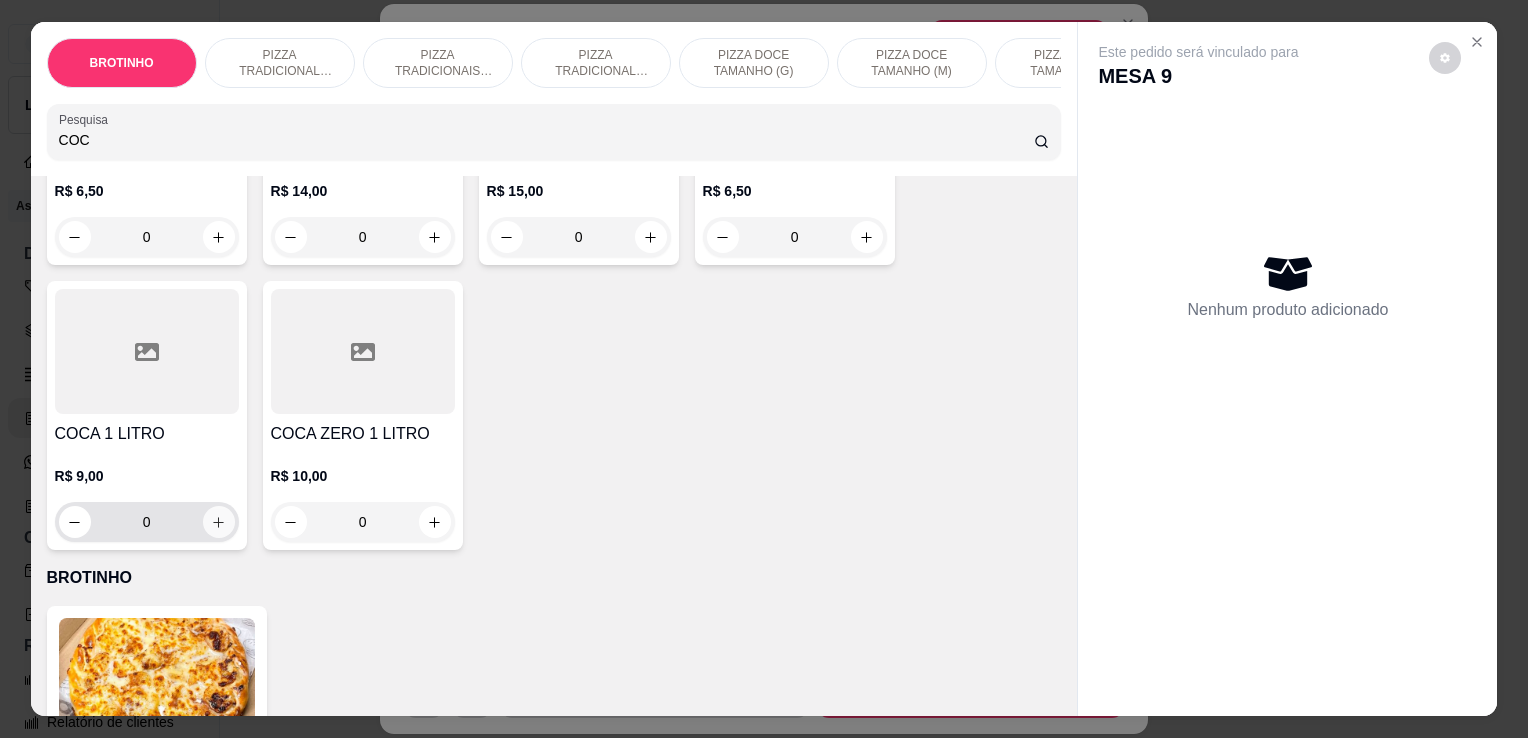 click at bounding box center [219, 522] 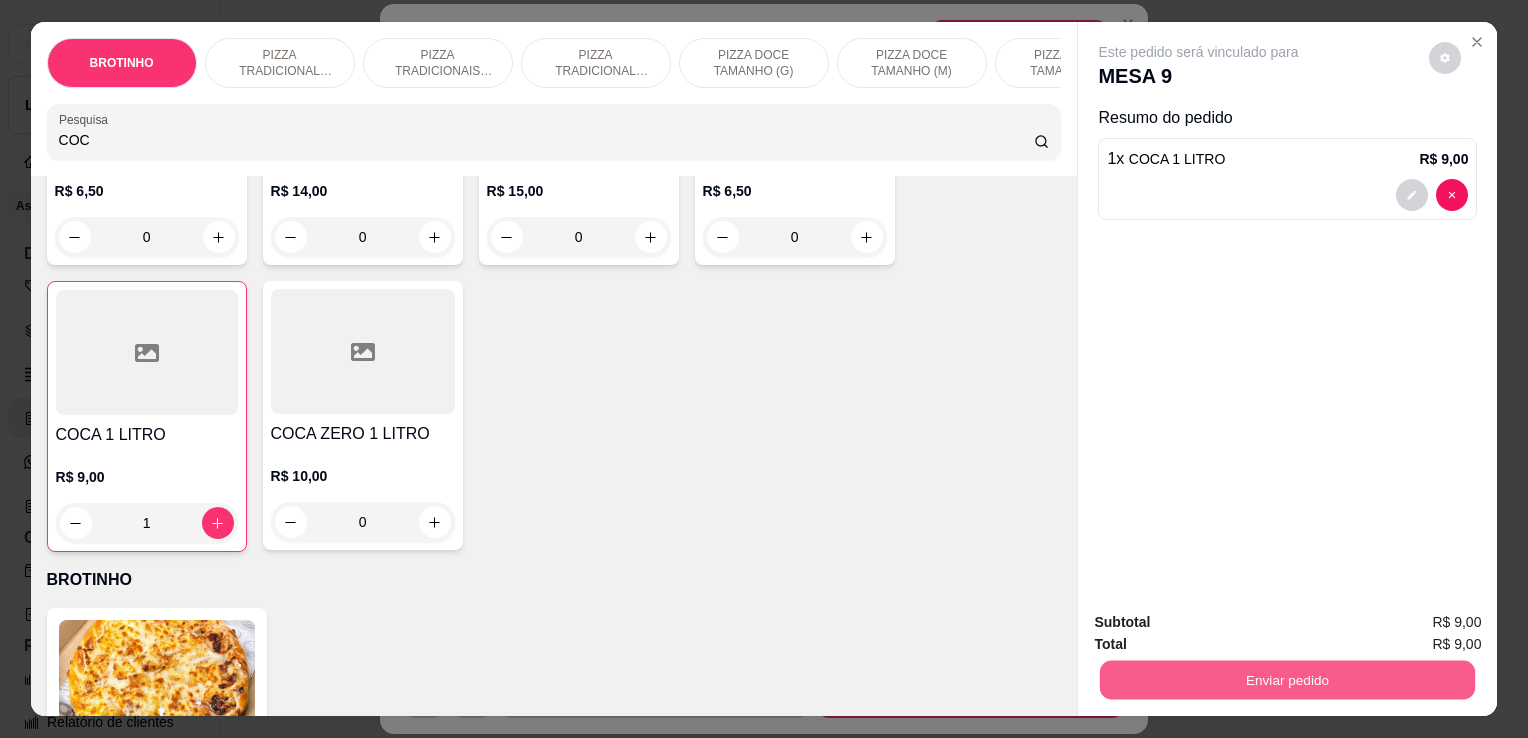 click on "Enviar pedido" at bounding box center [1287, 679] 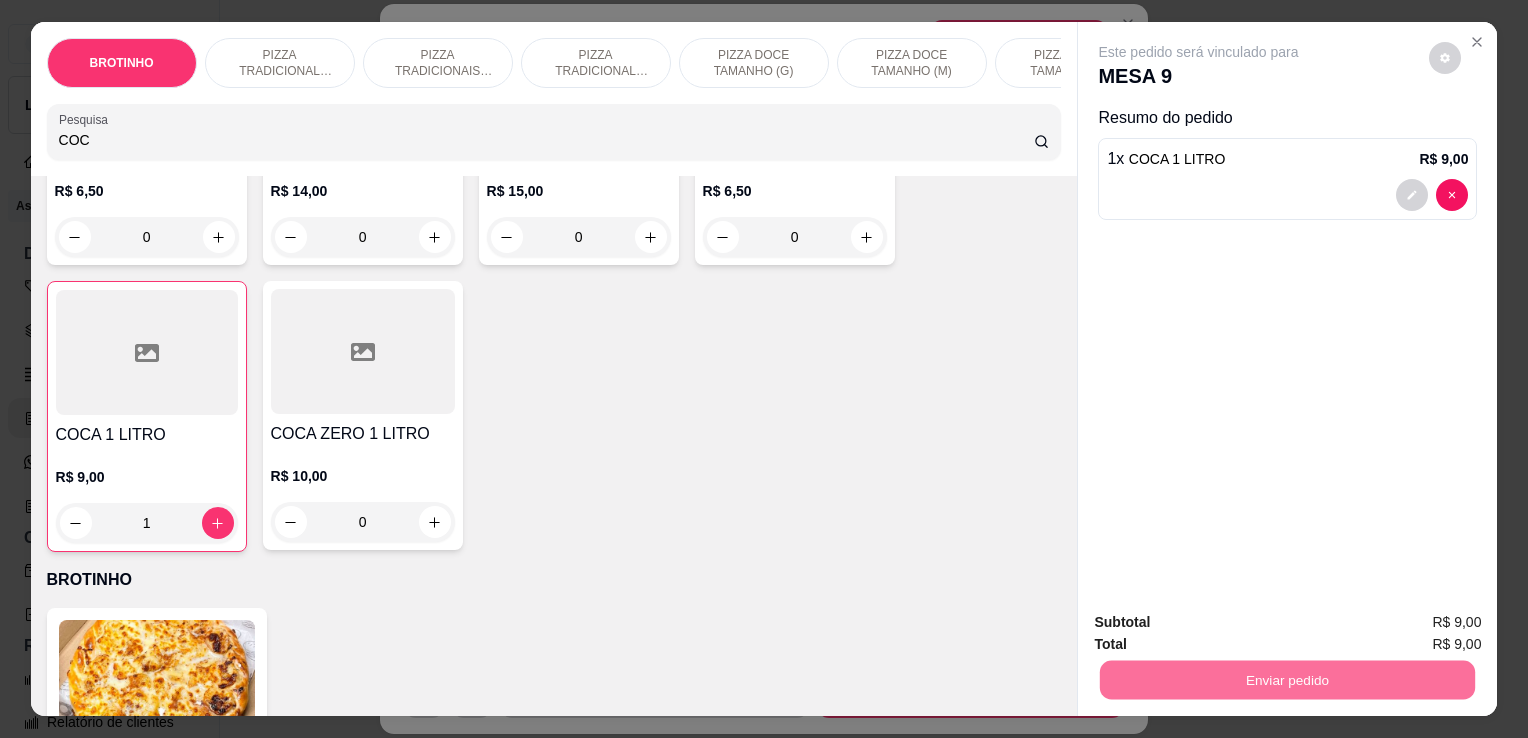 click on "Não registrar e enviar pedido" at bounding box center (1222, 623) 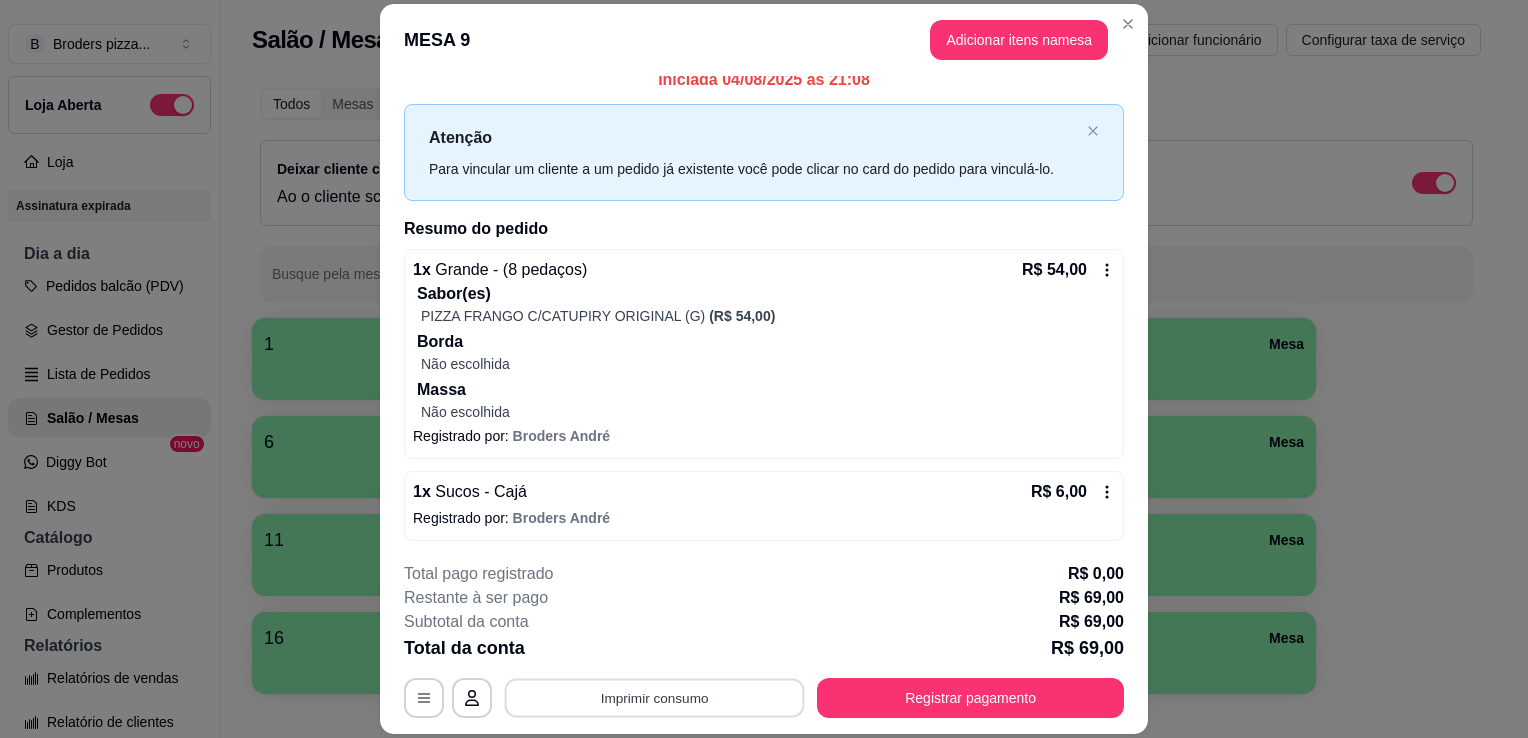 click on "Imprimir consumo" at bounding box center (655, 698) 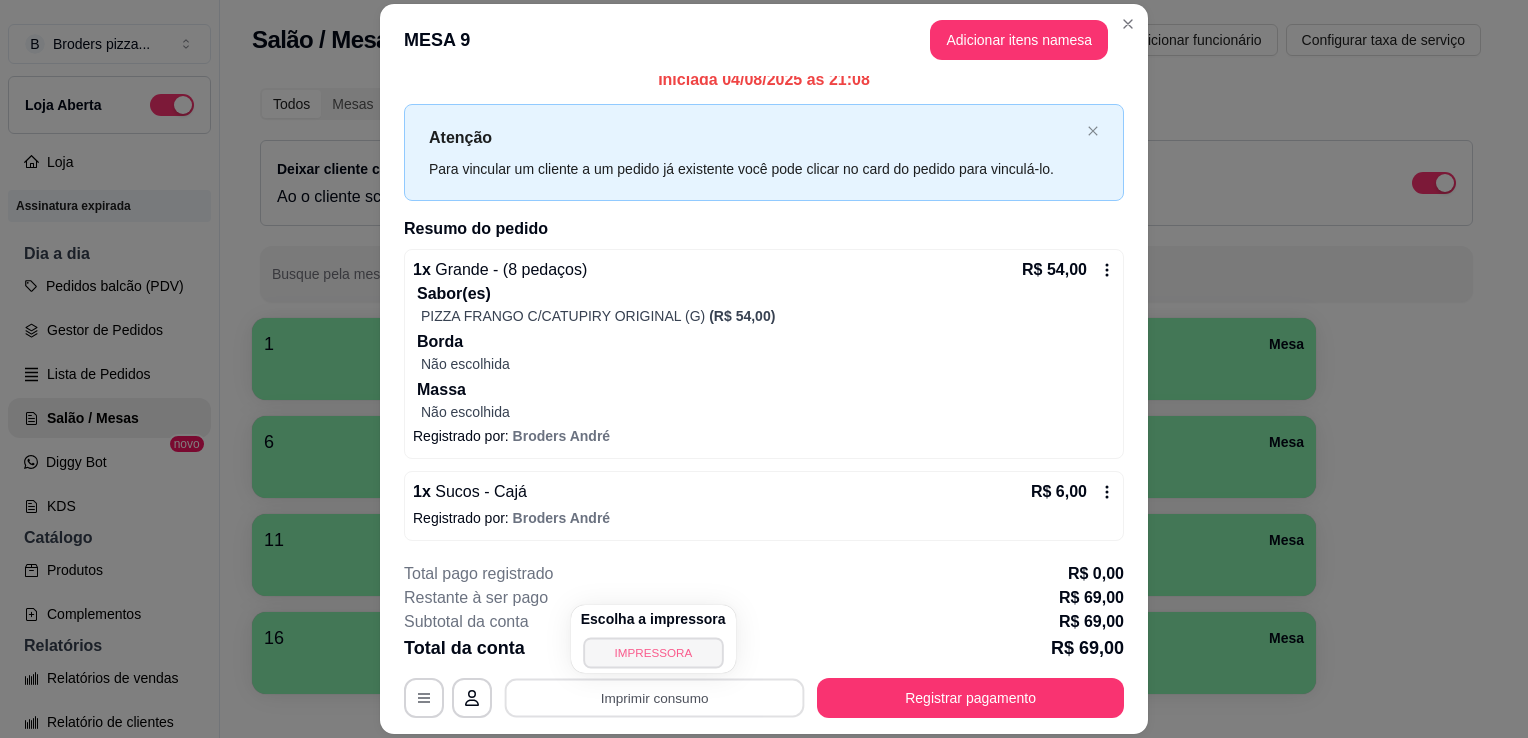 click on "IMPRESSORA" at bounding box center [653, 652] 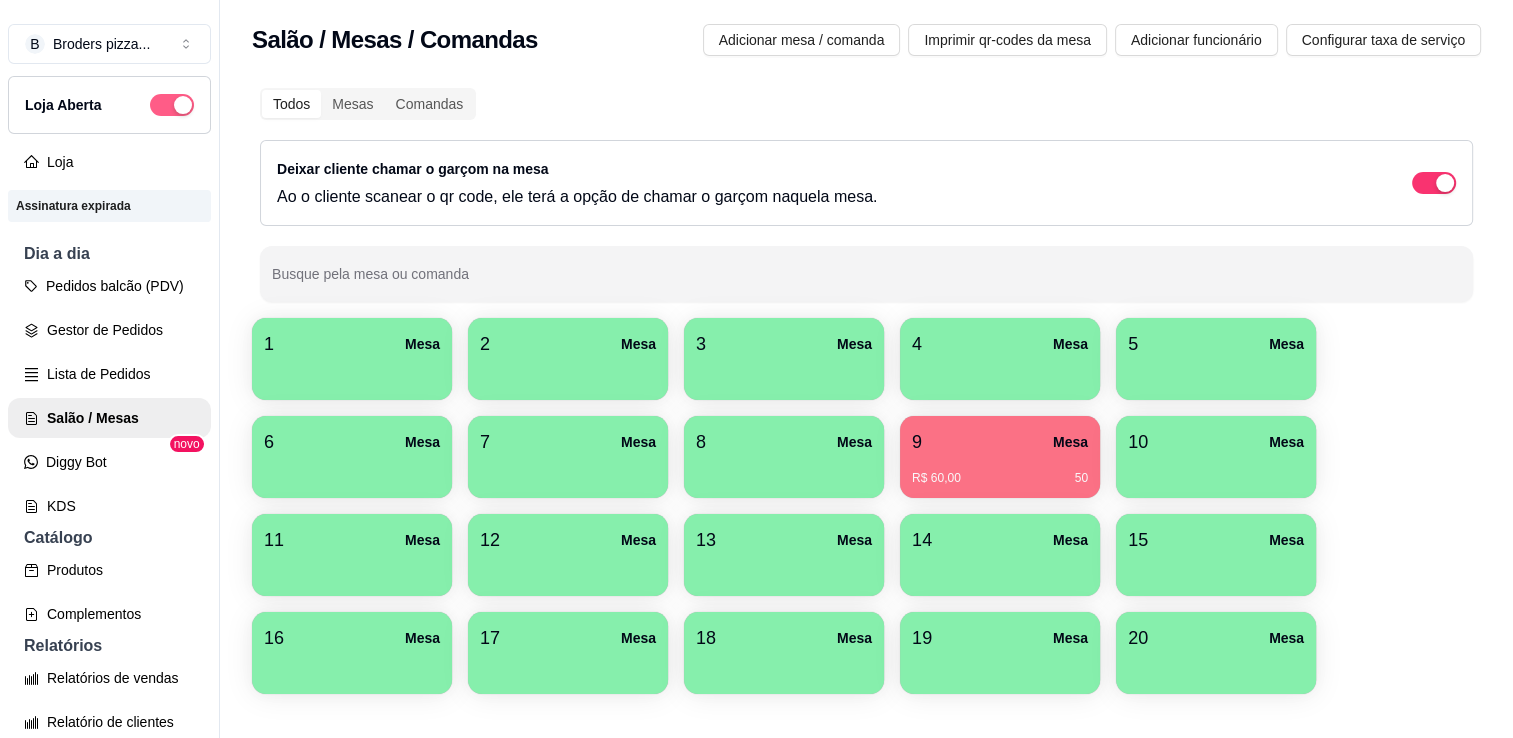 click at bounding box center [172, 105] 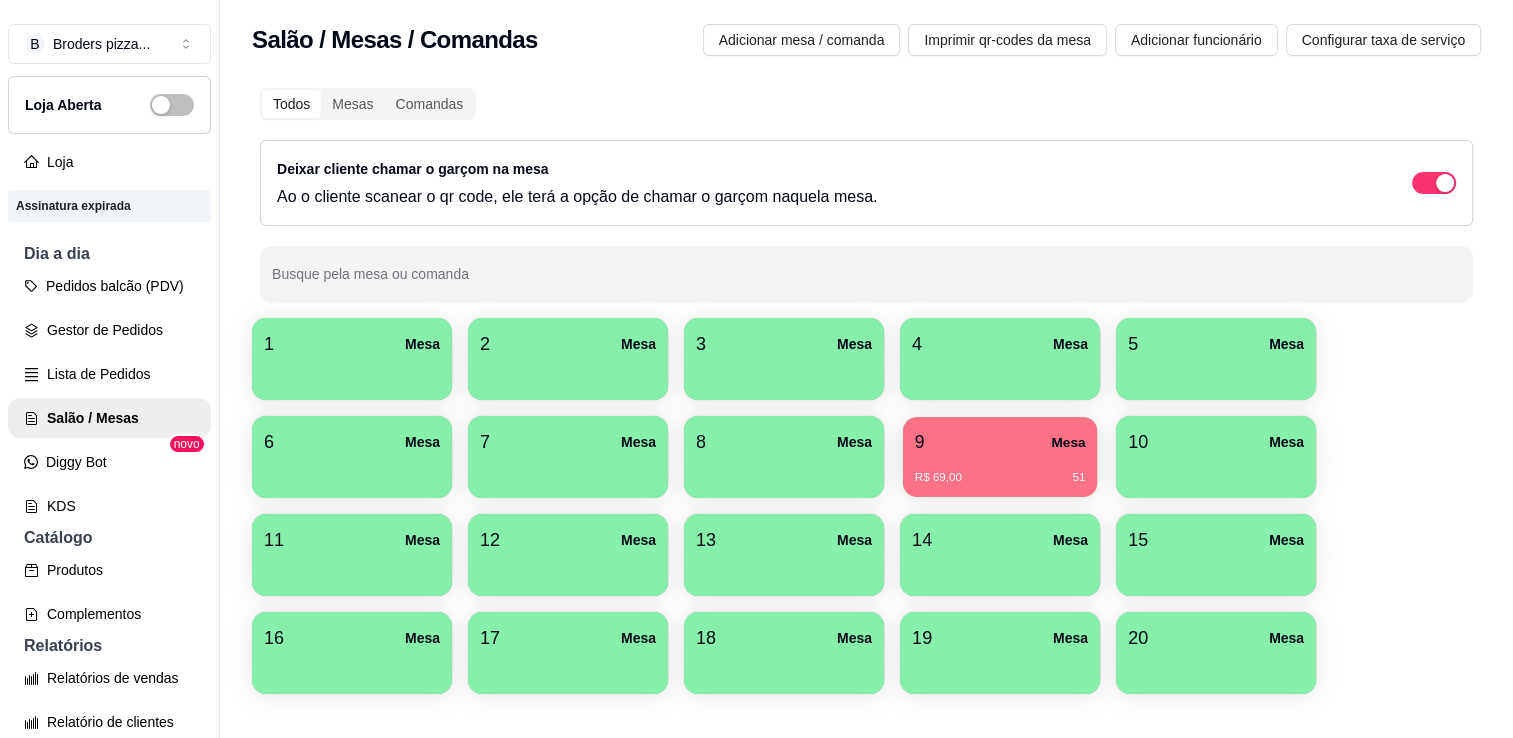 click on "9 Mesa R$ 69,00 51" at bounding box center (1000, 457) 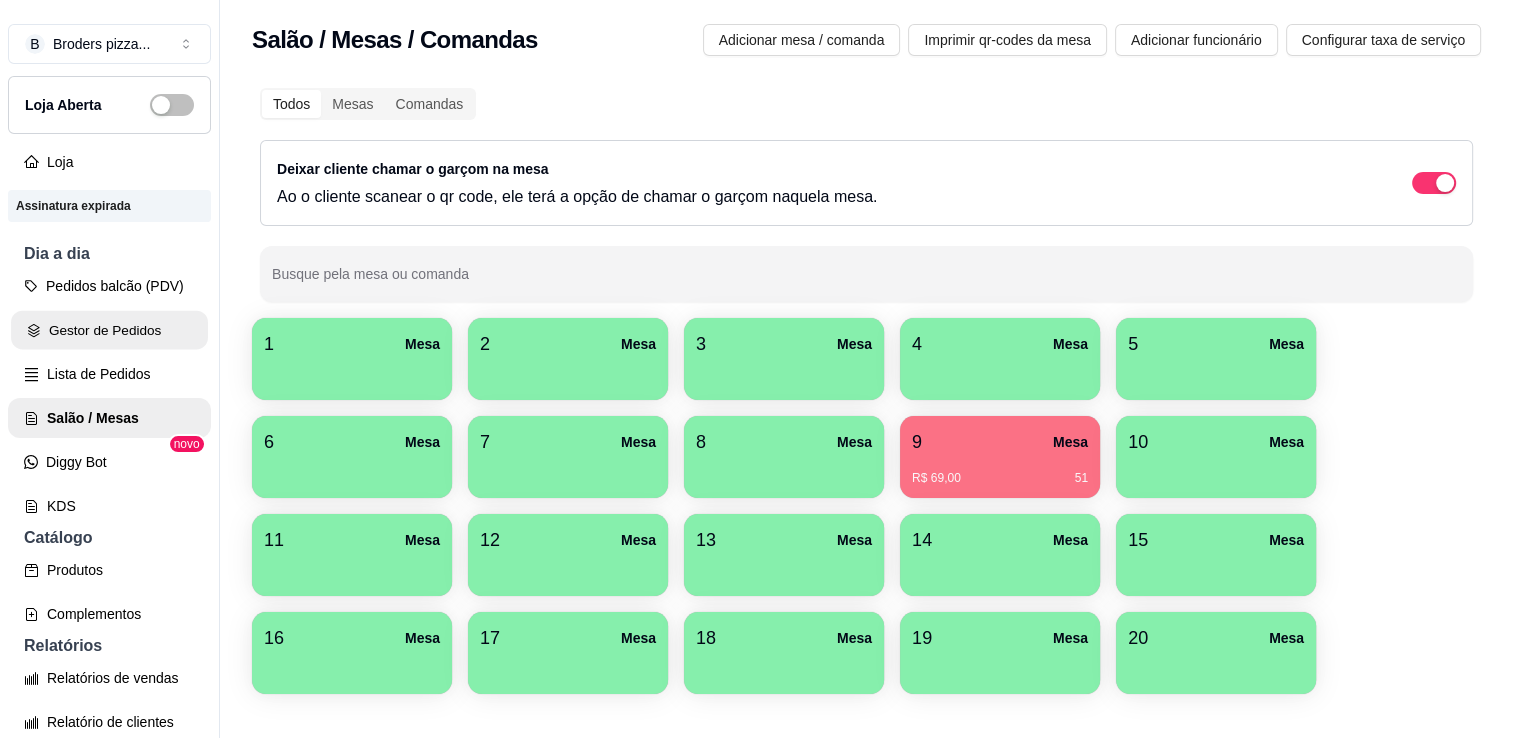 click on "Gestor de Pedidos" at bounding box center [109, 330] 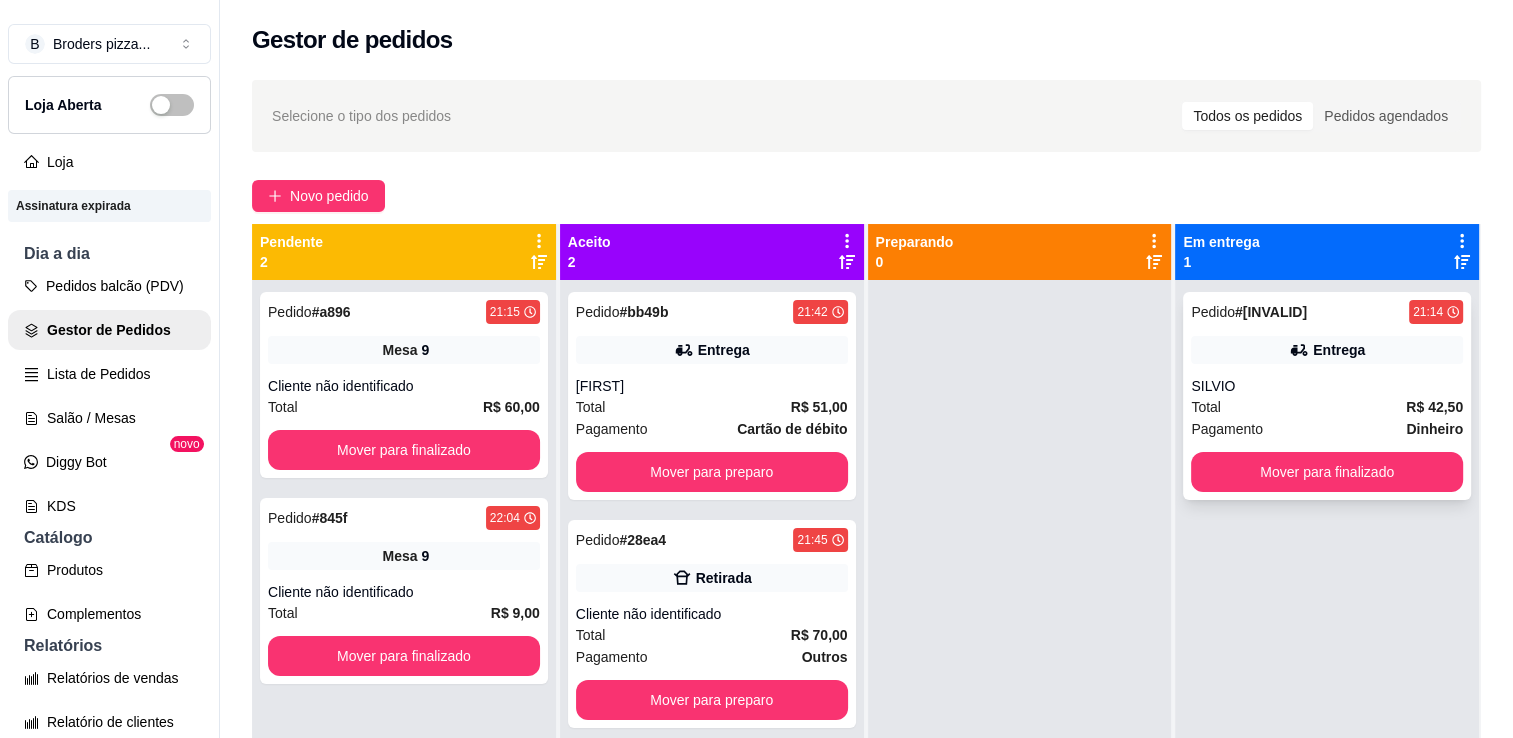 click on "Pagamento Dinheiro" at bounding box center [1327, 429] 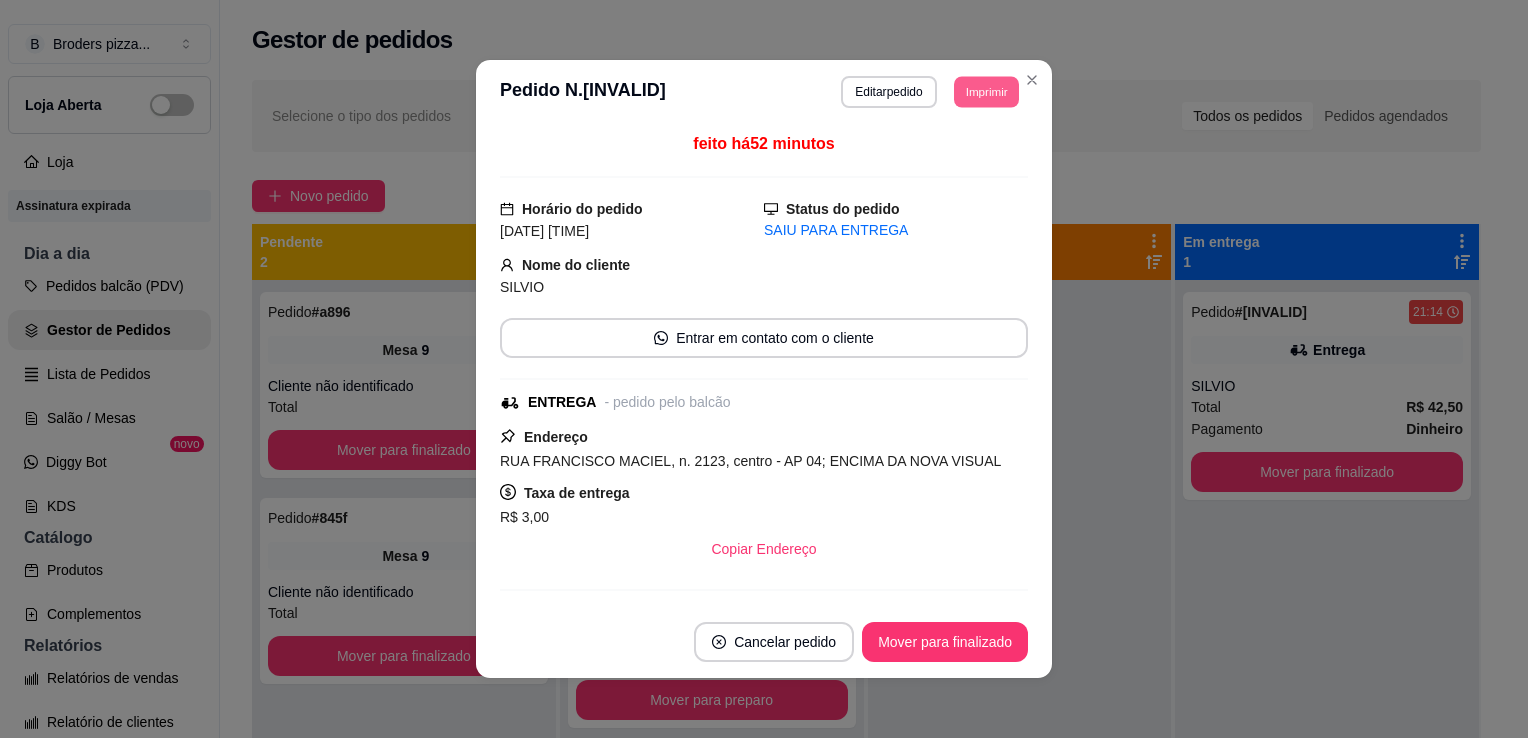 click on "Imprimir" at bounding box center (986, 91) 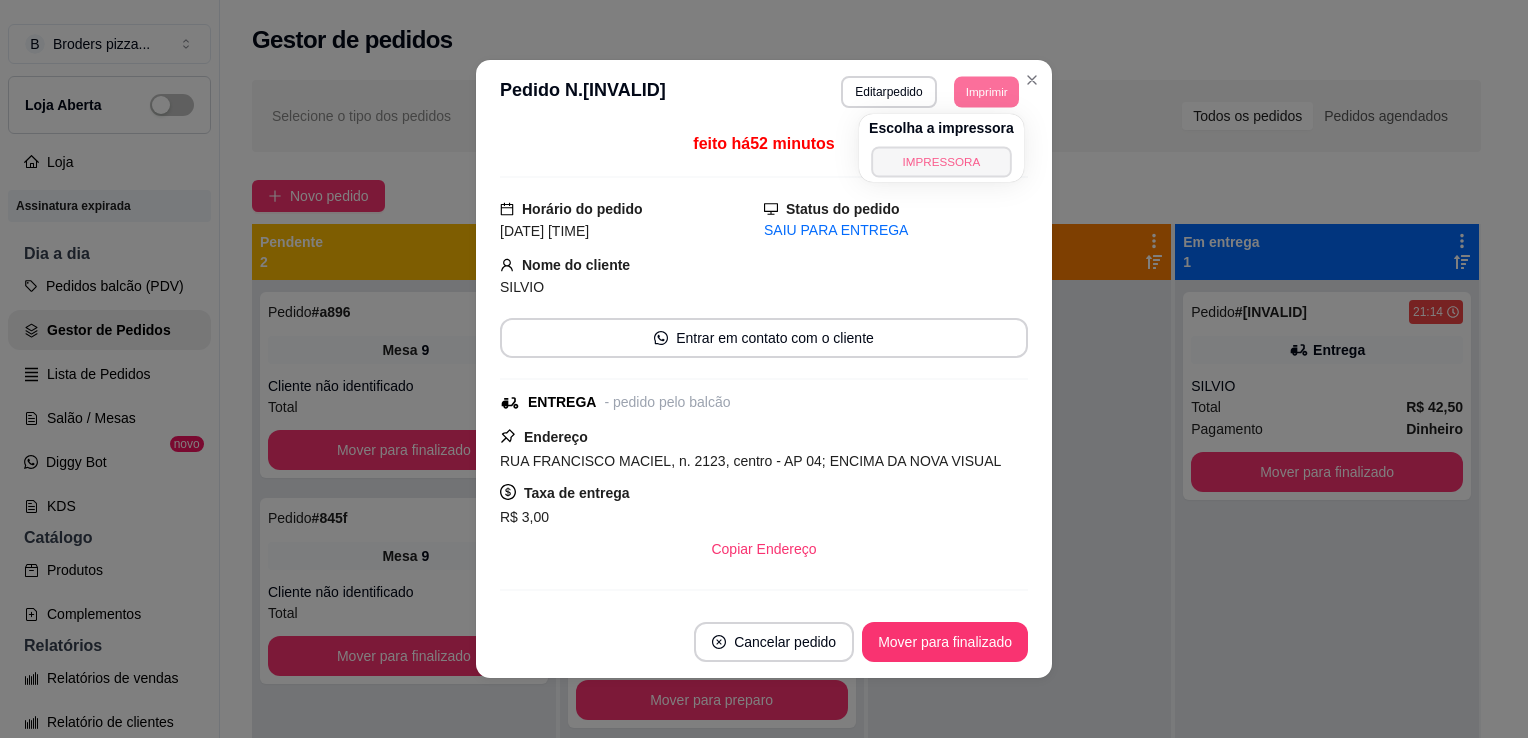 click on "IMPRESSORA" at bounding box center (941, 161) 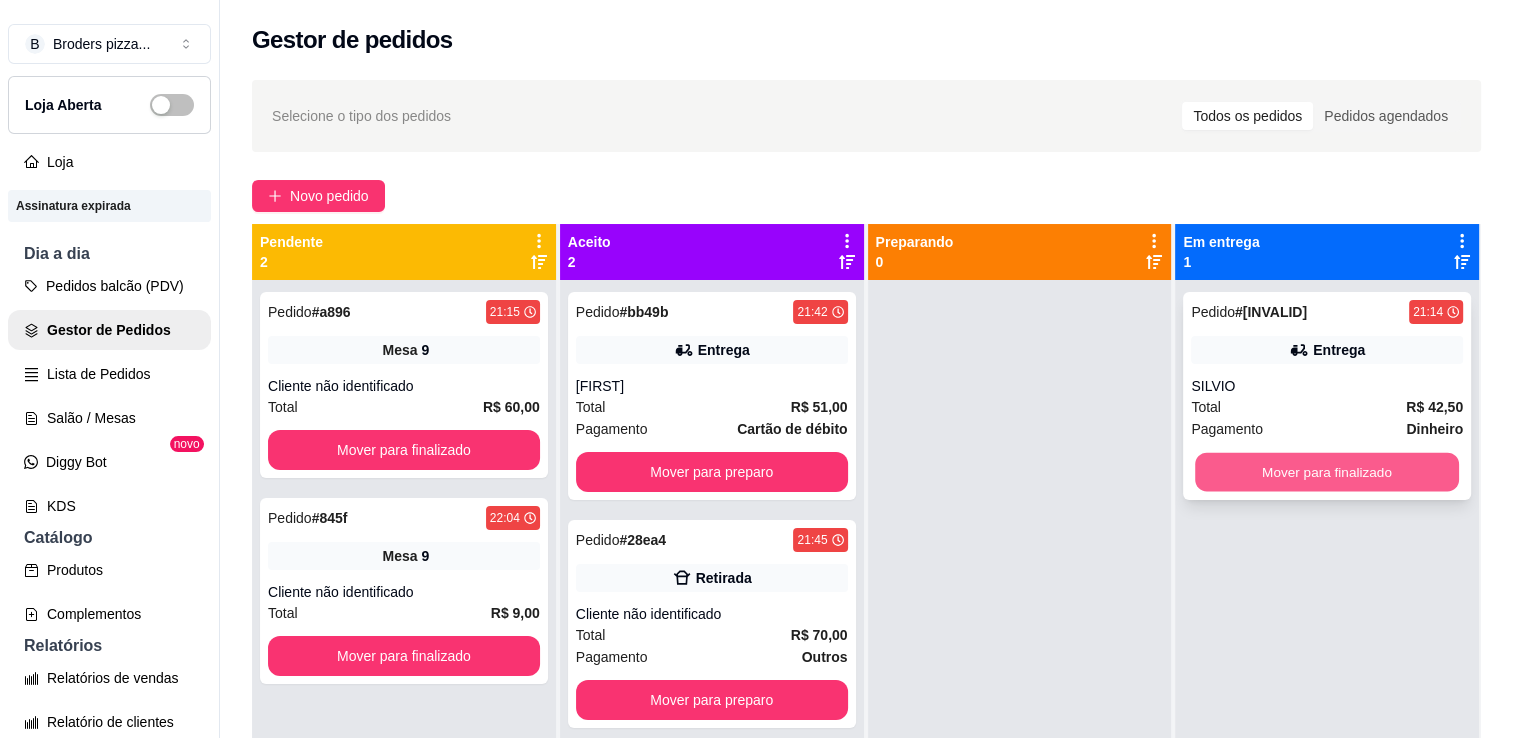 click on "Mover para finalizado" at bounding box center [1327, 472] 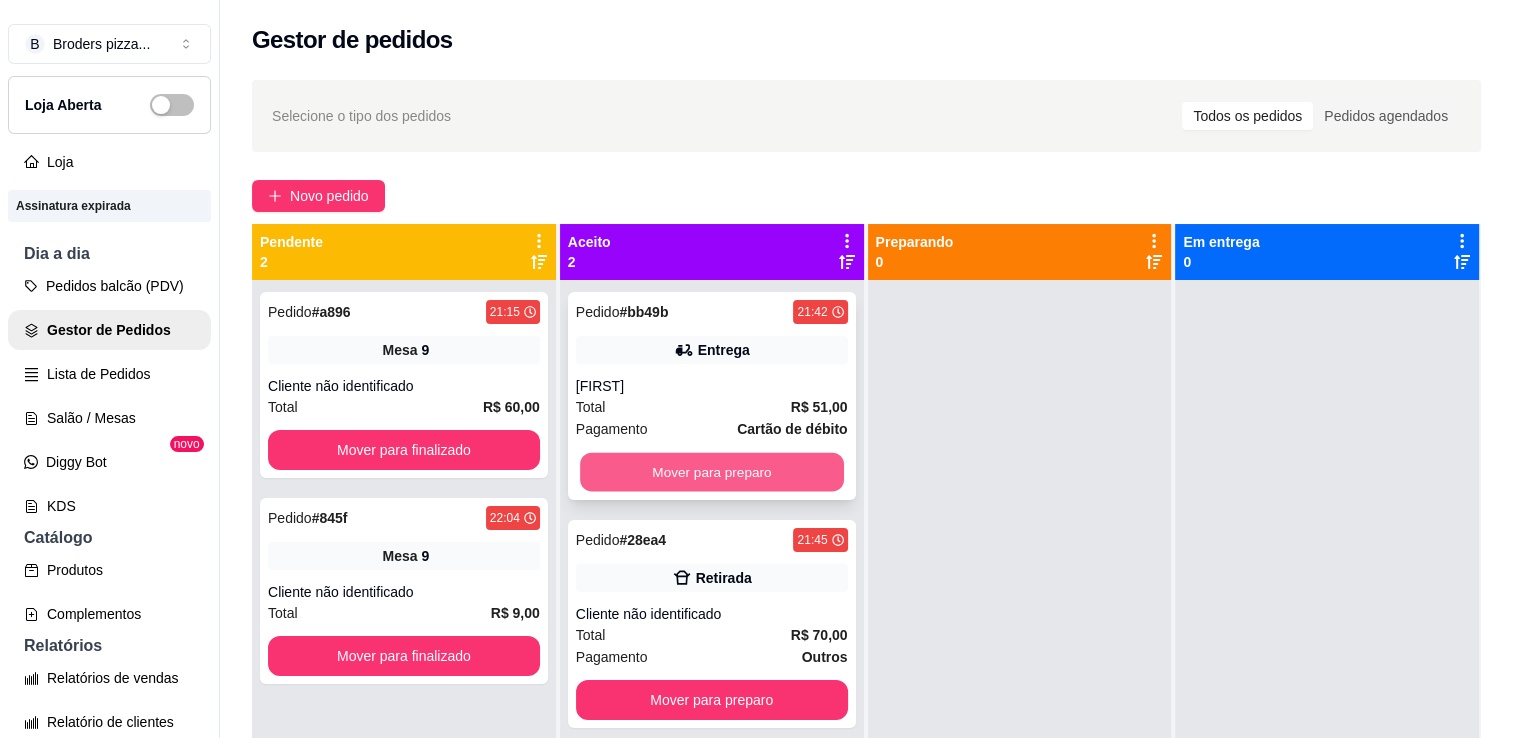 click on "Mover para preparo" at bounding box center (712, 472) 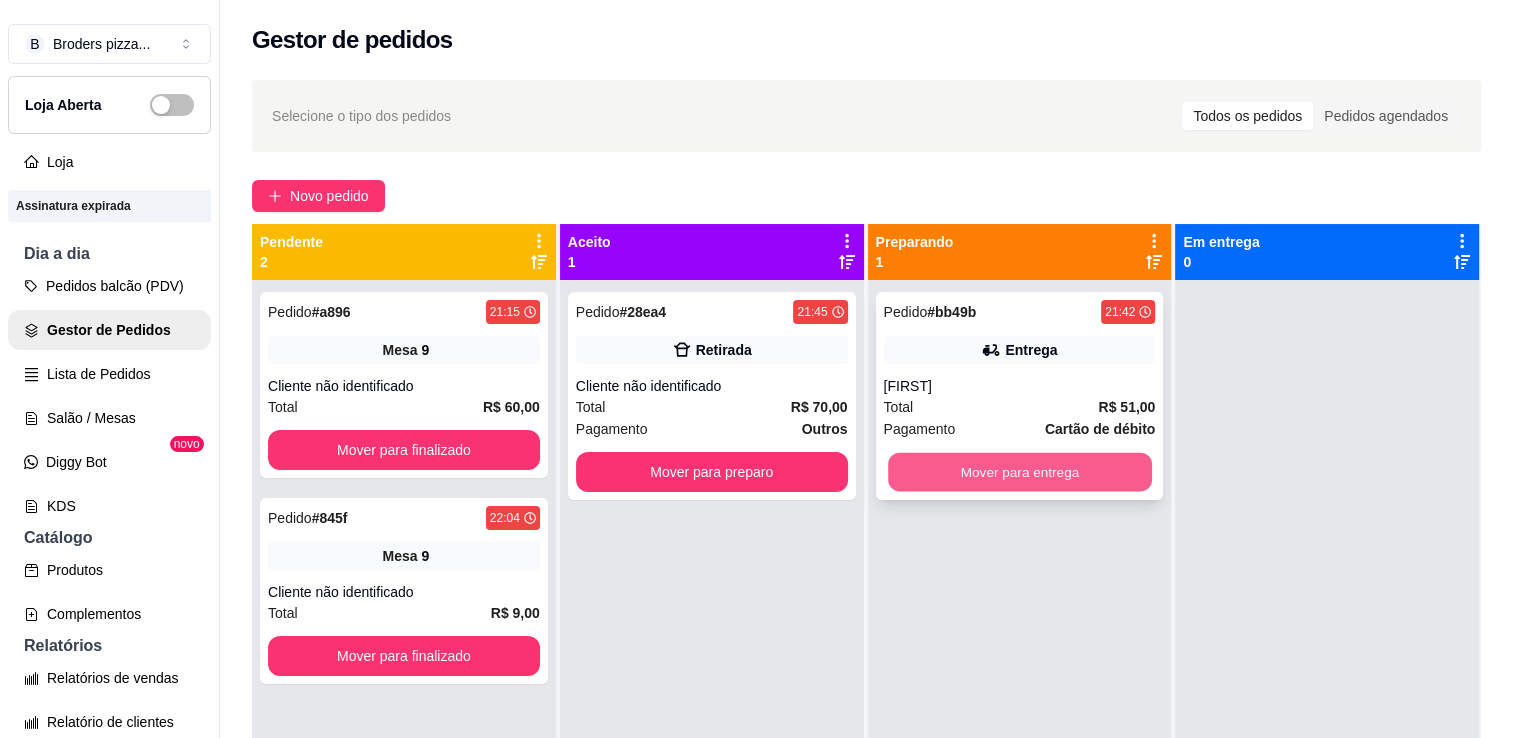click on "Mover para entrega" at bounding box center [1020, 472] 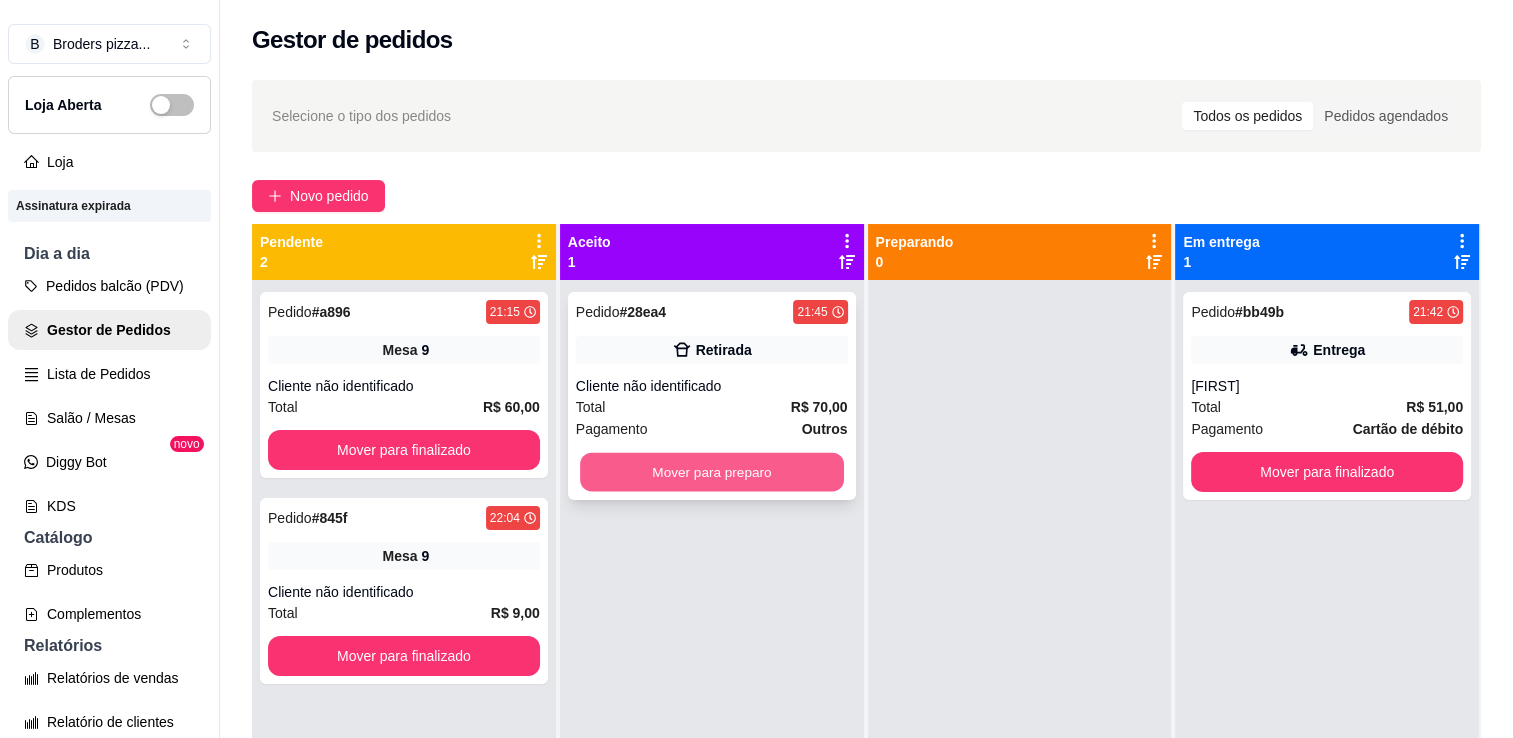 click on "Mover para preparo" at bounding box center (712, 472) 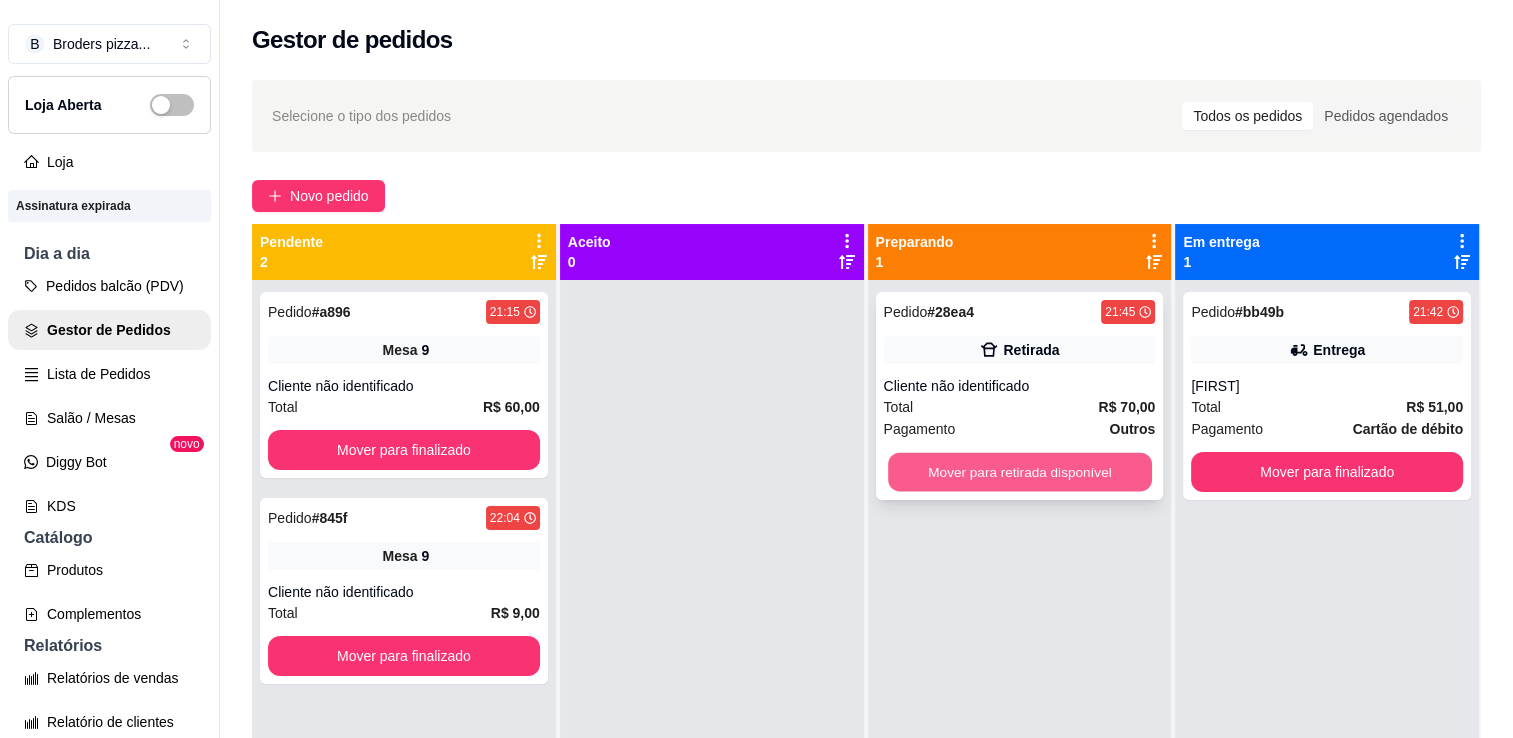 click on "Mover para retirada disponível" at bounding box center (1020, 472) 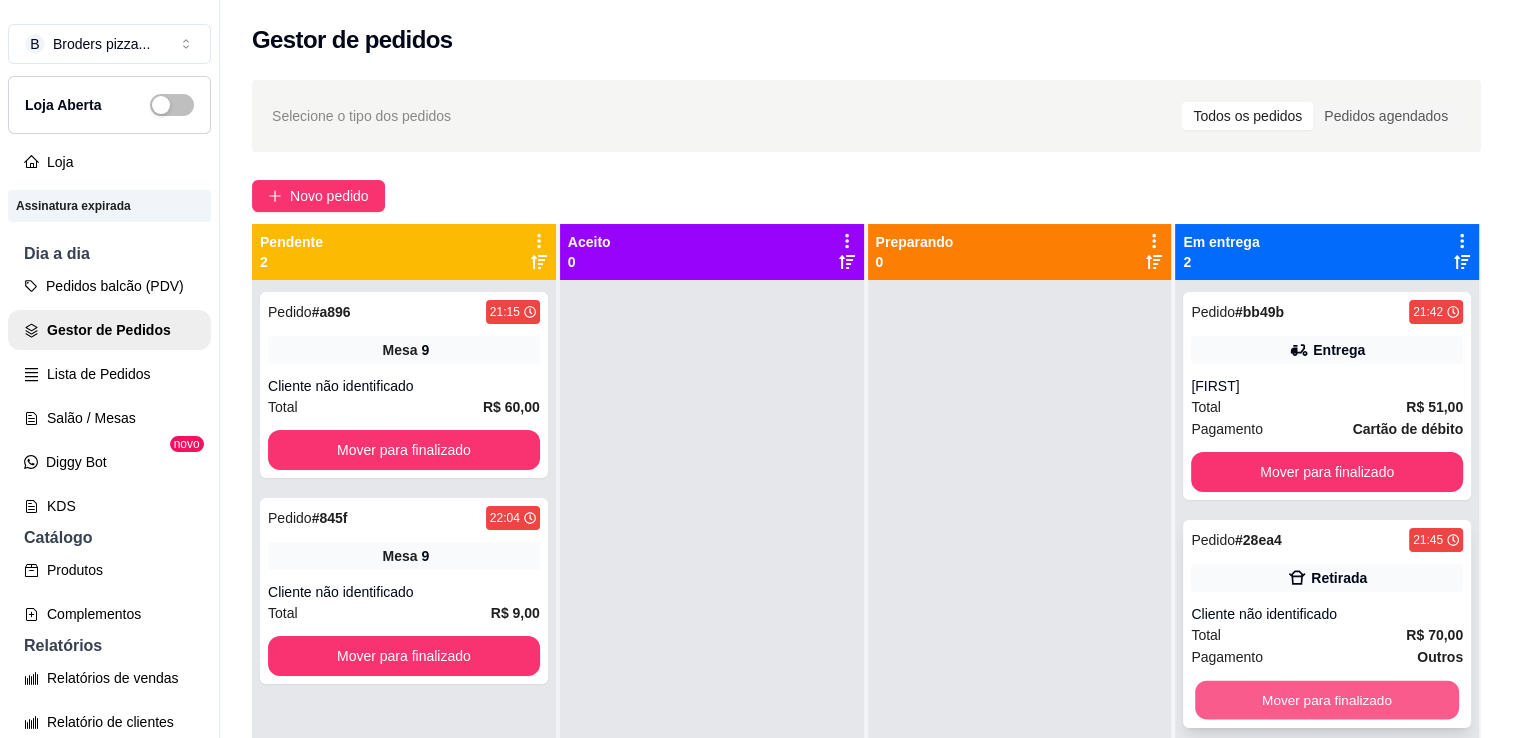 click on "Mover para finalizado" at bounding box center (1327, 700) 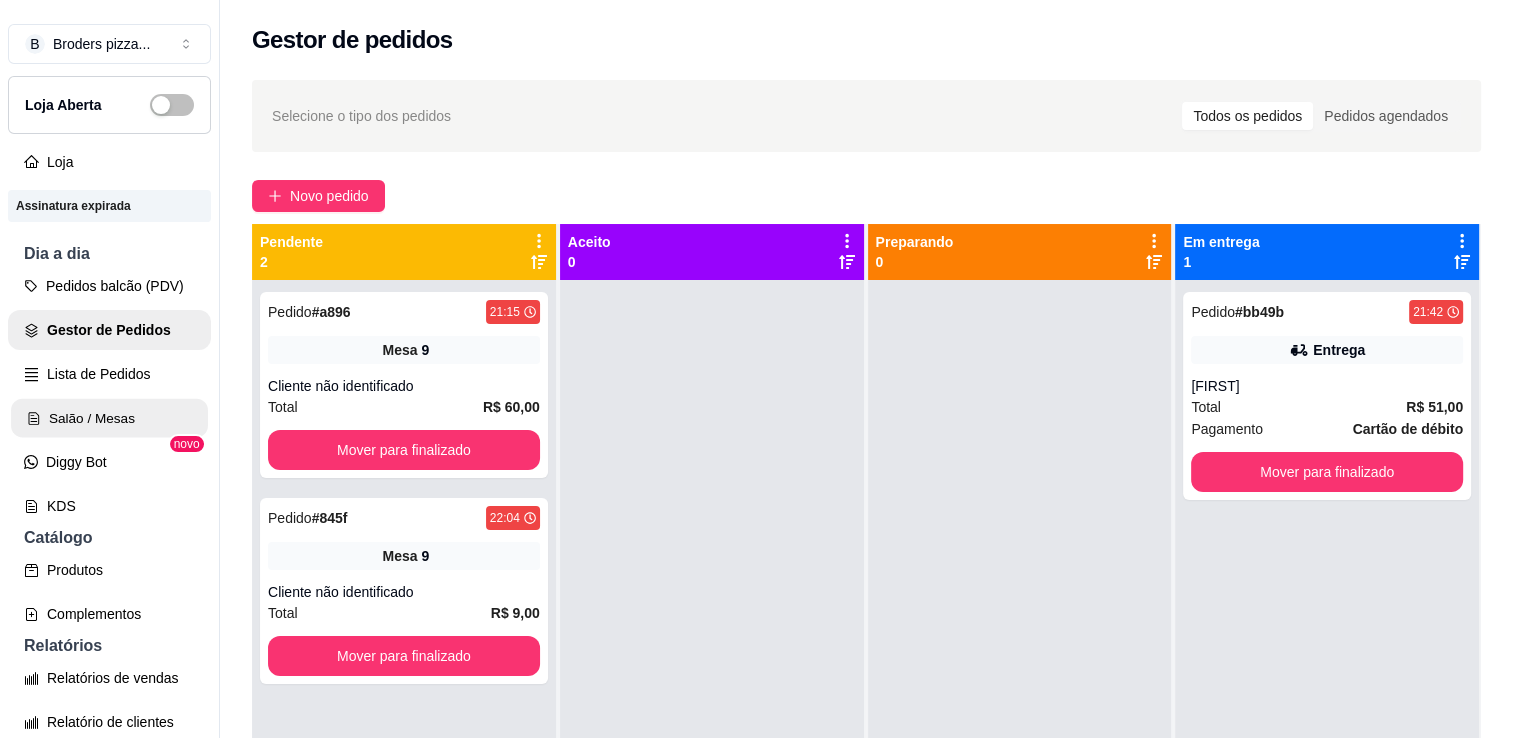 click on "Salão / Mesas" at bounding box center (109, 418) 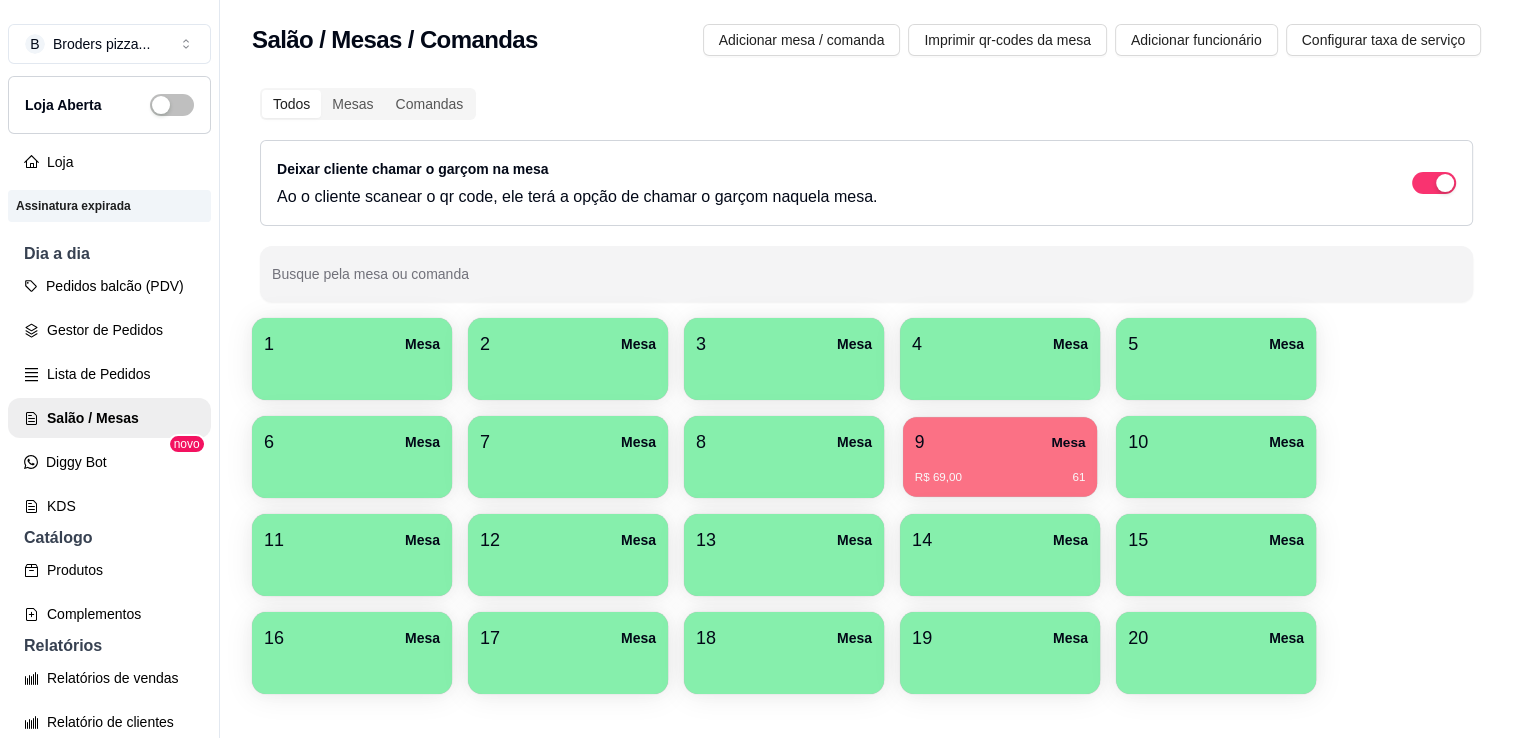 click on "9 Mesa" at bounding box center [1000, 442] 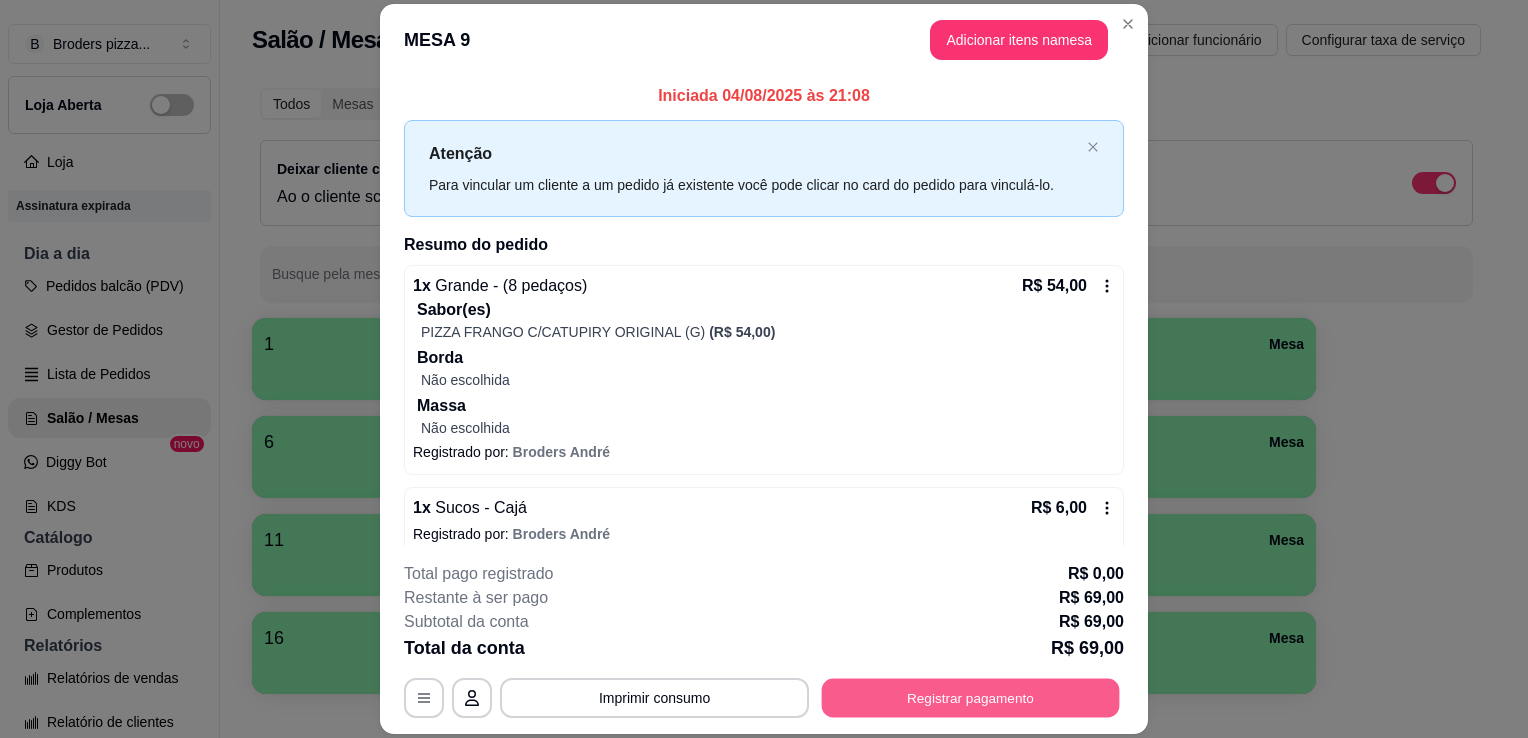 click on "Registrar pagamento" at bounding box center (971, 698) 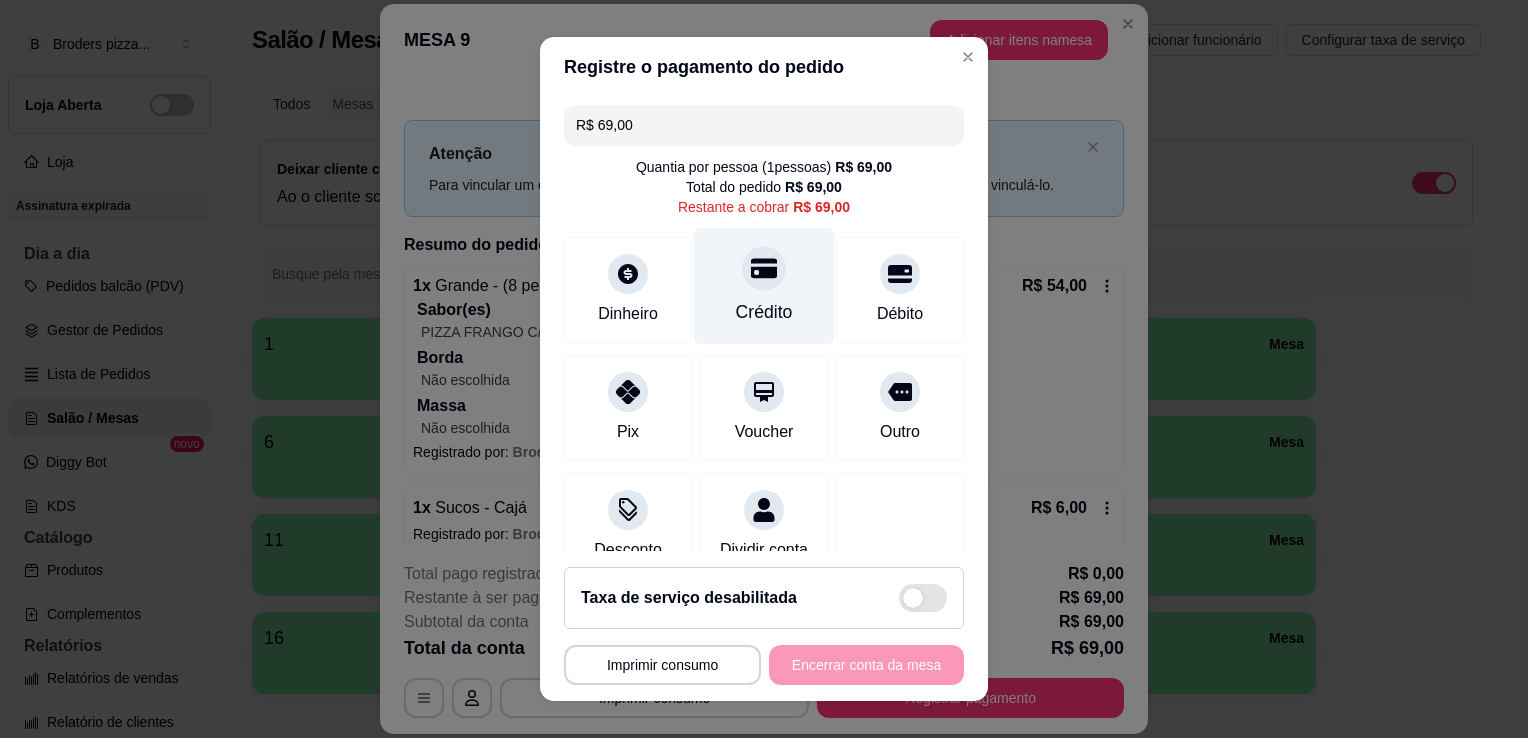 click on "Crédito" at bounding box center (764, 286) 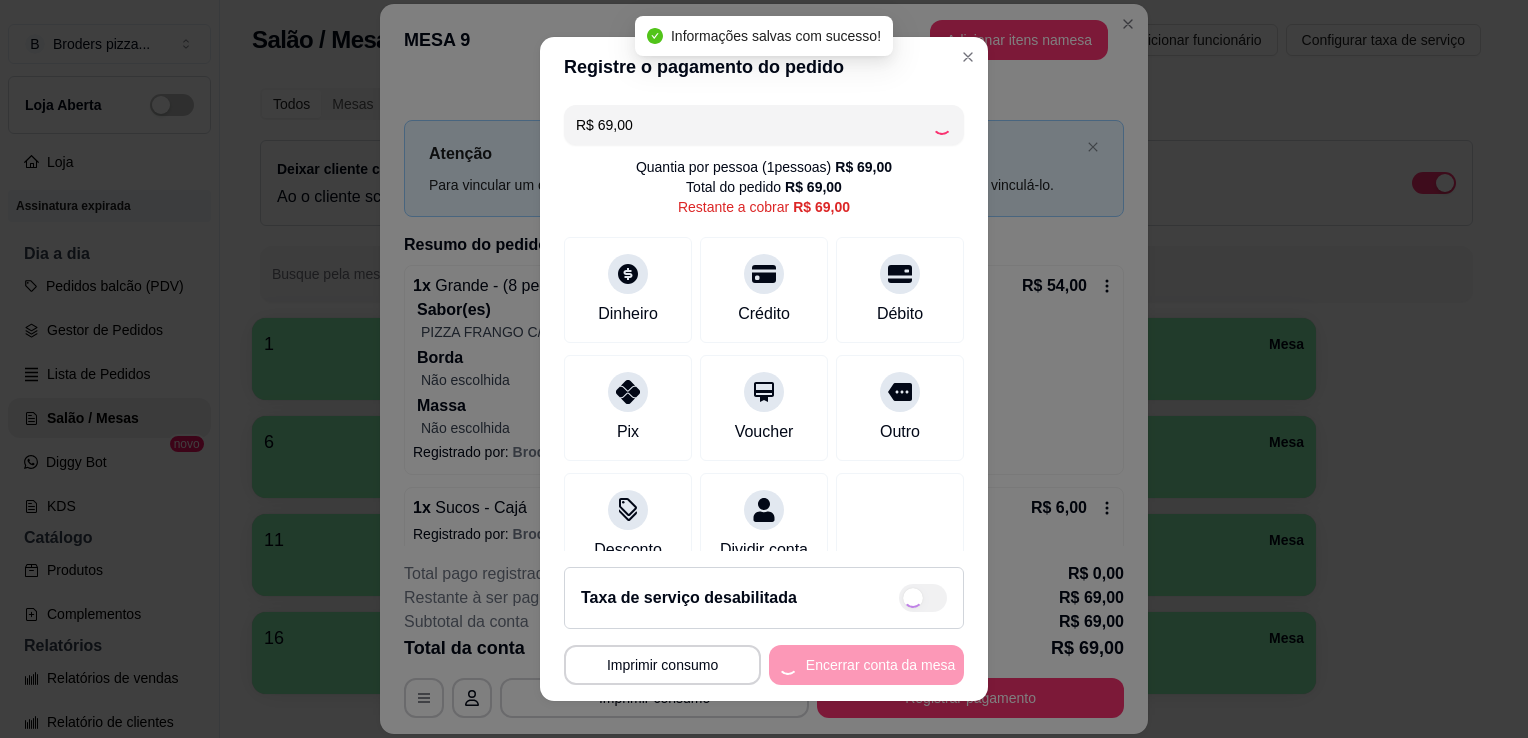 type on "R$ 0,00" 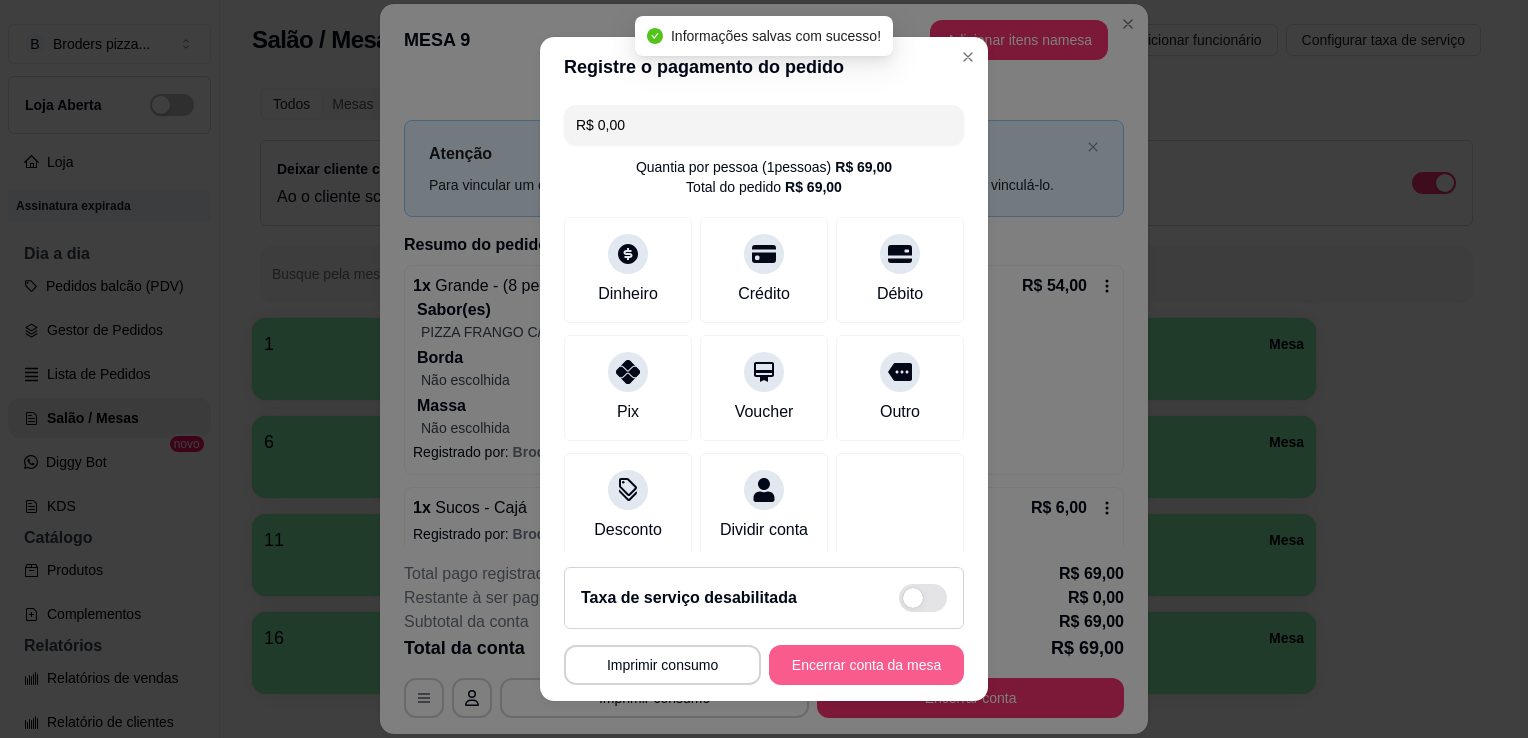 click on "Encerrar conta da mesa" at bounding box center [866, 665] 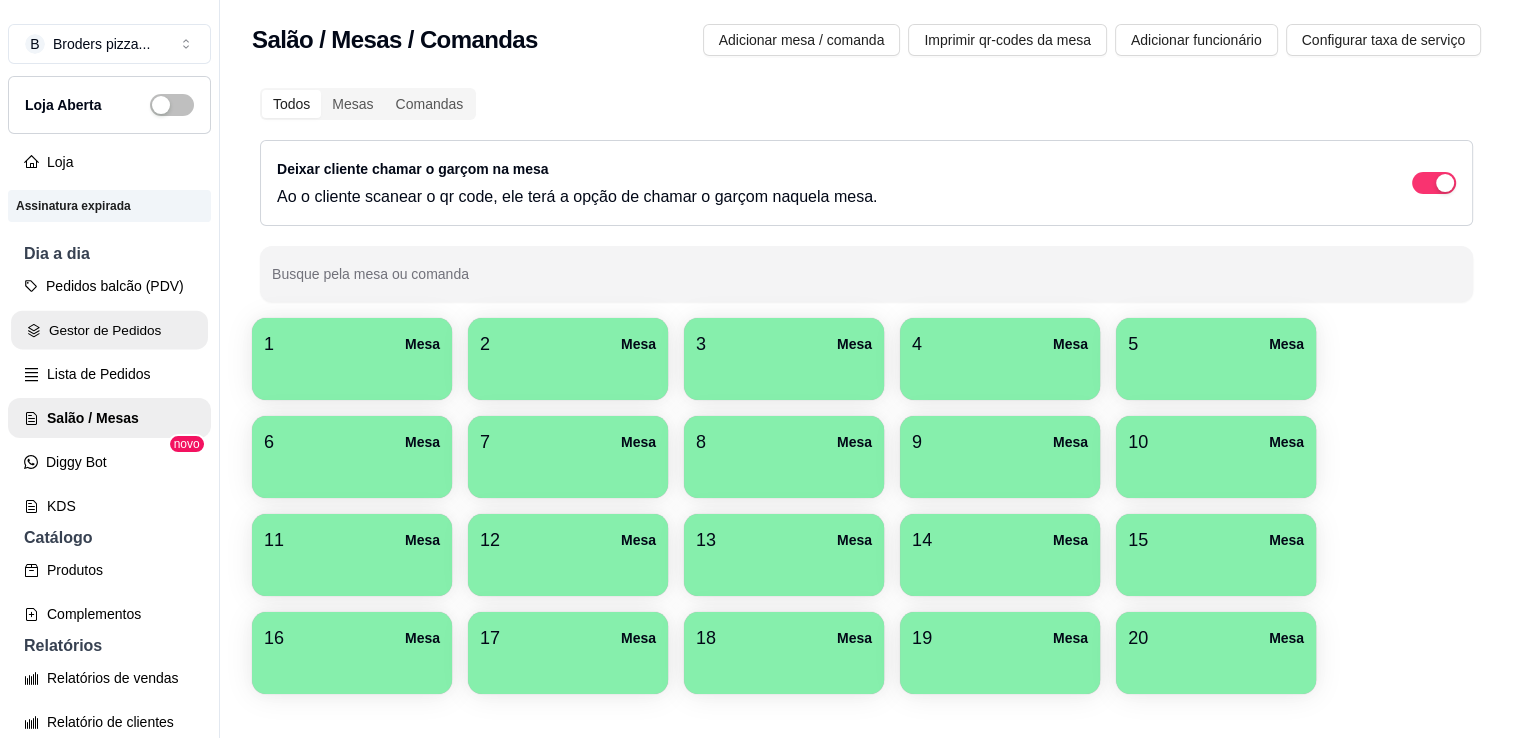 click on "Gestor de Pedidos" at bounding box center [109, 330] 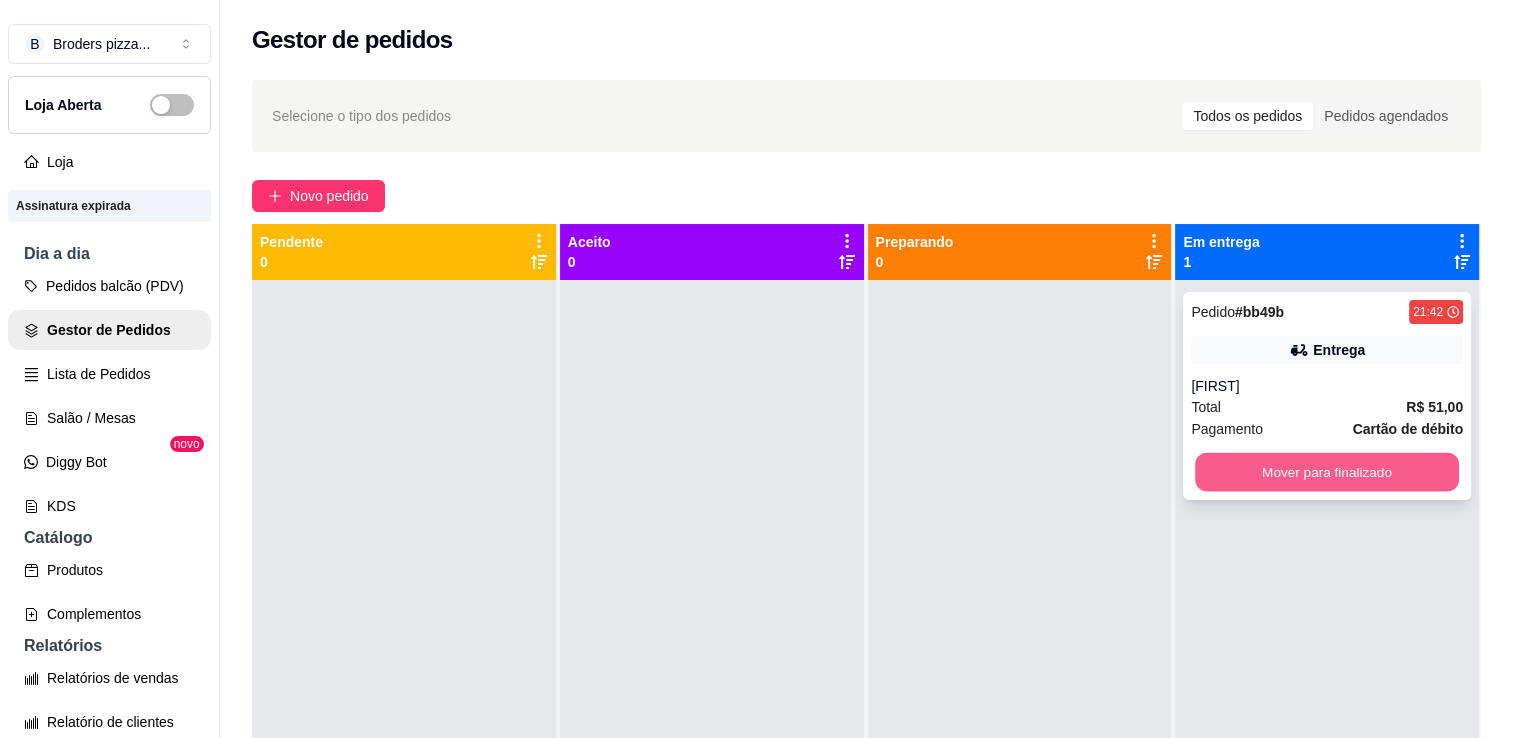 click on "Mover para finalizado" at bounding box center (1327, 472) 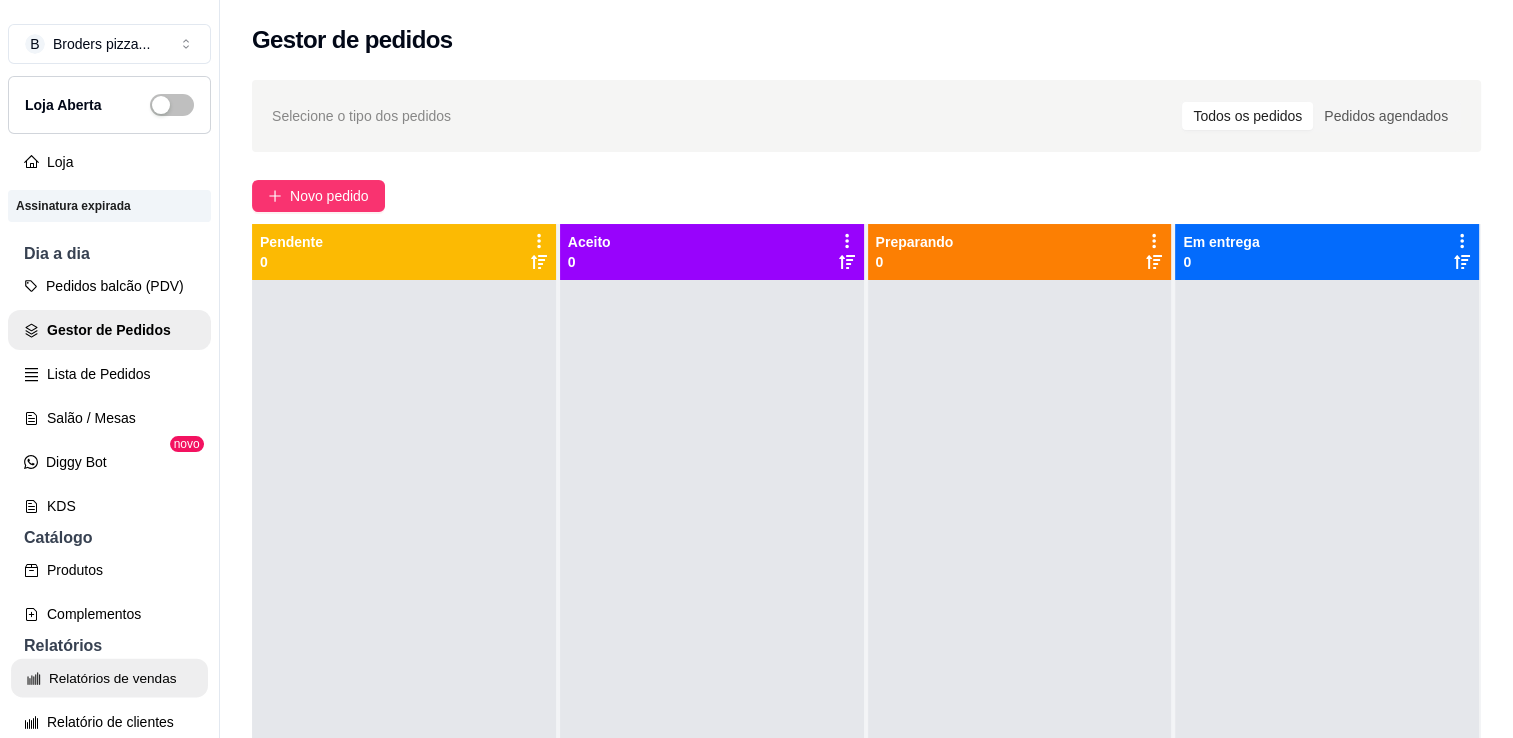 click on "Relatórios de vendas" at bounding box center [109, 678] 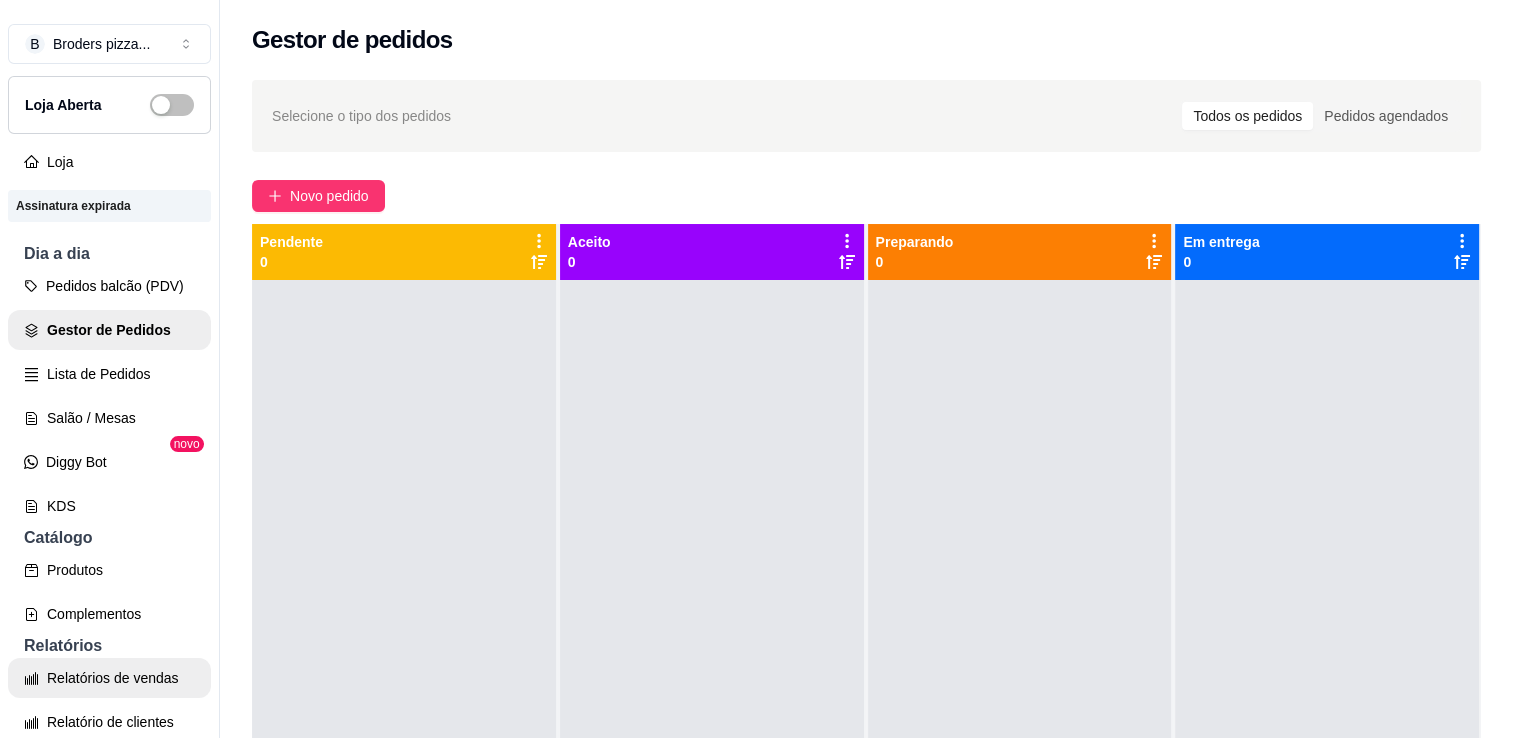 select on "ALL" 